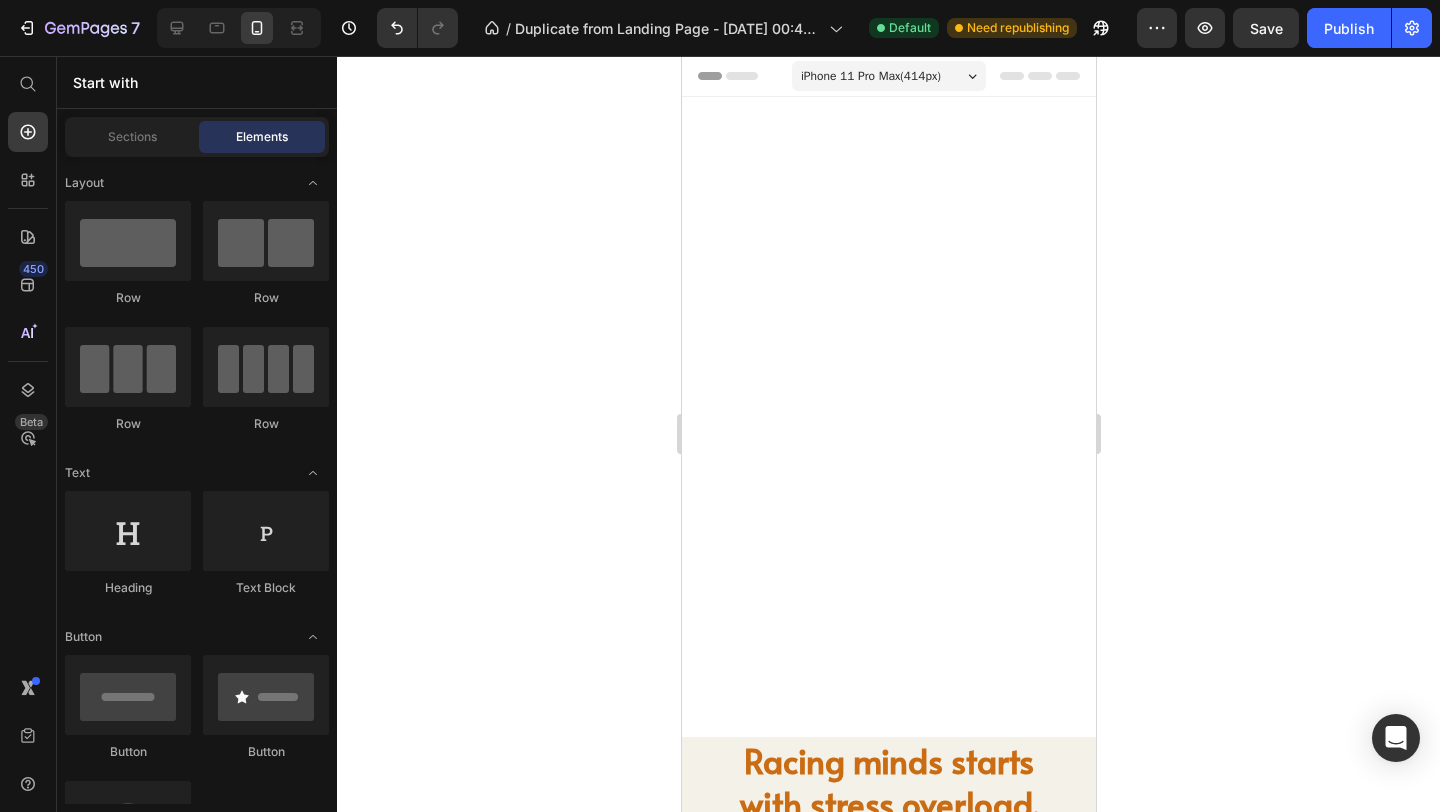 scroll, scrollTop: 2104, scrollLeft: 0, axis: vertical 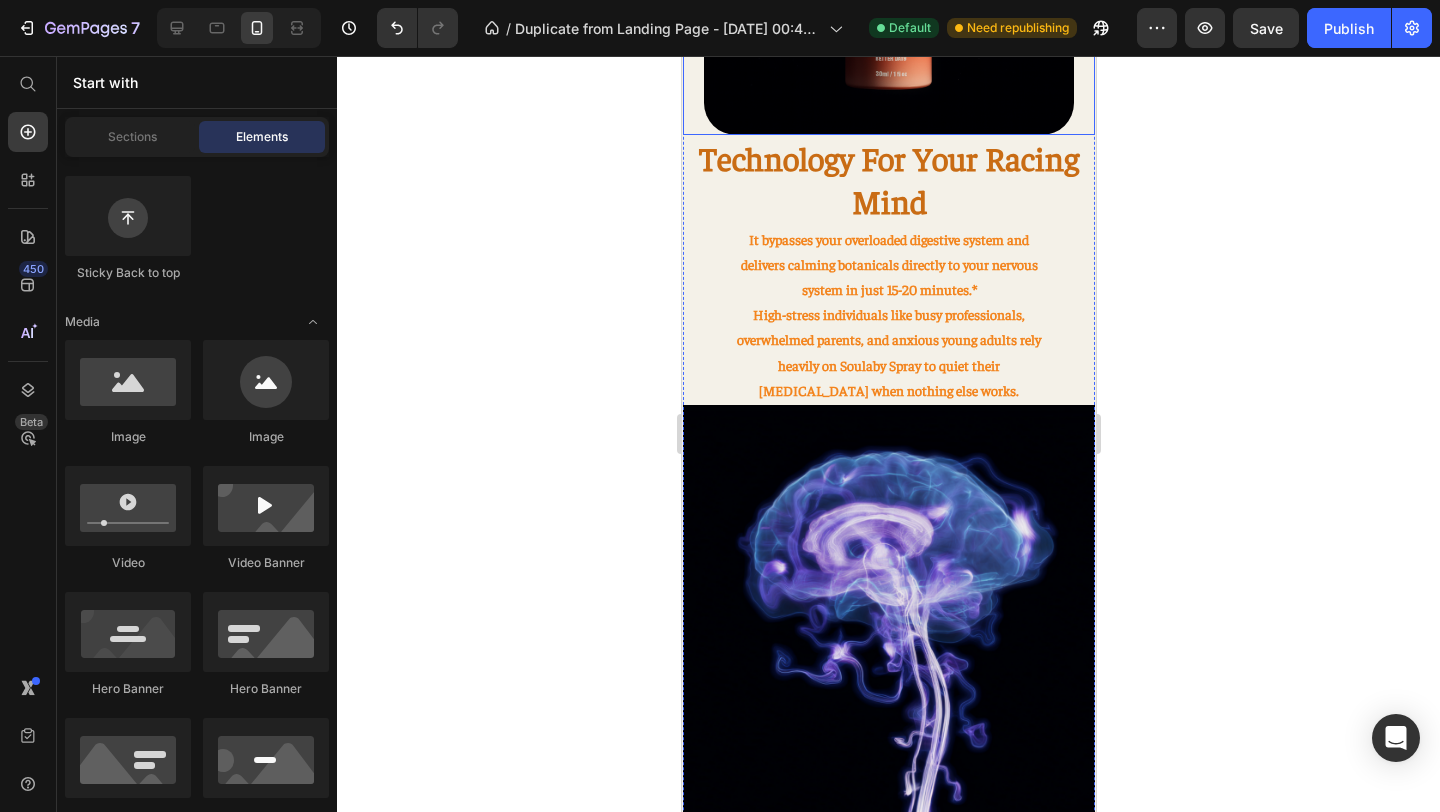 click at bounding box center [888, -90] 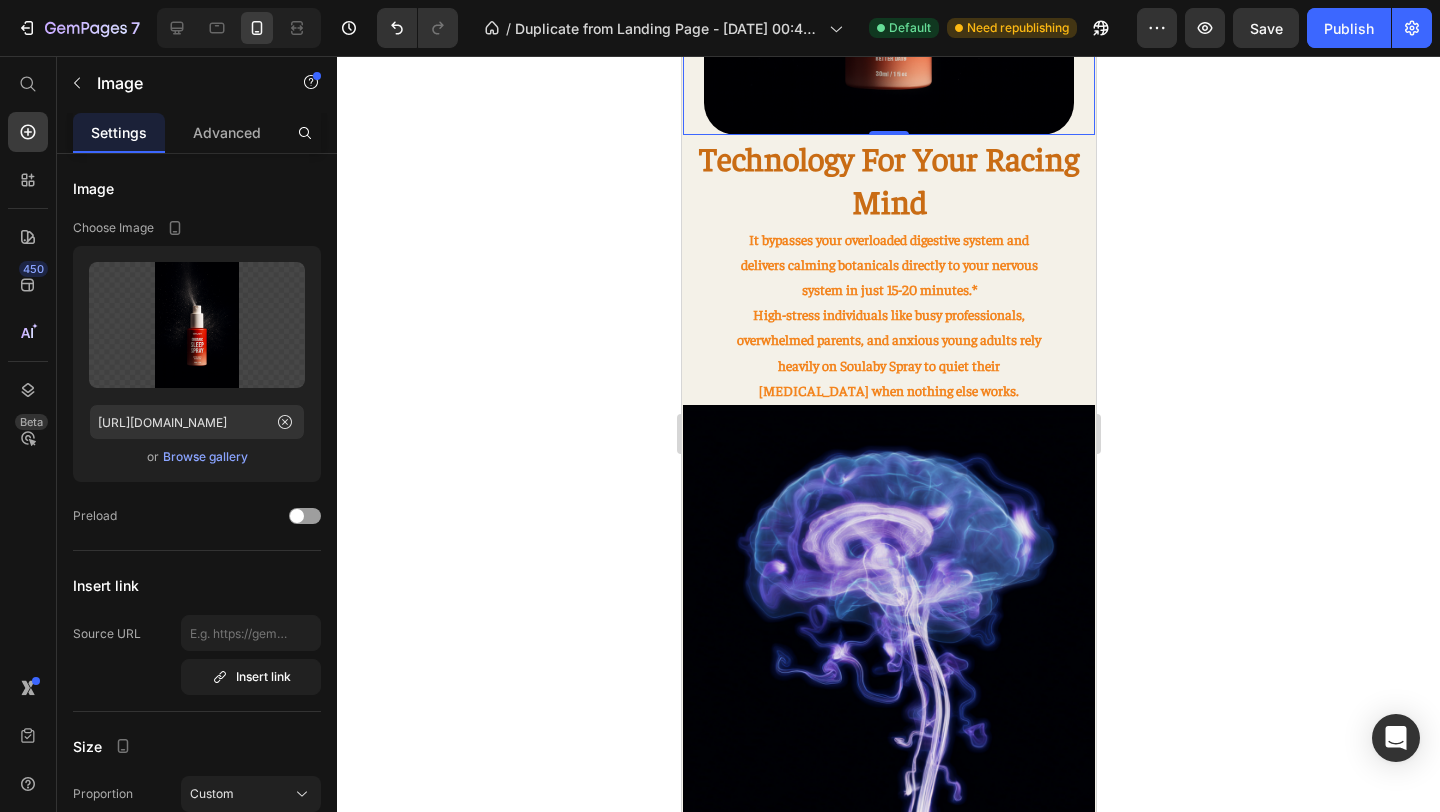 click at bounding box center [888, -90] 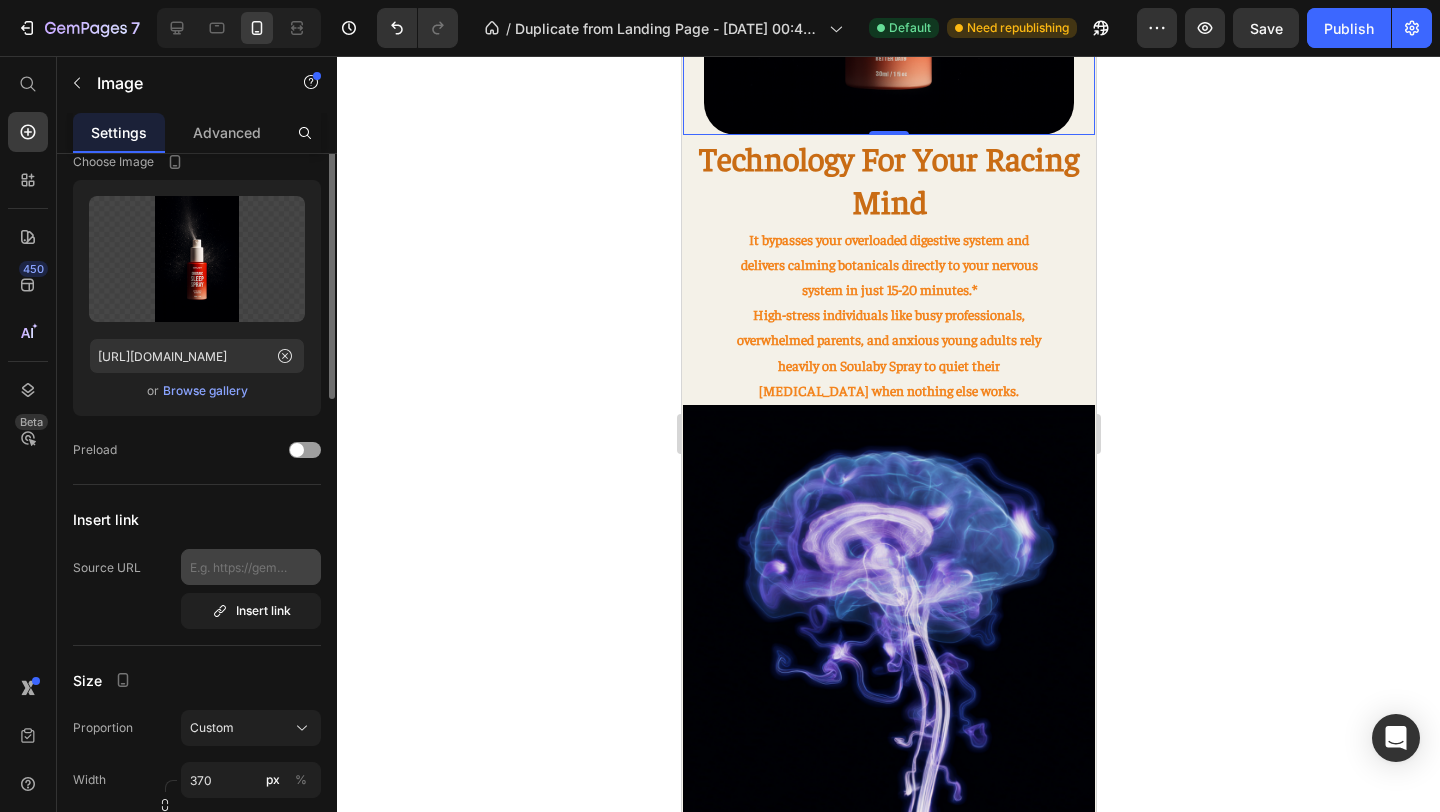 scroll, scrollTop: 0, scrollLeft: 0, axis: both 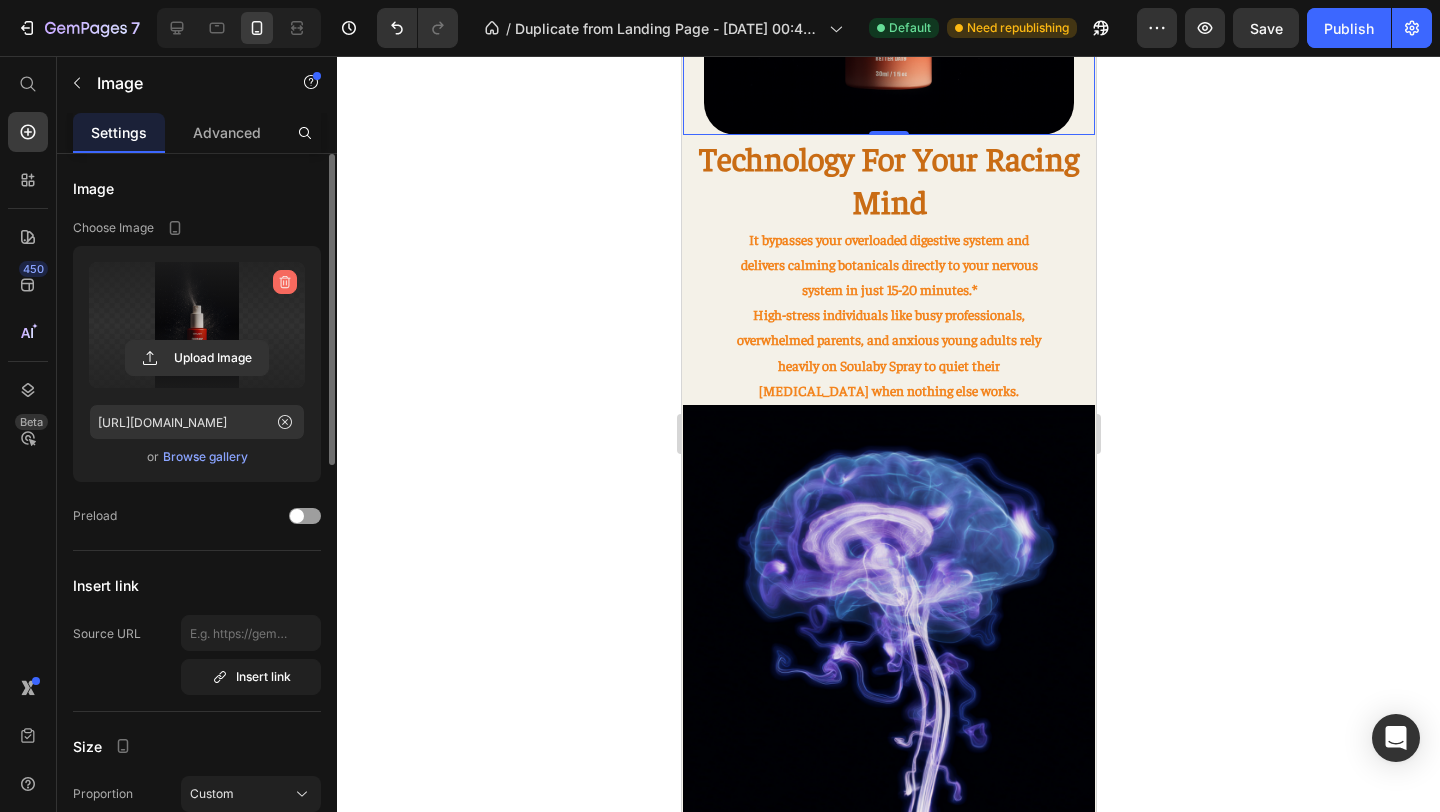 click 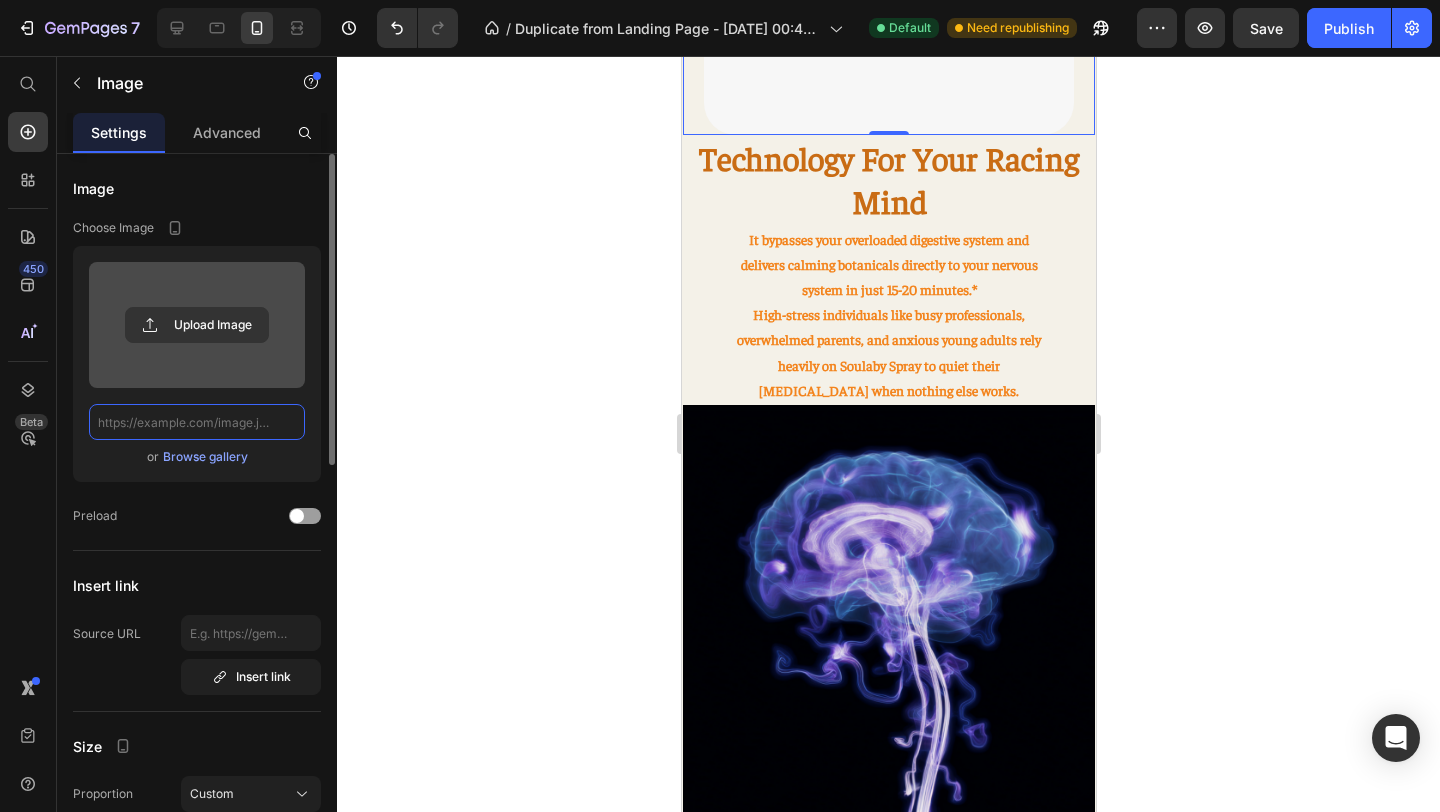 scroll, scrollTop: 0, scrollLeft: 0, axis: both 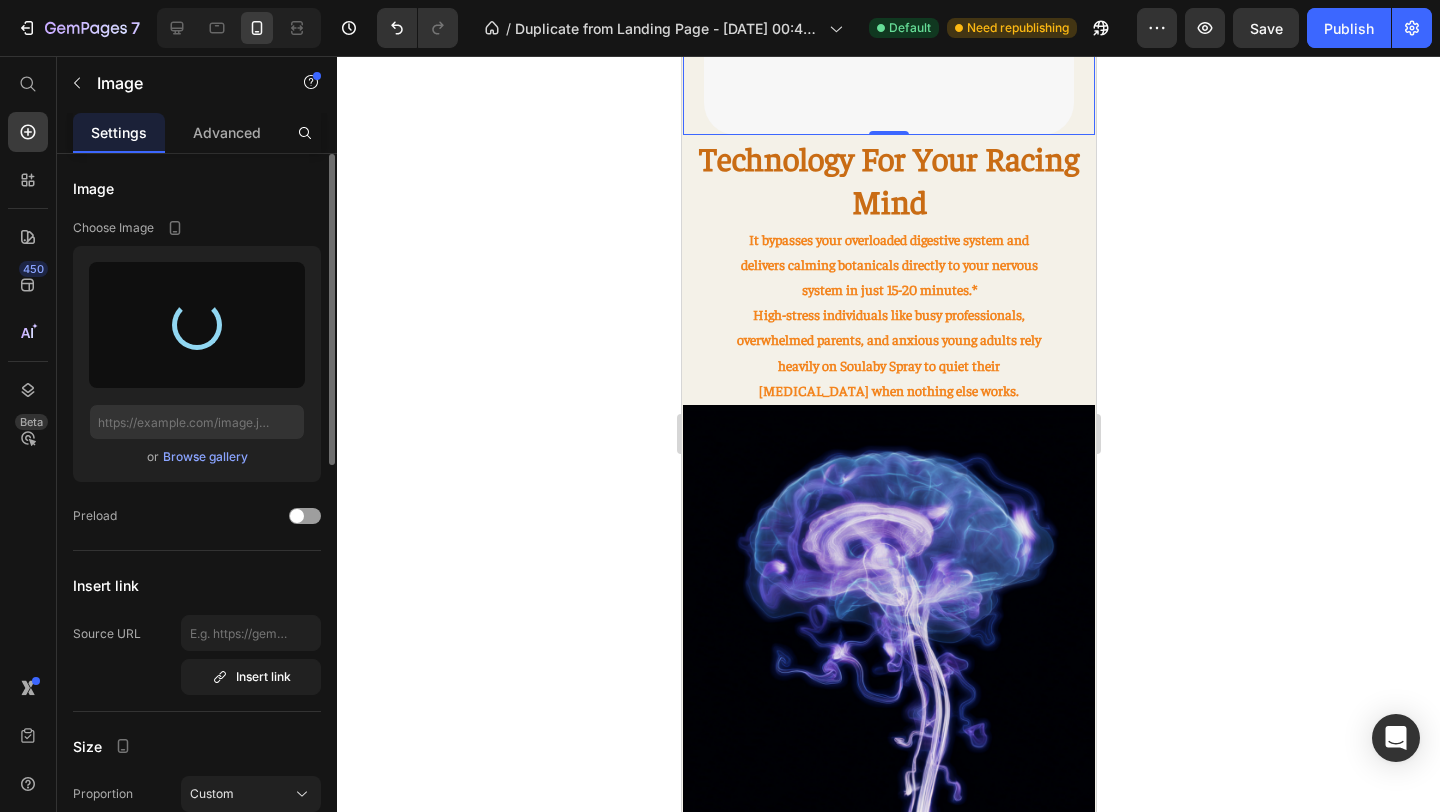 type on "[URL][DOMAIN_NAME]" 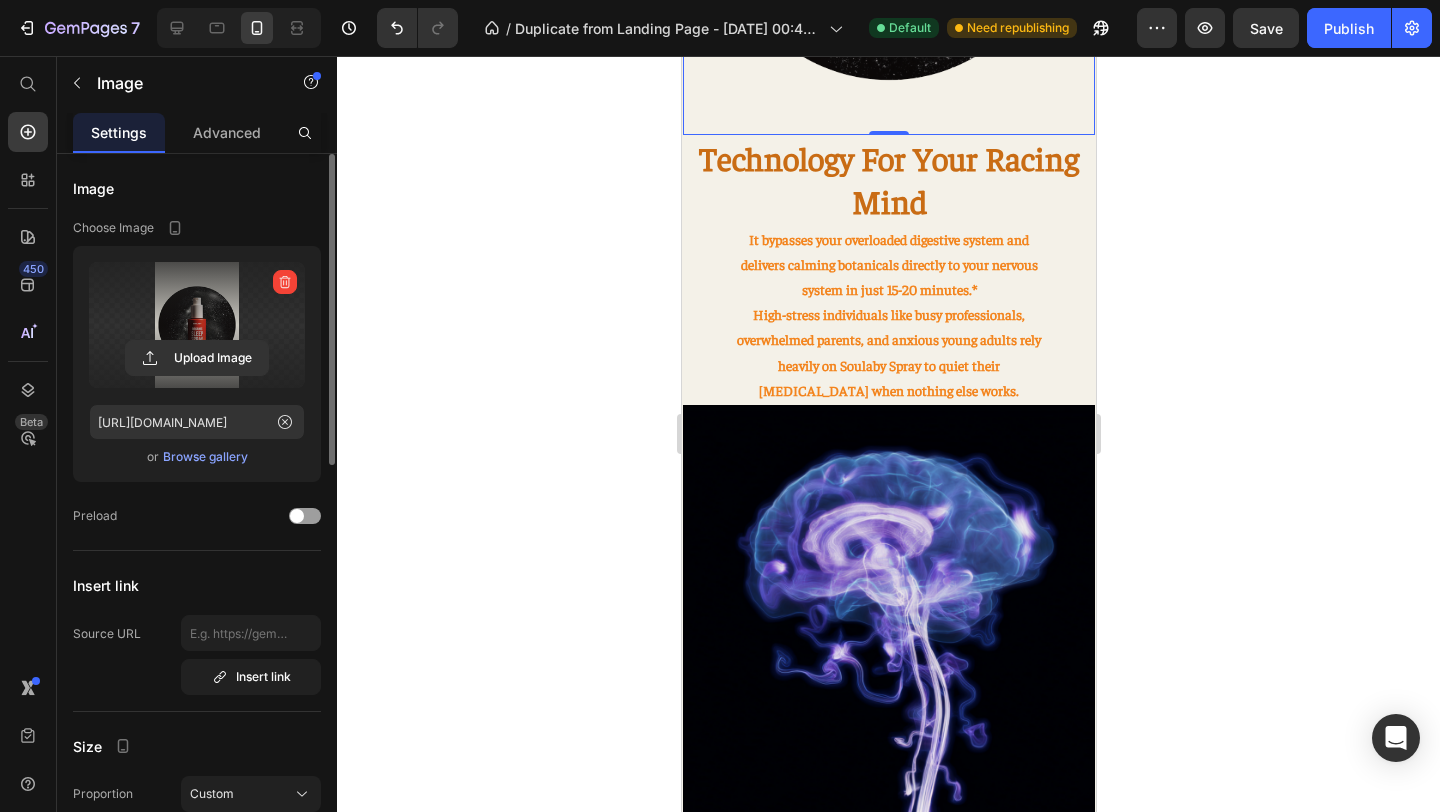 click 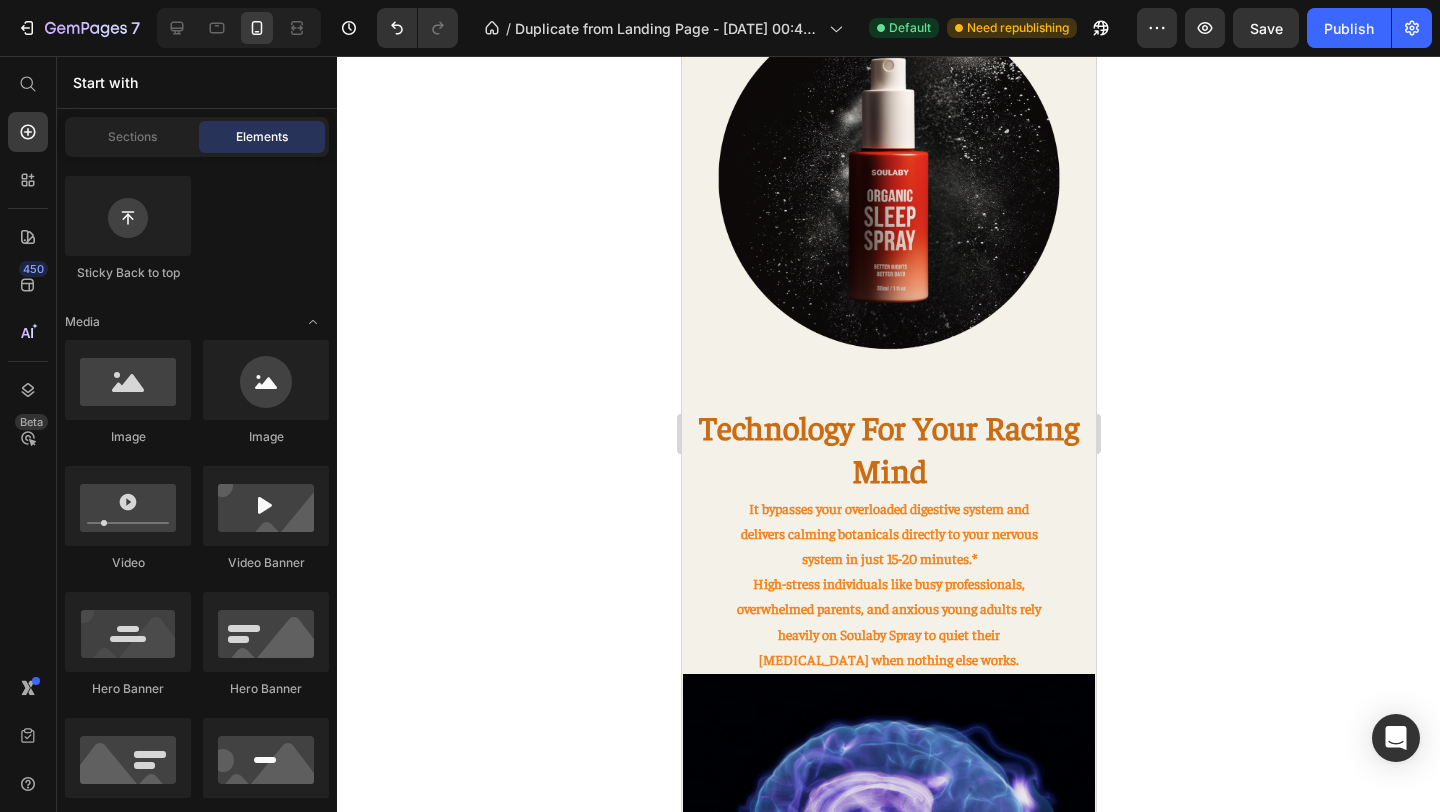 scroll, scrollTop: 1408, scrollLeft: 0, axis: vertical 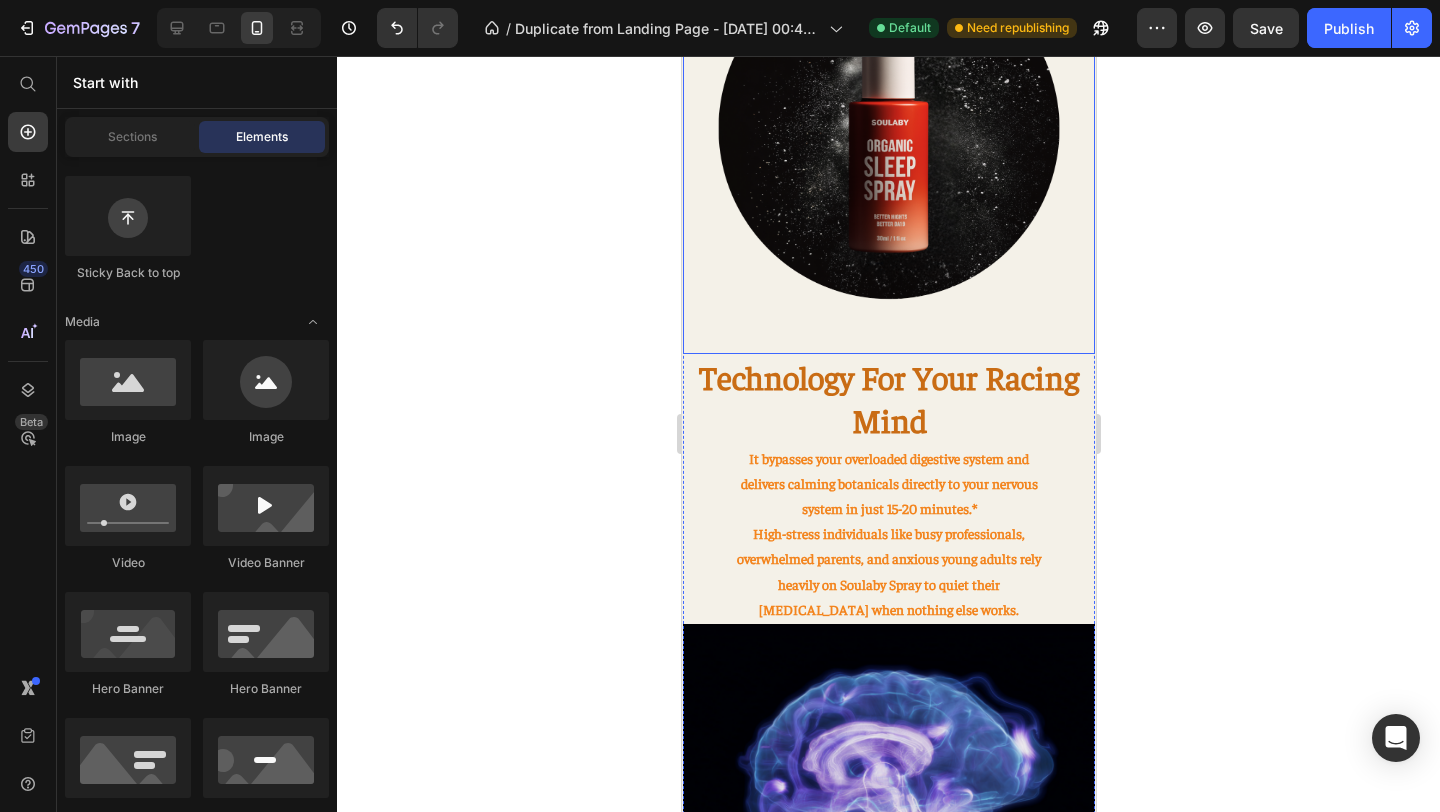 click at bounding box center (888, 129) 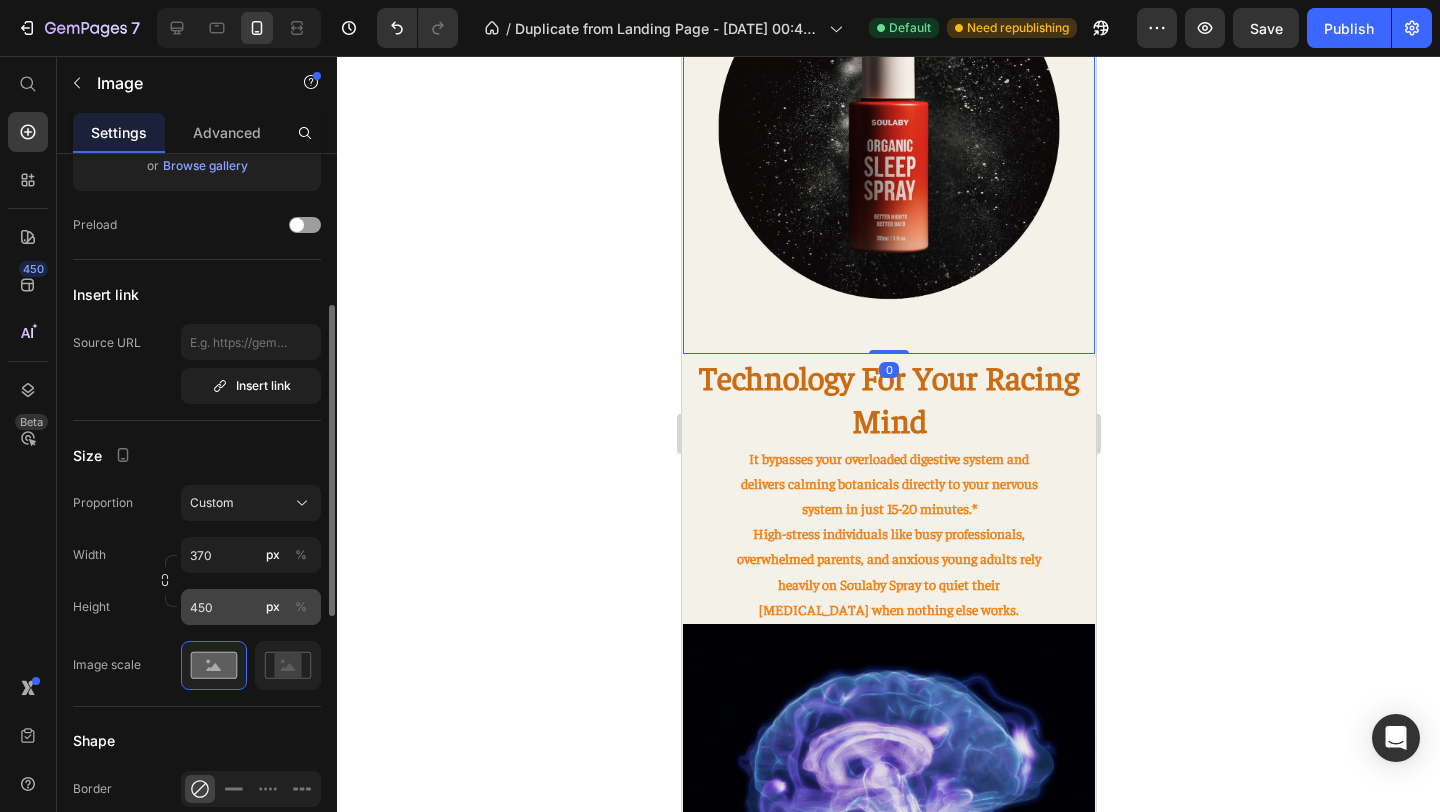 scroll, scrollTop: 308, scrollLeft: 0, axis: vertical 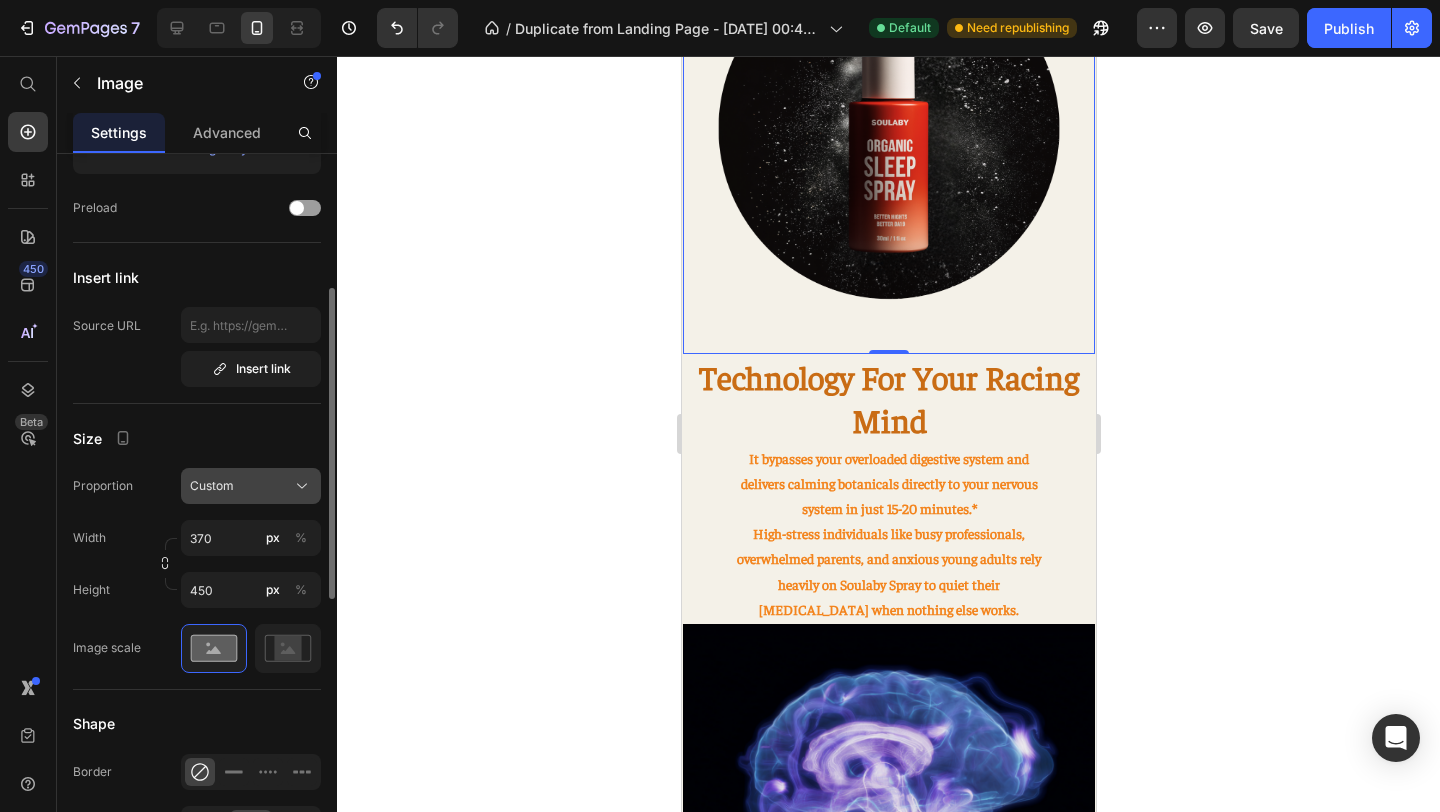 click on "Custom" 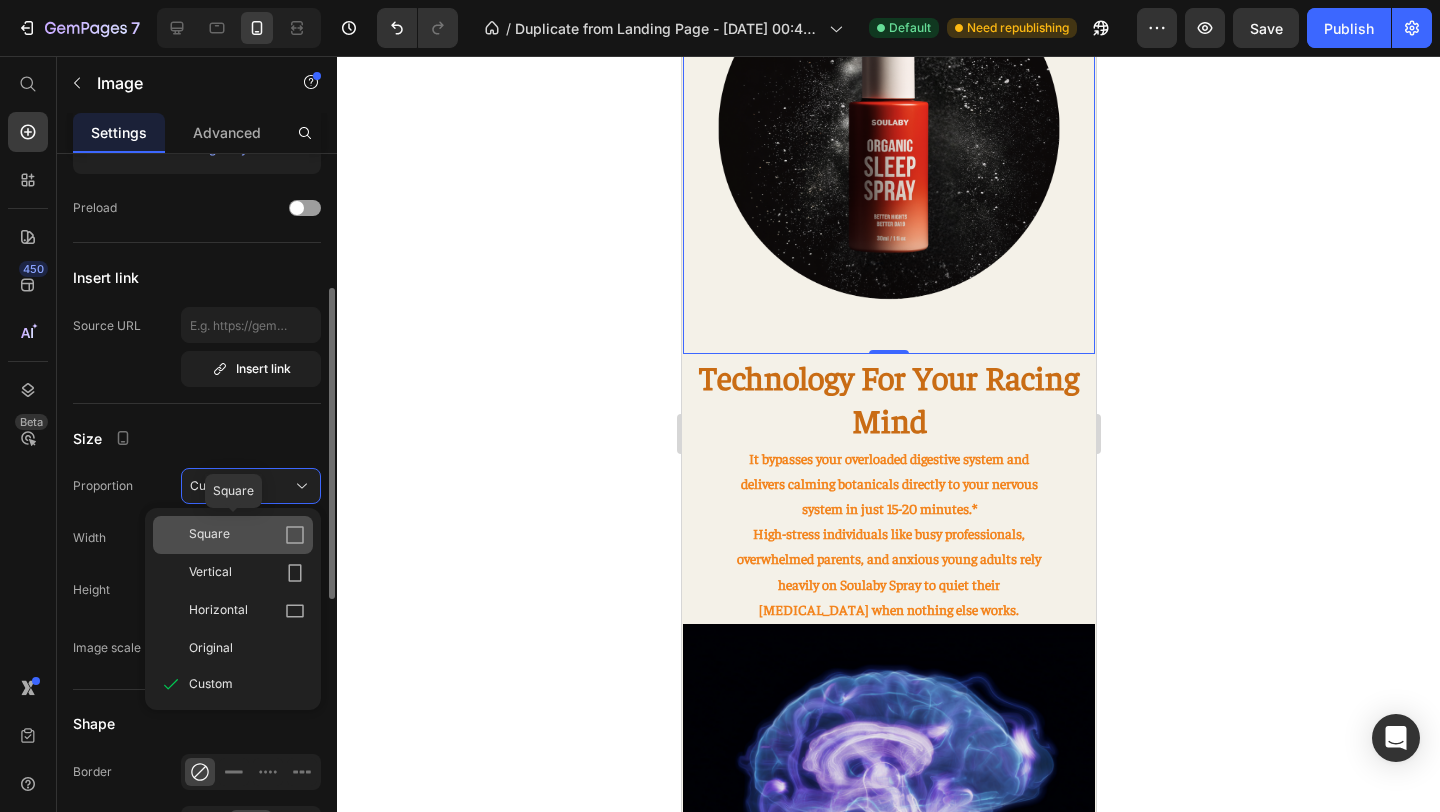 click on "Square" at bounding box center [247, 535] 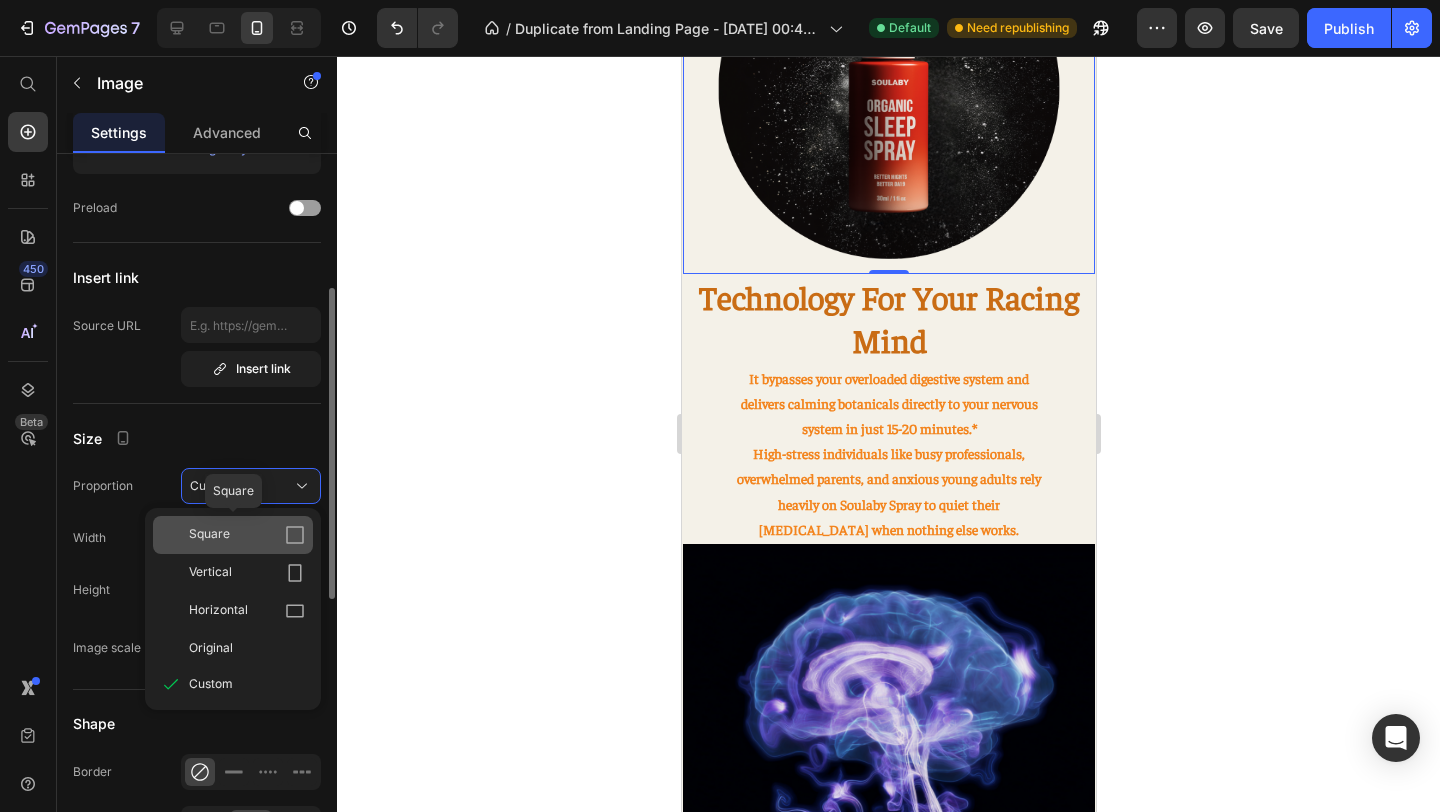 type 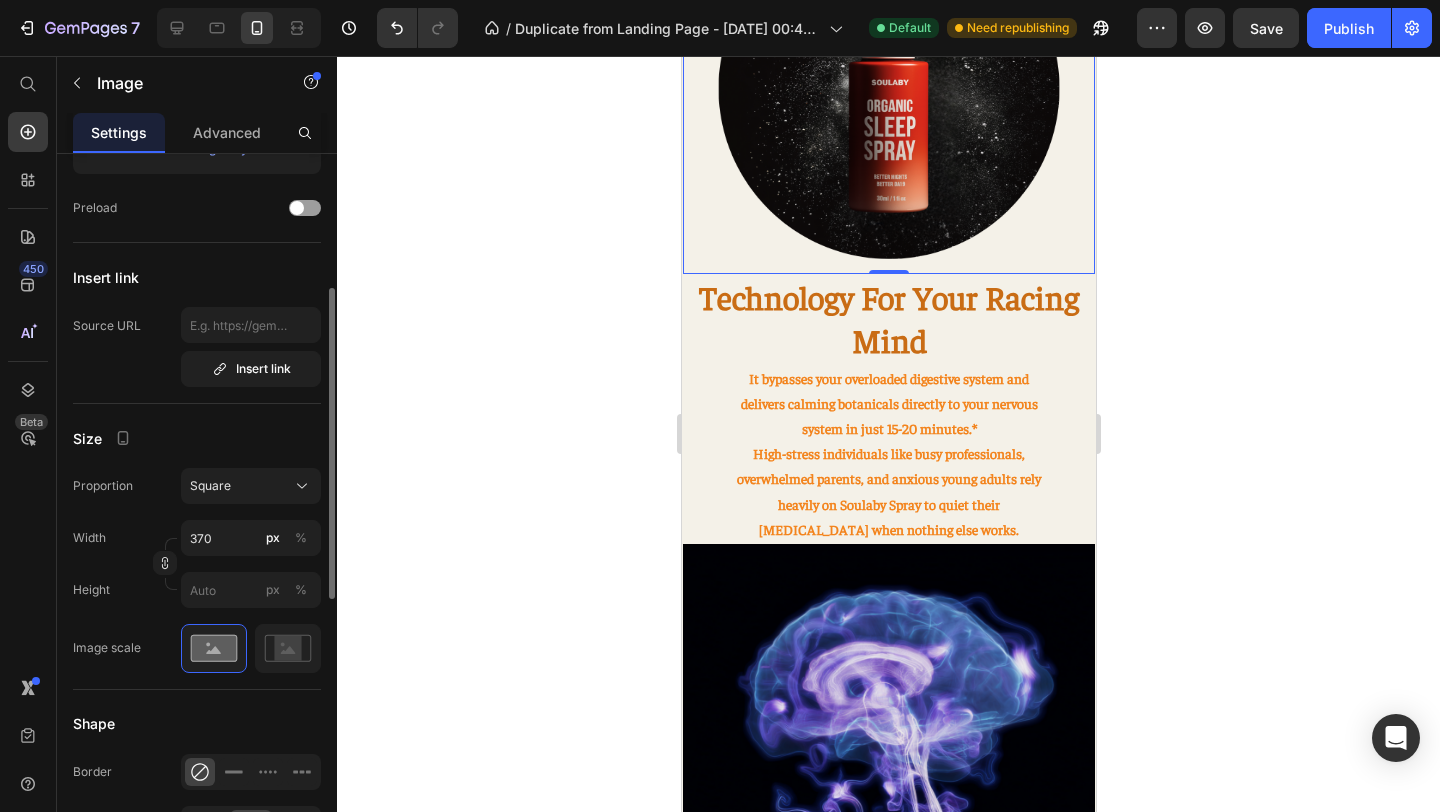 click 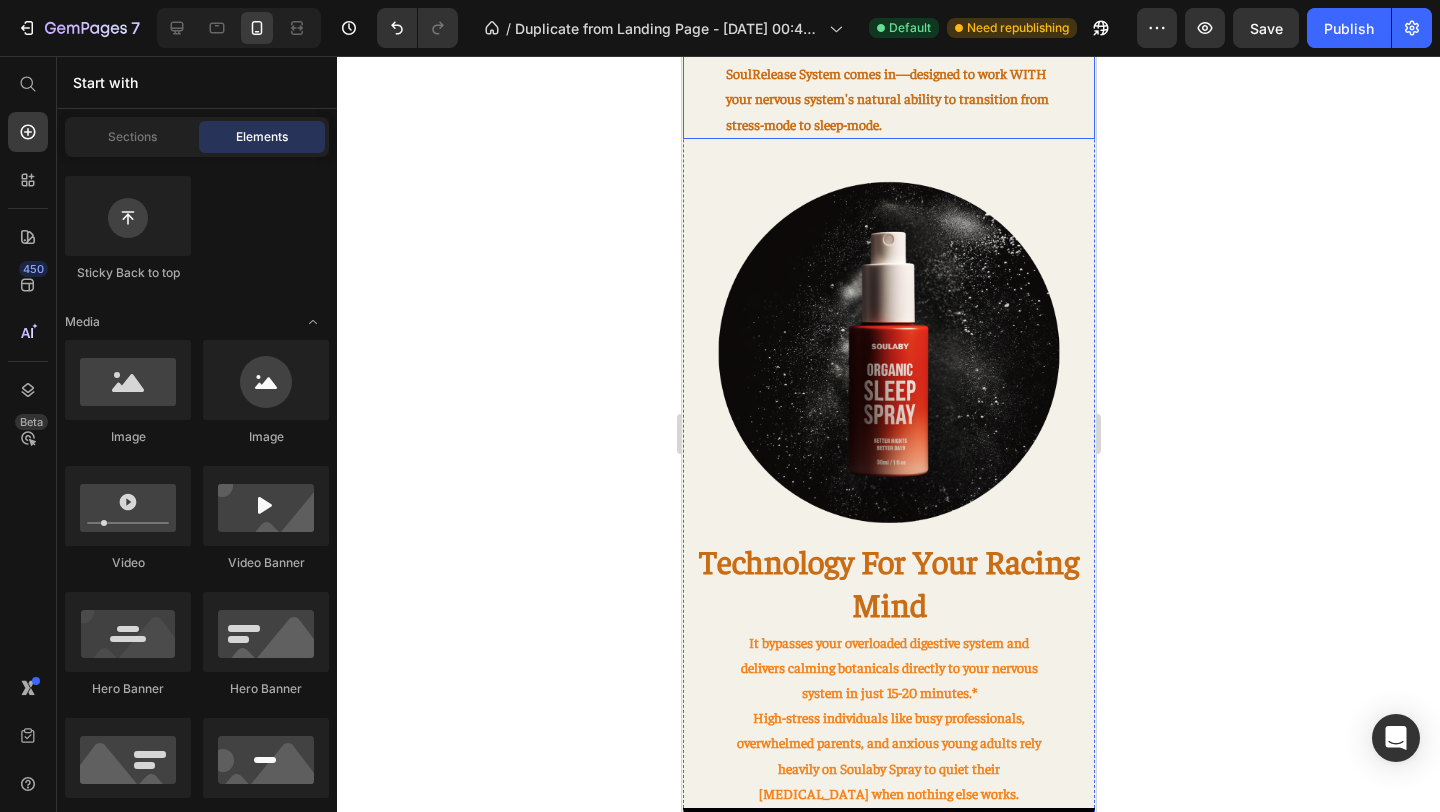 scroll, scrollTop: 1285, scrollLeft: 0, axis: vertical 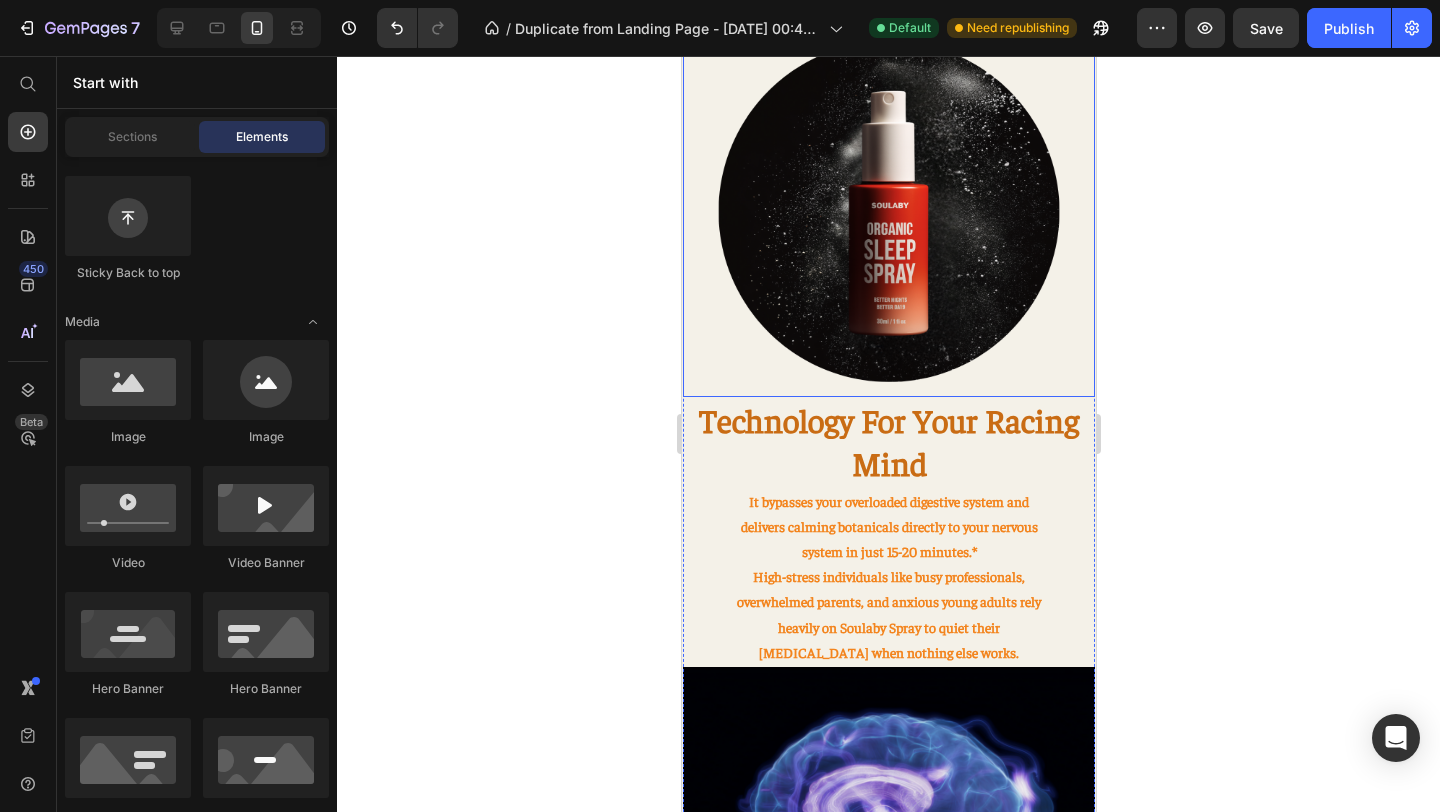 click at bounding box center [888, 212] 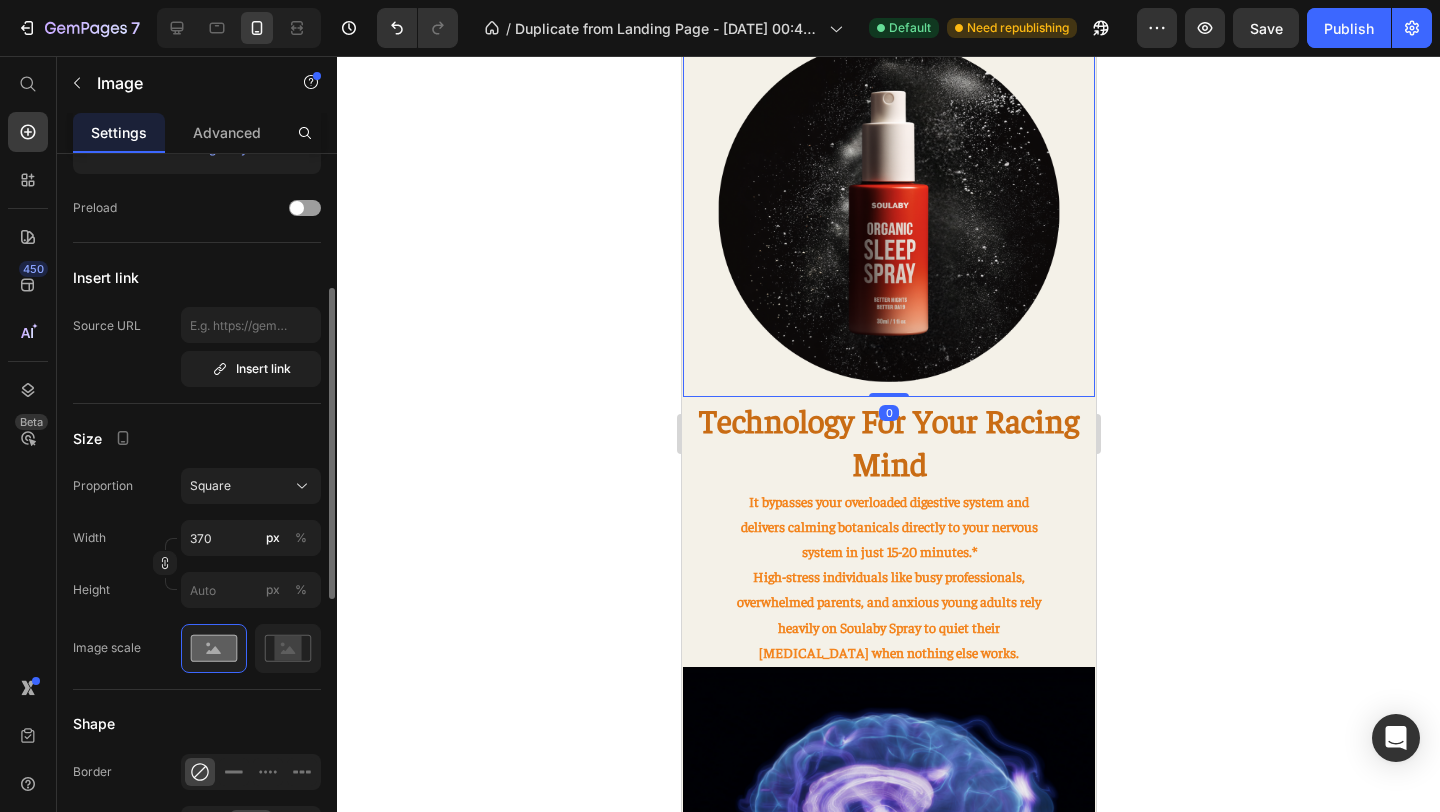 click 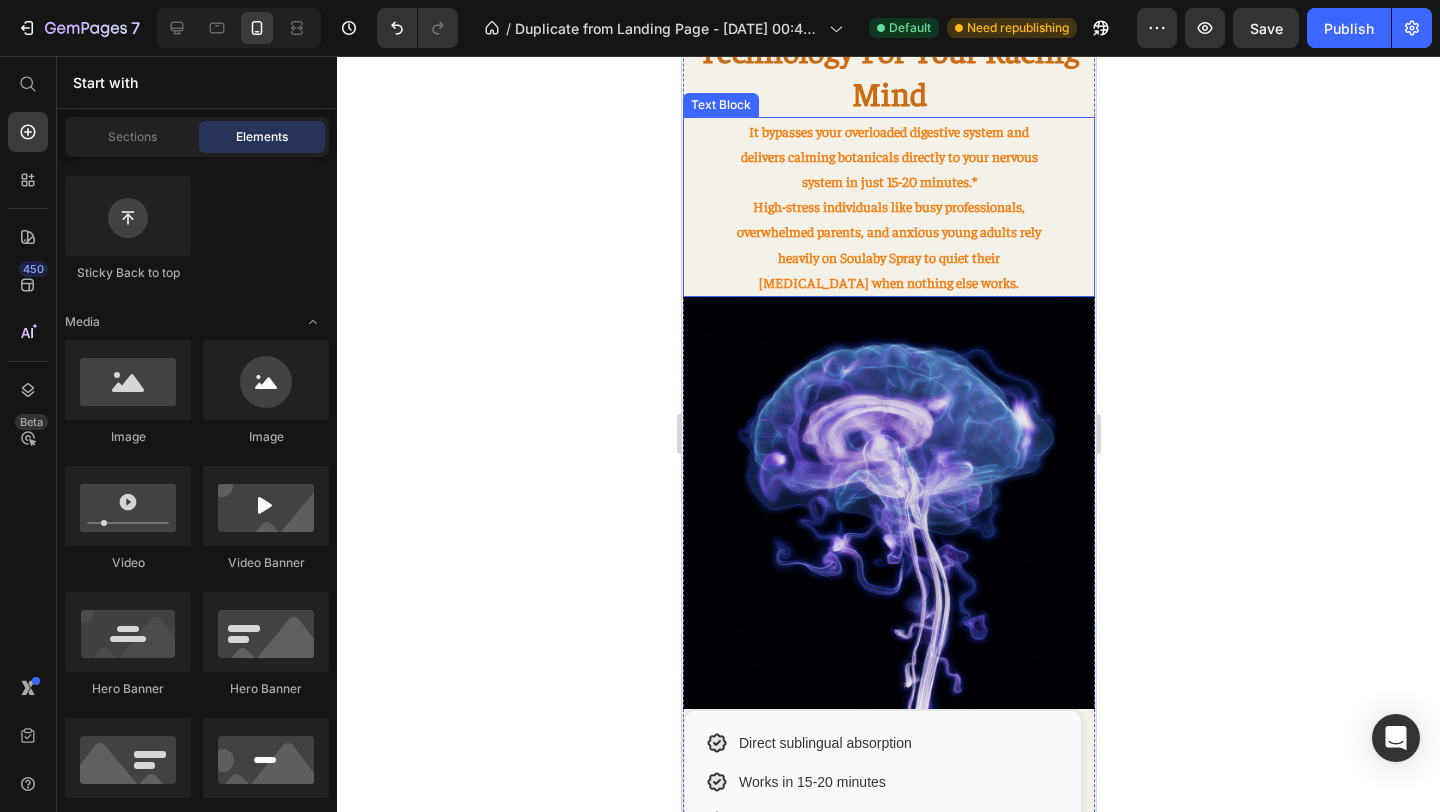 scroll, scrollTop: 1304, scrollLeft: 0, axis: vertical 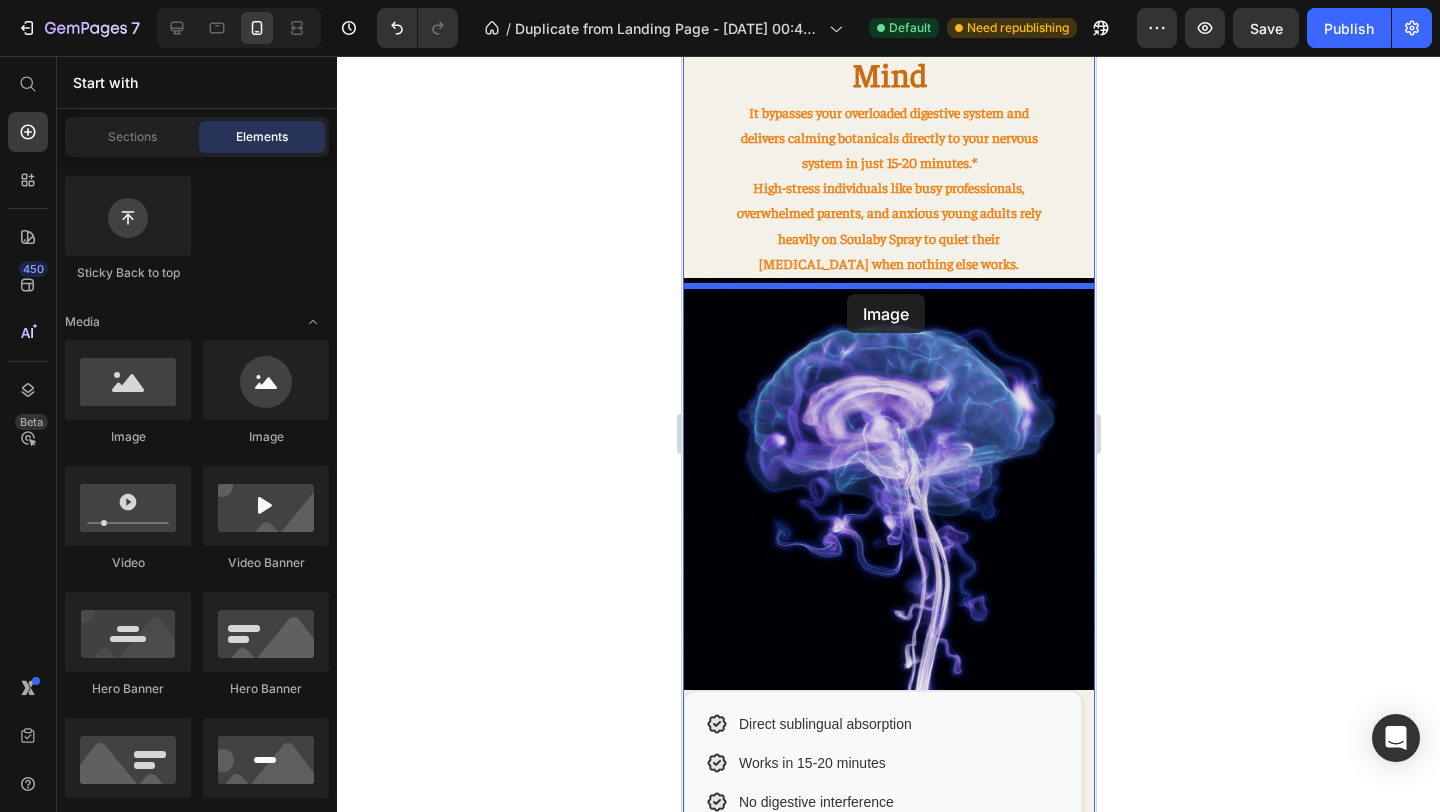 drag, startPoint x: 814, startPoint y: 470, endPoint x: 846, endPoint y: 294, distance: 178.88544 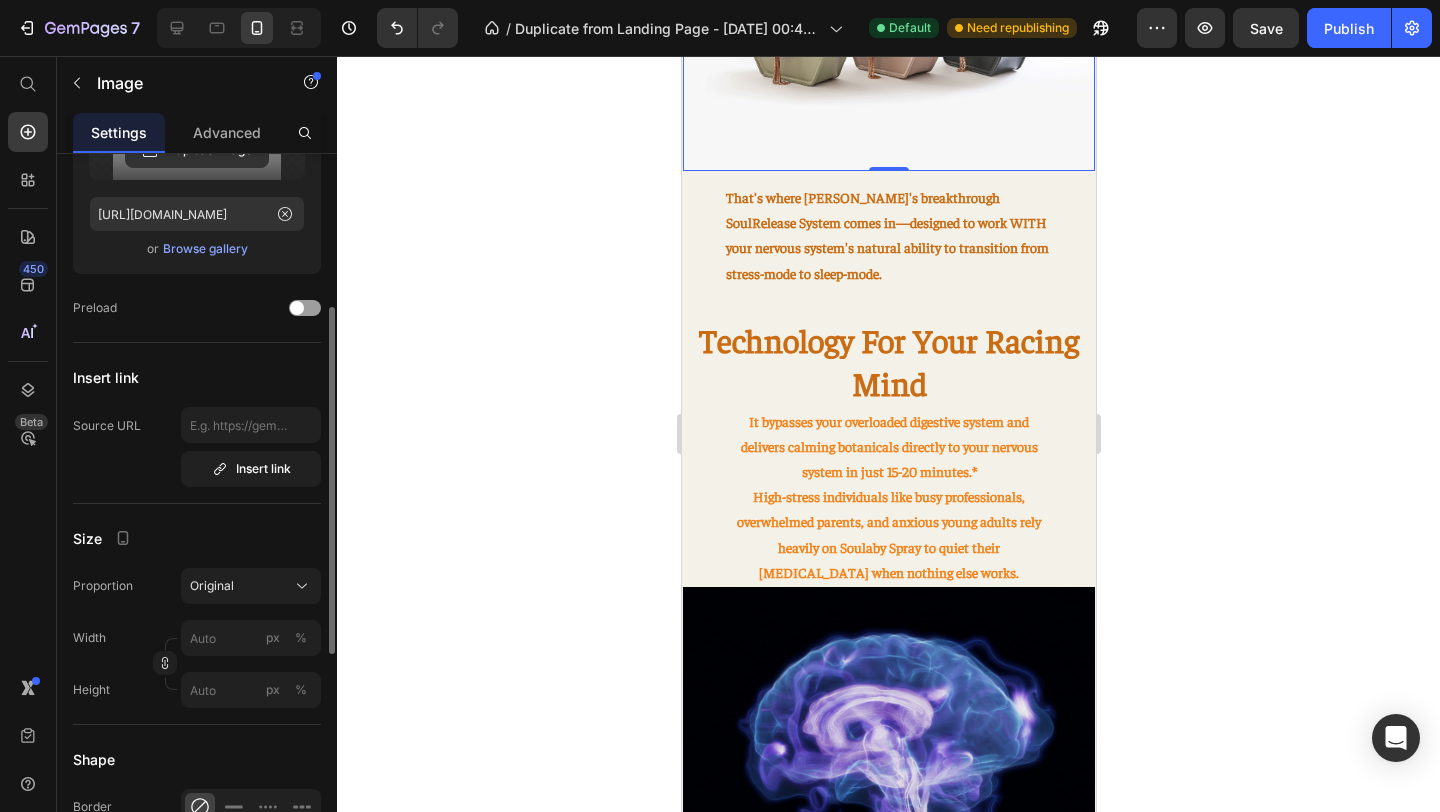 scroll, scrollTop: 0, scrollLeft: 0, axis: both 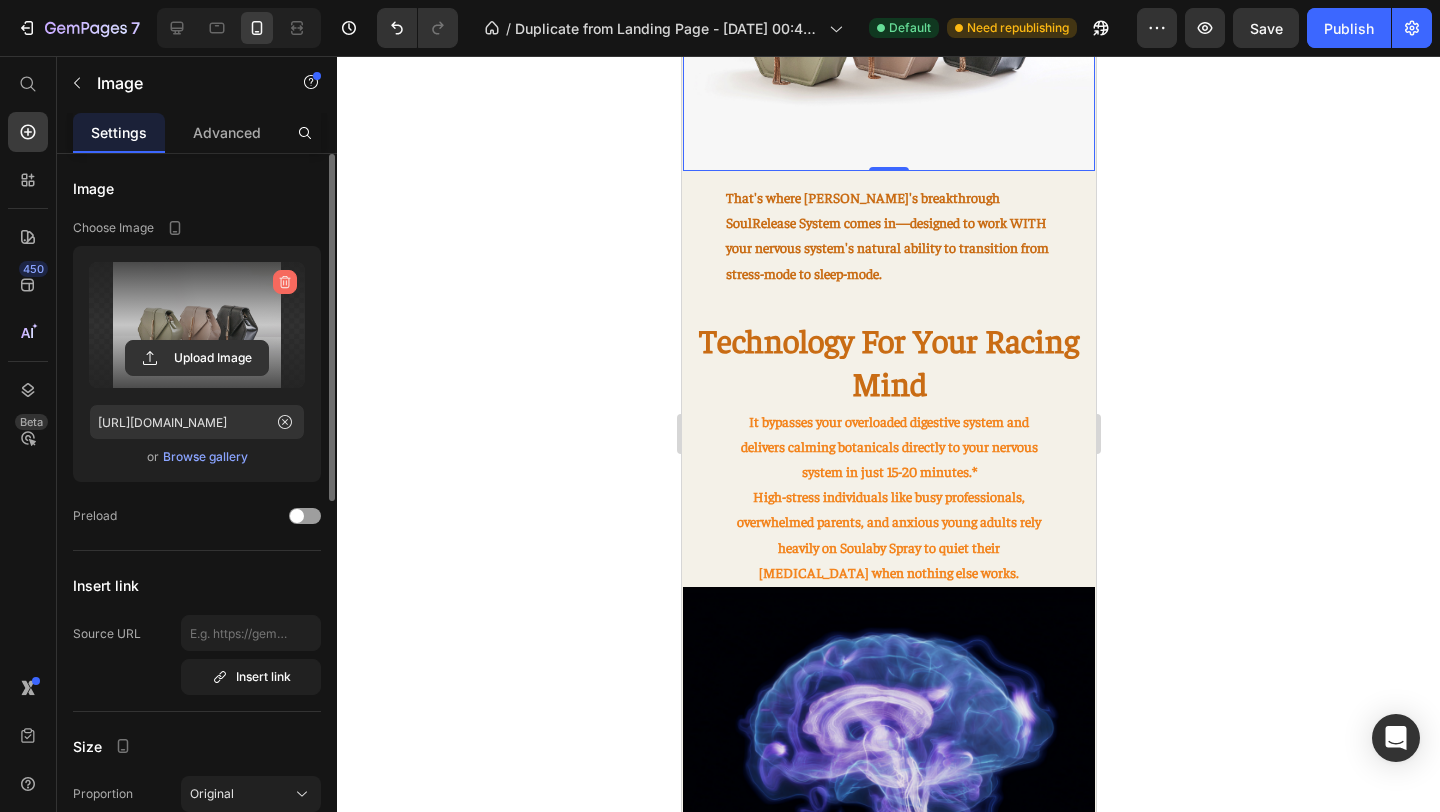 click at bounding box center (285, 282) 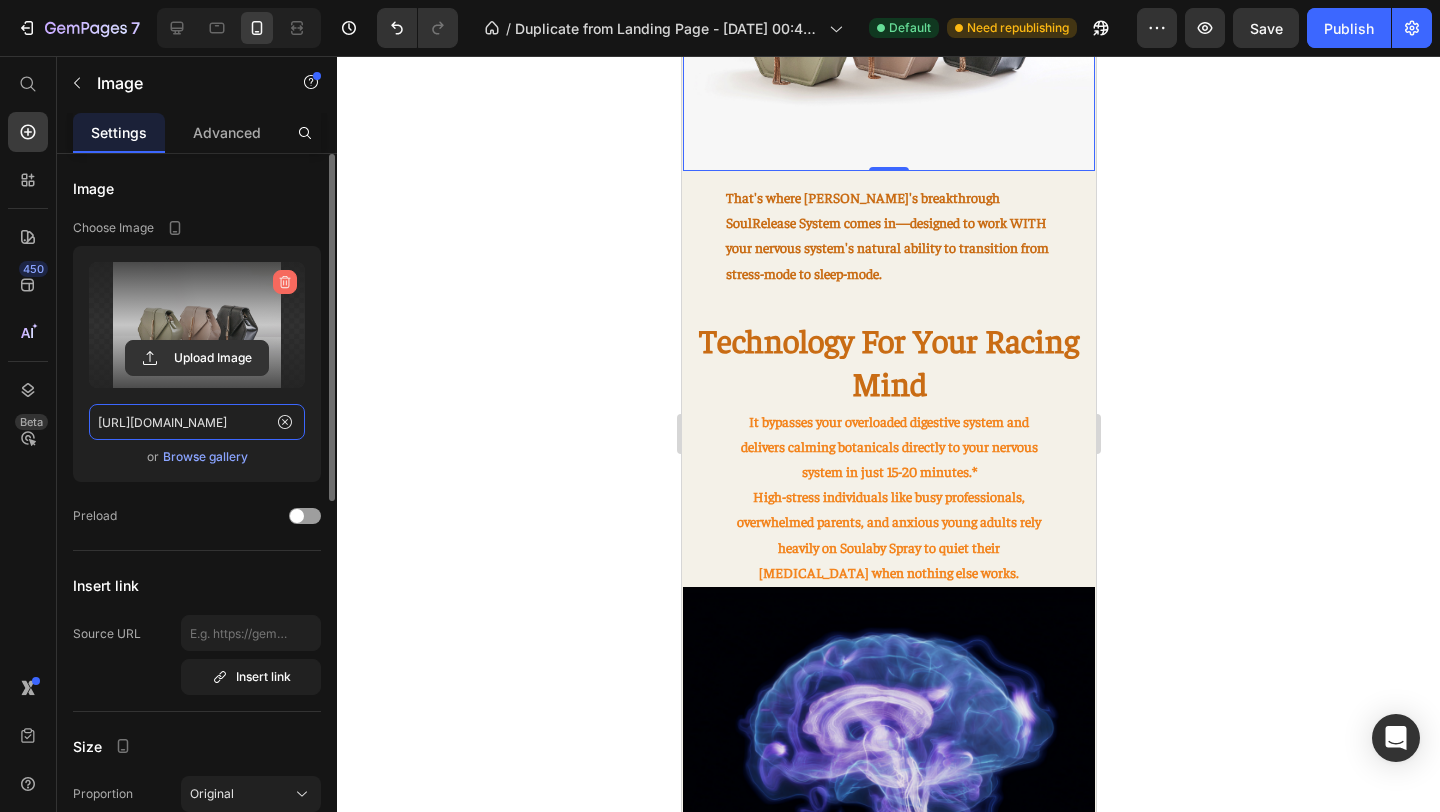 type 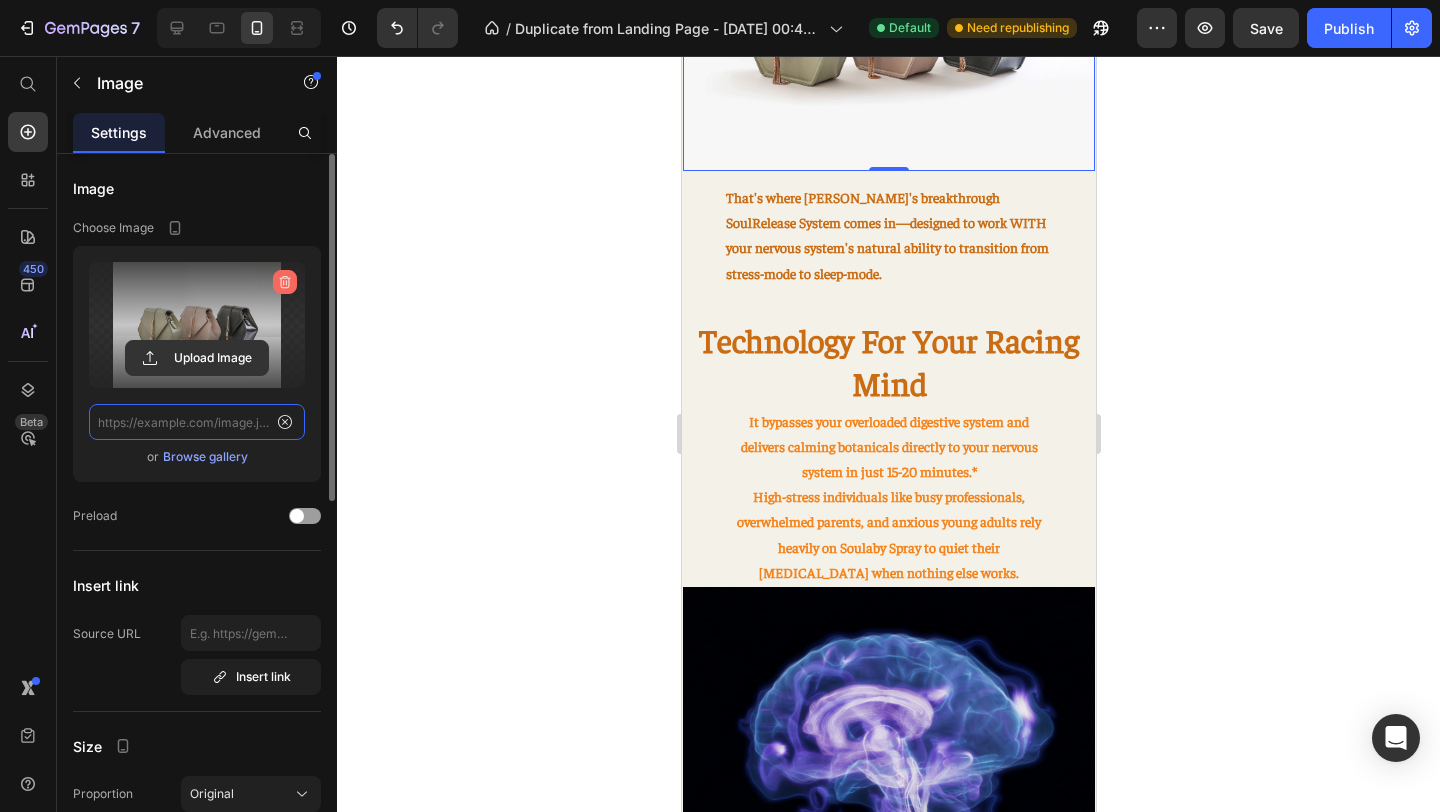 scroll, scrollTop: 0, scrollLeft: 0, axis: both 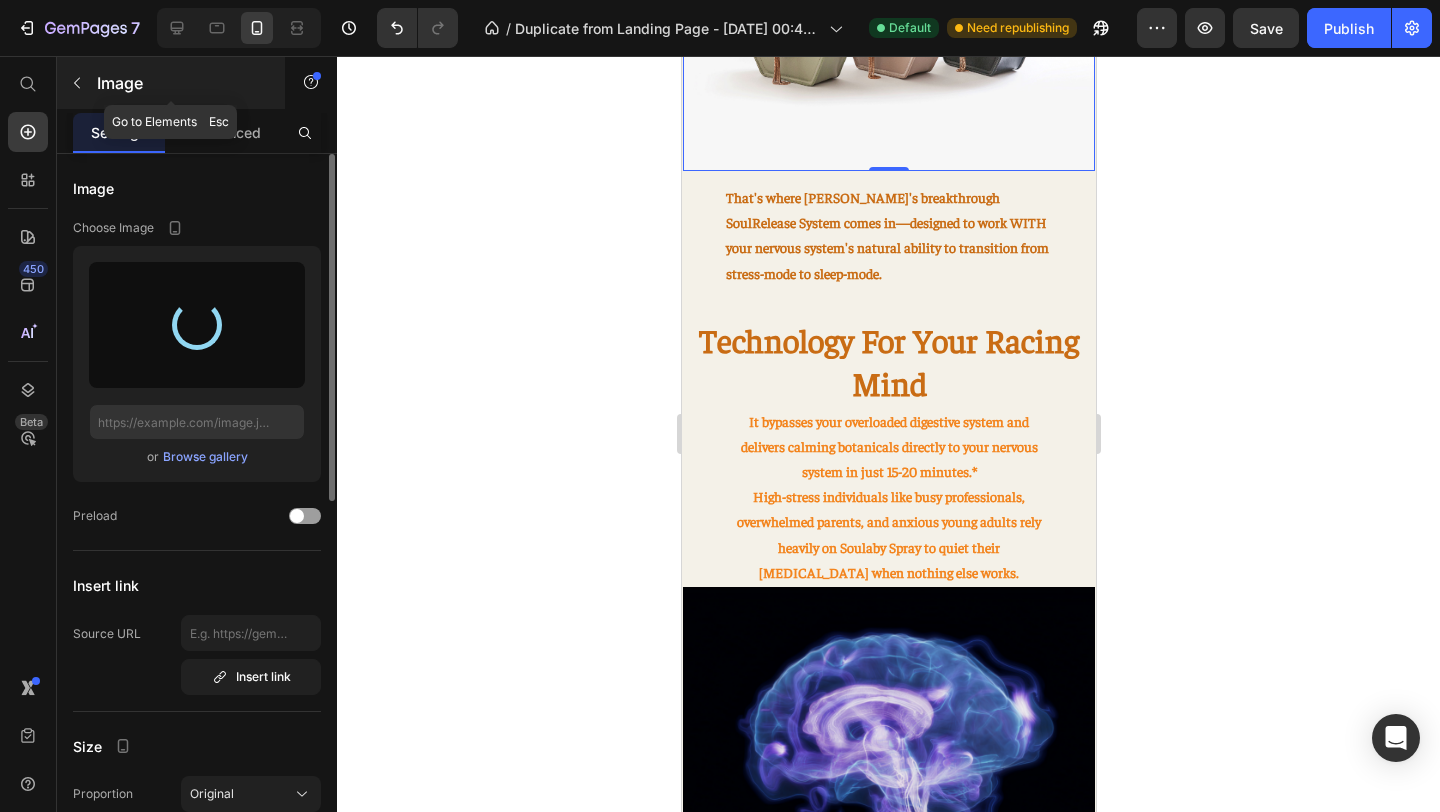 click at bounding box center (77, 83) 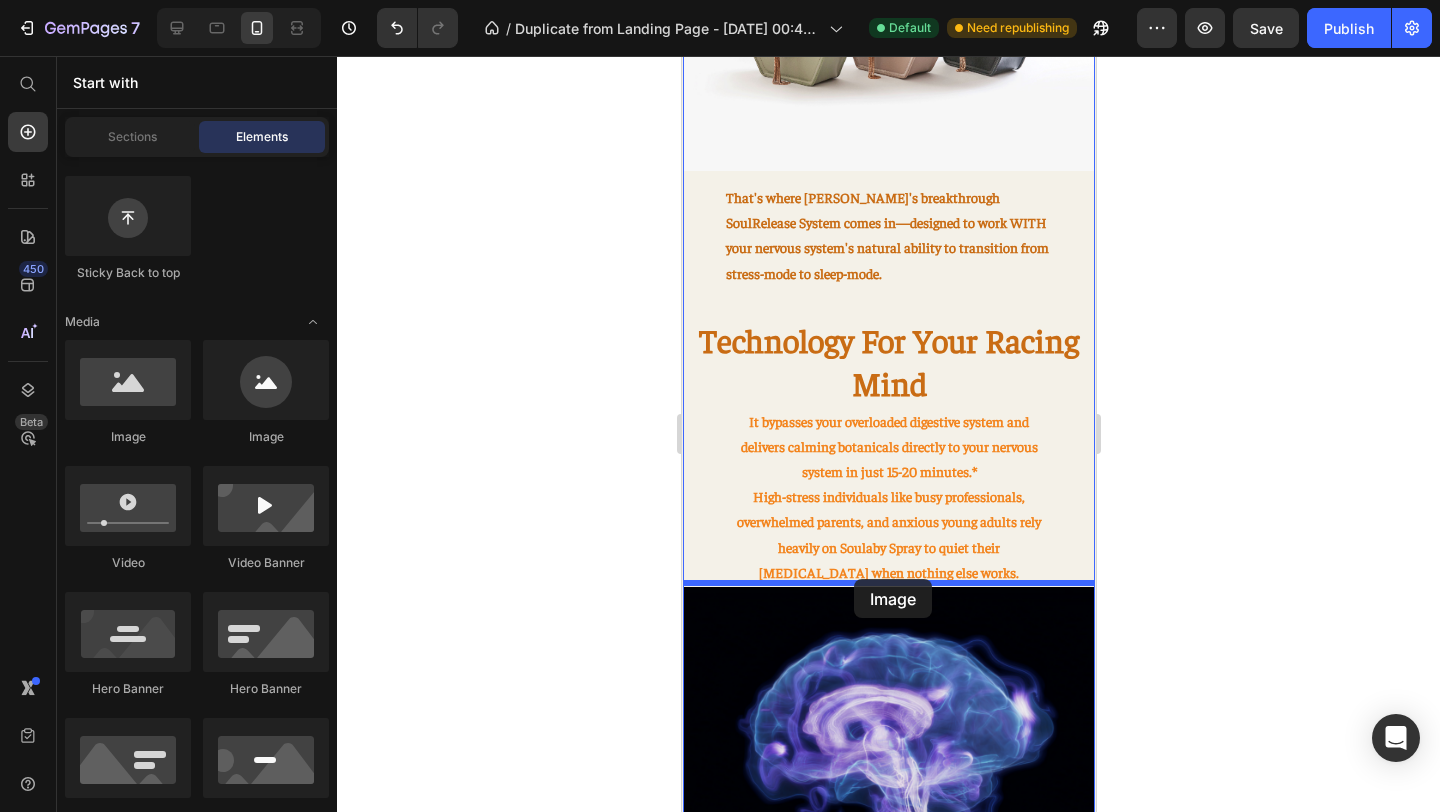 drag, startPoint x: 970, startPoint y: 476, endPoint x: 853, endPoint y: 579, distance: 155.87816 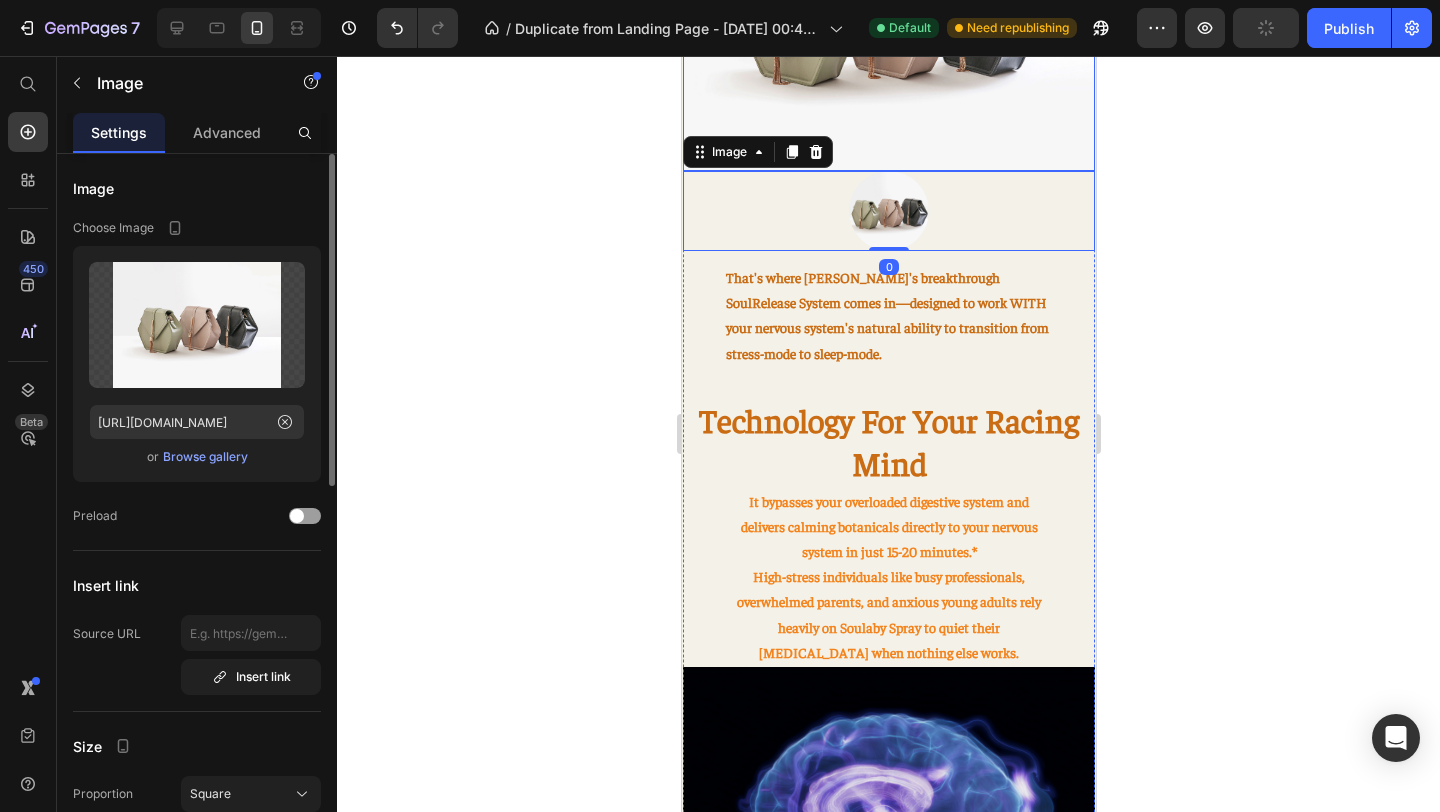 click at bounding box center (888, 16) 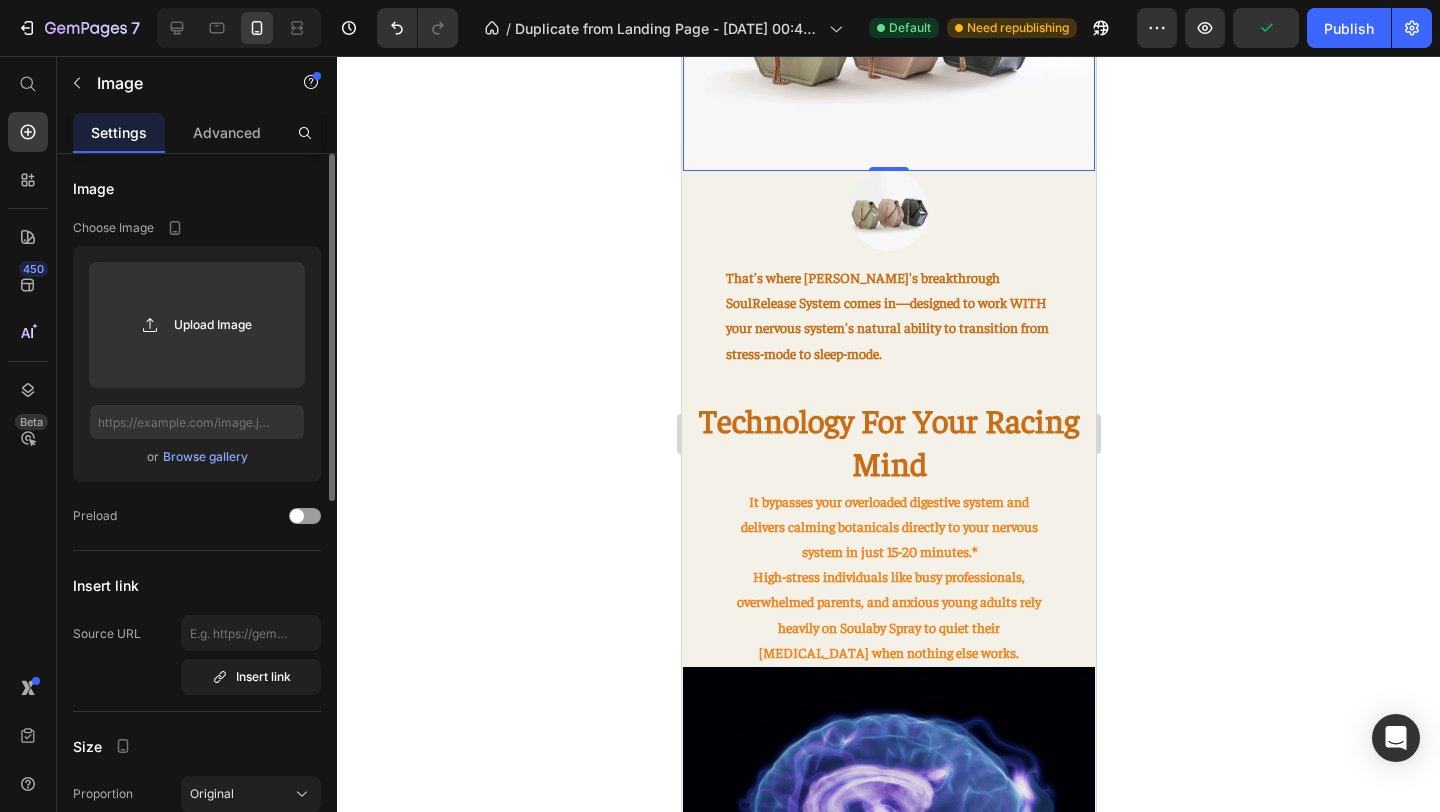 click at bounding box center [888, 16] 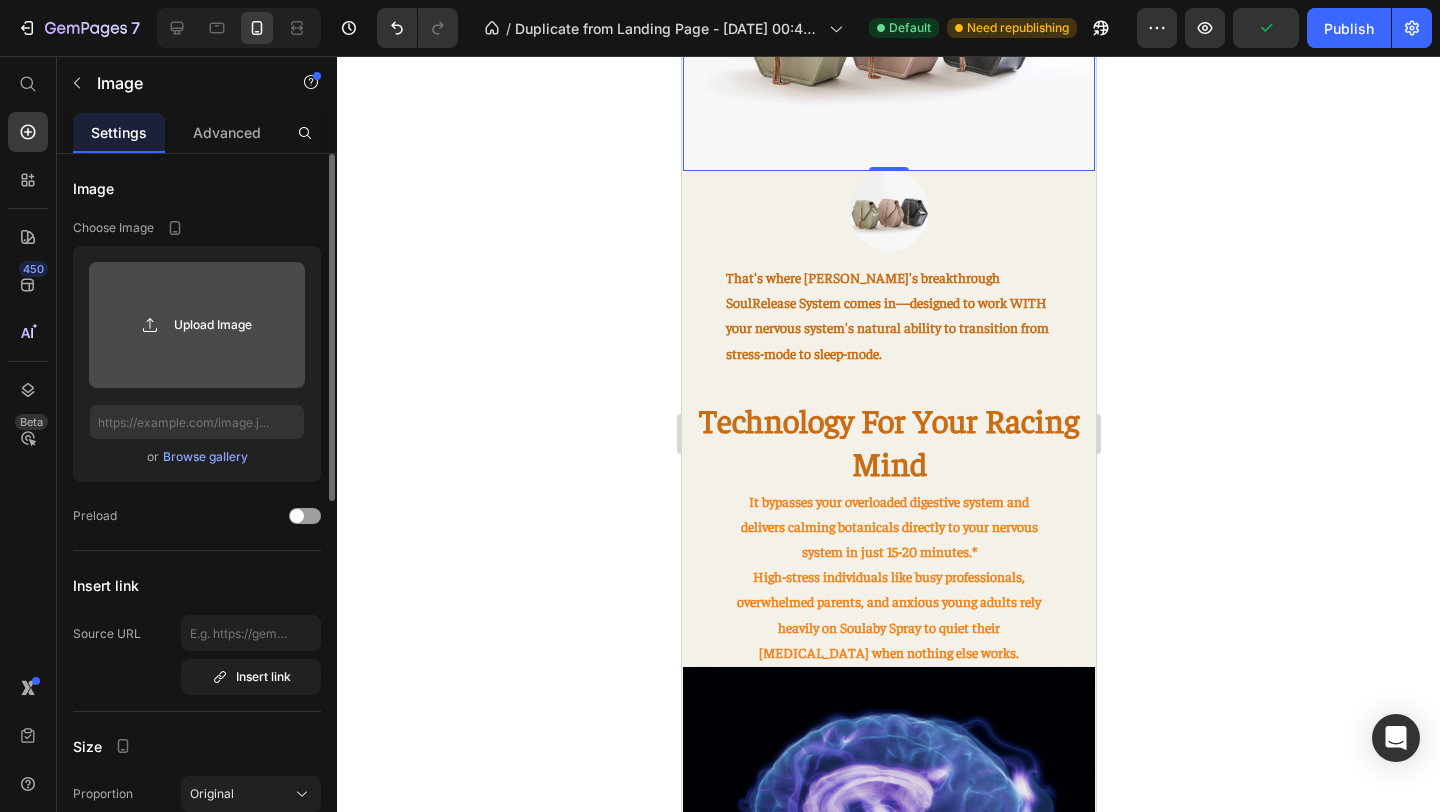 click 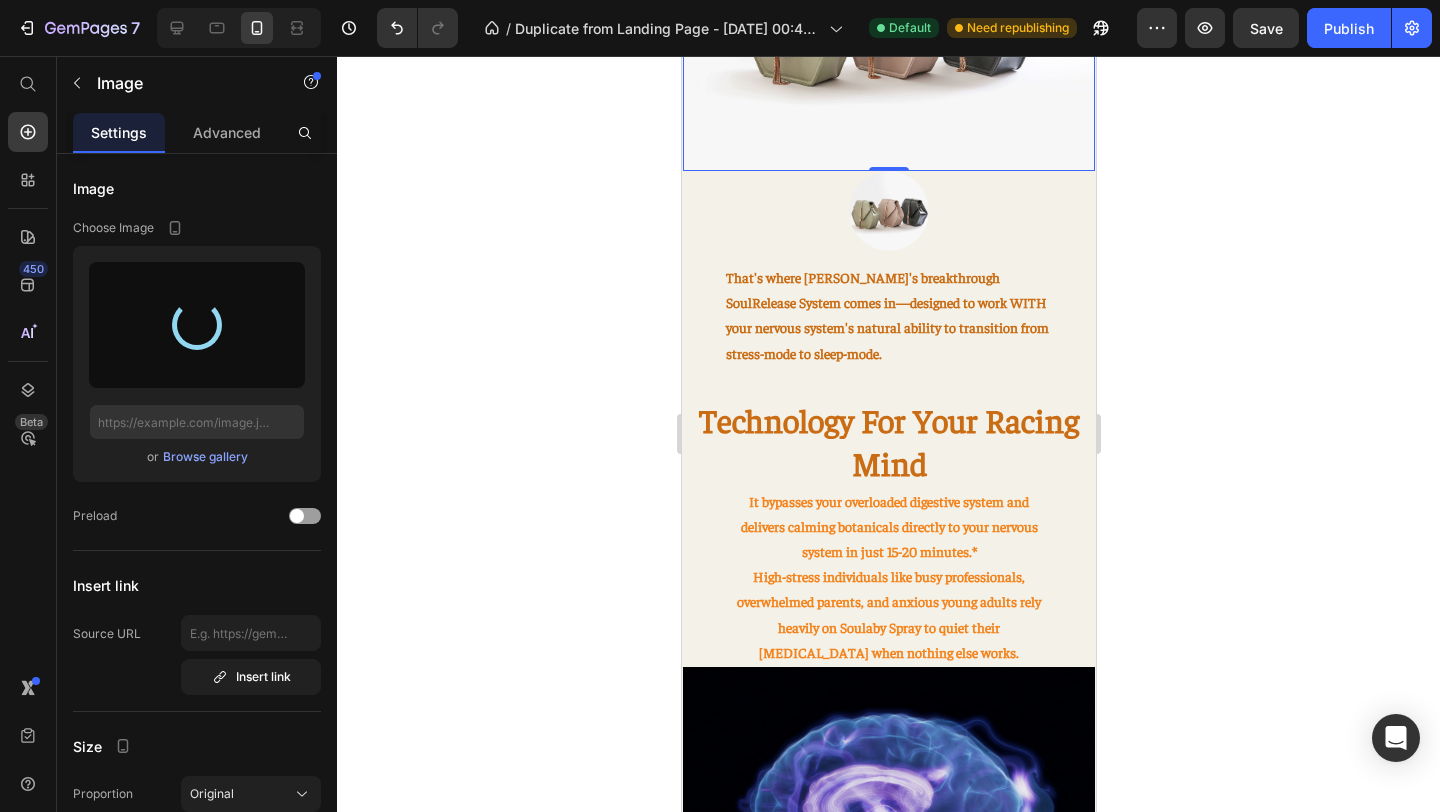 type on "[URL][DOMAIN_NAME]" 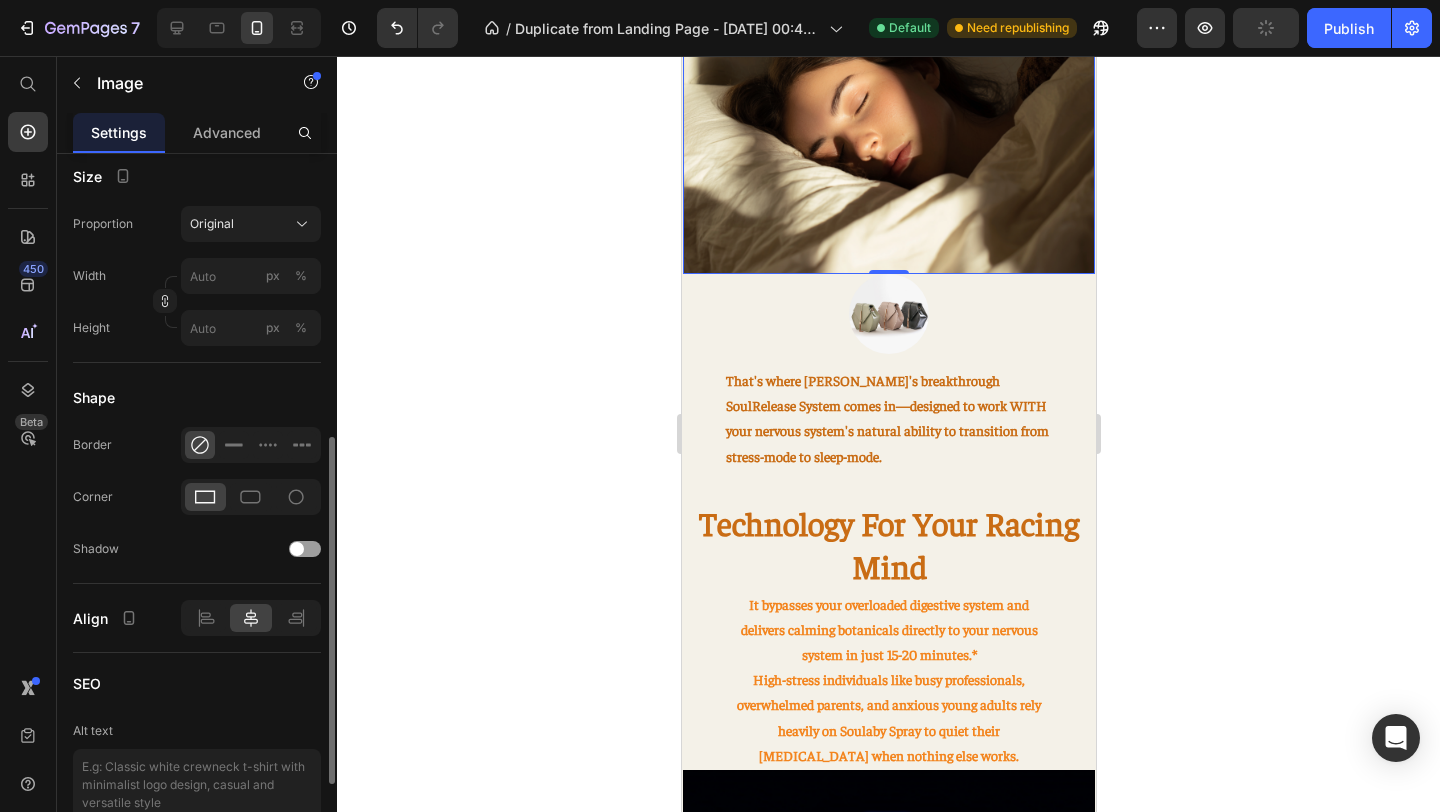 scroll, scrollTop: 574, scrollLeft: 0, axis: vertical 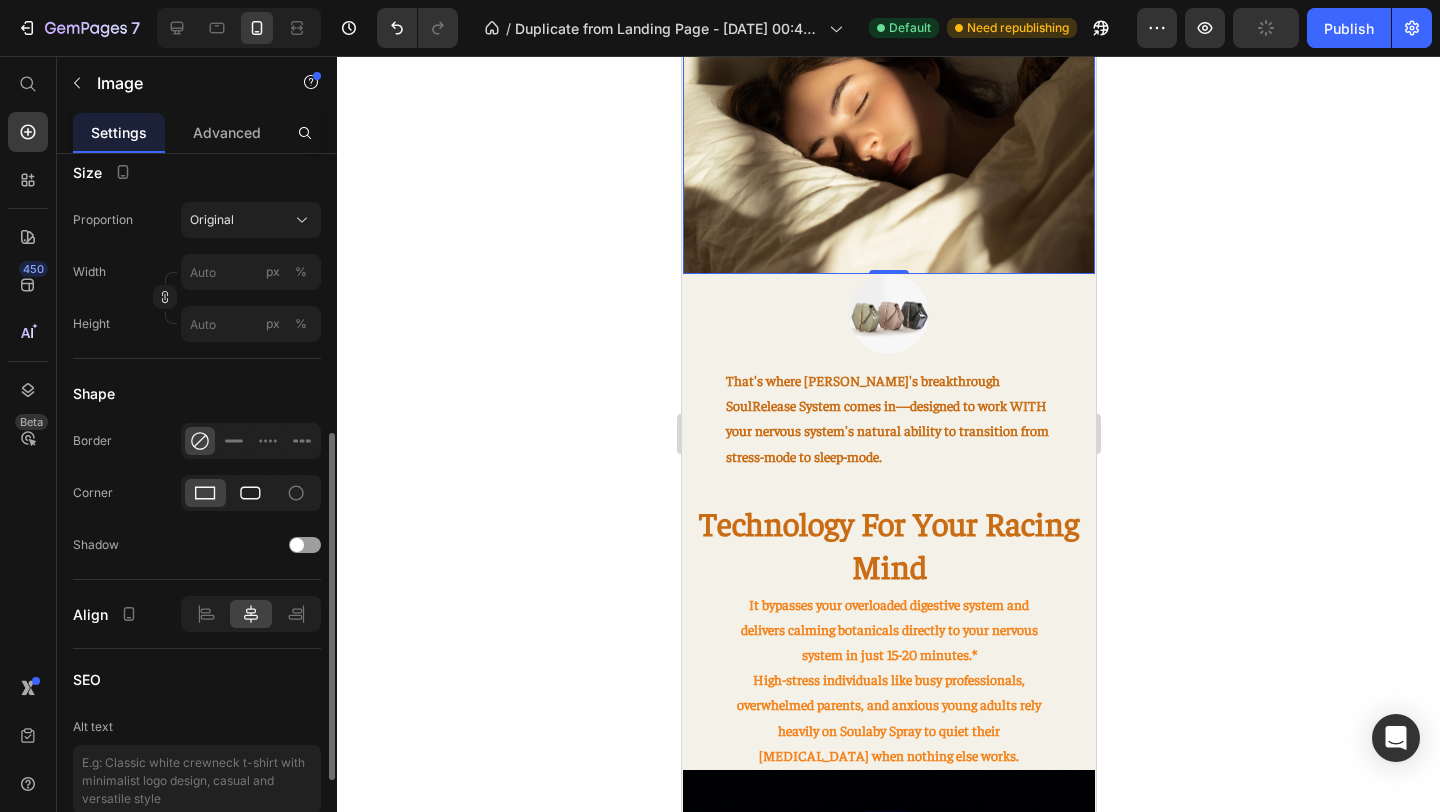 click 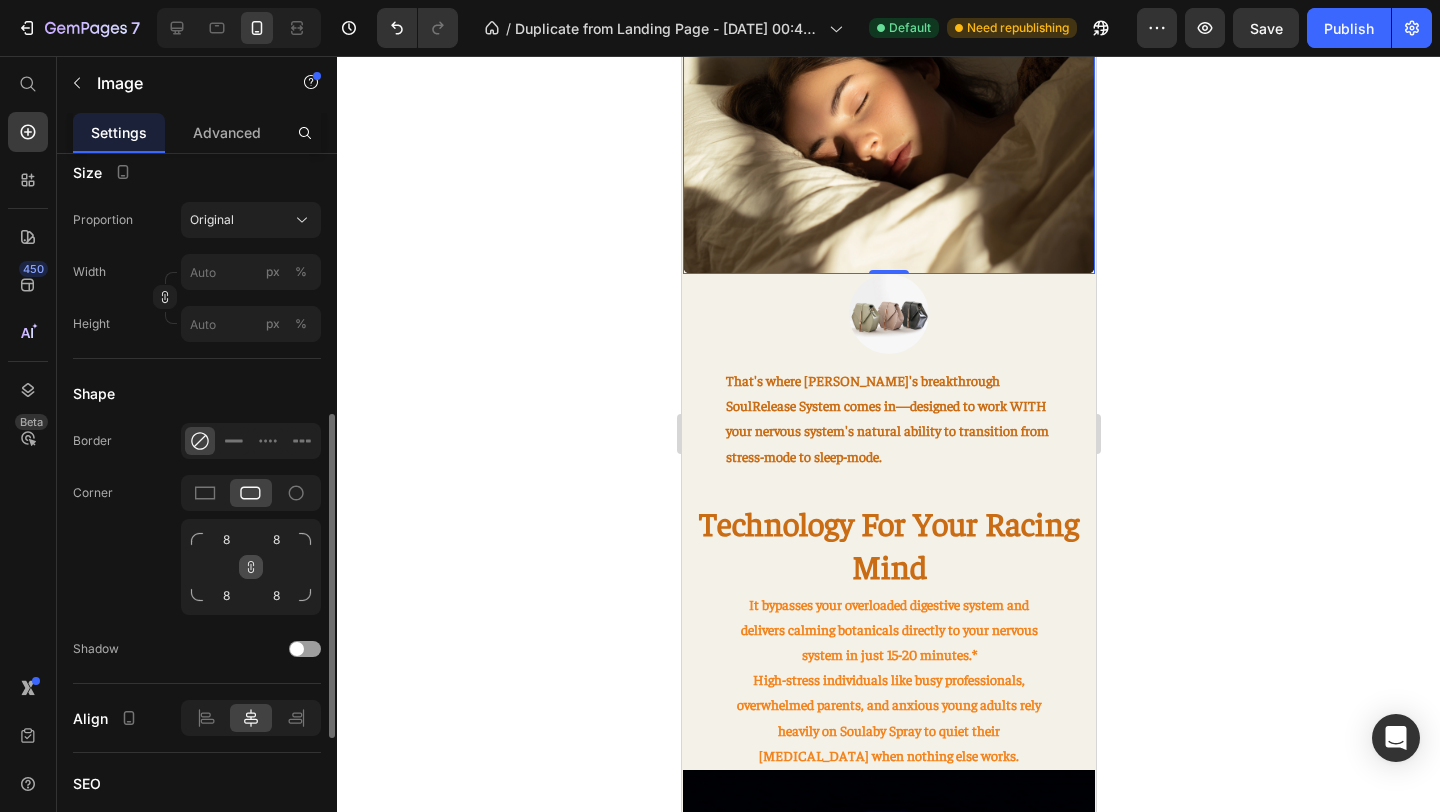 click 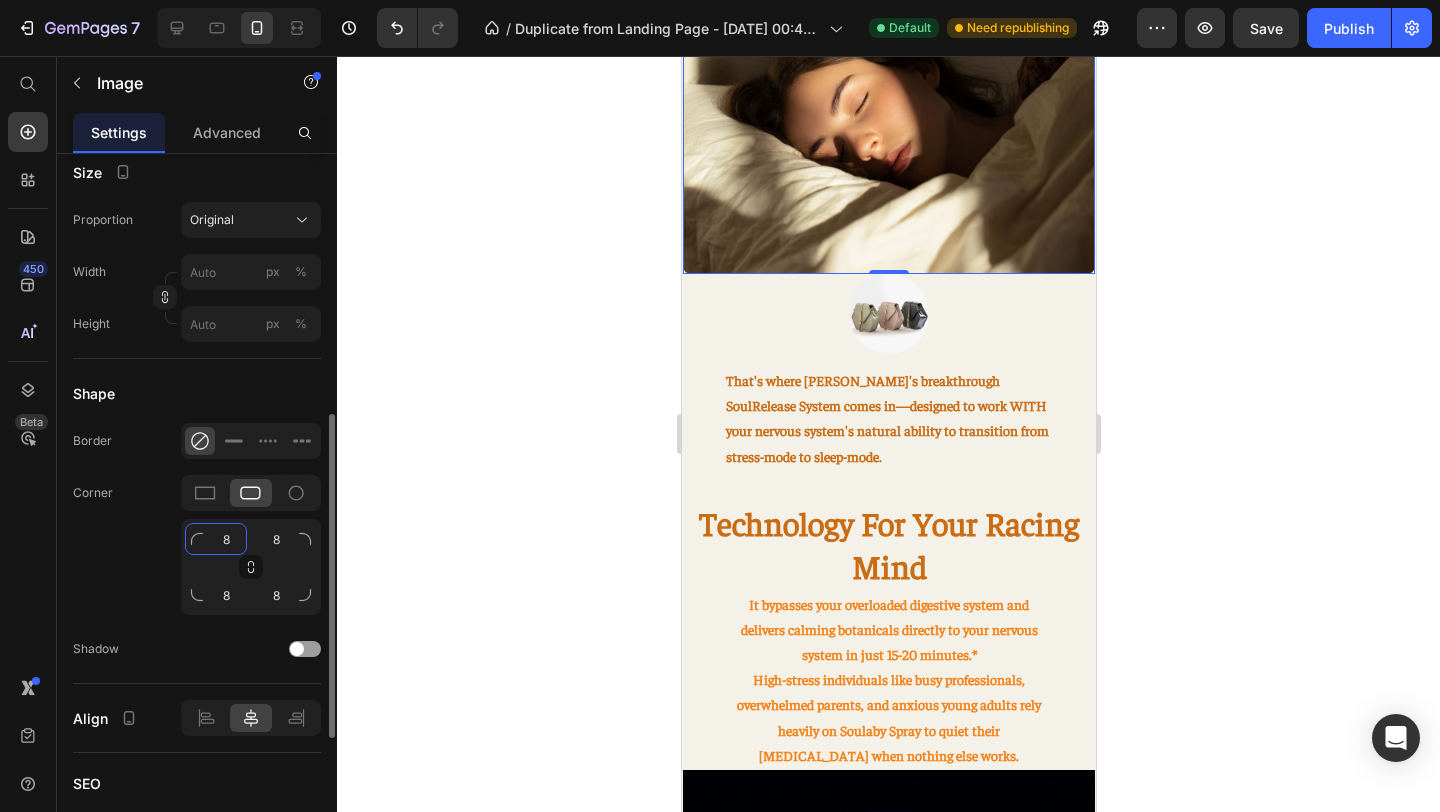 click on "8" 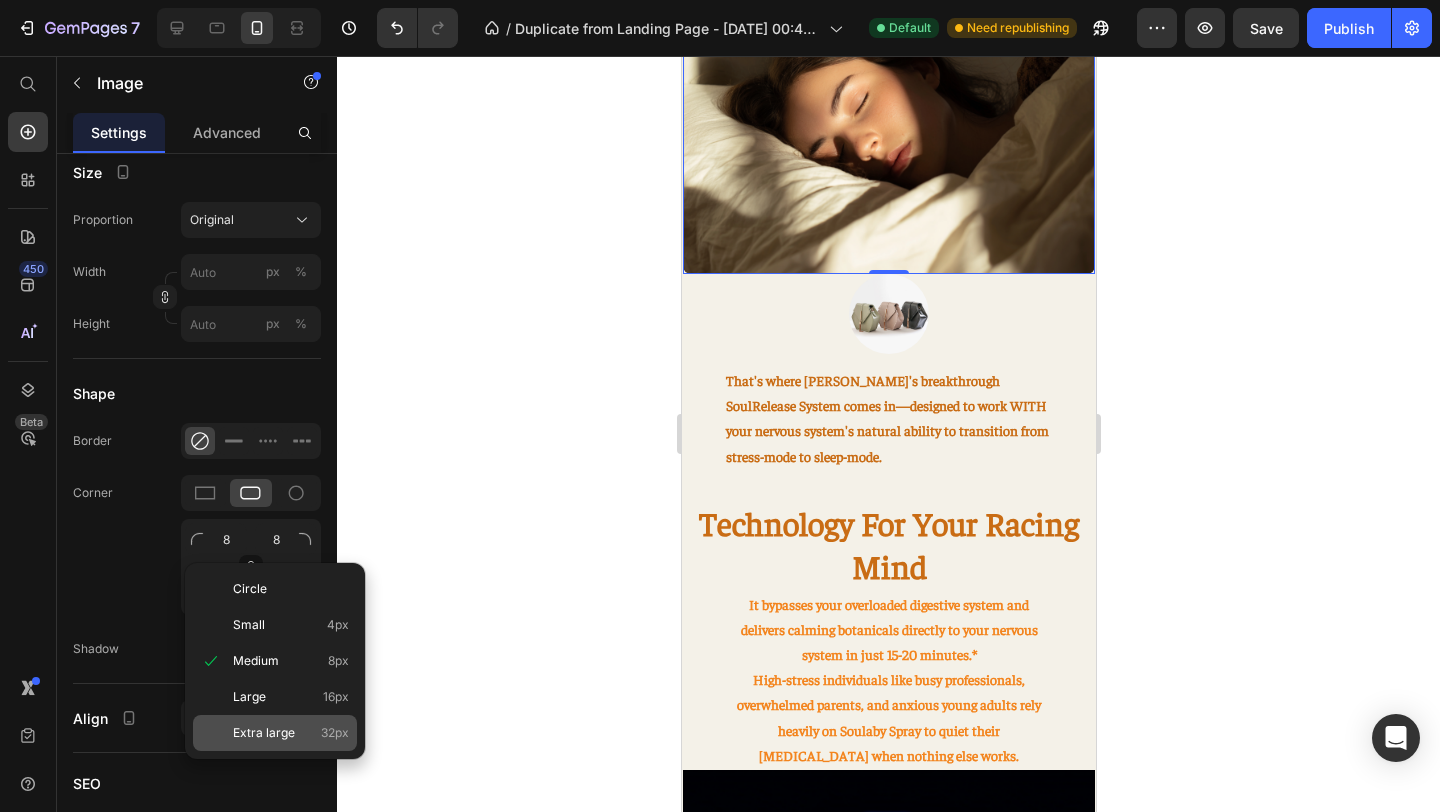 click on "Extra large" at bounding box center [264, 733] 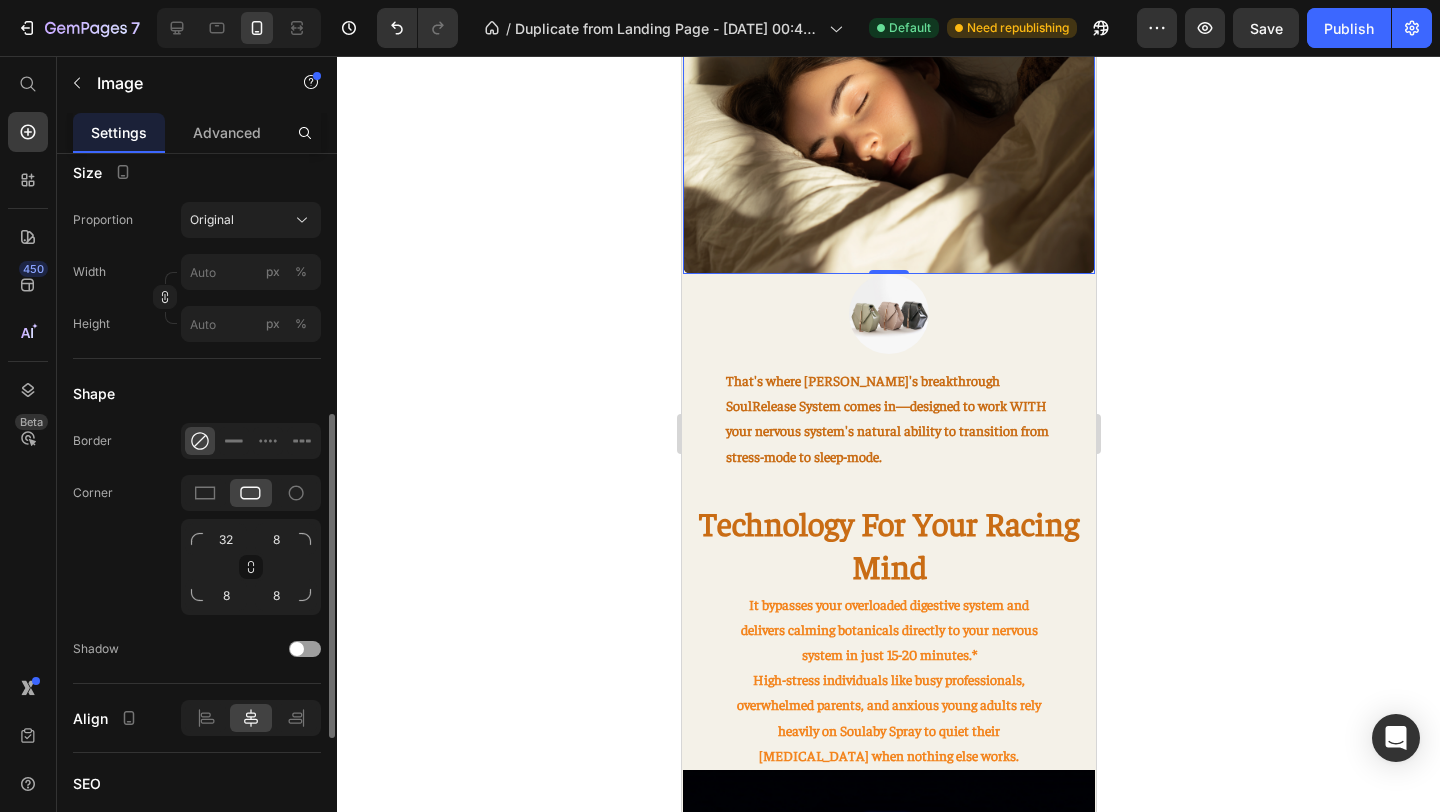 click on "Corner 32 8 8 8" 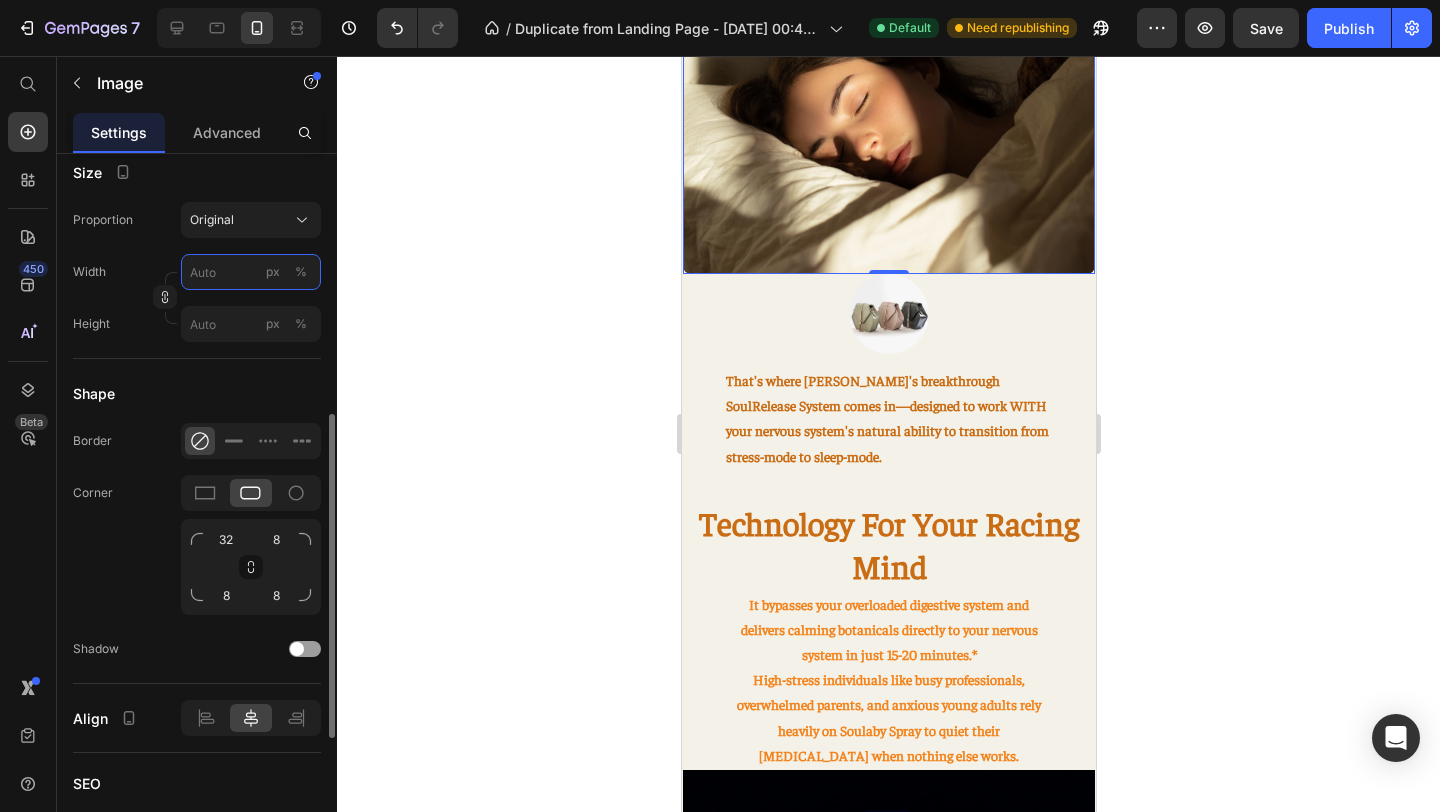 click on "px %" at bounding box center [251, 272] 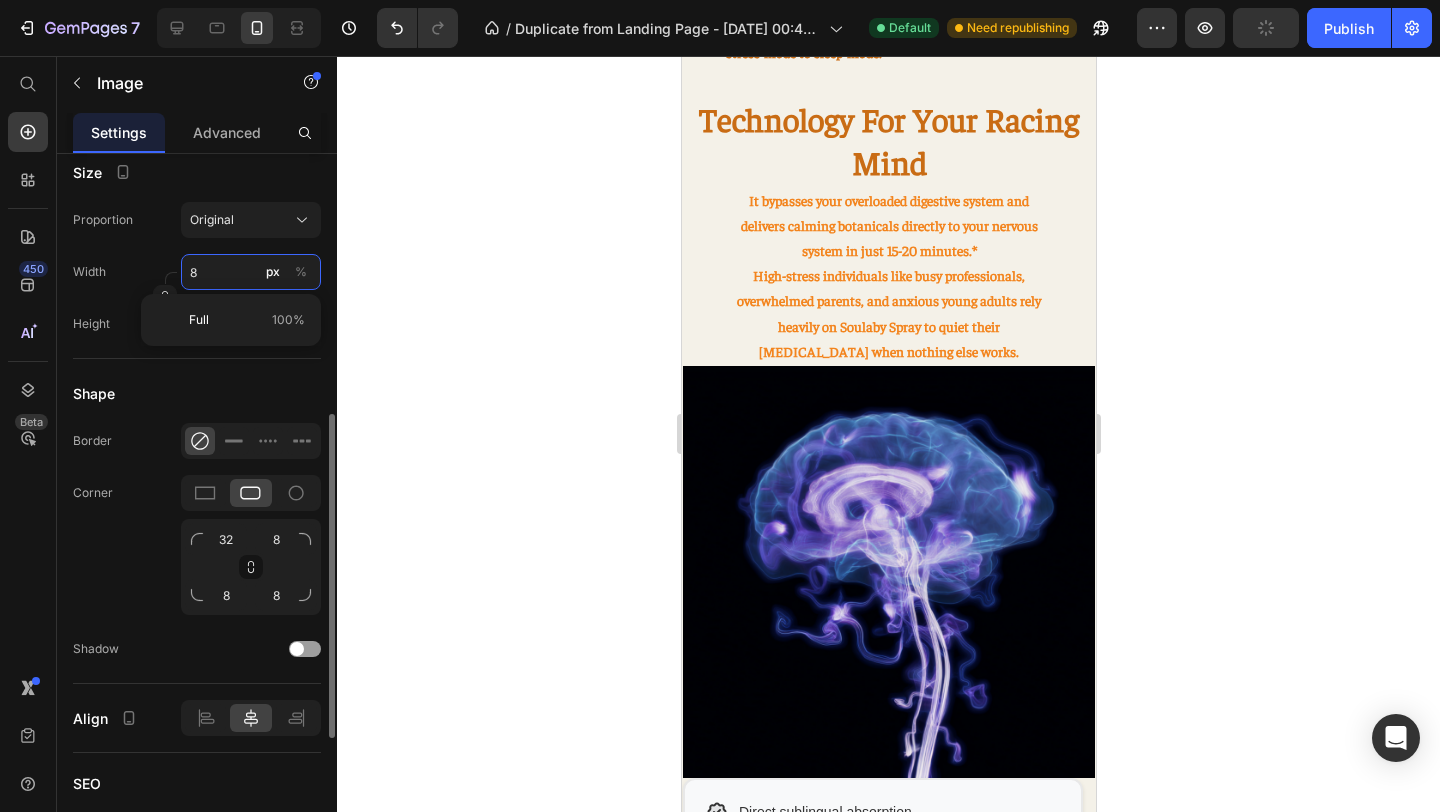 type on "80" 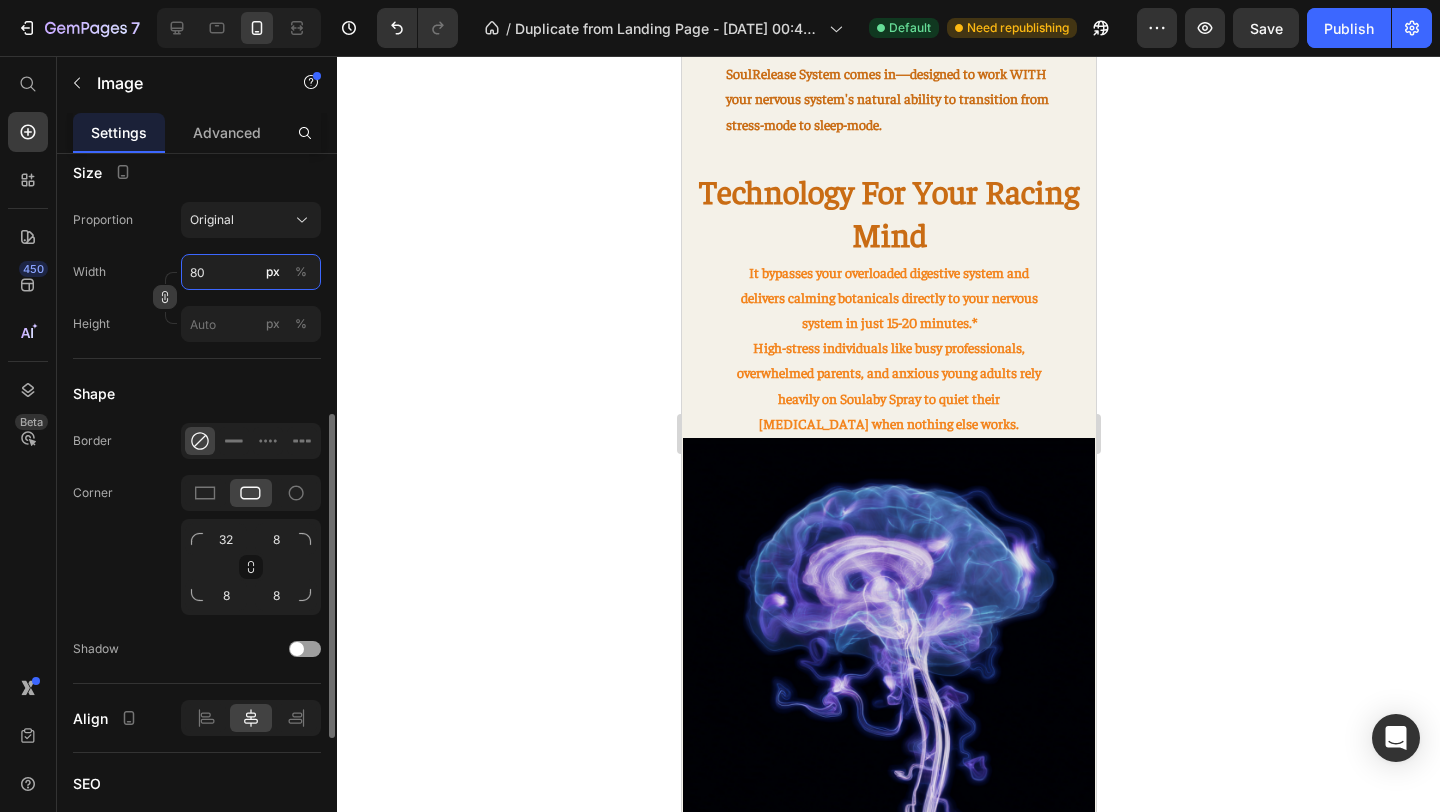 type on "80" 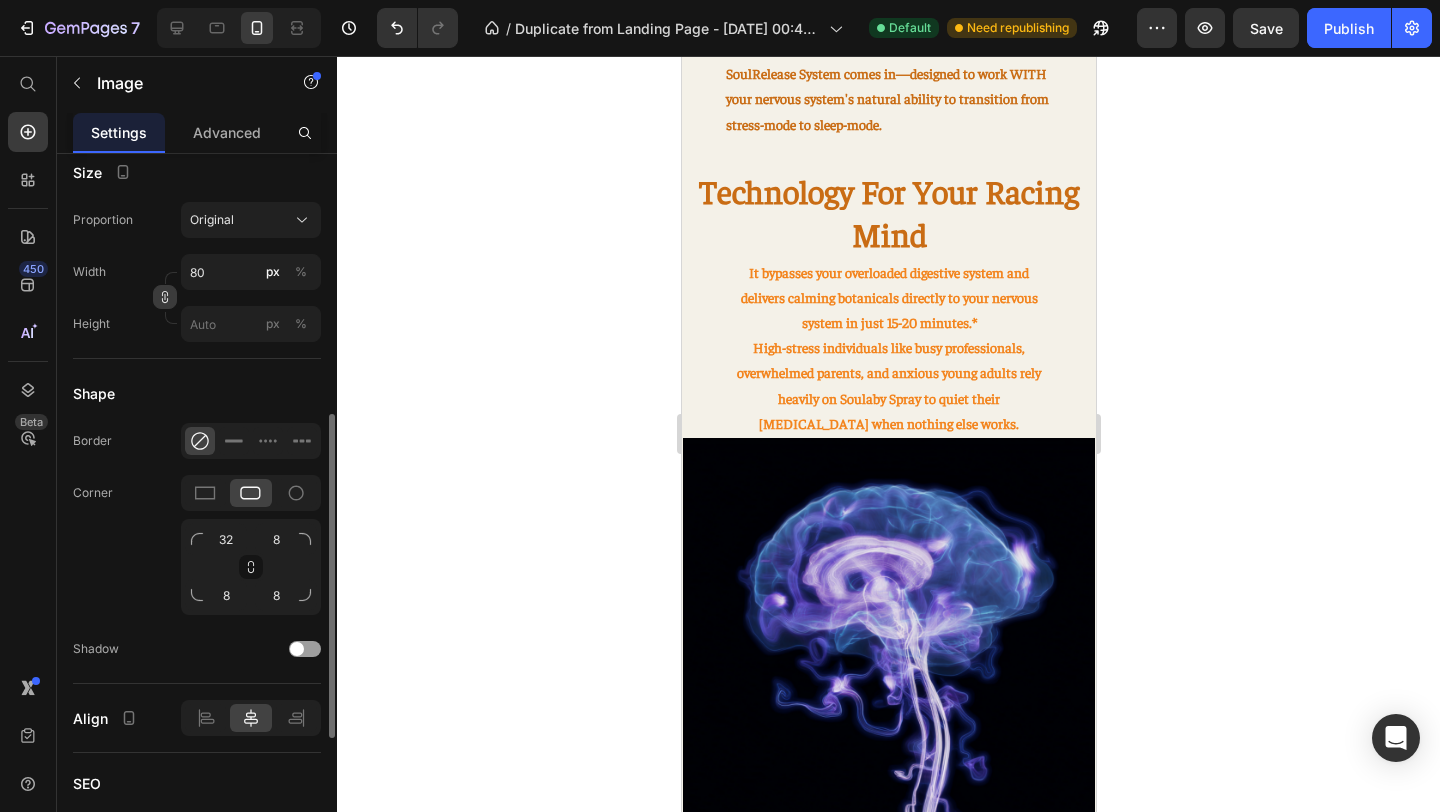 click 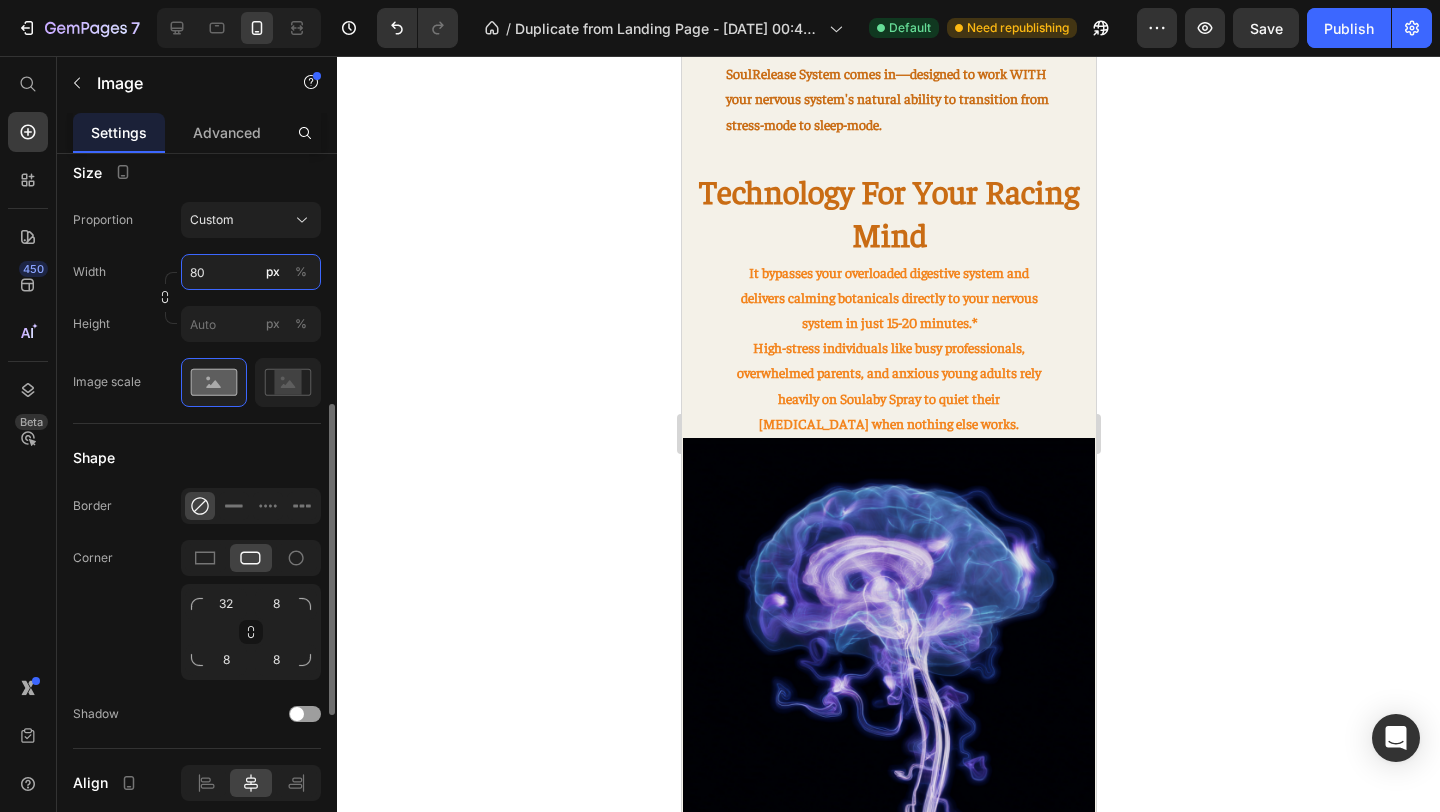 click on "80" at bounding box center (251, 272) 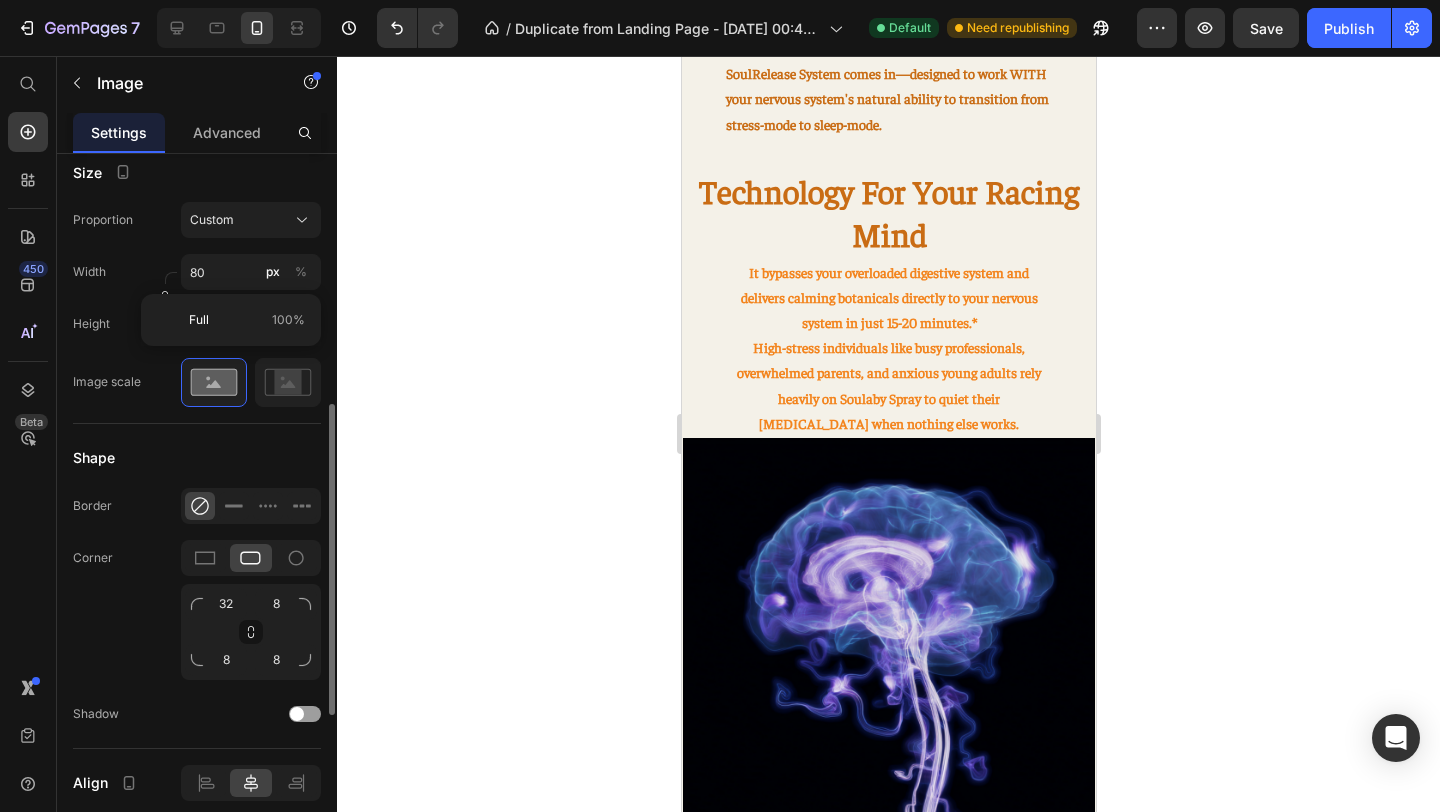 click on "Width 80 px %" at bounding box center (197, 272) 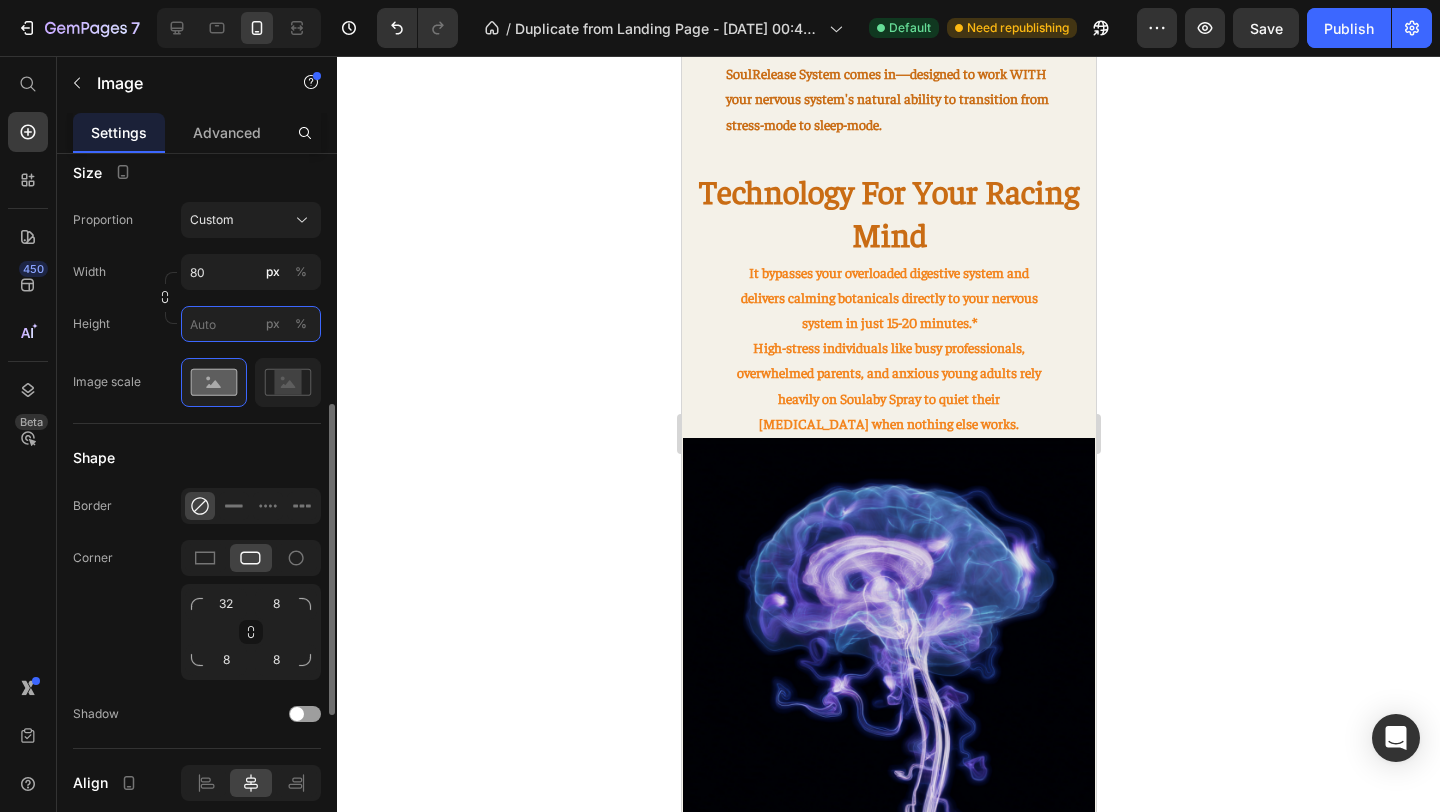 click on "px %" at bounding box center (251, 324) 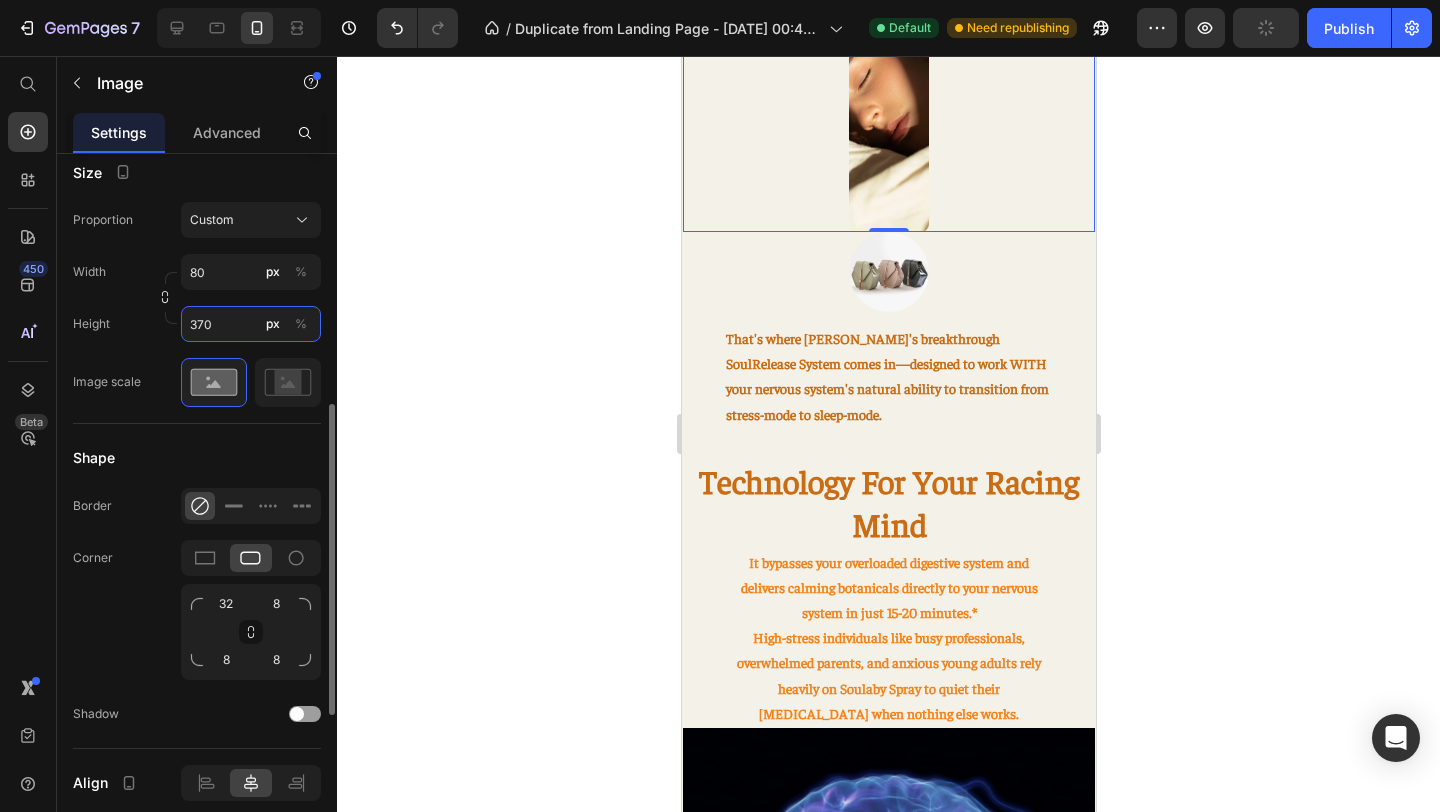 type on "3700" 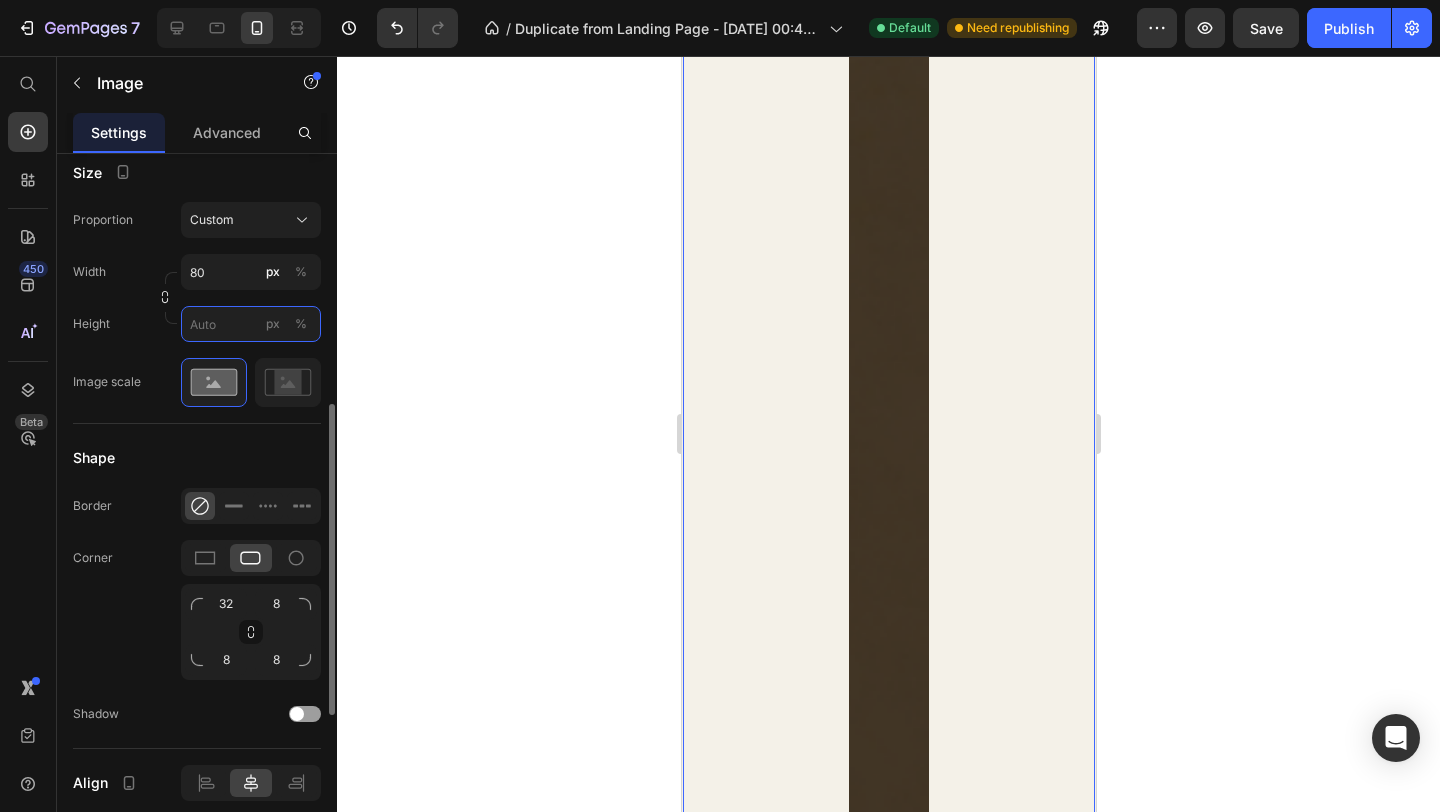 click on "px %" at bounding box center [251, 324] 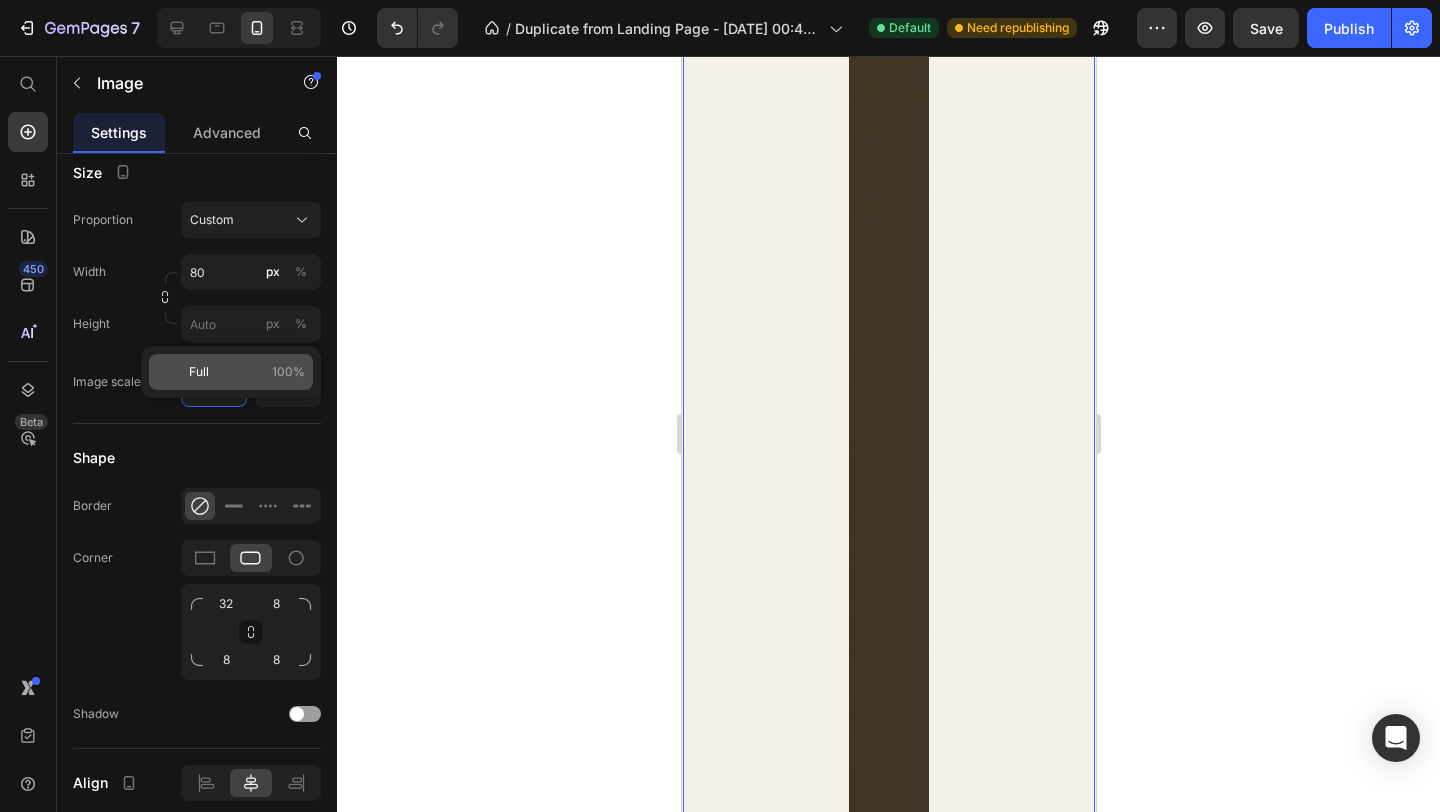 click on "Full" at bounding box center [199, 372] 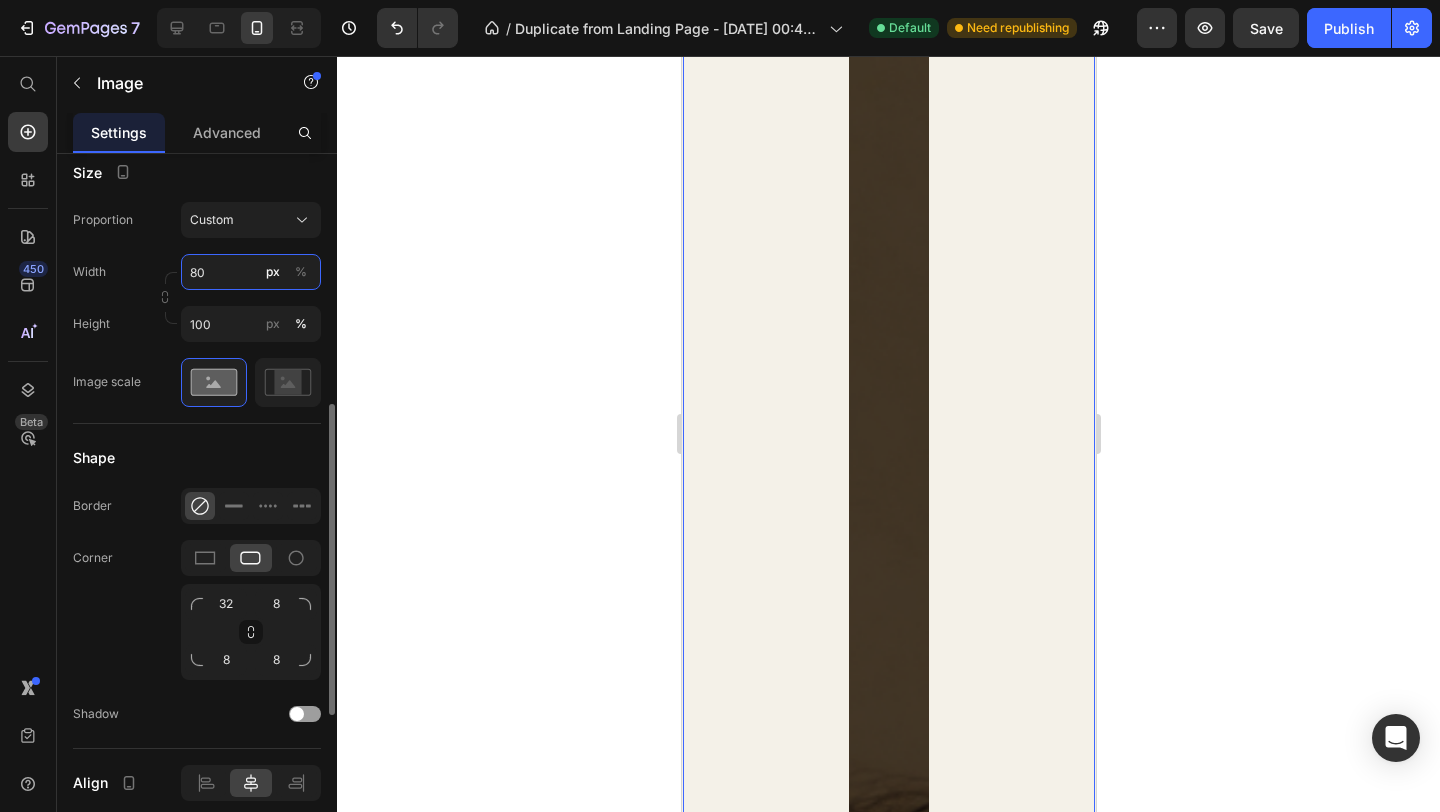 click on "80" at bounding box center (251, 272) 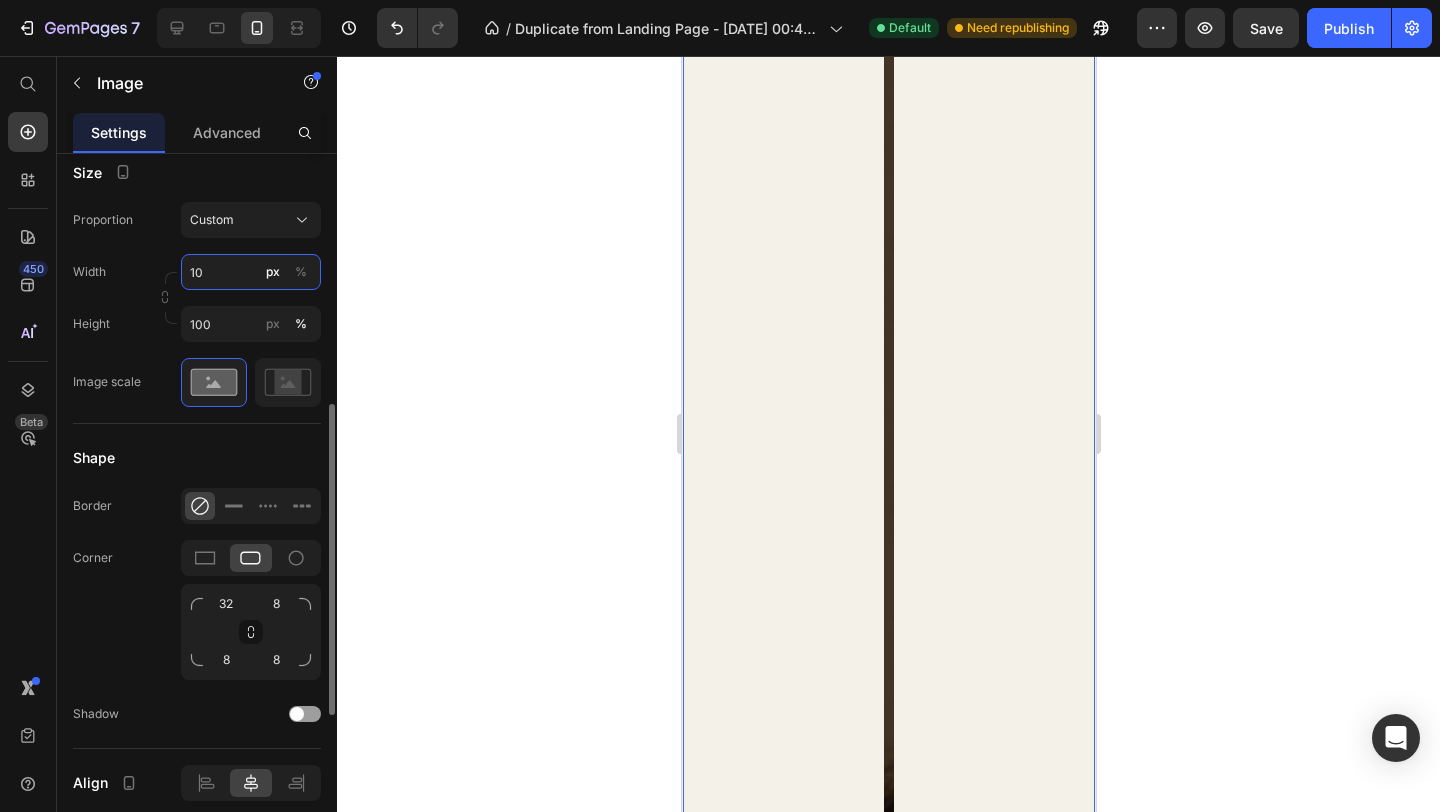 type on "100" 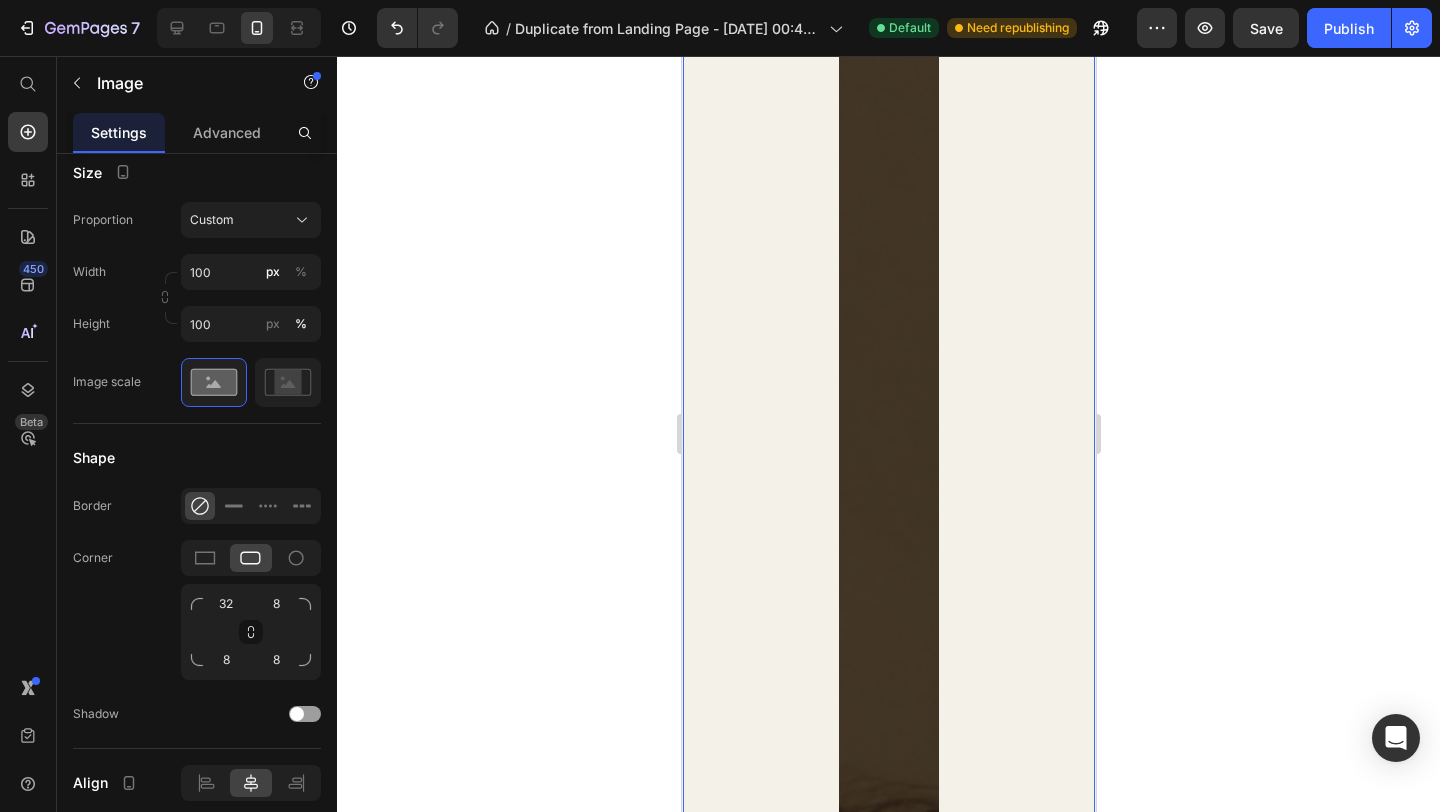 click 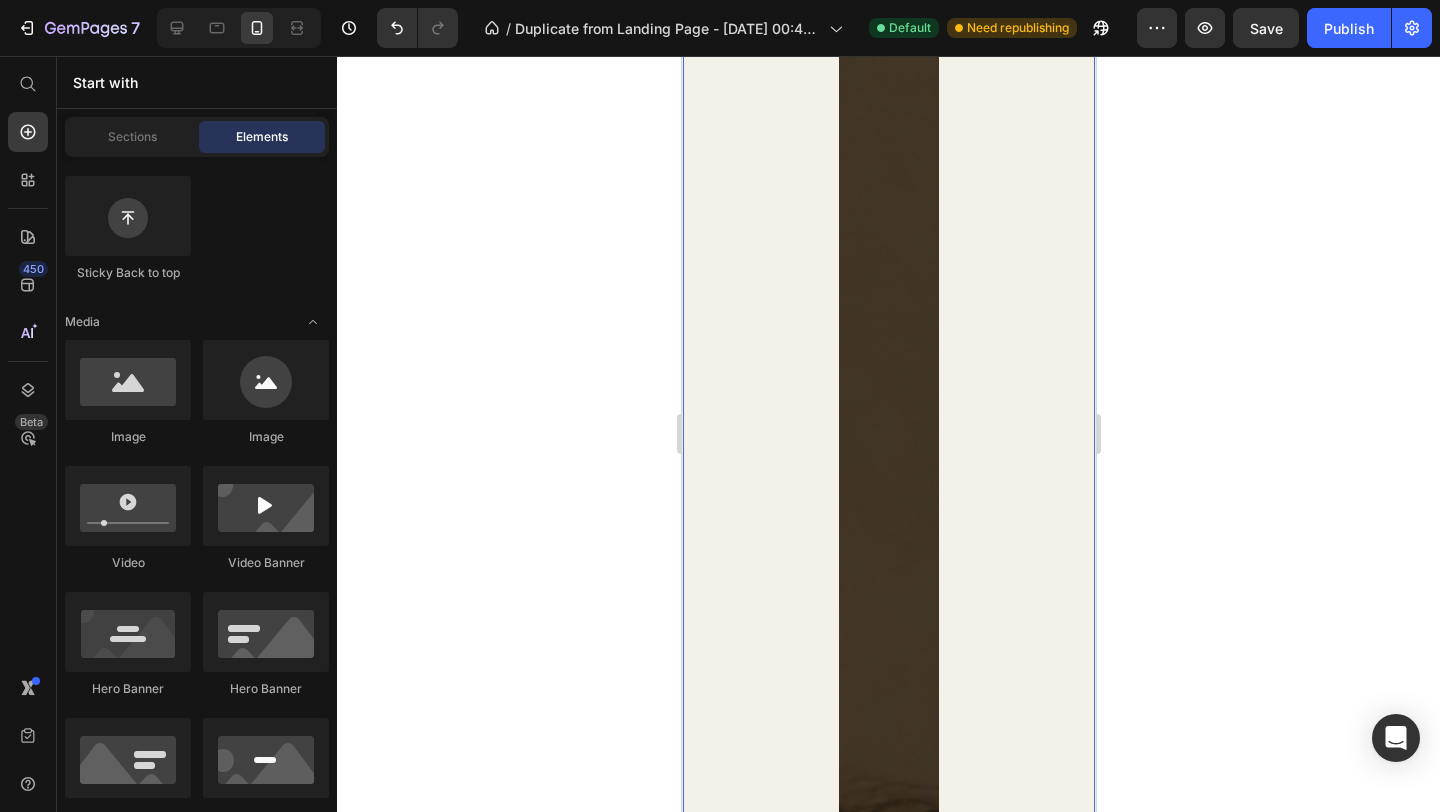 click at bounding box center [888, 1052] 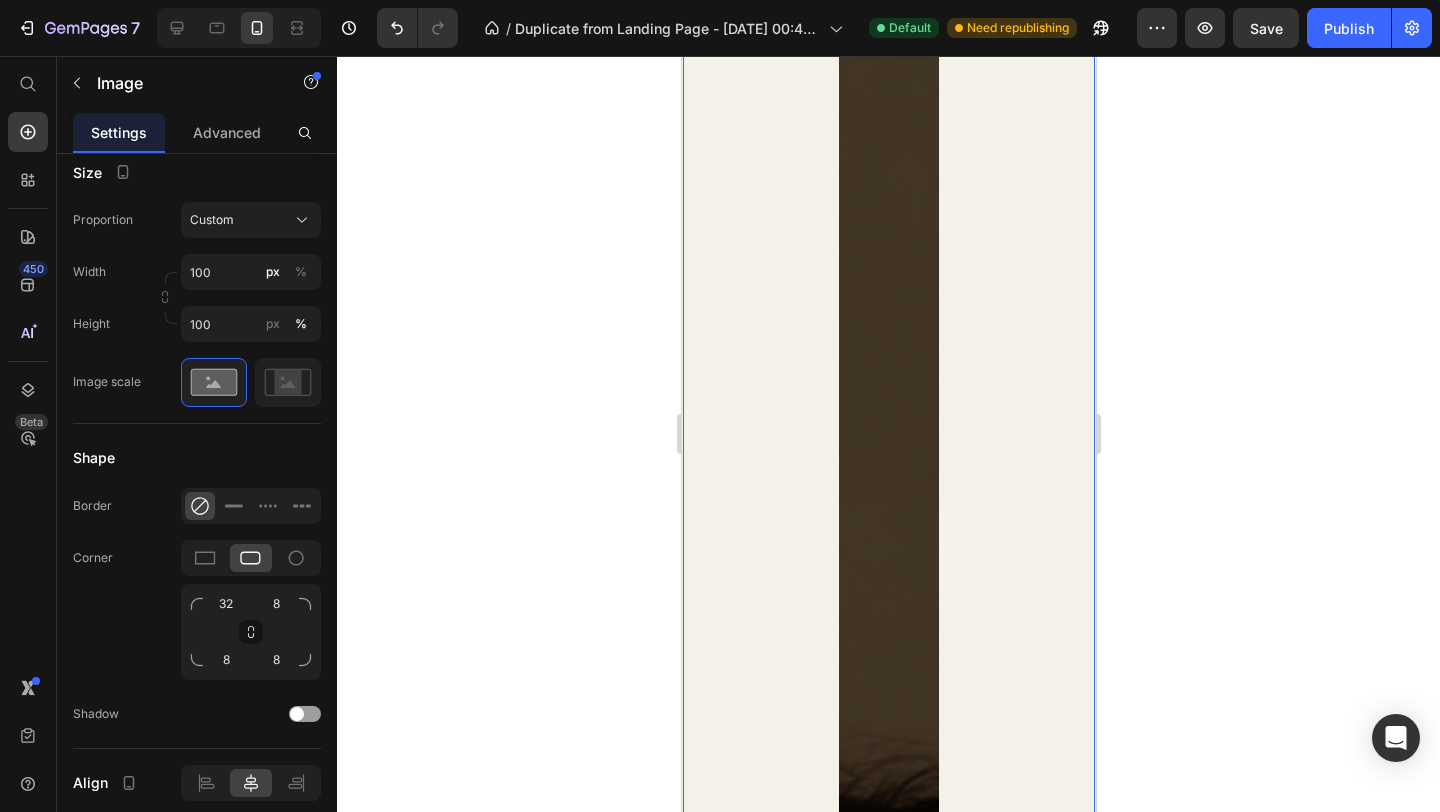 scroll, scrollTop: 1358, scrollLeft: 0, axis: vertical 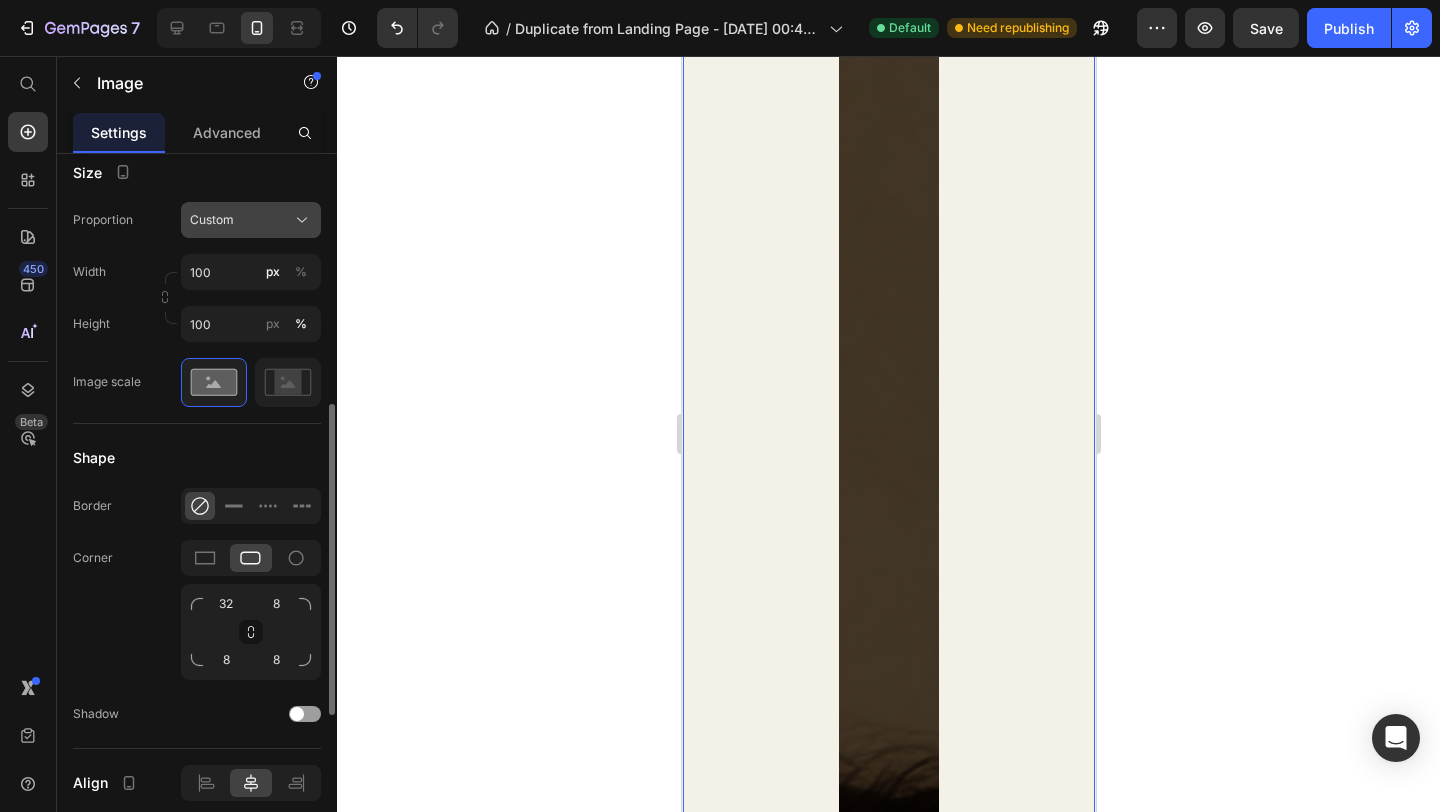 click on "Custom" at bounding box center (251, 220) 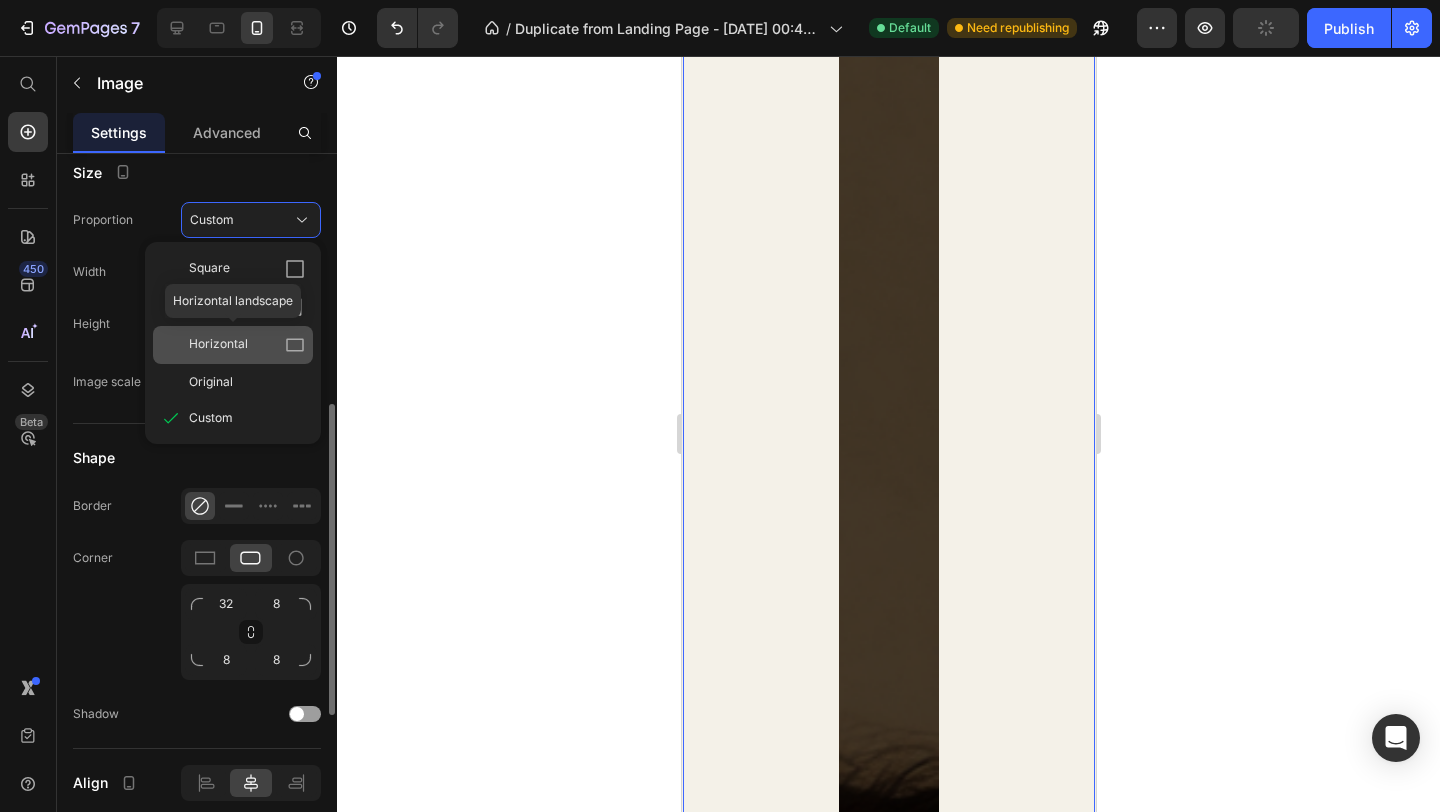 click on "Horizontal" at bounding box center (218, 345) 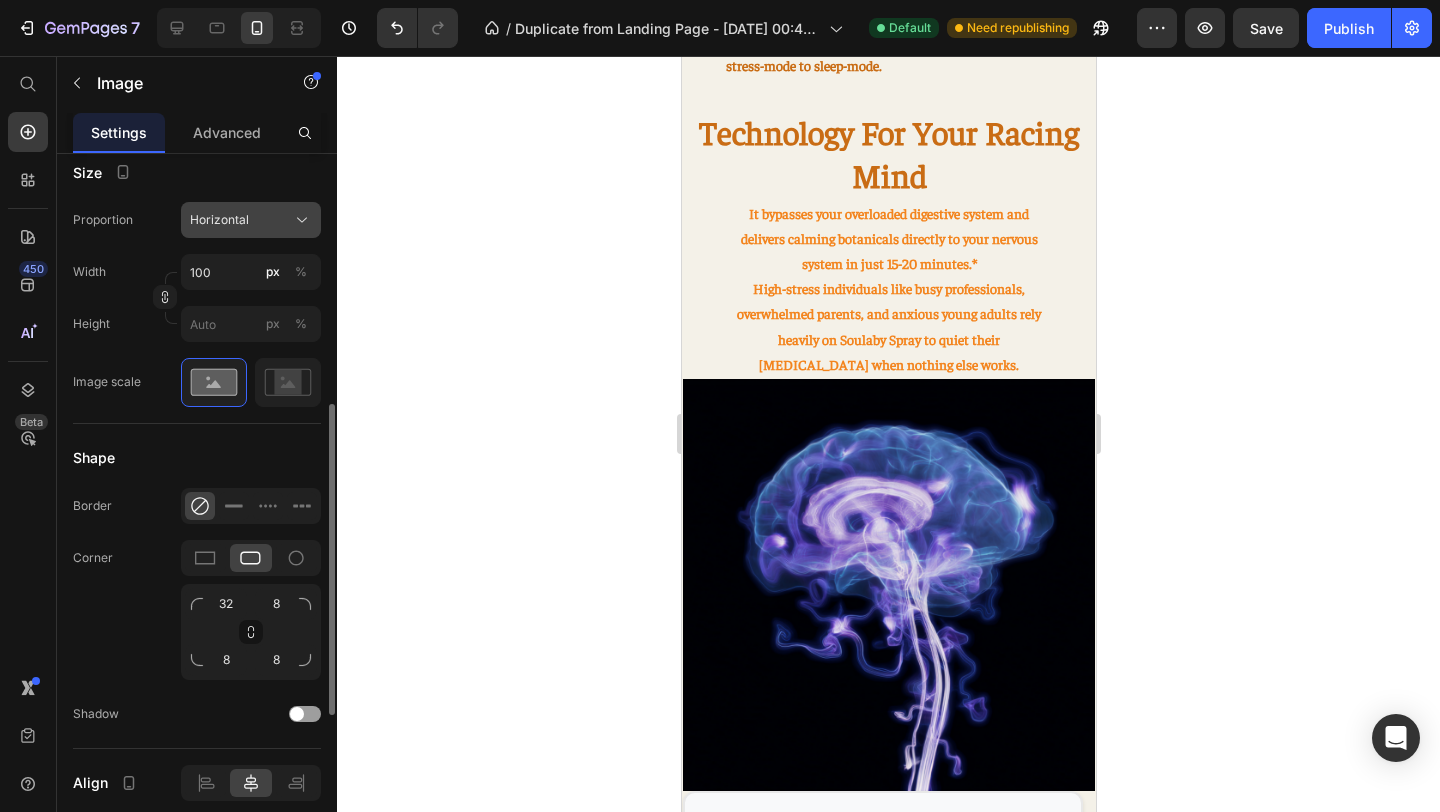 click on "Horizontal" at bounding box center [251, 220] 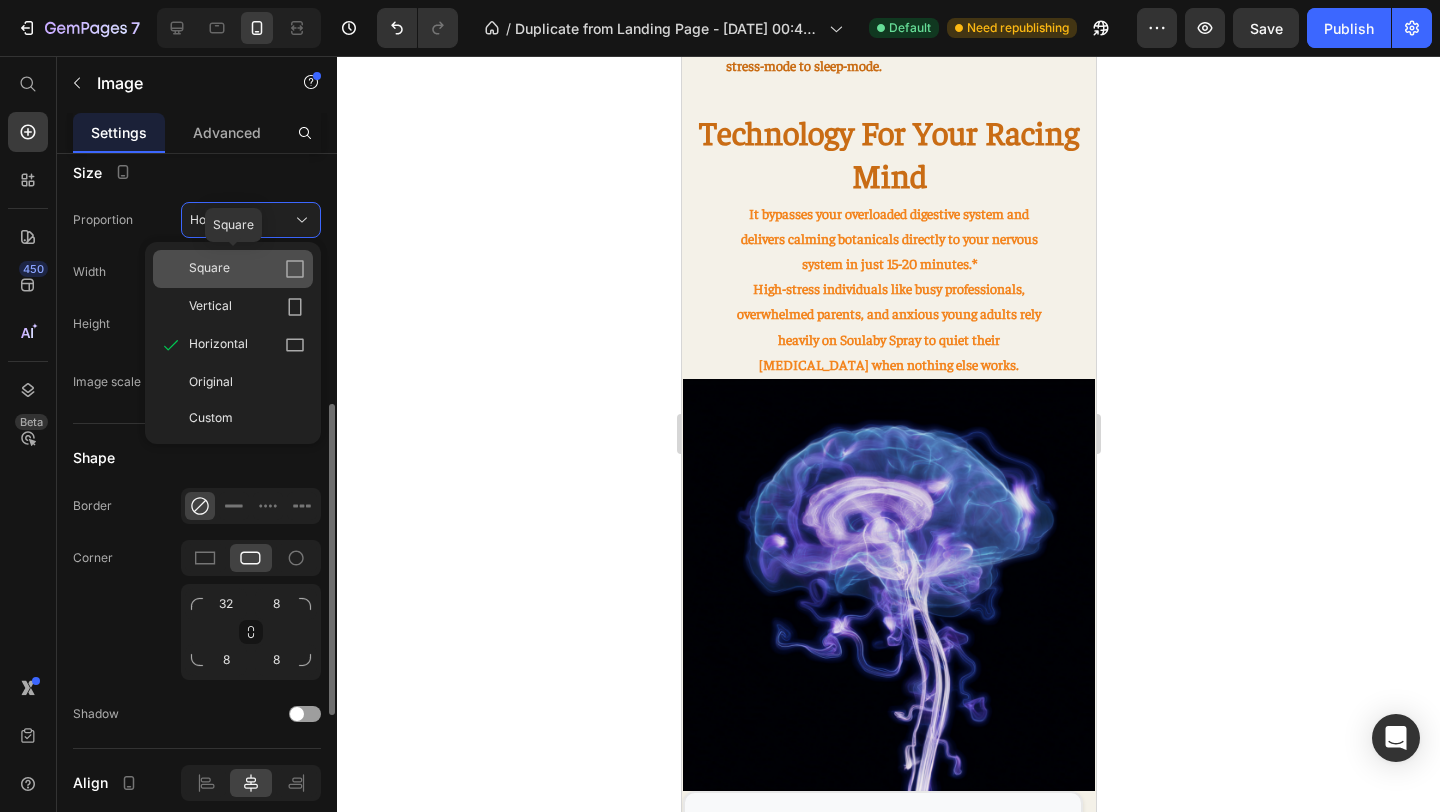click on "Square" at bounding box center [247, 269] 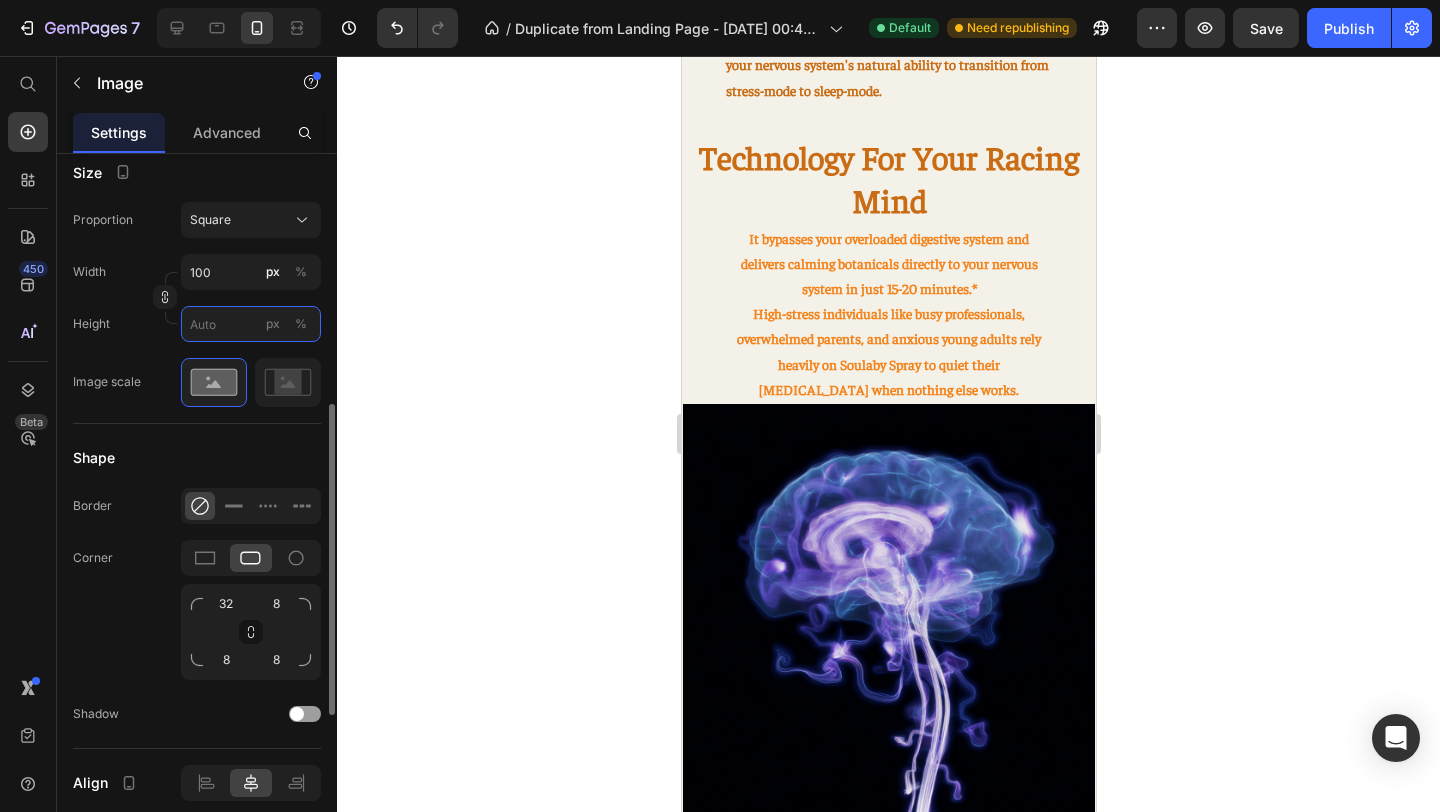 click on "px %" at bounding box center [251, 324] 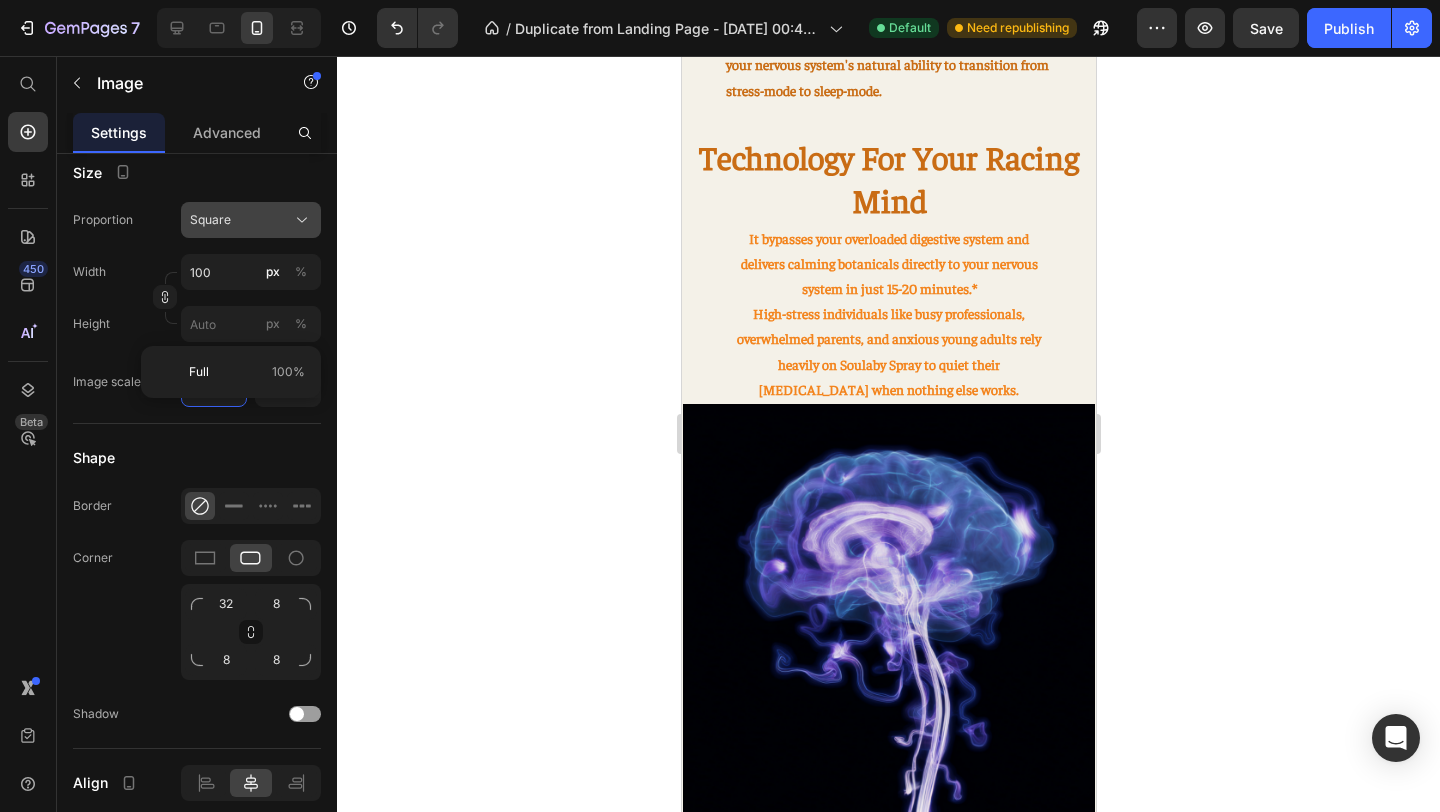 click on "Square" at bounding box center [210, 220] 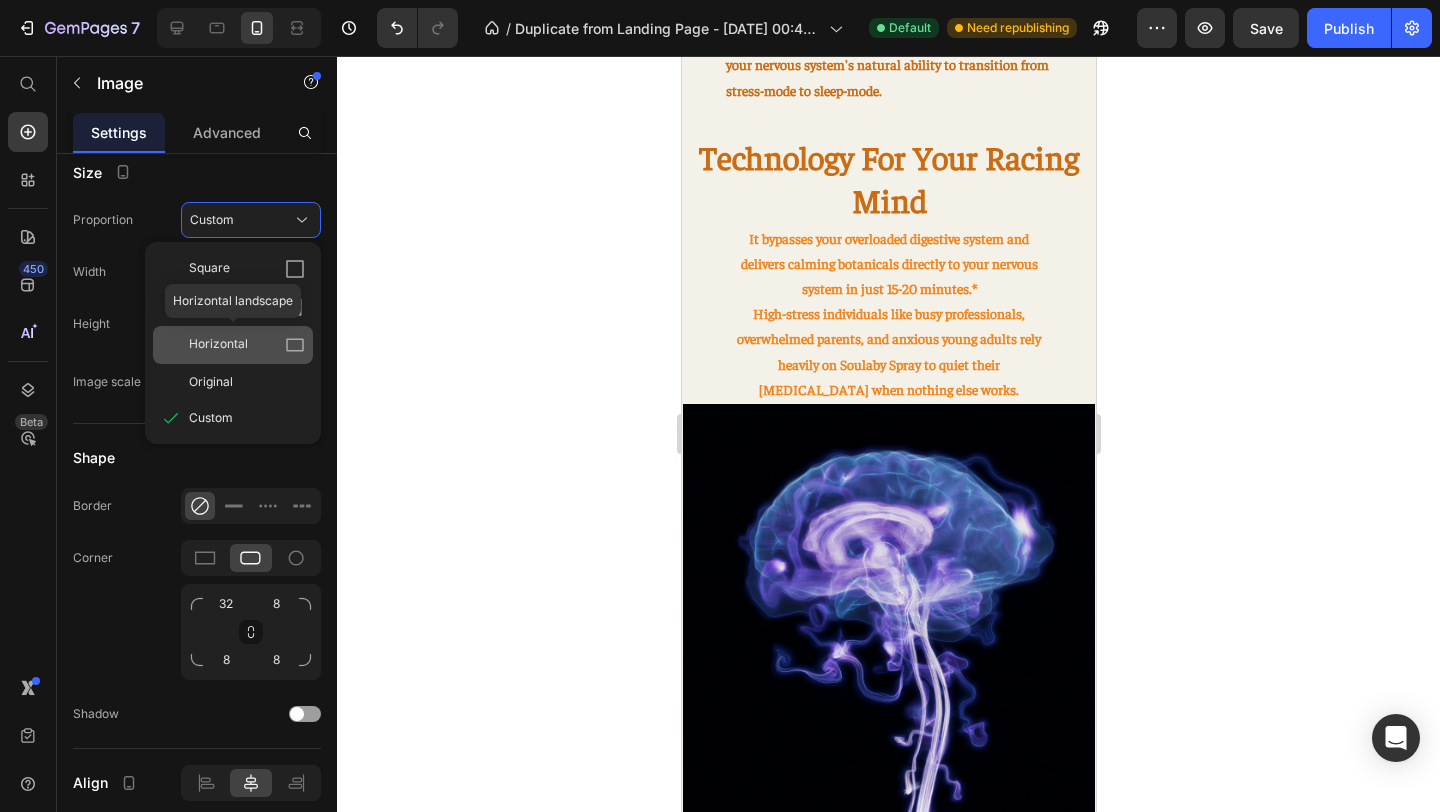 click on "Horizontal" at bounding box center [247, 345] 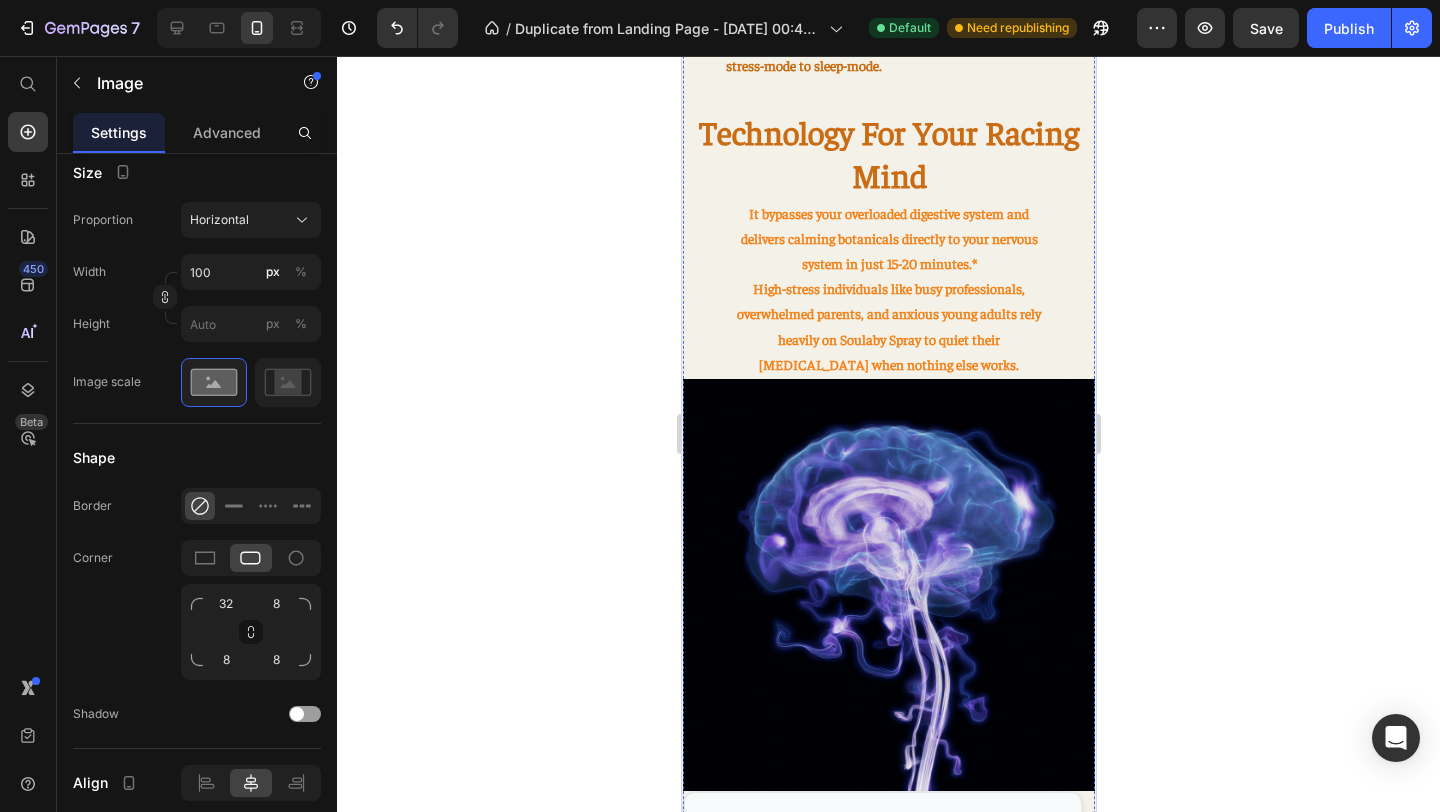 click at bounding box center (888, -77) 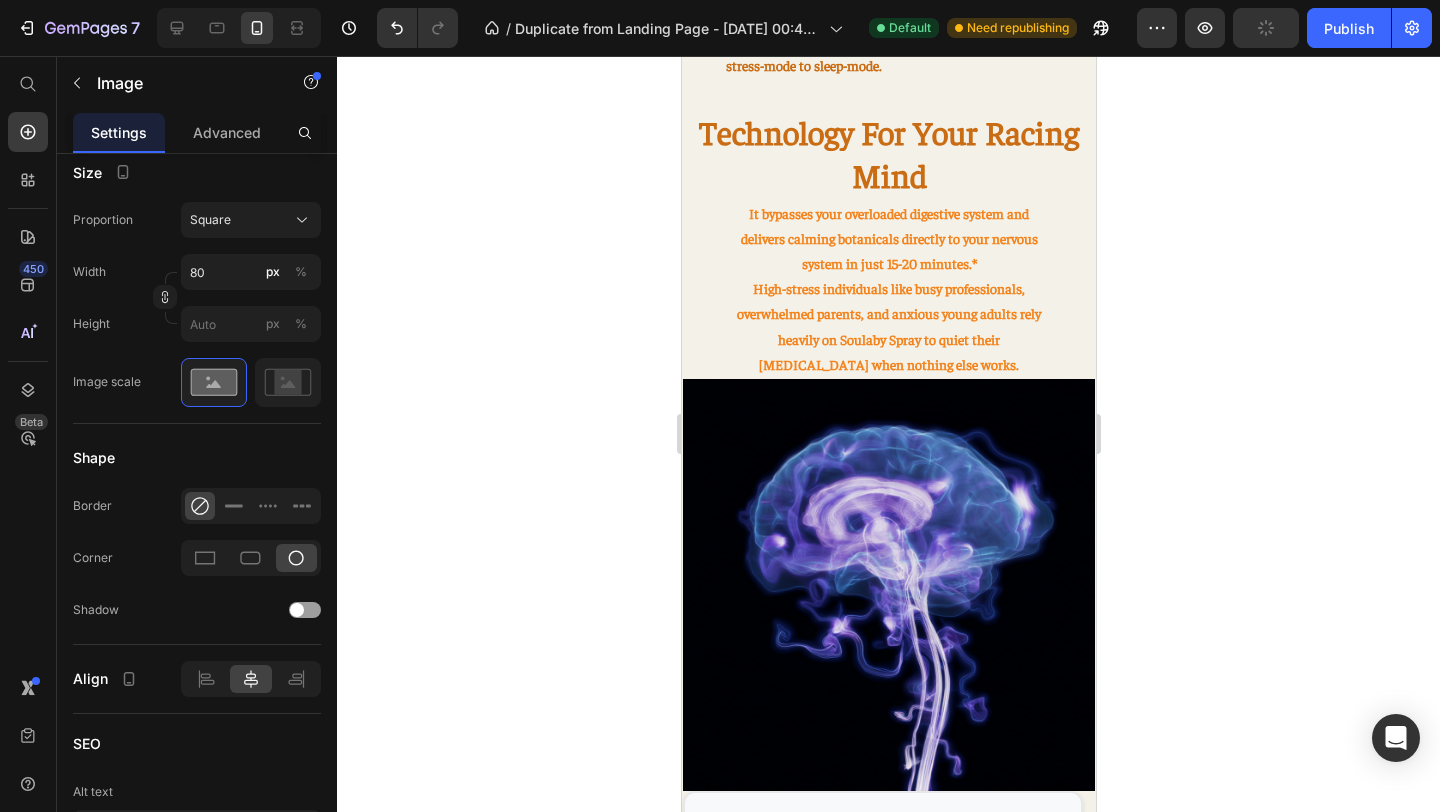 click 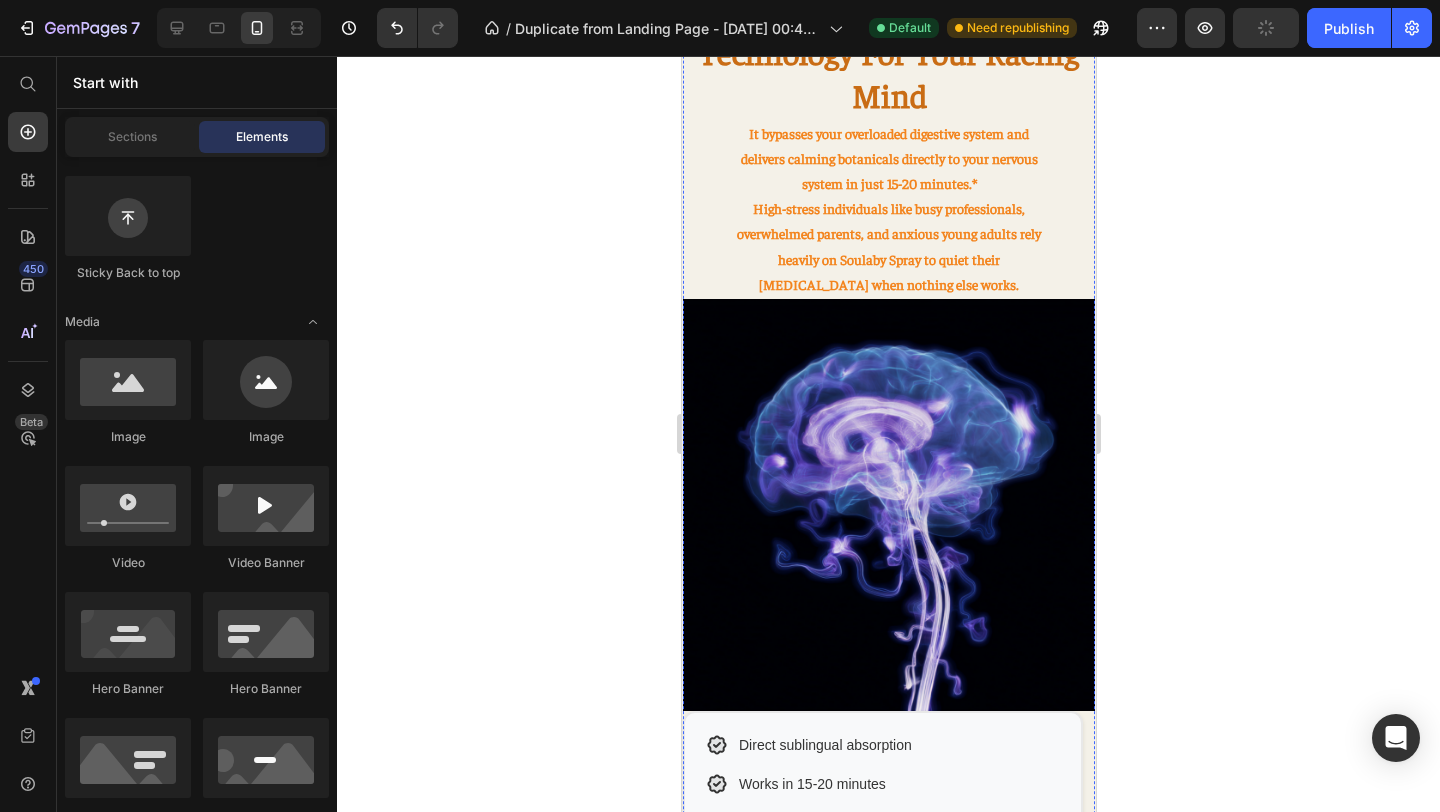 click at bounding box center [888, -155] 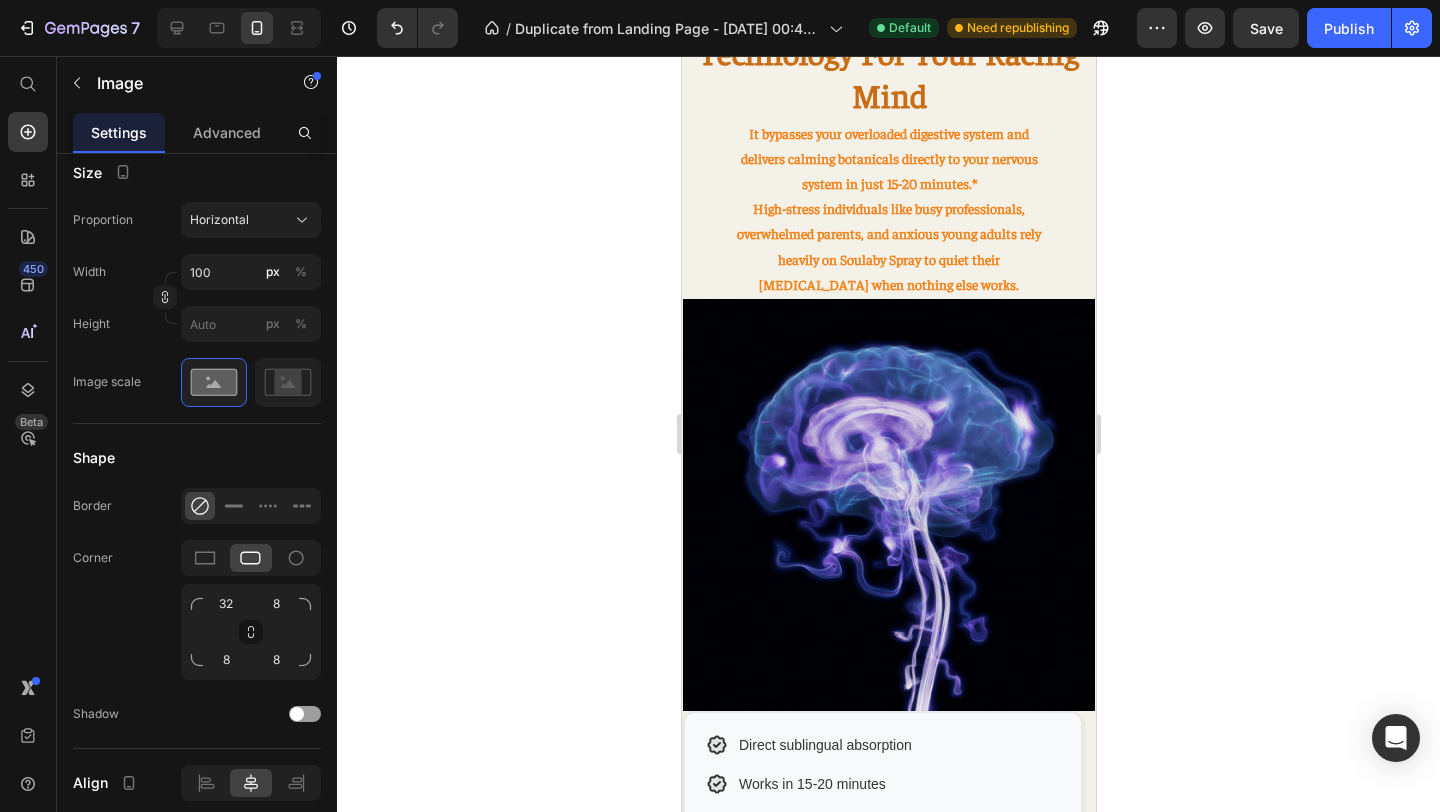 click 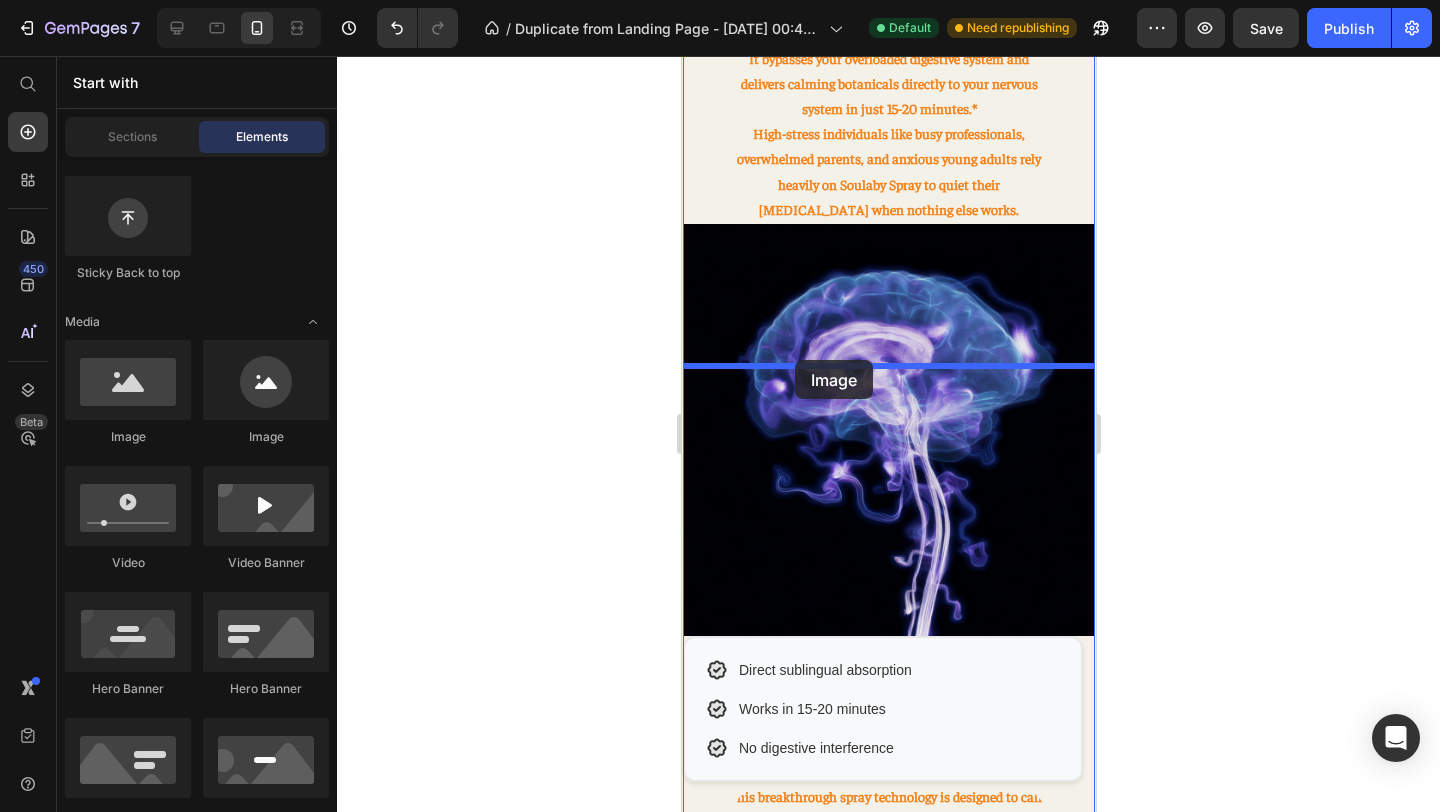 drag, startPoint x: 833, startPoint y: 434, endPoint x: 795, endPoint y: 360, distance: 83.18654 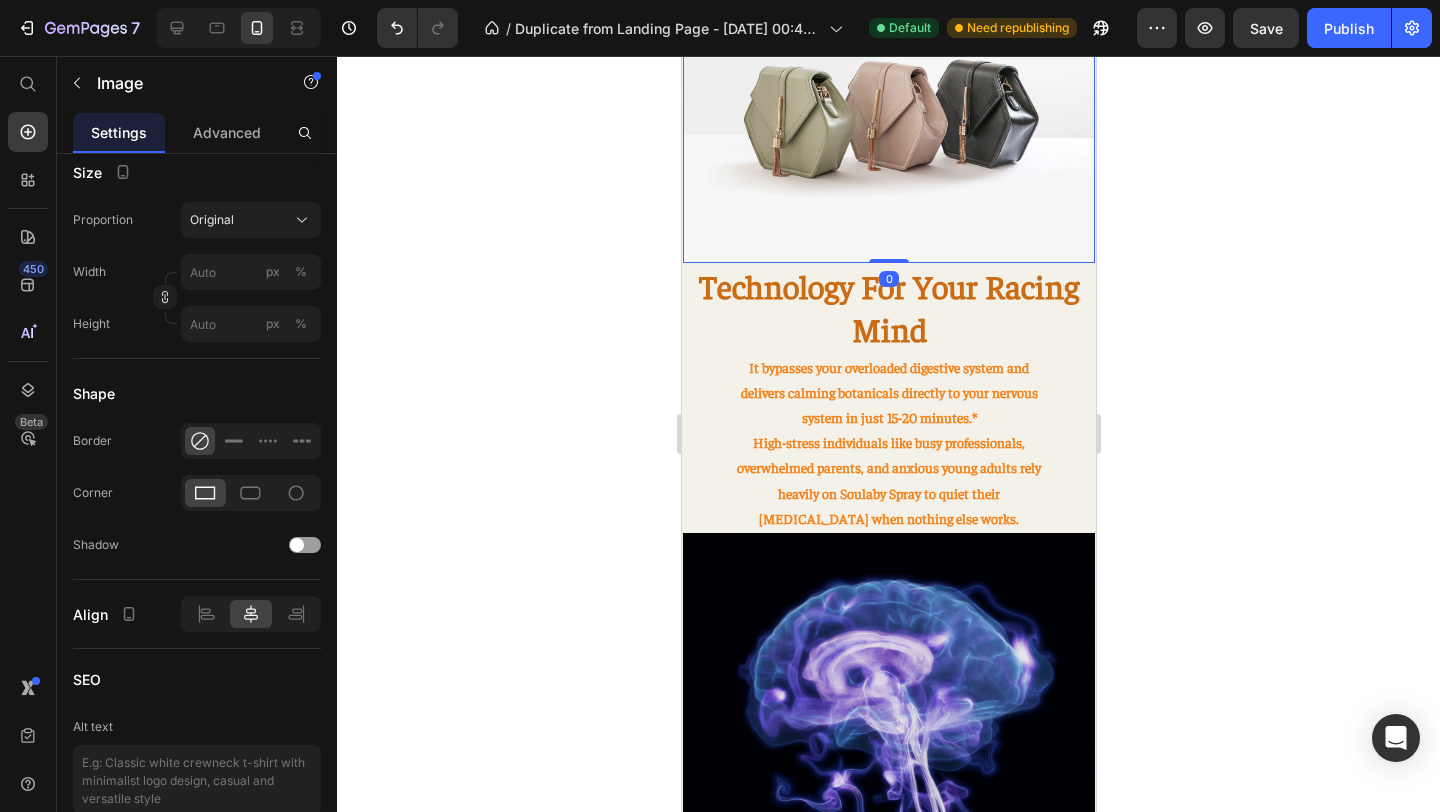 click at bounding box center (888, 108) 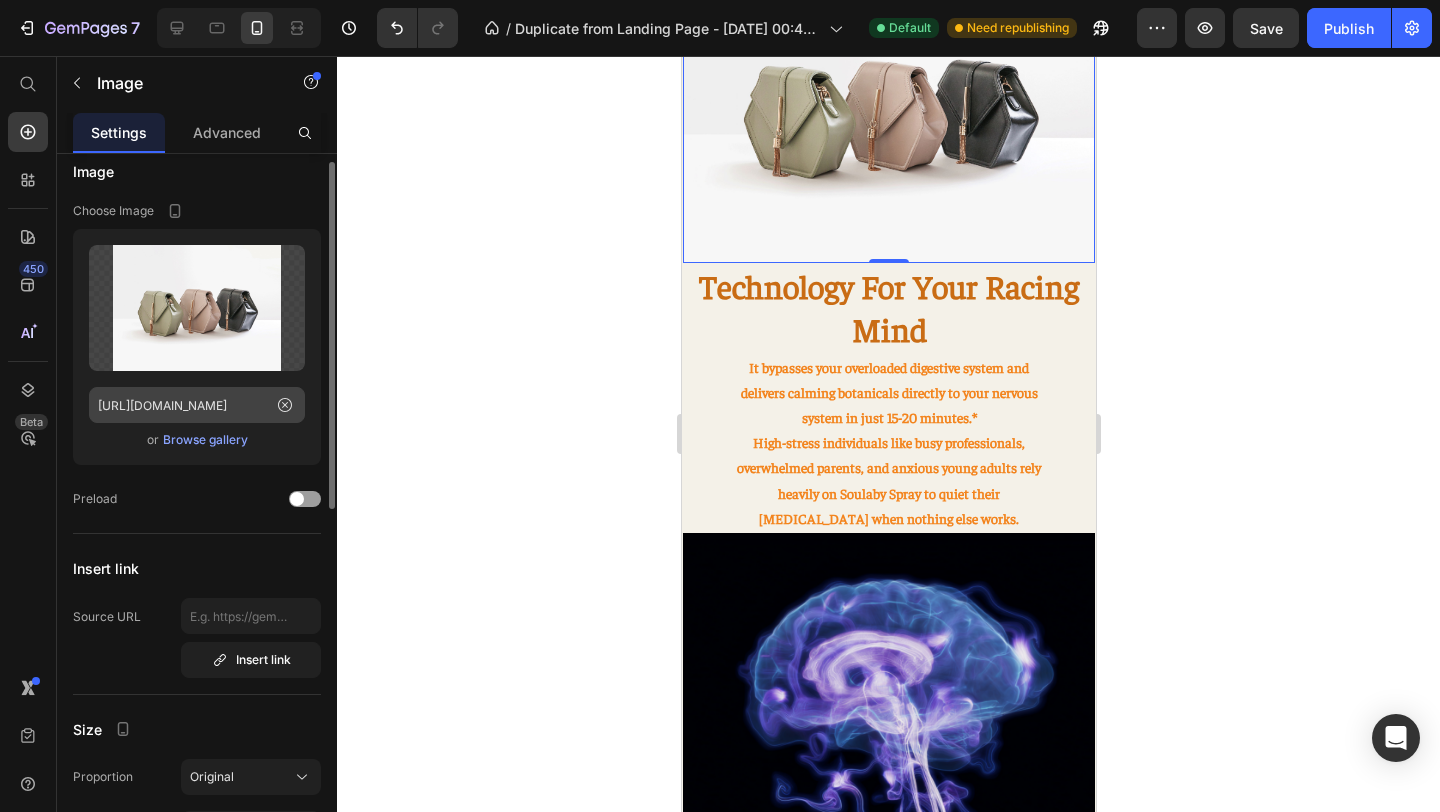 scroll, scrollTop: 0, scrollLeft: 0, axis: both 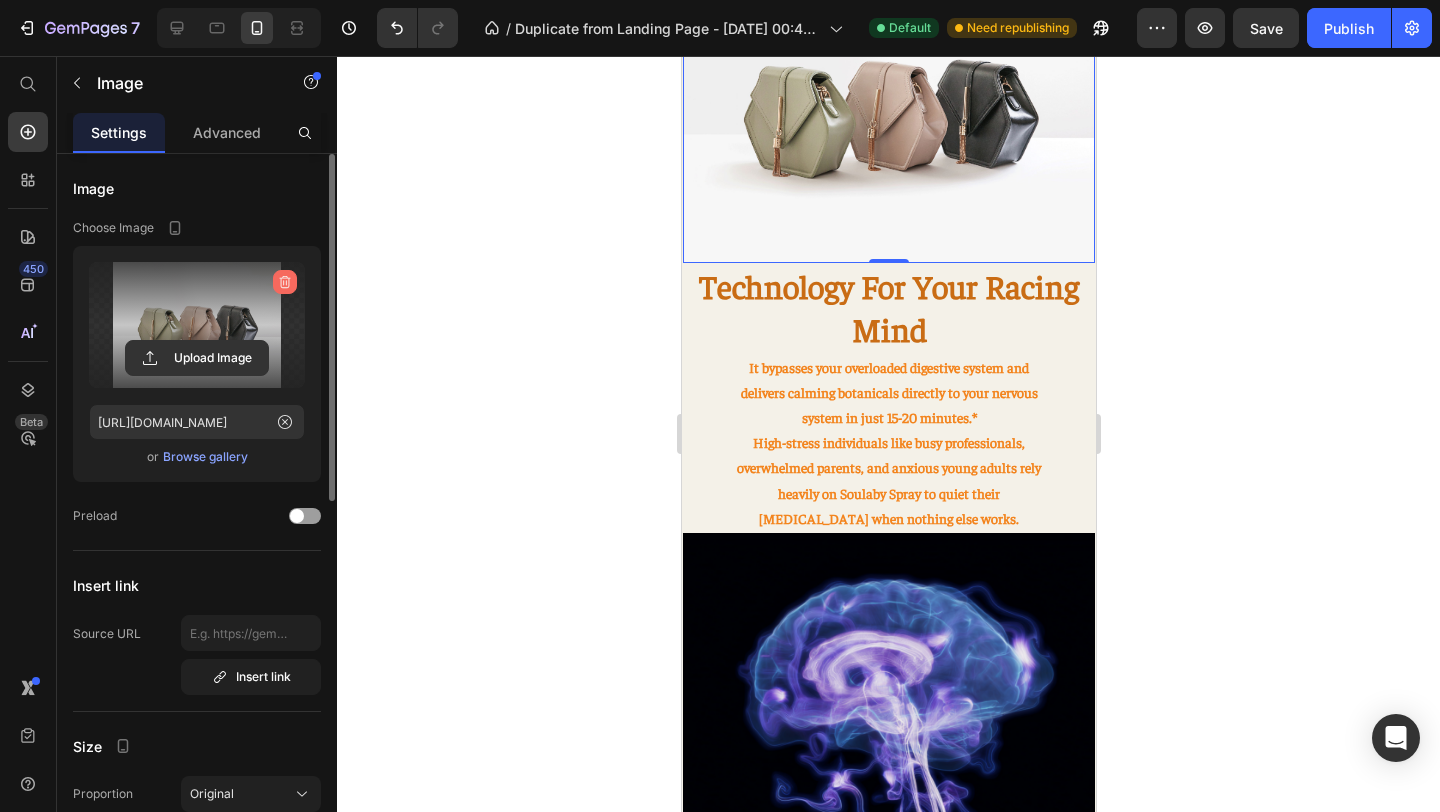 click 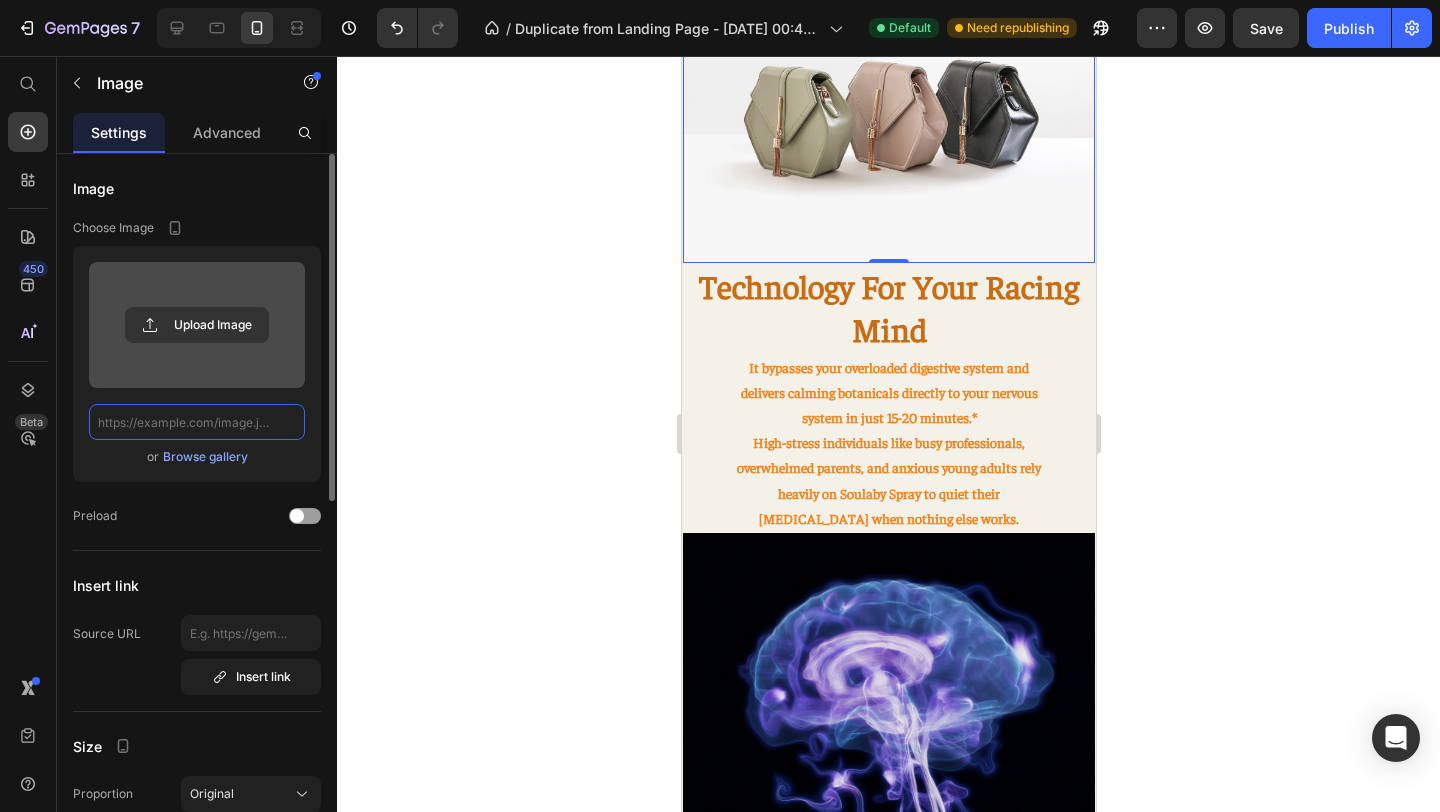scroll, scrollTop: 0, scrollLeft: 0, axis: both 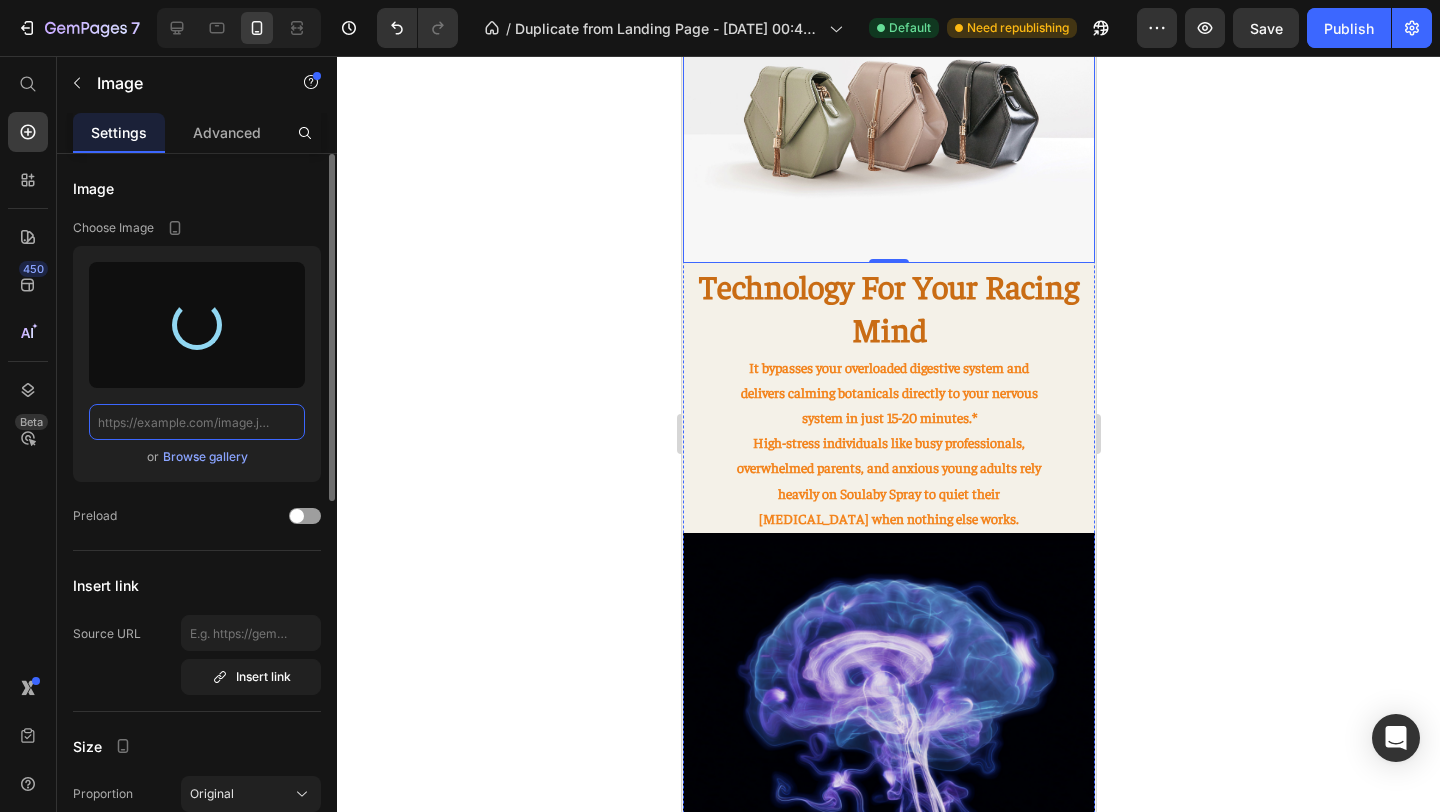 type on "[URL][DOMAIN_NAME]" 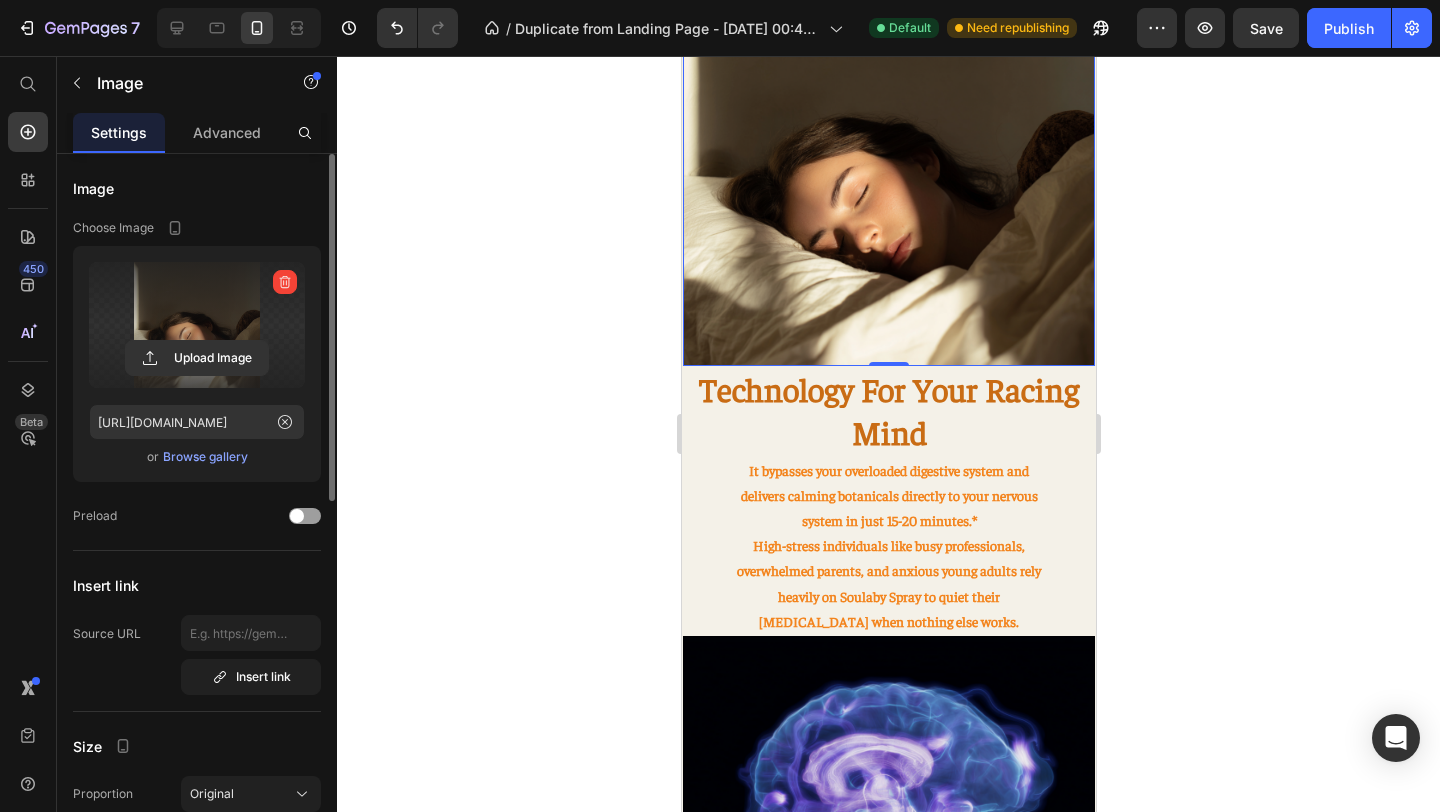 click at bounding box center (888, 160) 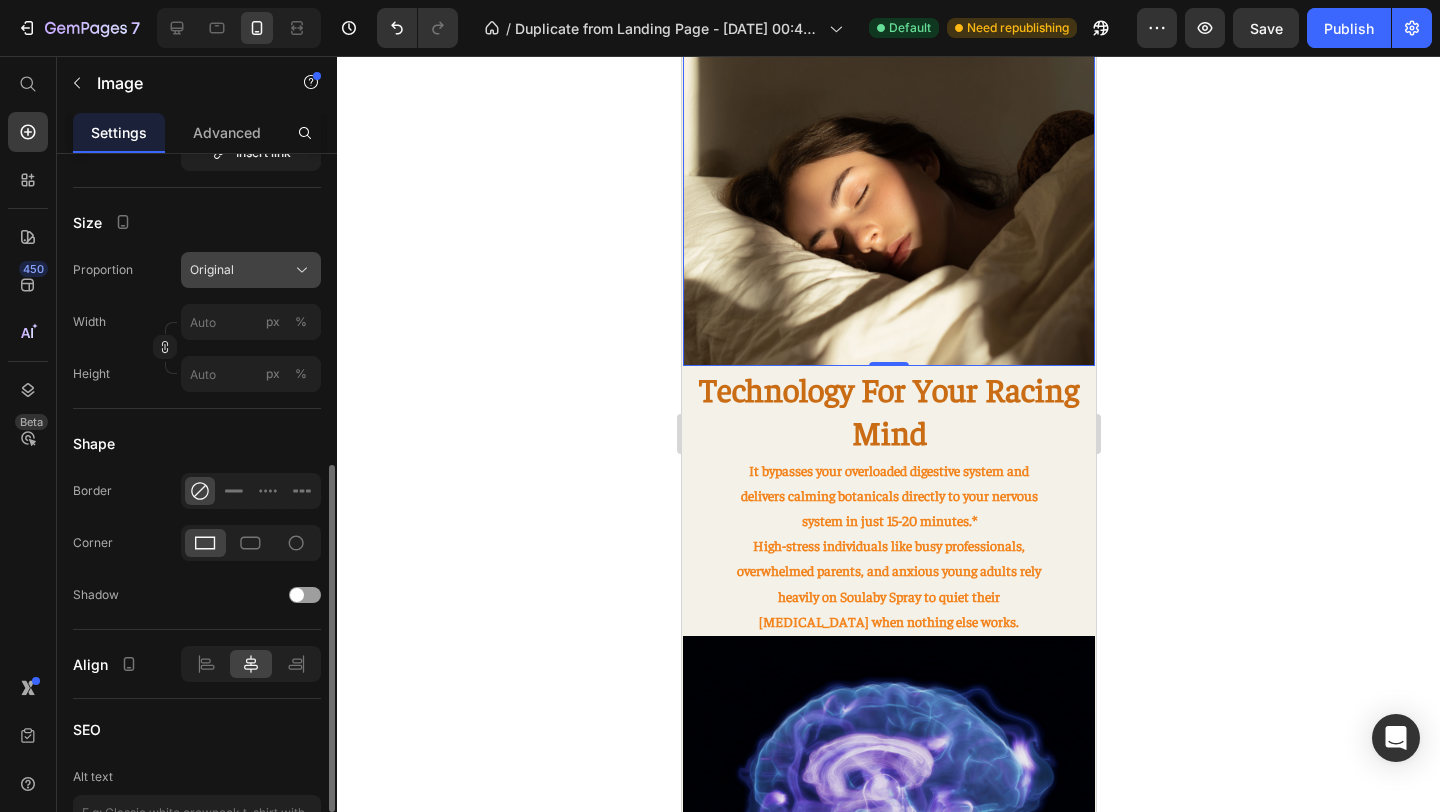 scroll, scrollTop: 562, scrollLeft: 0, axis: vertical 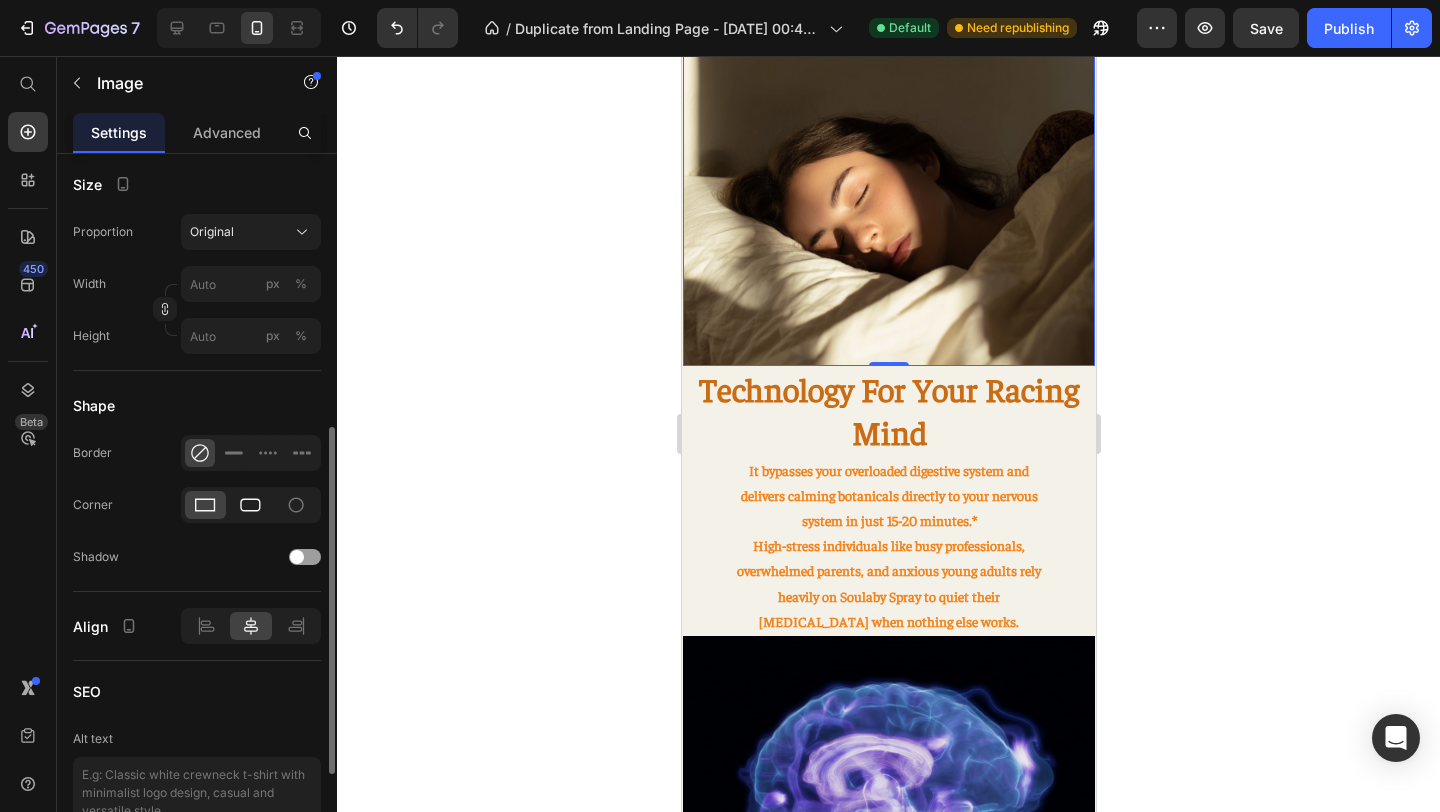click 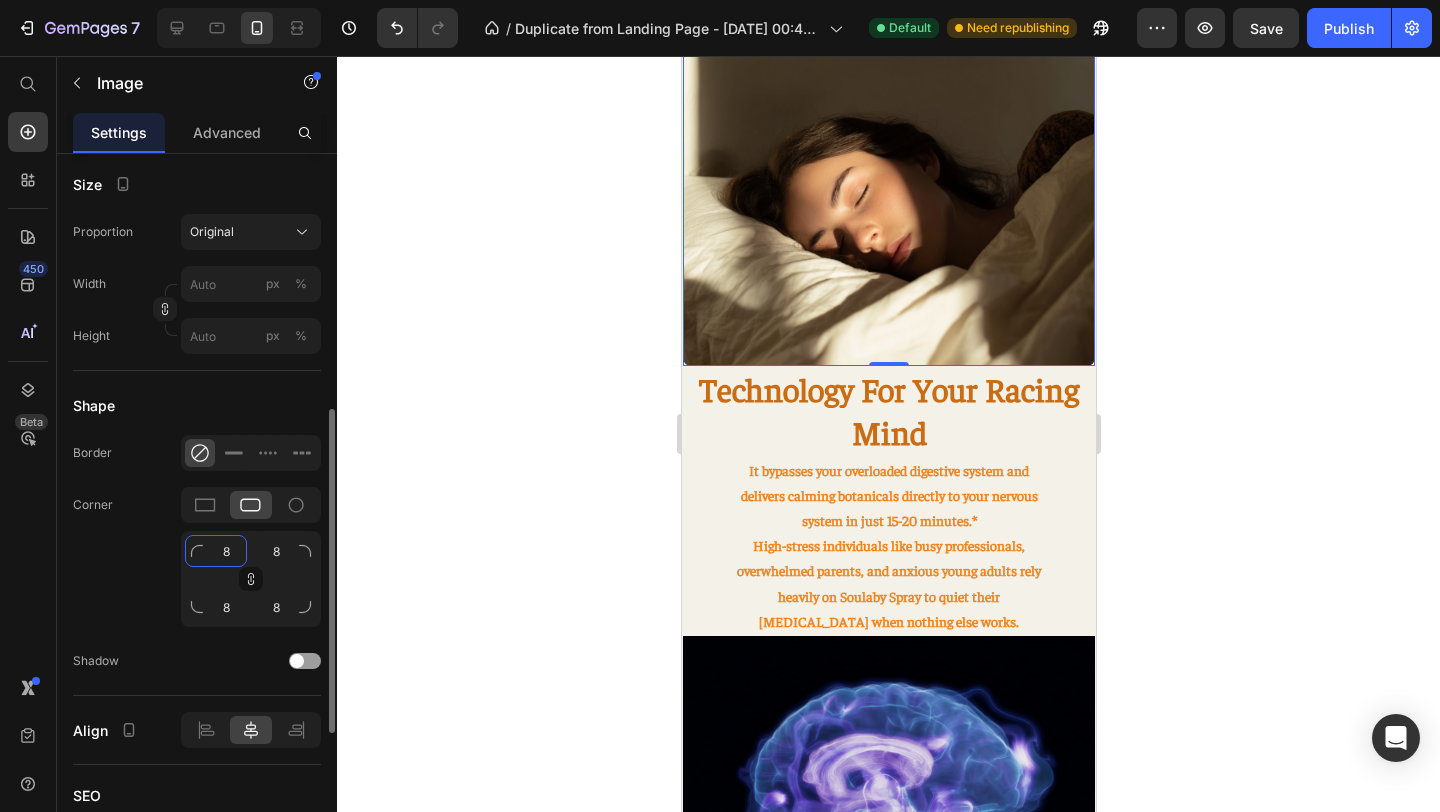 click on "8" 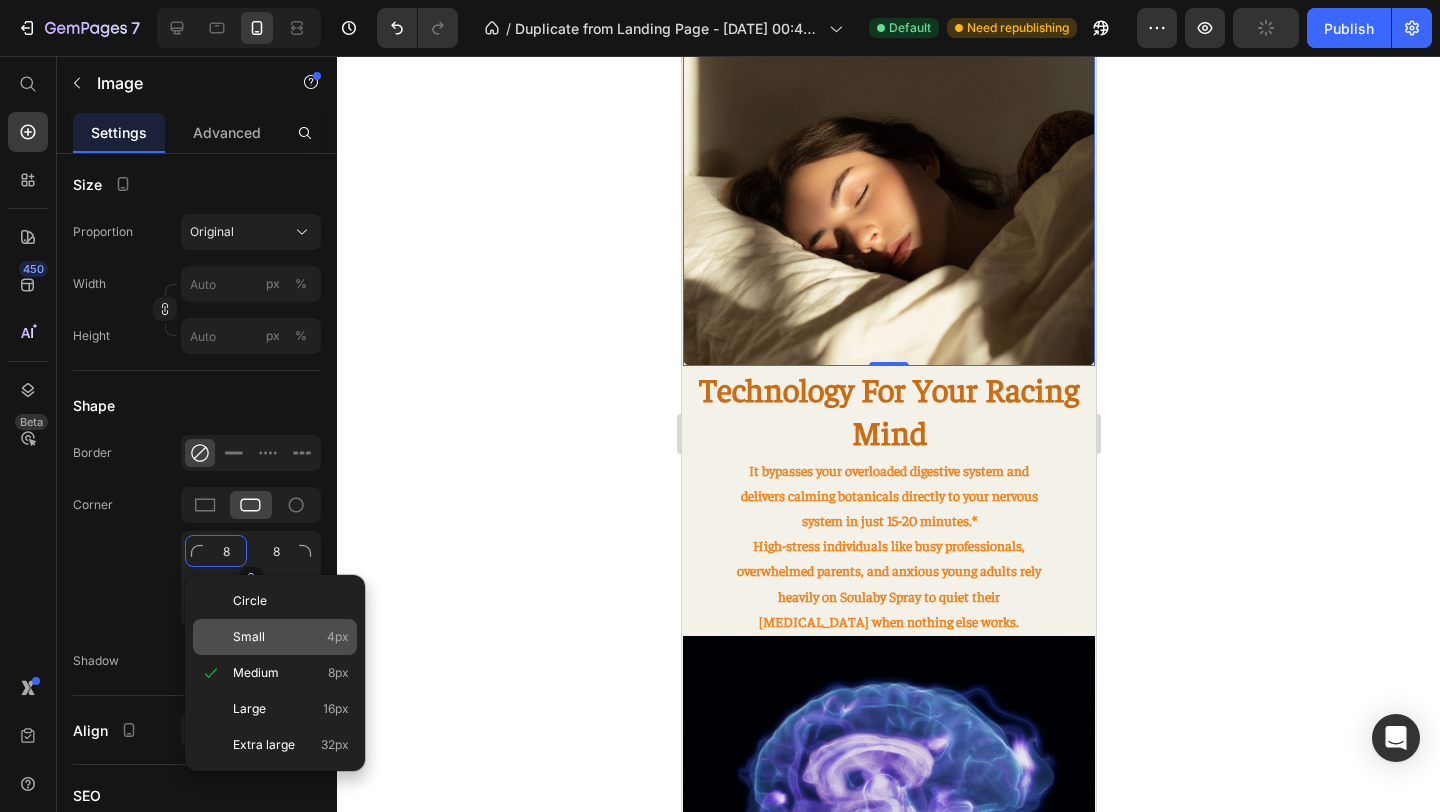 type on "2" 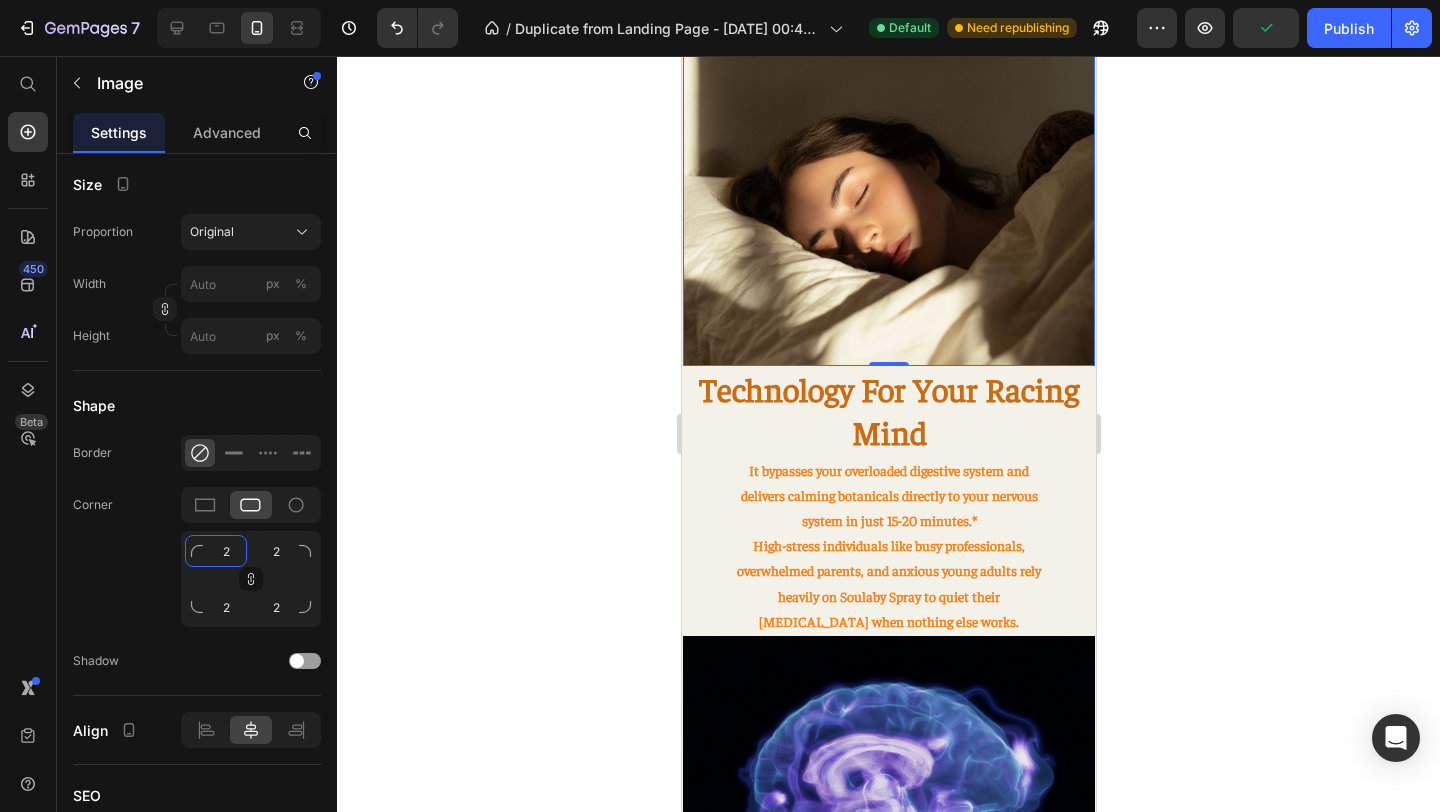 type on "20" 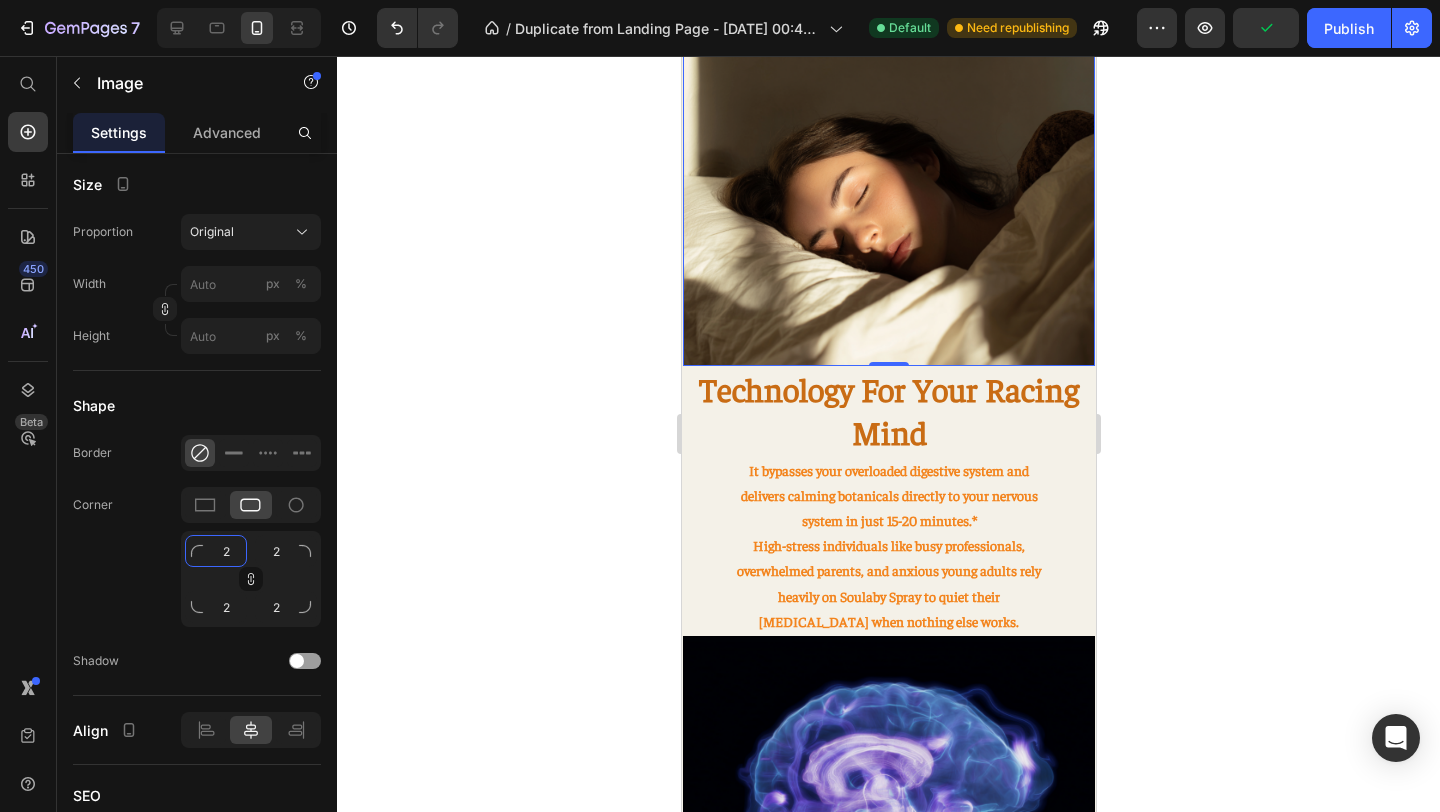 type on "20" 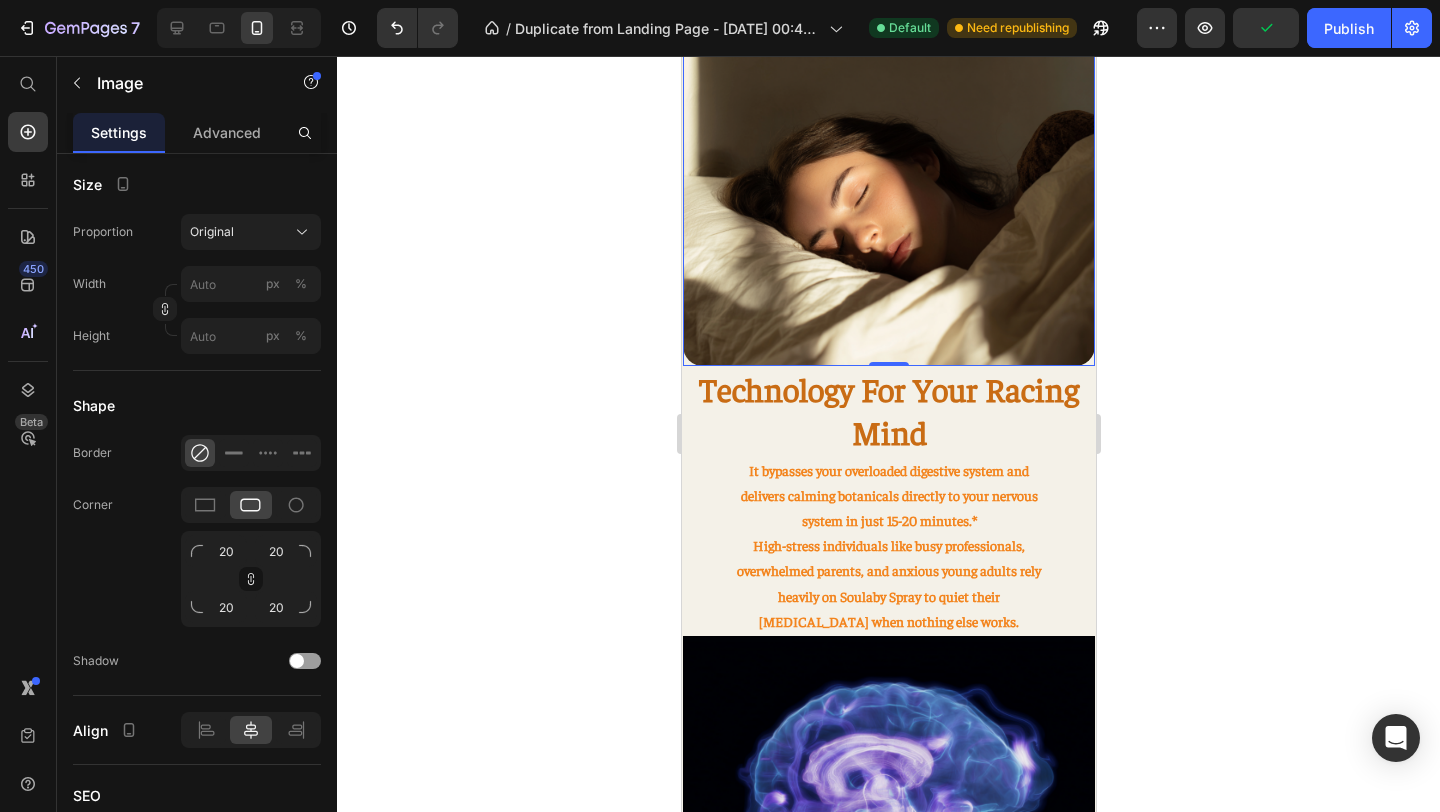click 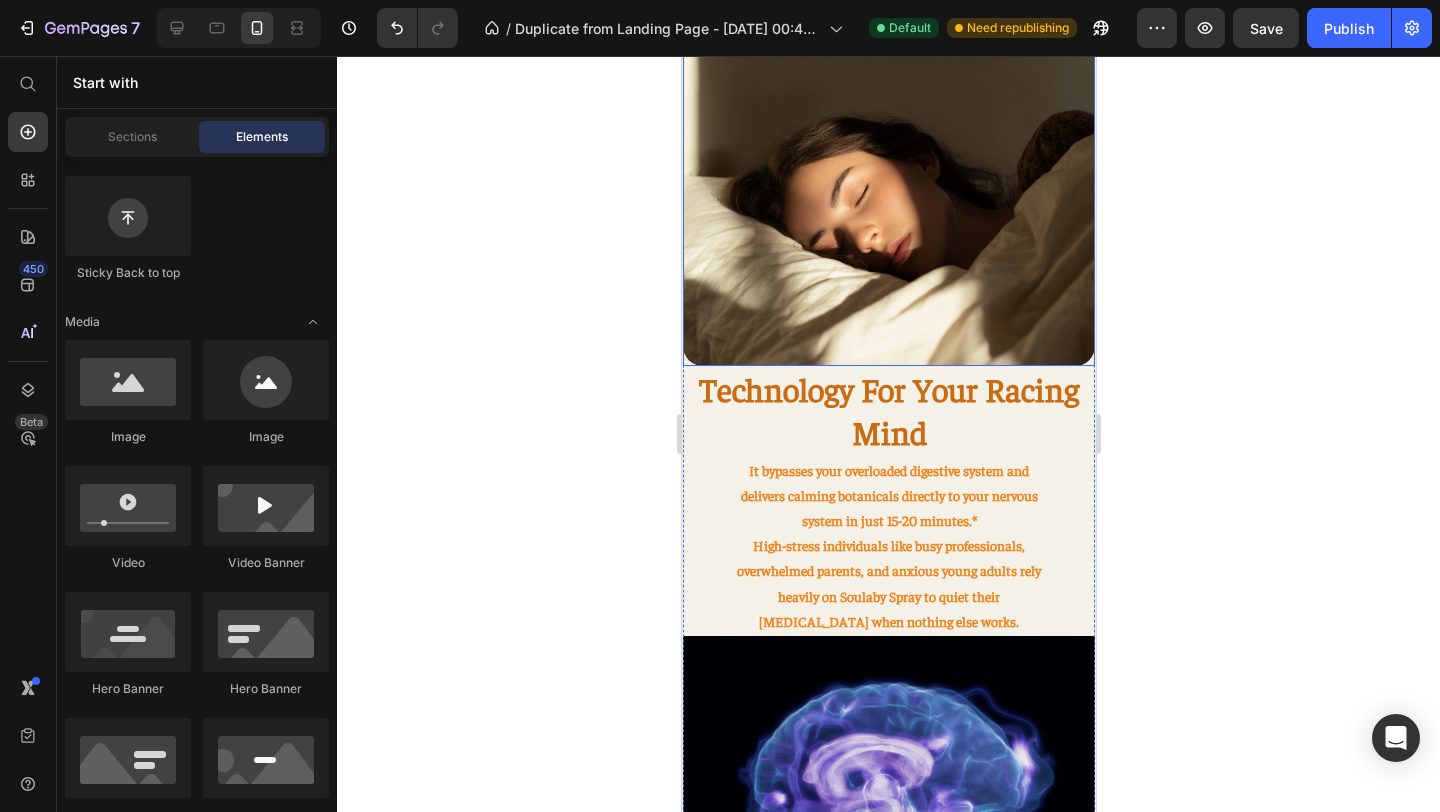 click at bounding box center (888, 160) 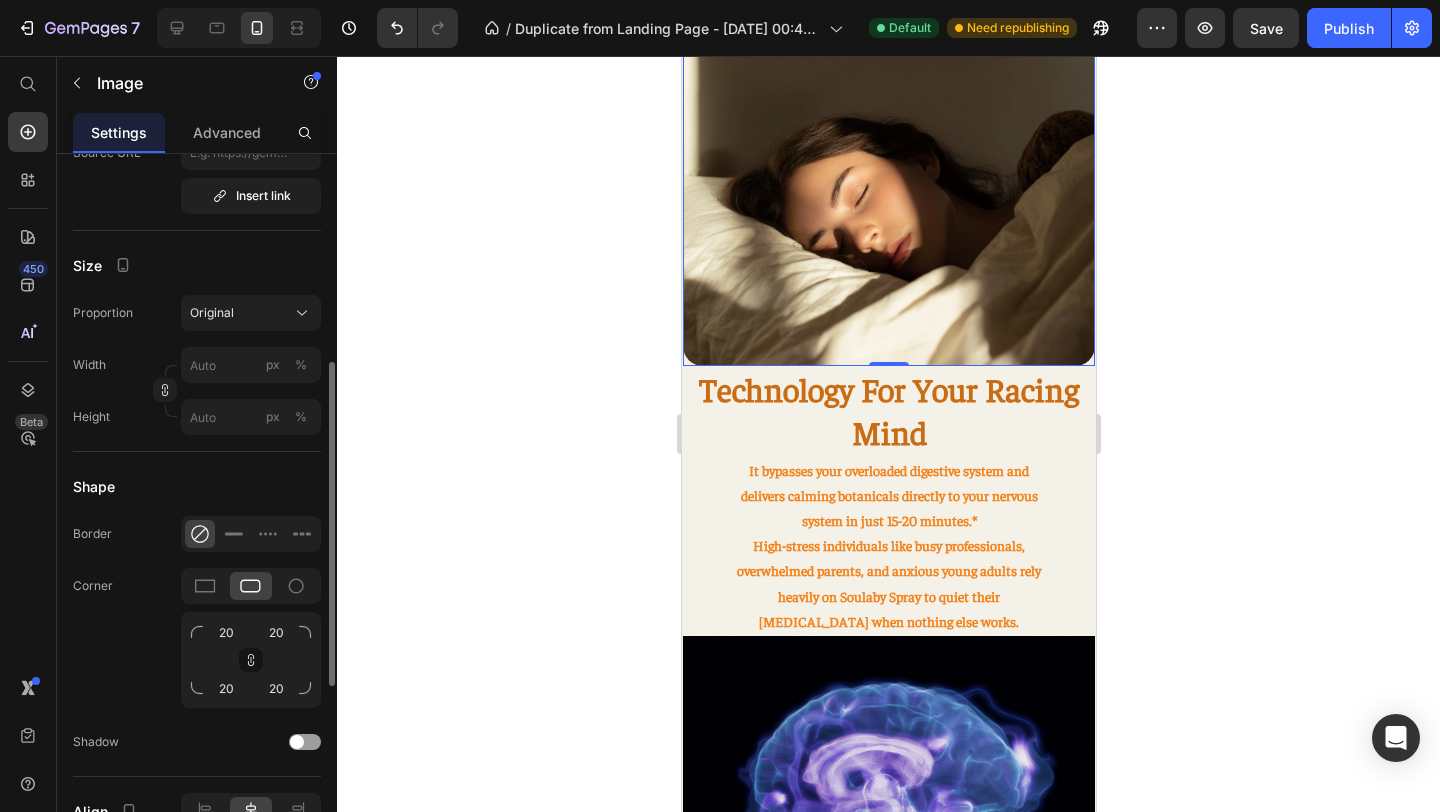 scroll, scrollTop: 474, scrollLeft: 0, axis: vertical 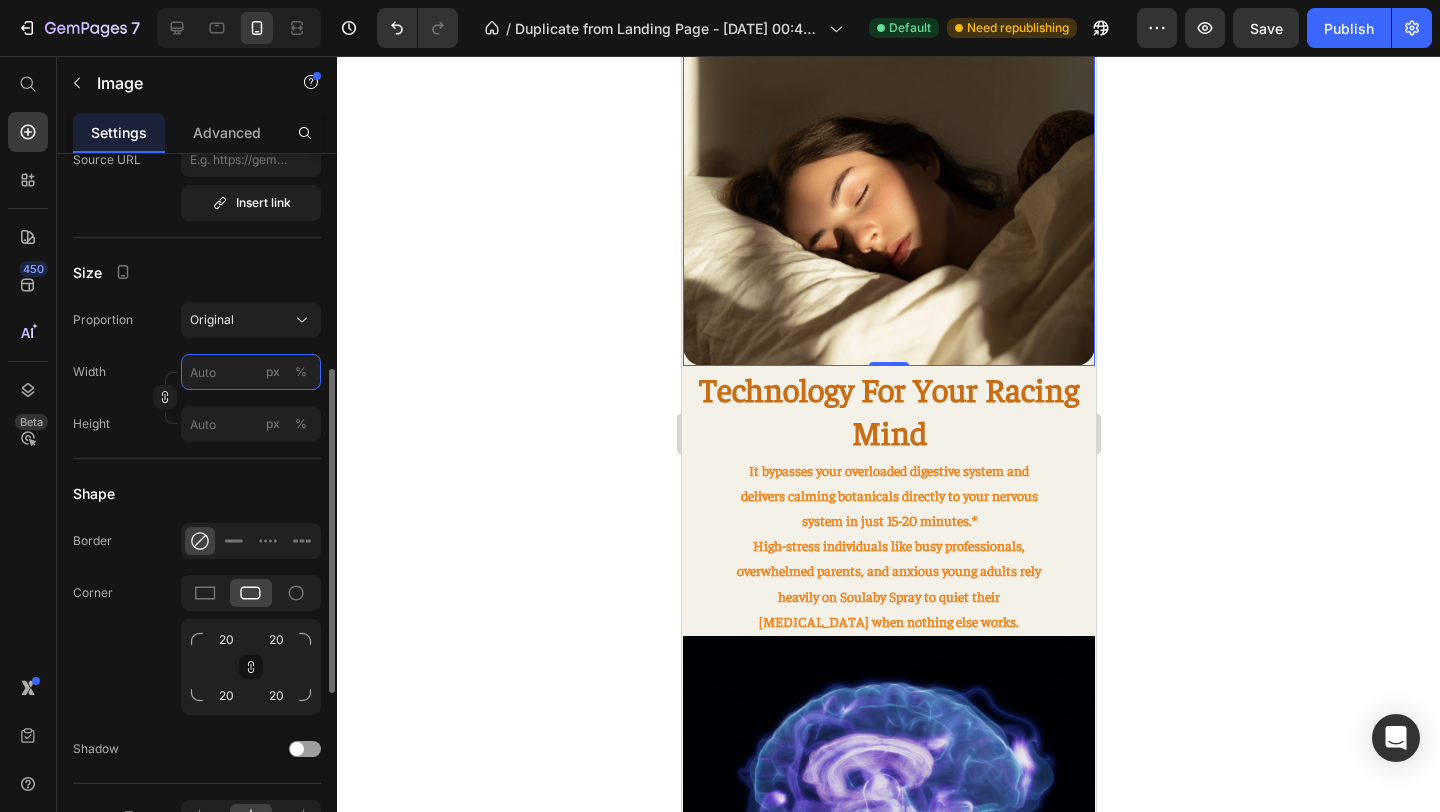 click on "px %" at bounding box center (251, 372) 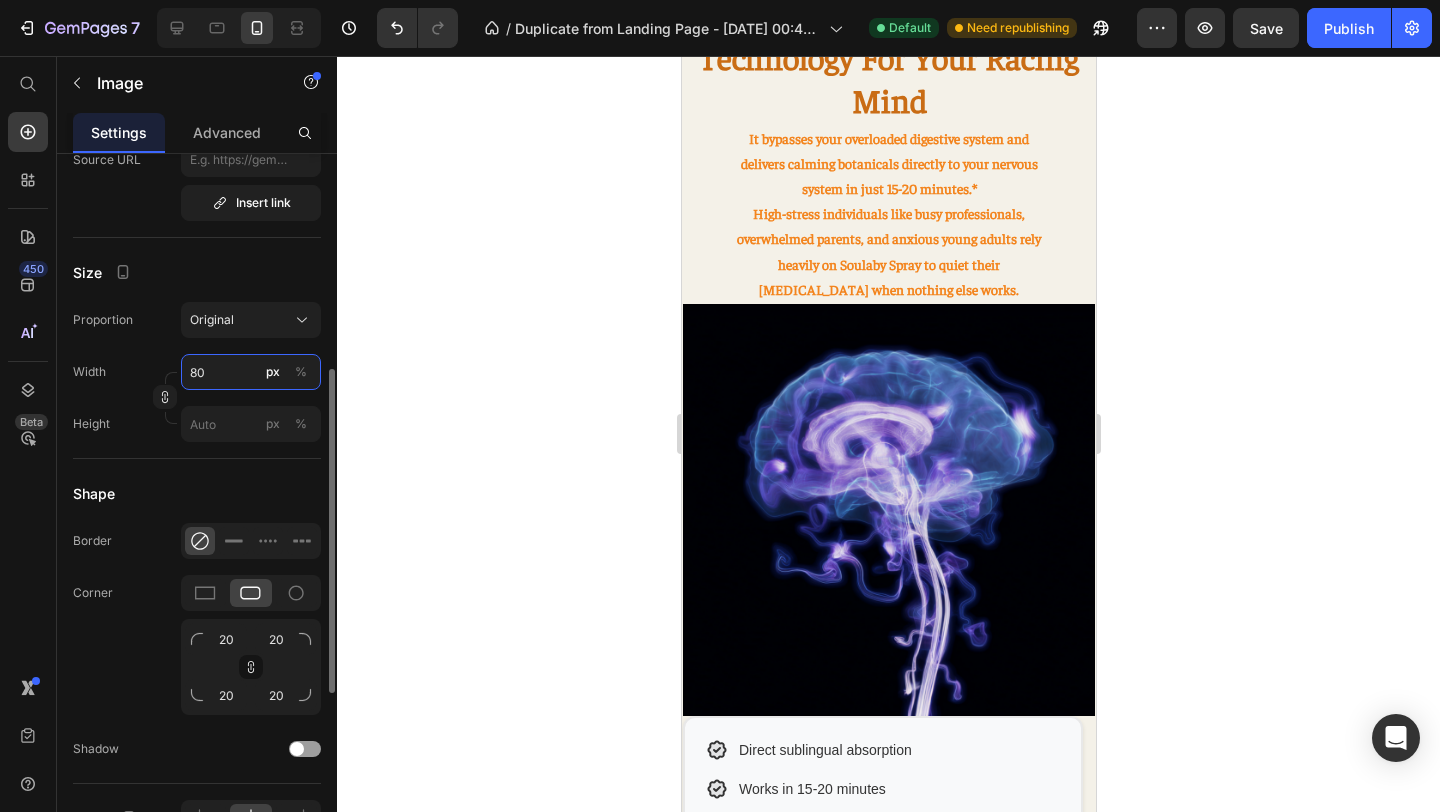 type on "8" 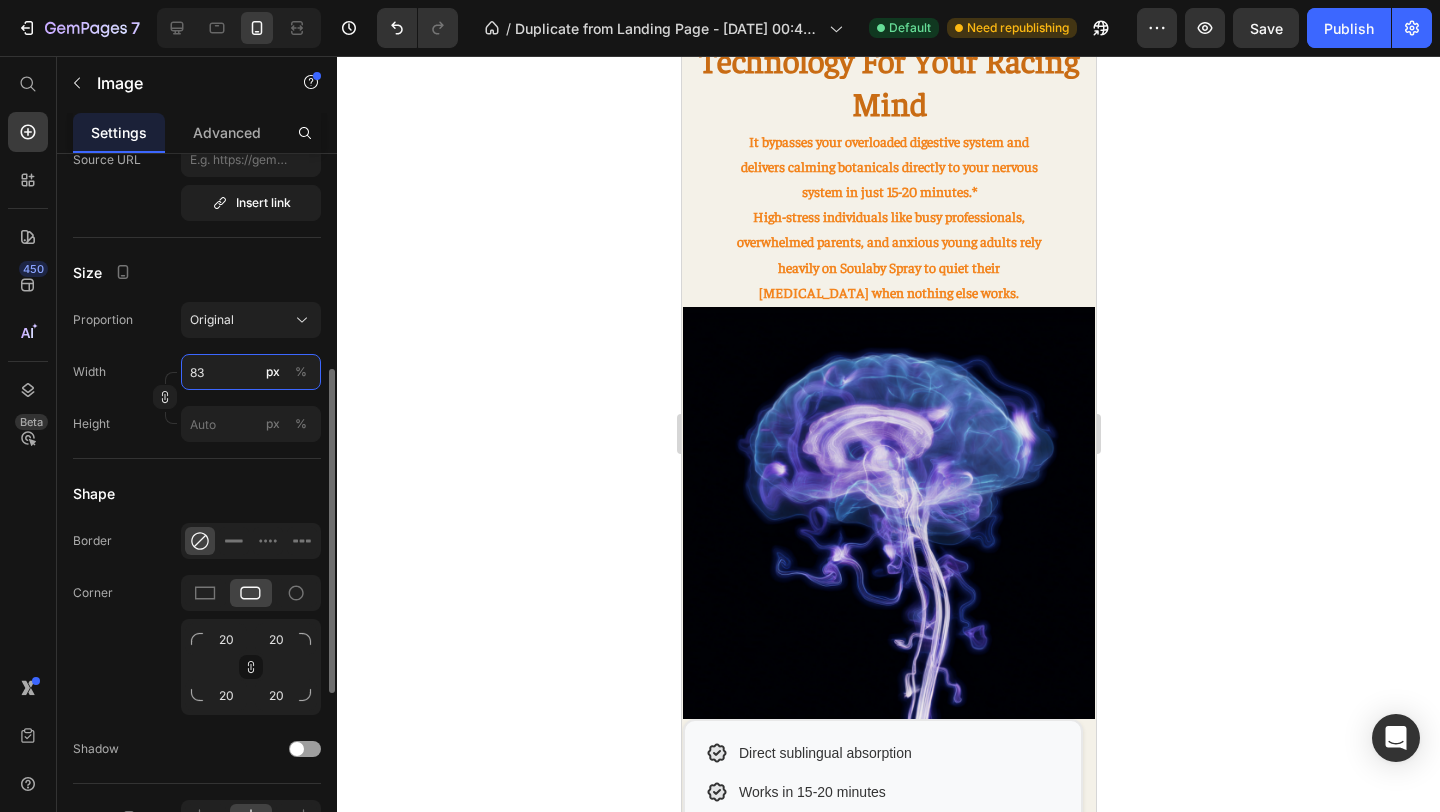 type on "8" 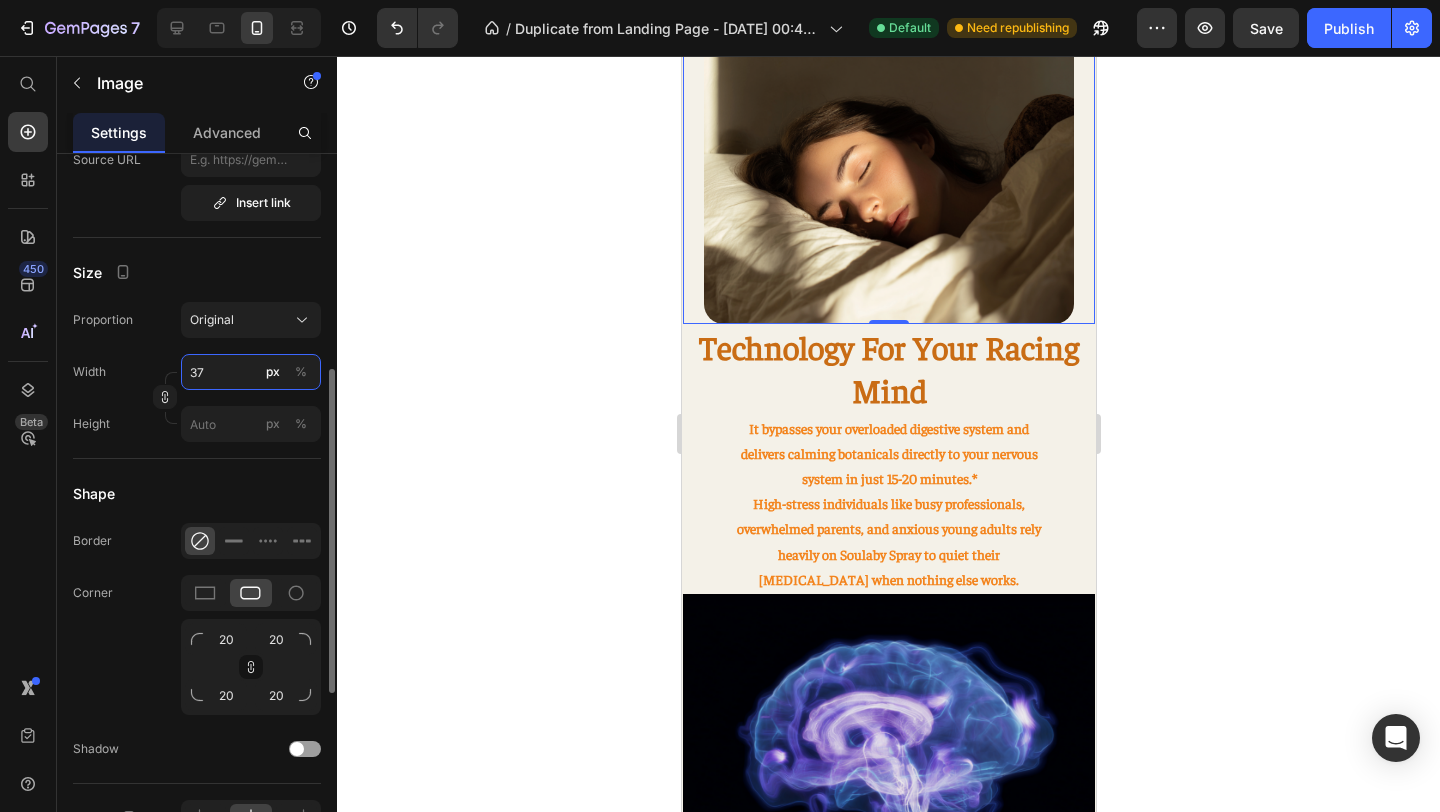 type on "370" 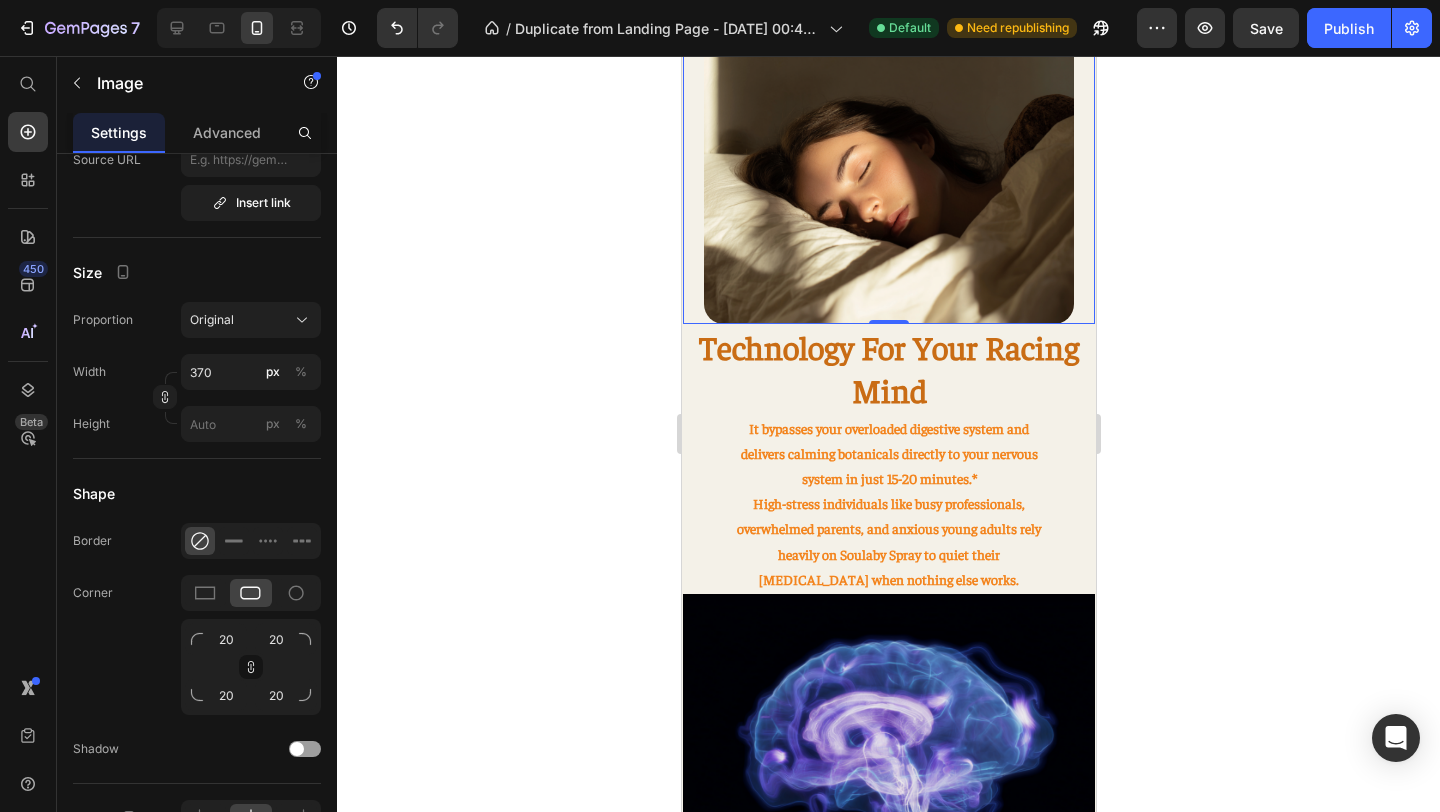 click 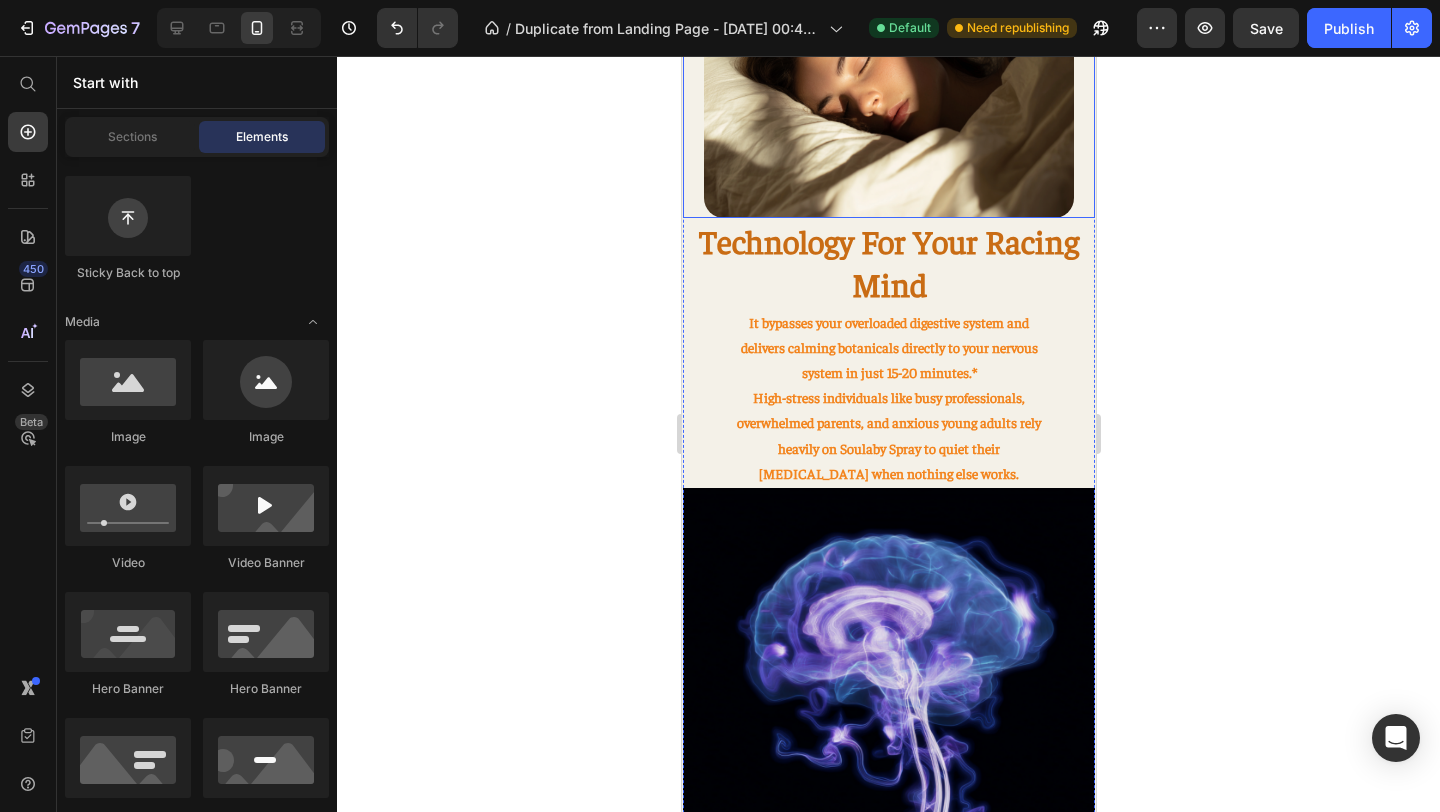 scroll, scrollTop: 1434, scrollLeft: 0, axis: vertical 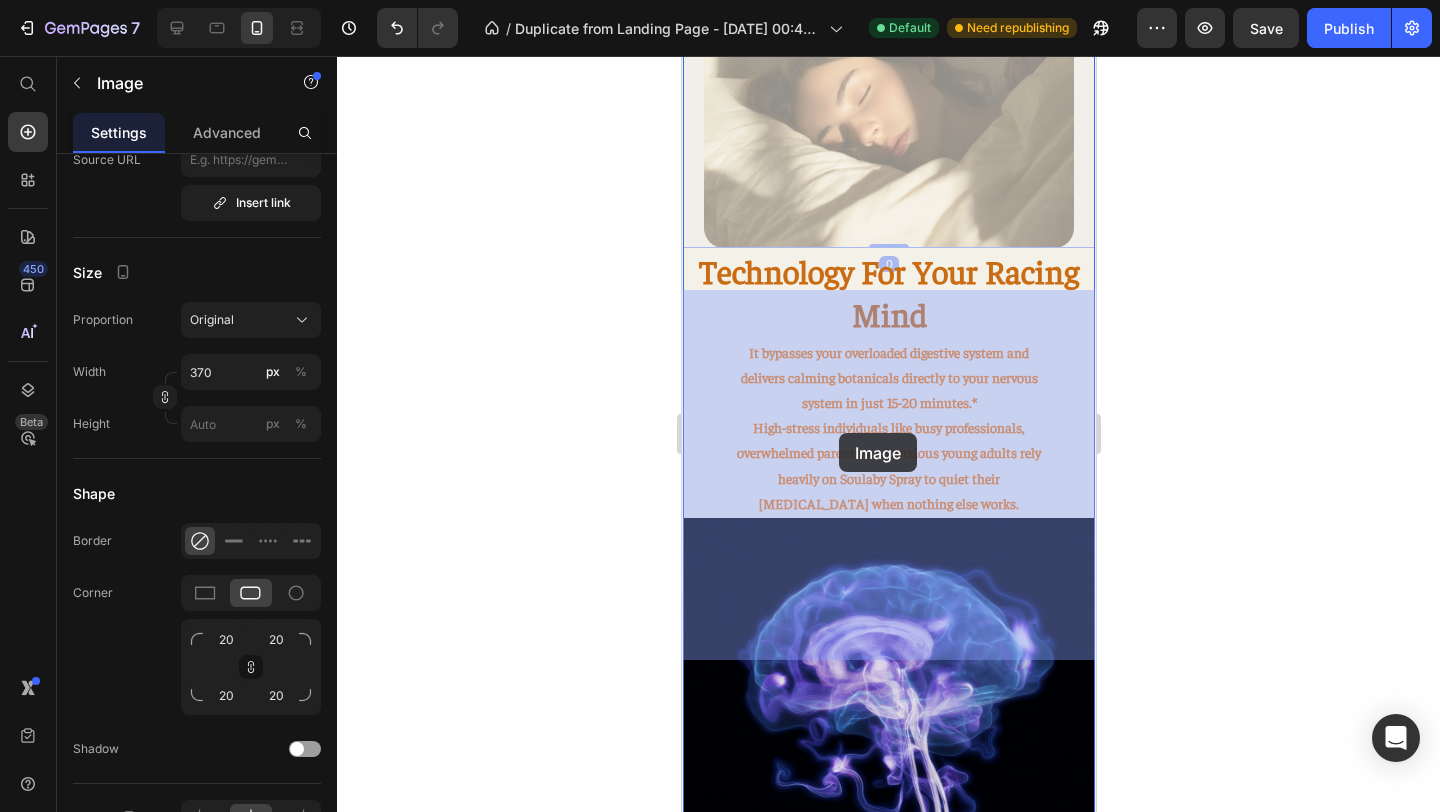 drag, startPoint x: 841, startPoint y: 510, endPoint x: 836, endPoint y: 437, distance: 73.171036 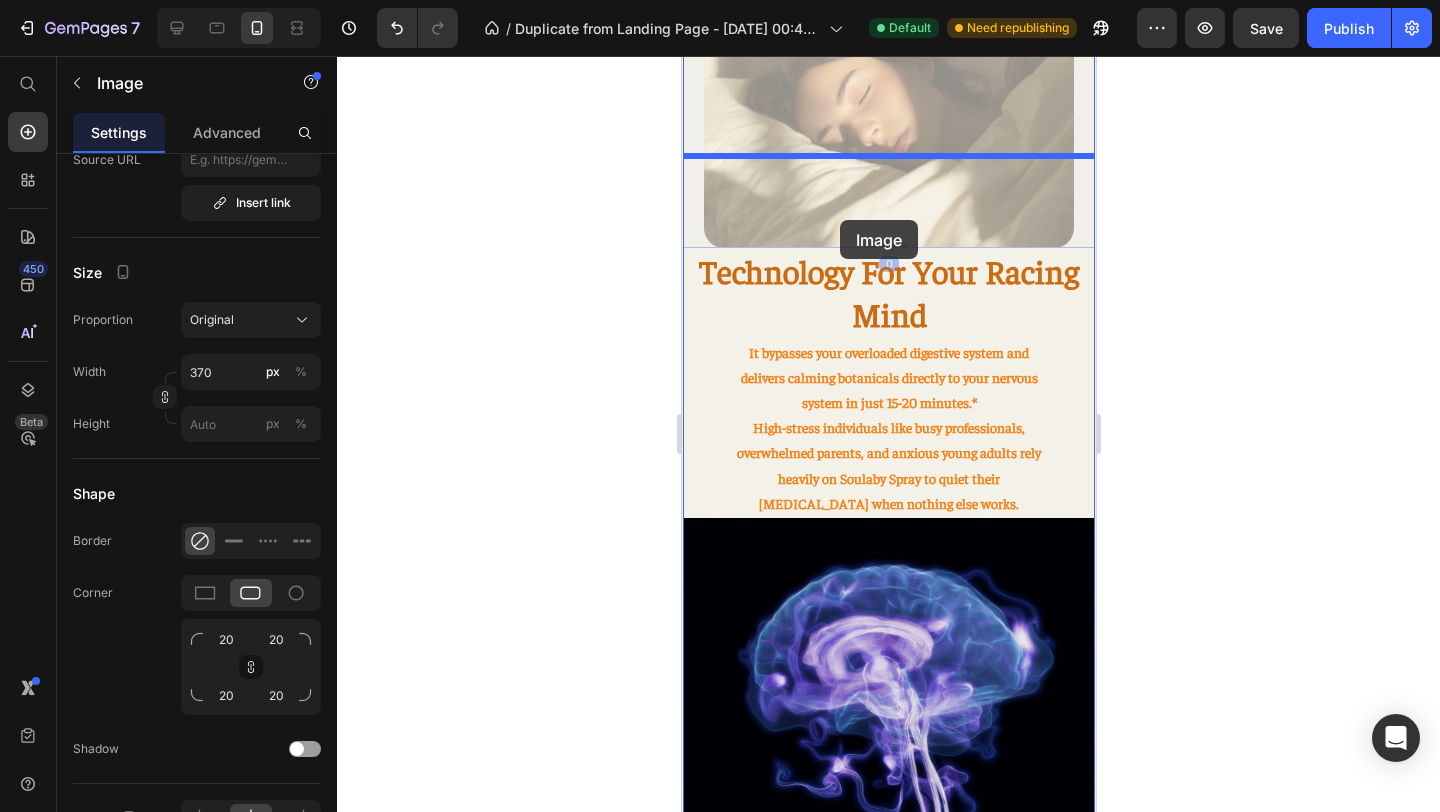 drag, startPoint x: 845, startPoint y: 416, endPoint x: 839, endPoint y: 220, distance: 196.09181 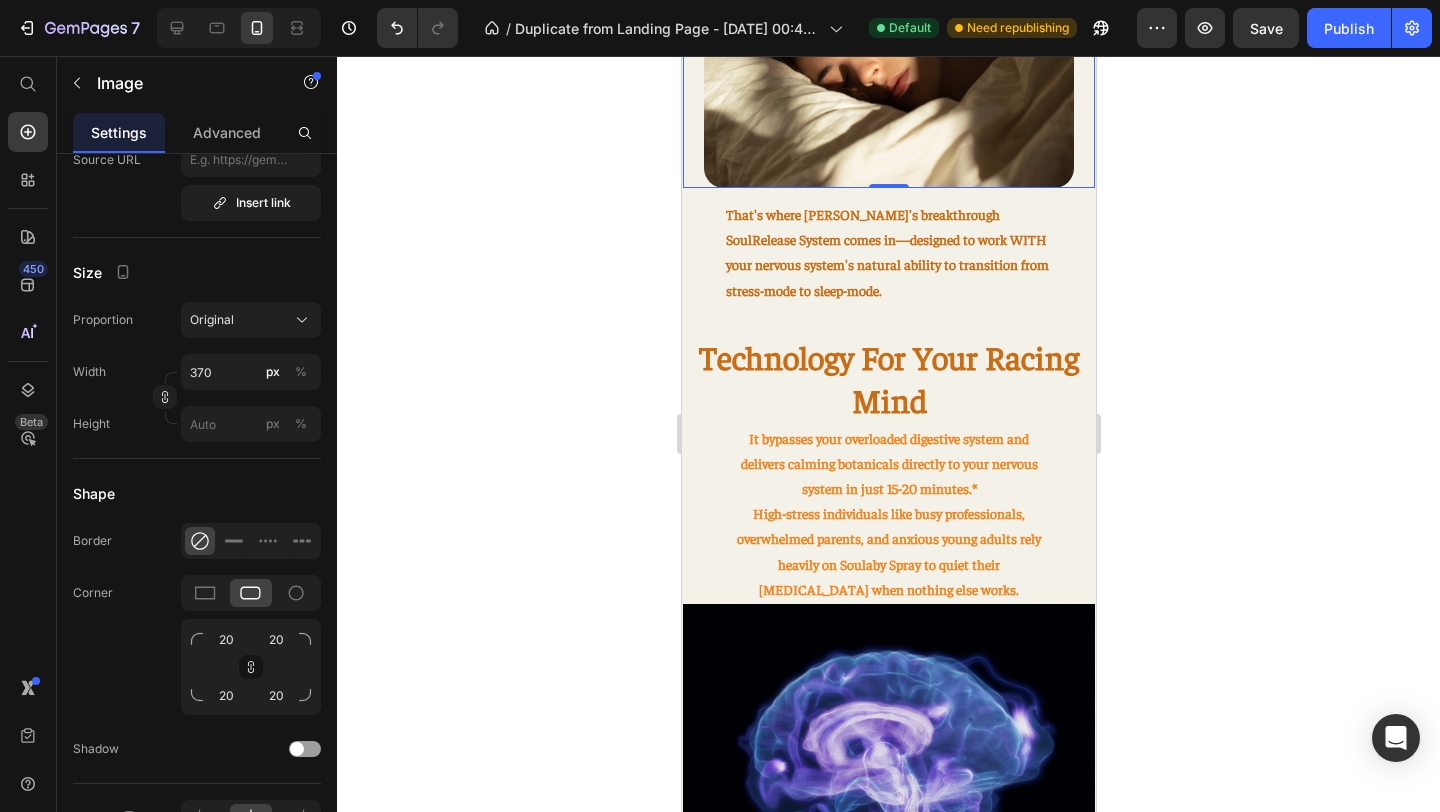 click 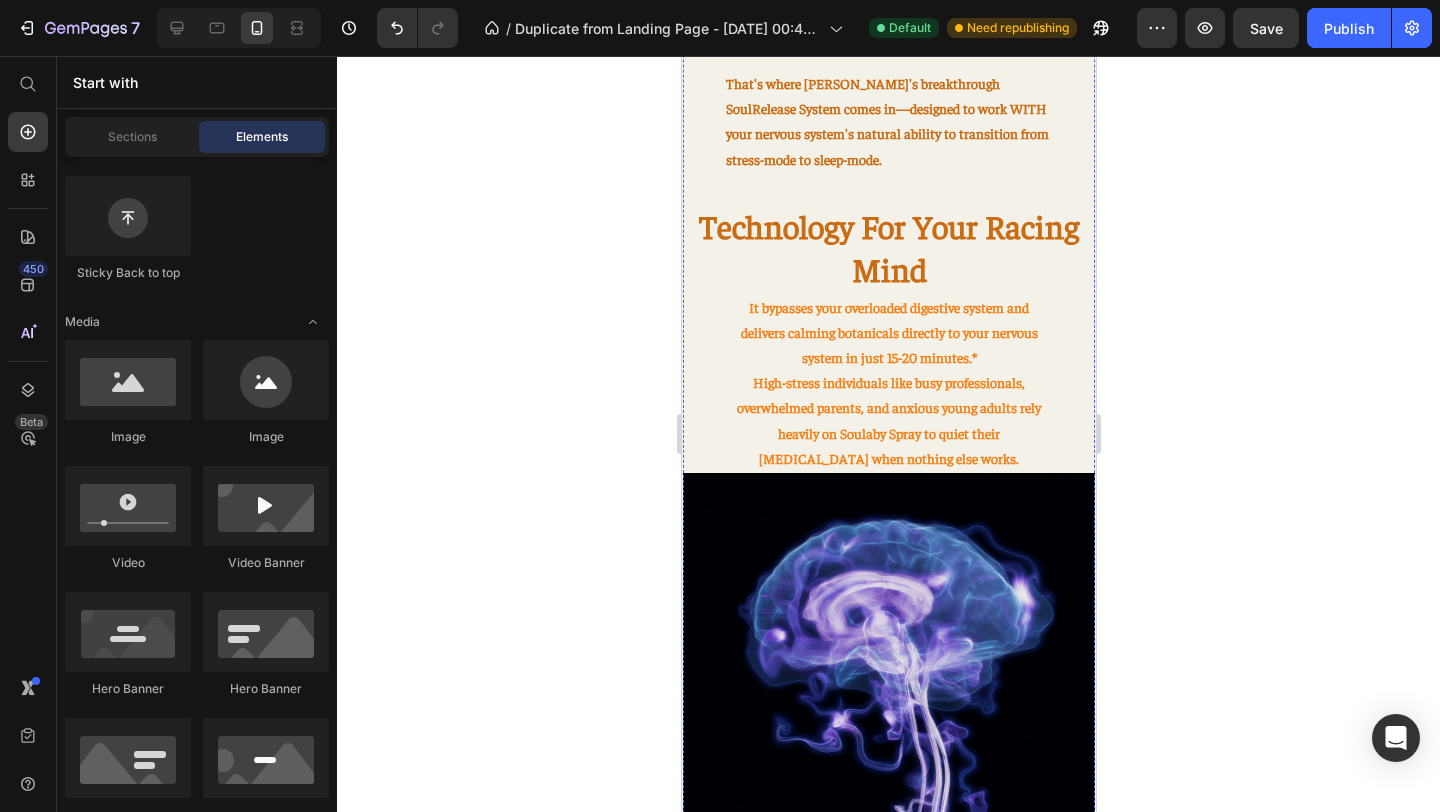 scroll, scrollTop: 1491, scrollLeft: 0, axis: vertical 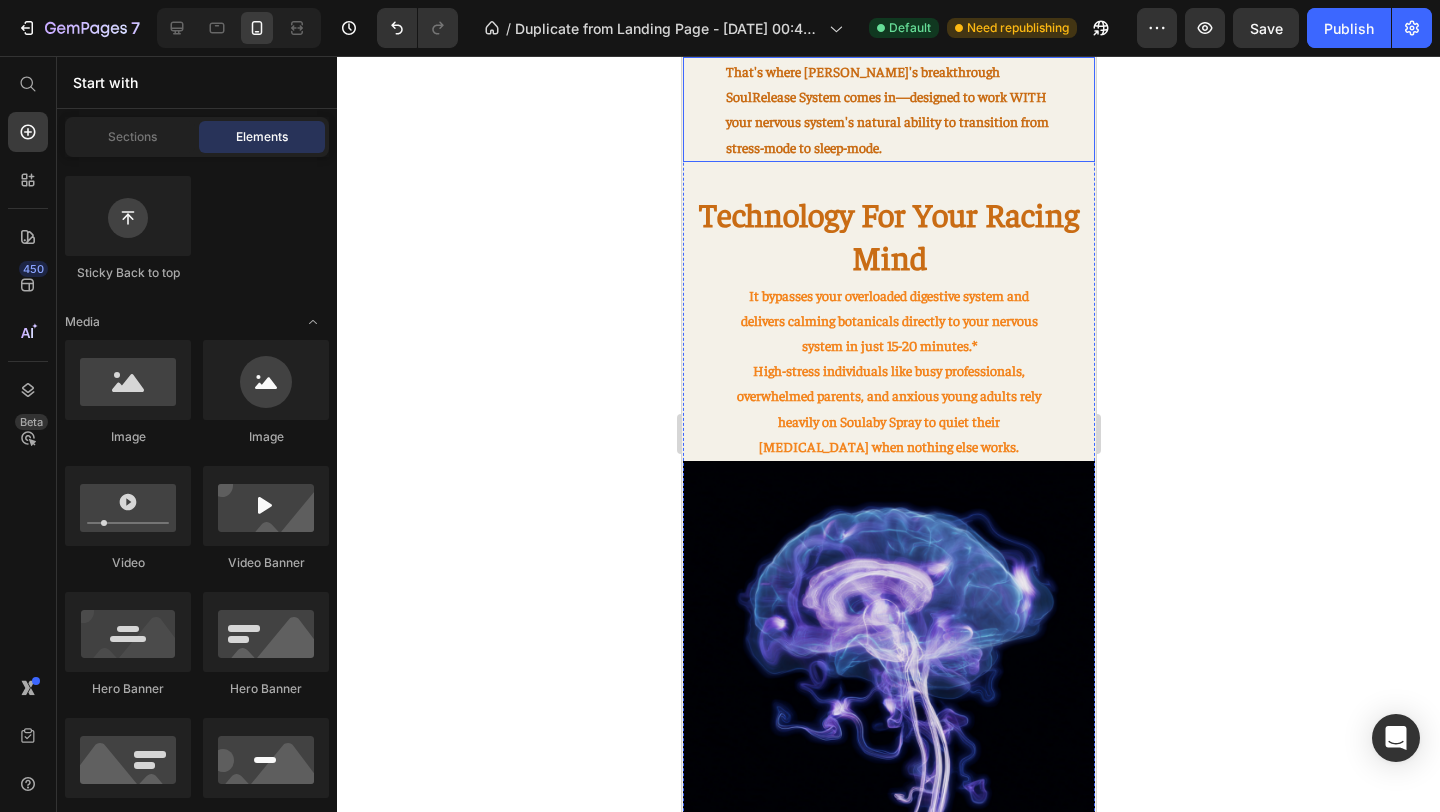 click on "That's where [PERSON_NAME]'s breakthrough SoulRelease System comes in—designed to work WITH your nervous system's natural ability to transition from stress-mode to sleep-mode." at bounding box center (888, 109) 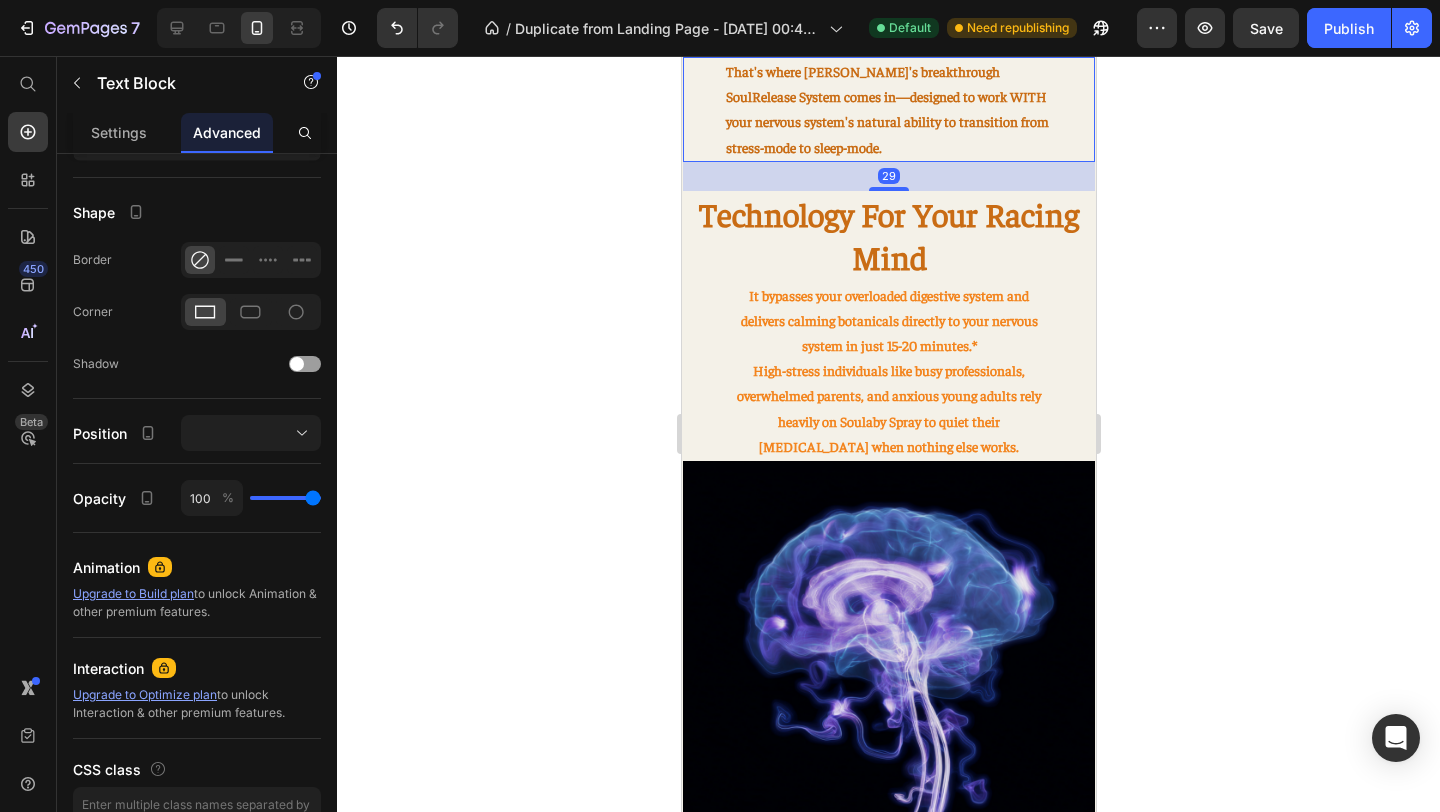 scroll, scrollTop: 0, scrollLeft: 0, axis: both 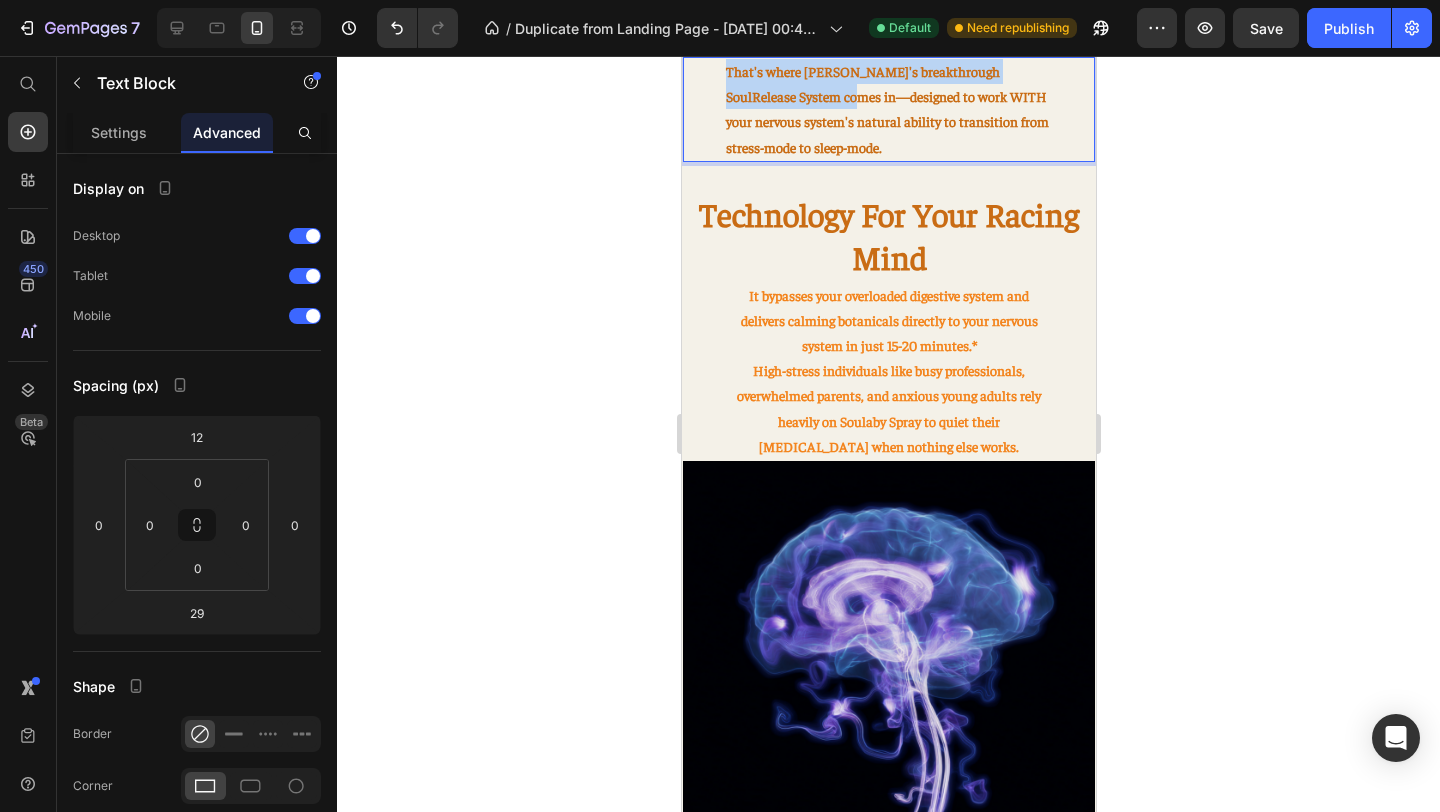 drag, startPoint x: 725, startPoint y: 480, endPoint x: 821, endPoint y: 507, distance: 99.724625 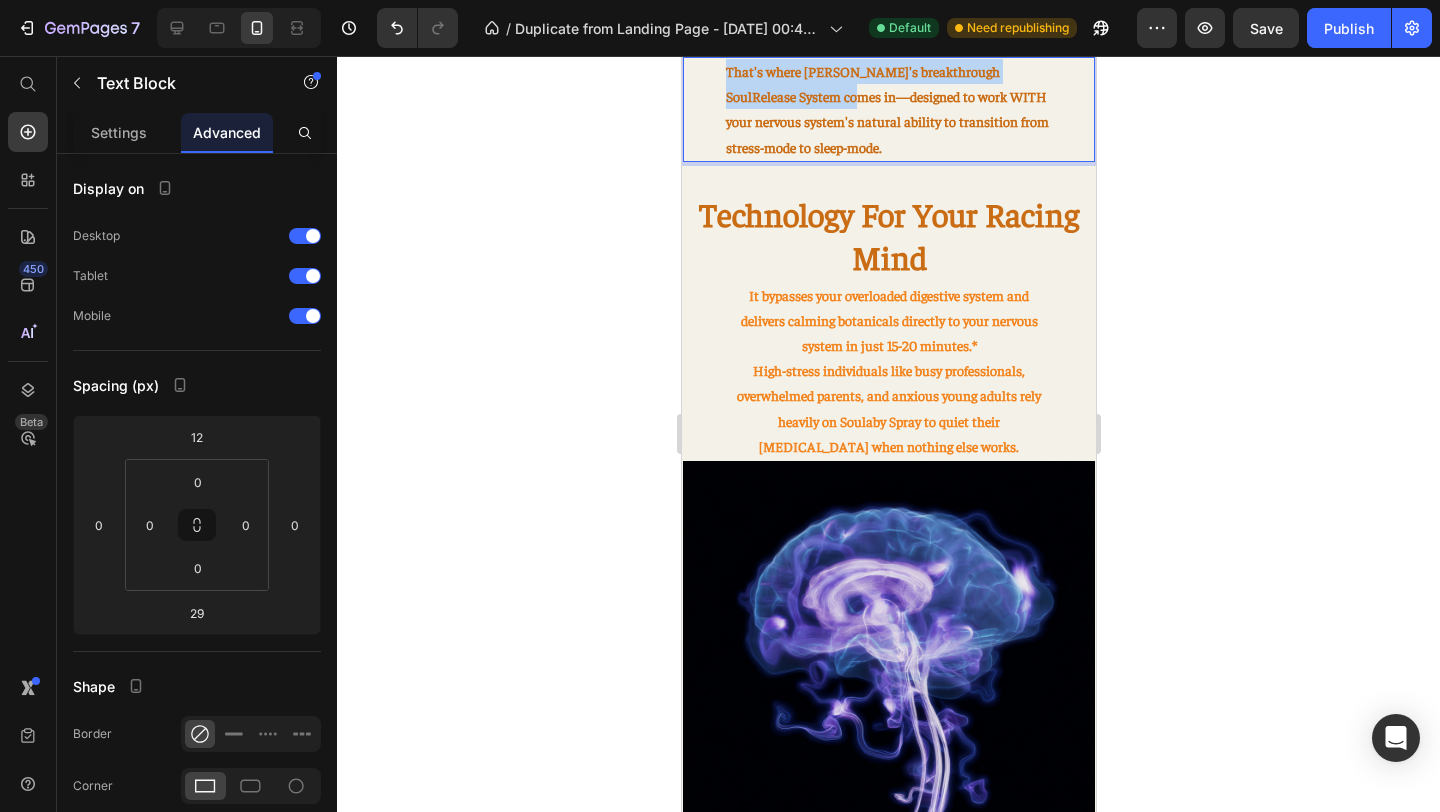 click on "That's where [PERSON_NAME]'s breakthrough SoulRelease System comes in—designed to work WITH your nervous system's natural ability to transition from stress-mode to sleep-mode." at bounding box center [888, 109] 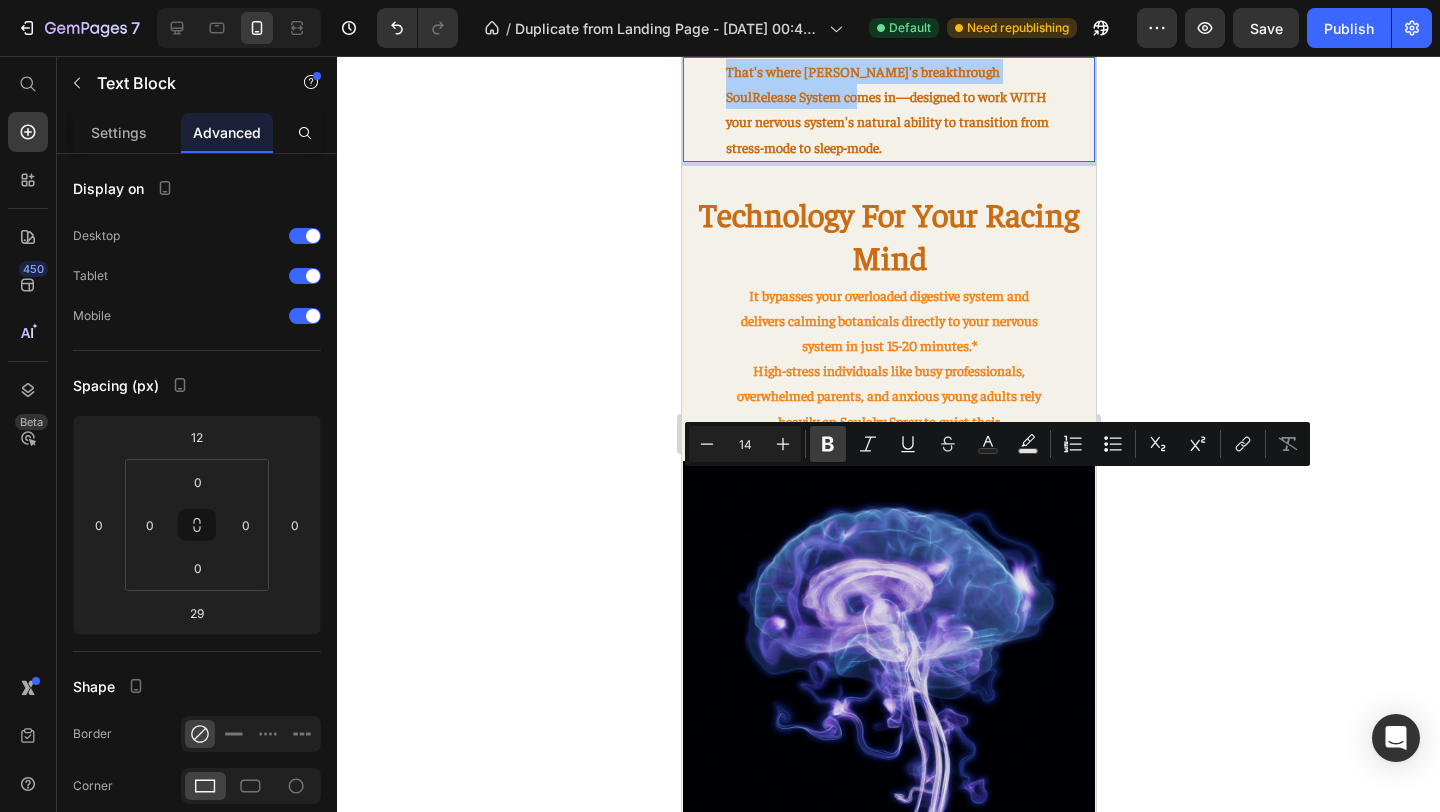 click 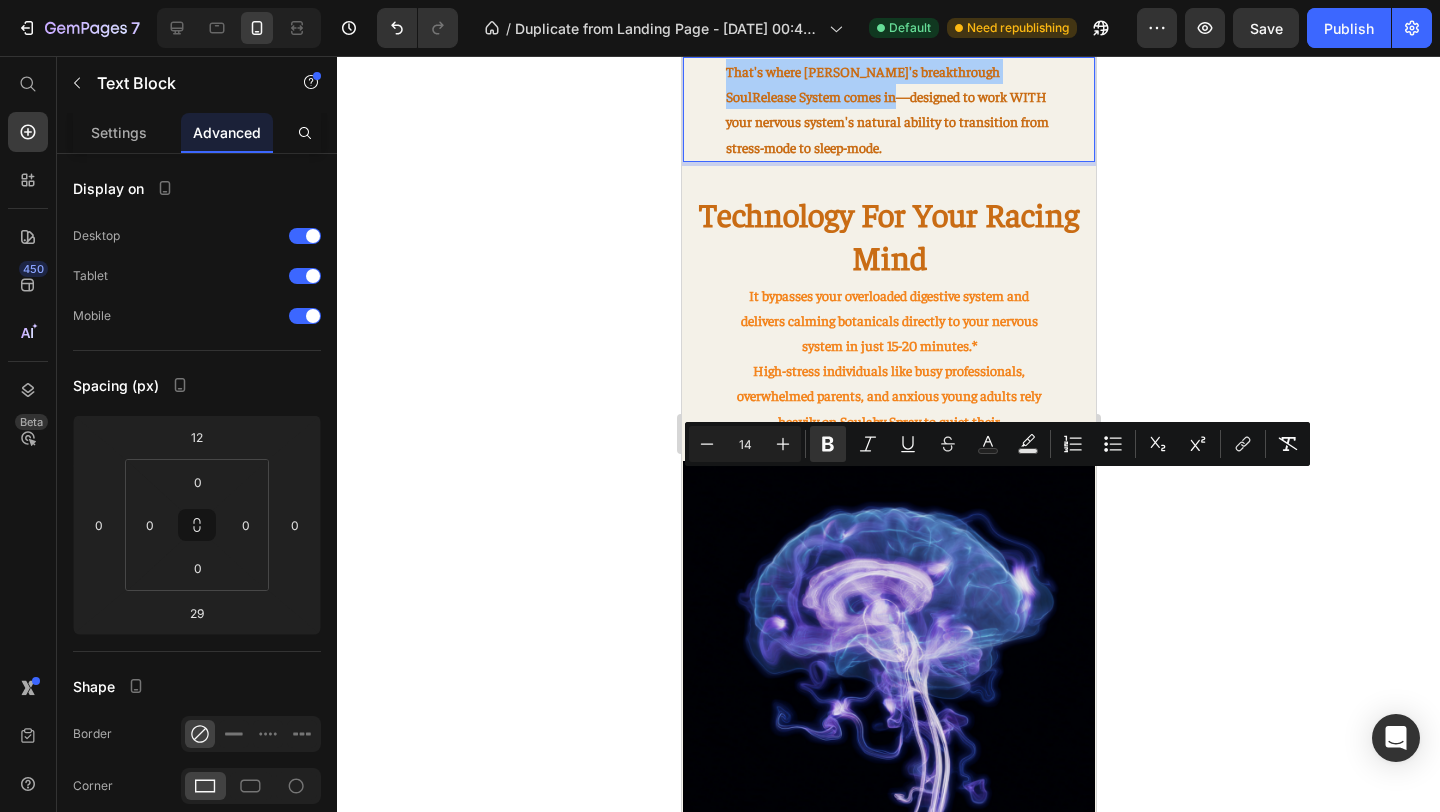 click 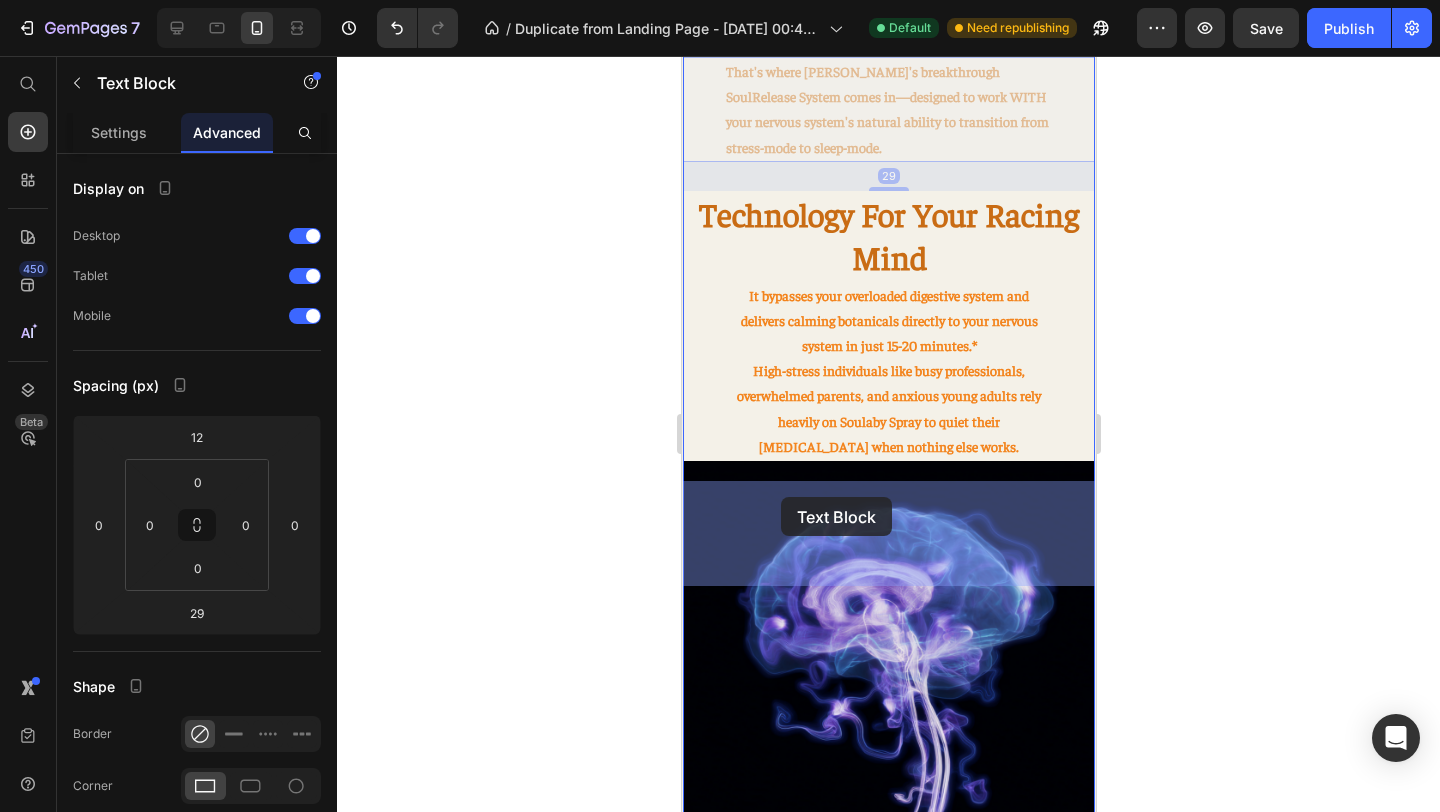 drag, startPoint x: 722, startPoint y: 481, endPoint x: 778, endPoint y: 493, distance: 57.271286 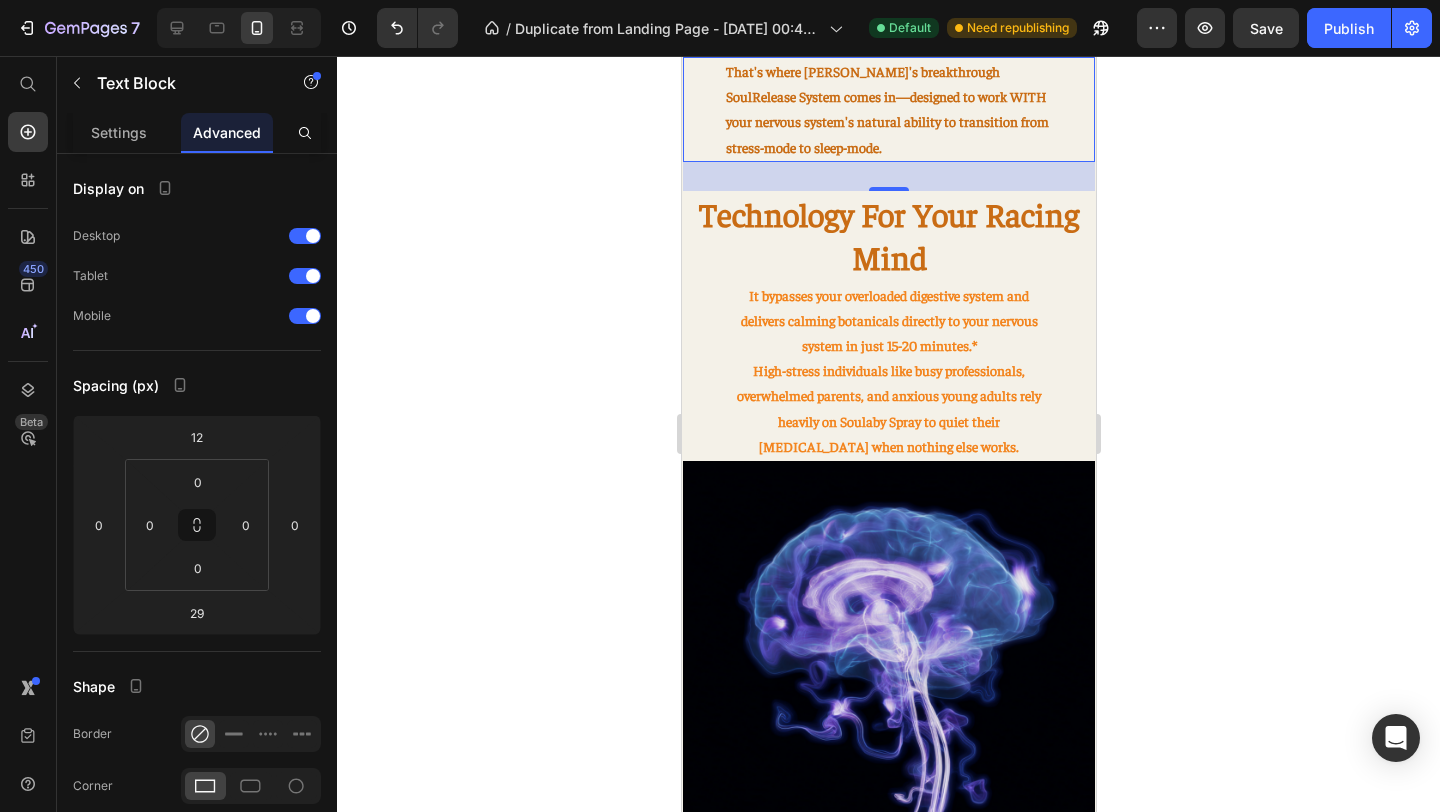 click 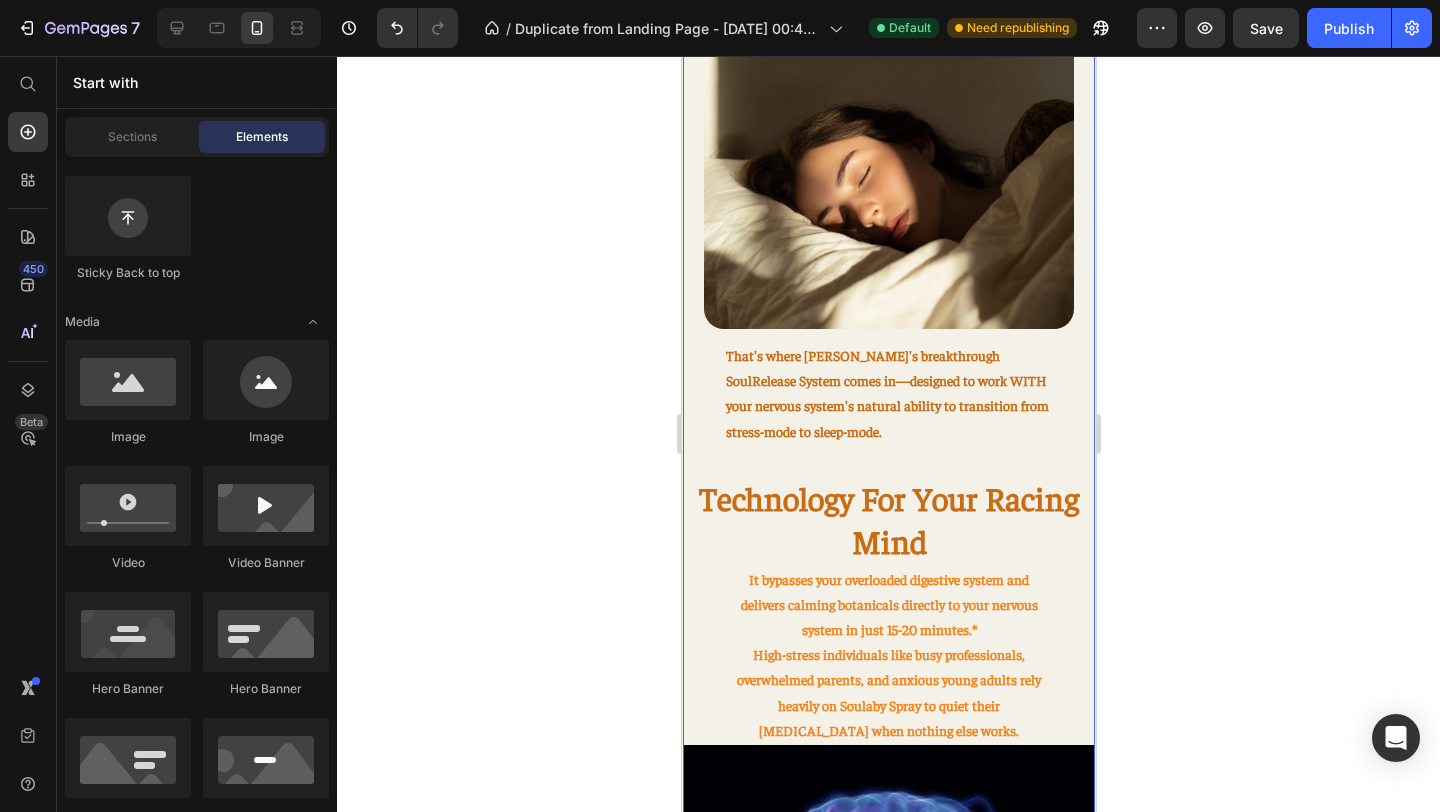 scroll, scrollTop: 1208, scrollLeft: 0, axis: vertical 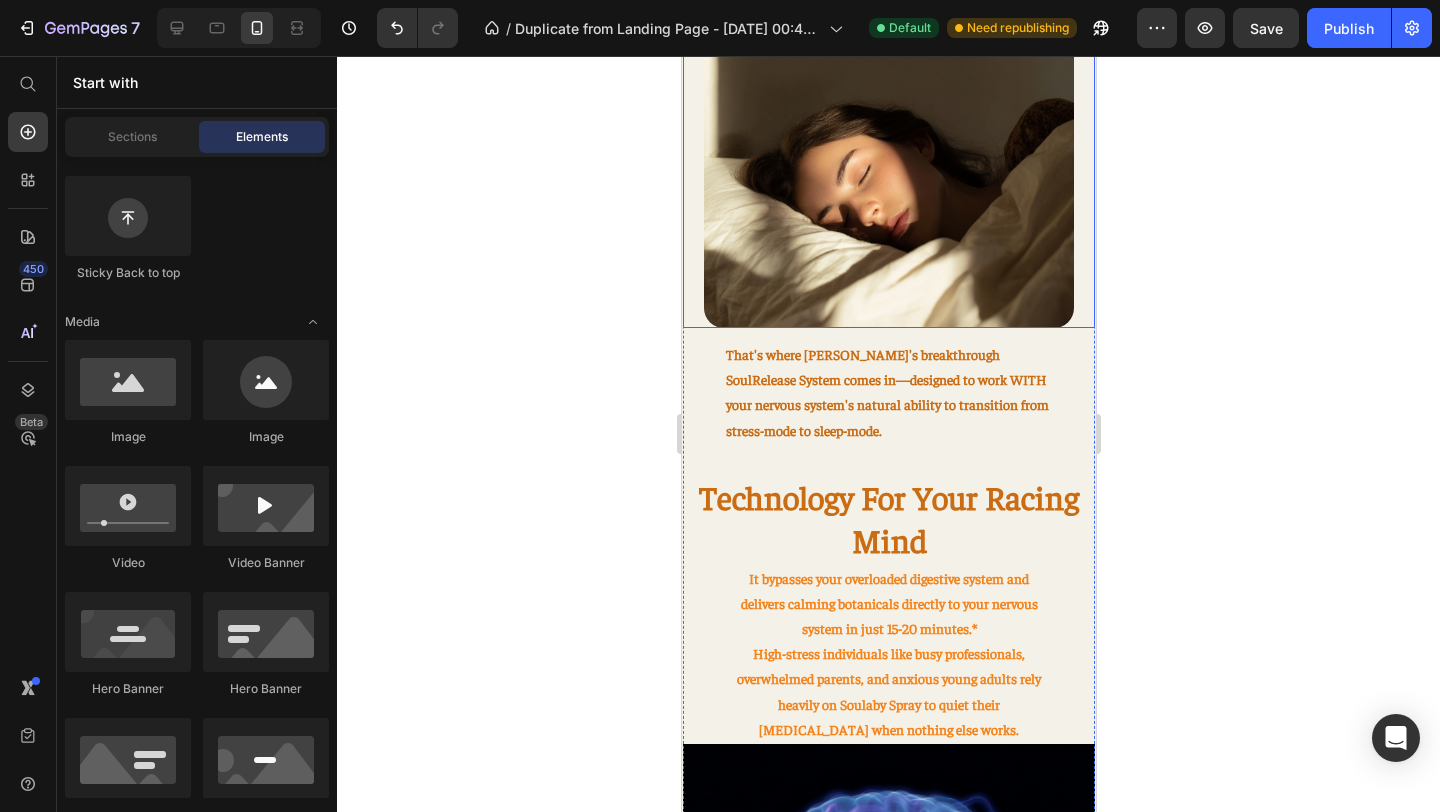 click at bounding box center [888, 143] 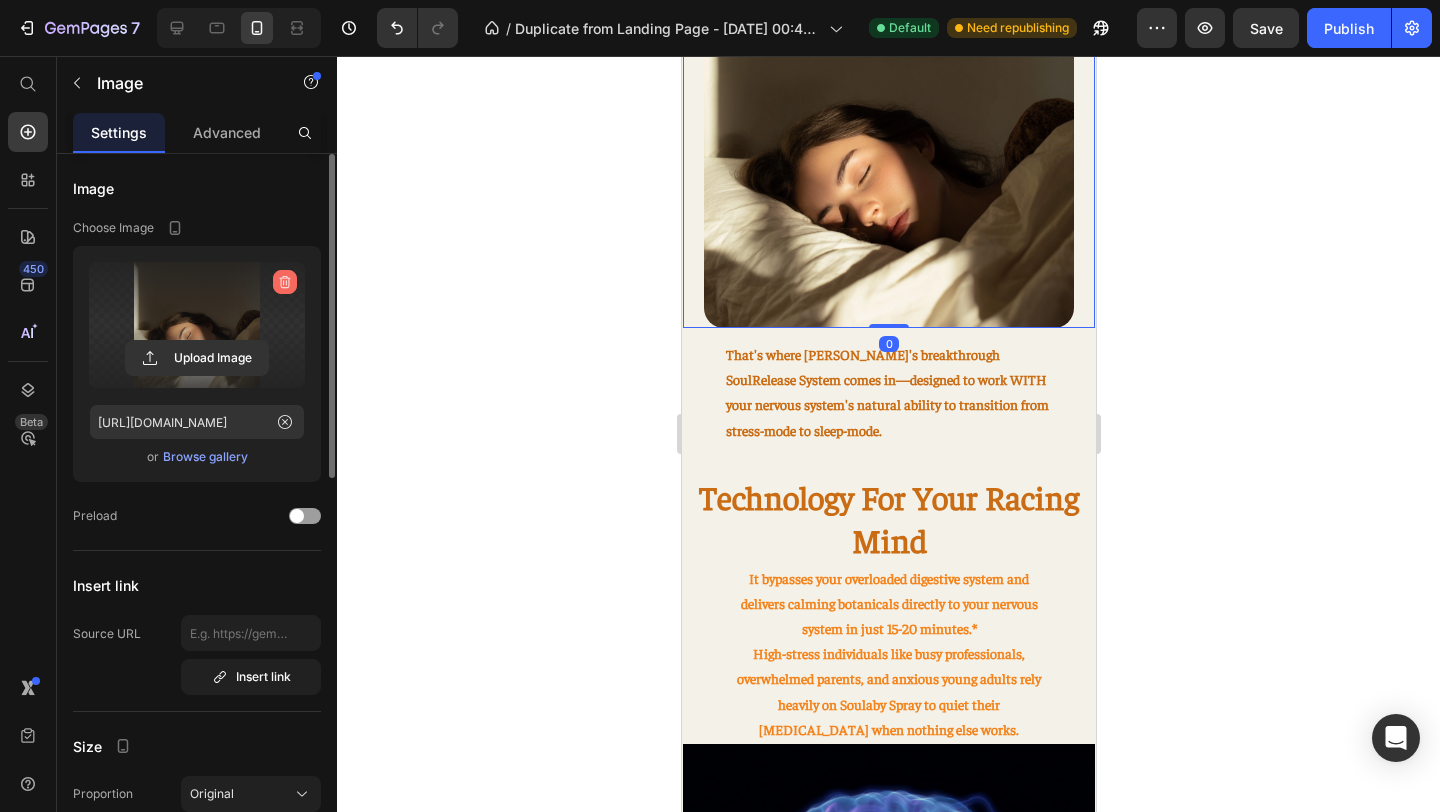 click 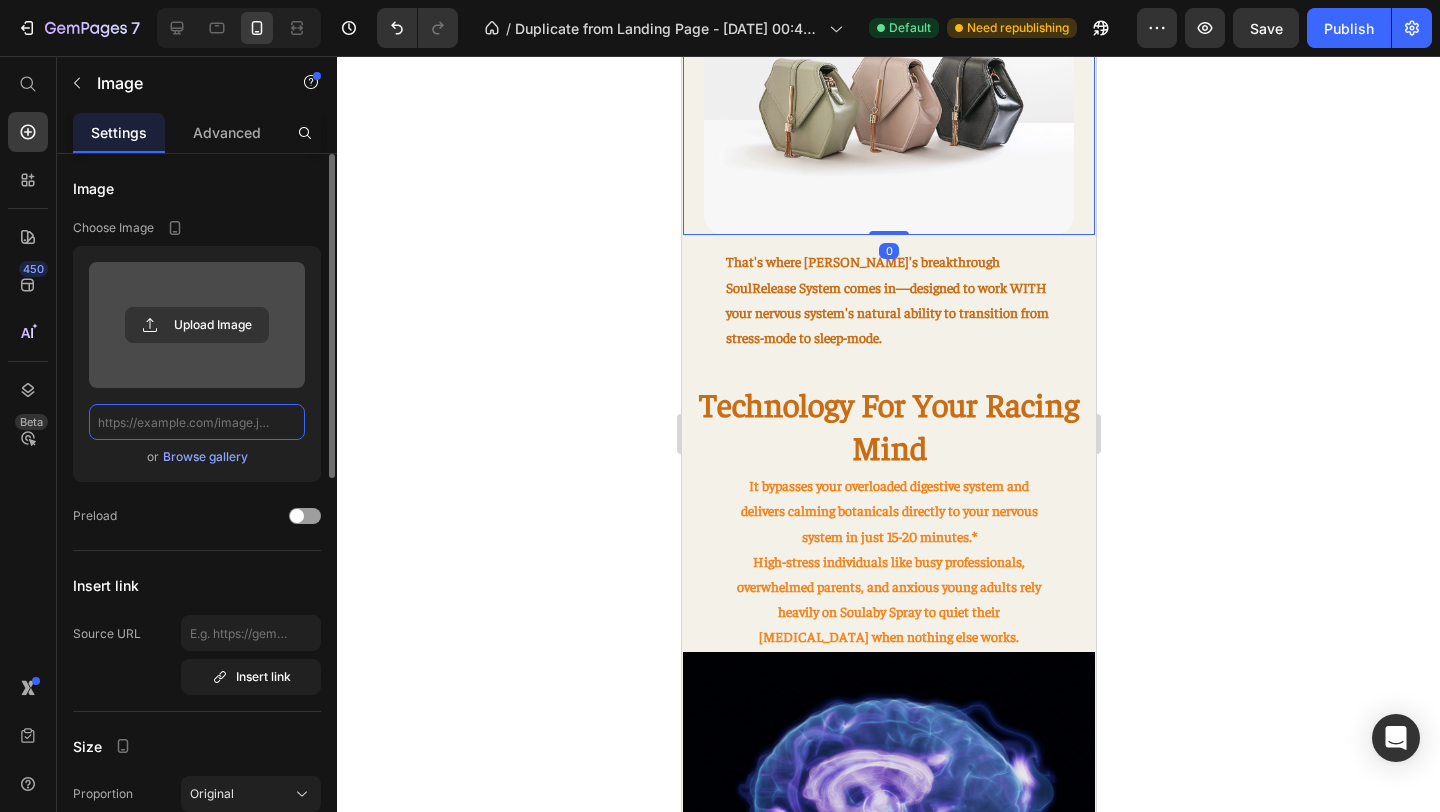 scroll, scrollTop: 0, scrollLeft: 0, axis: both 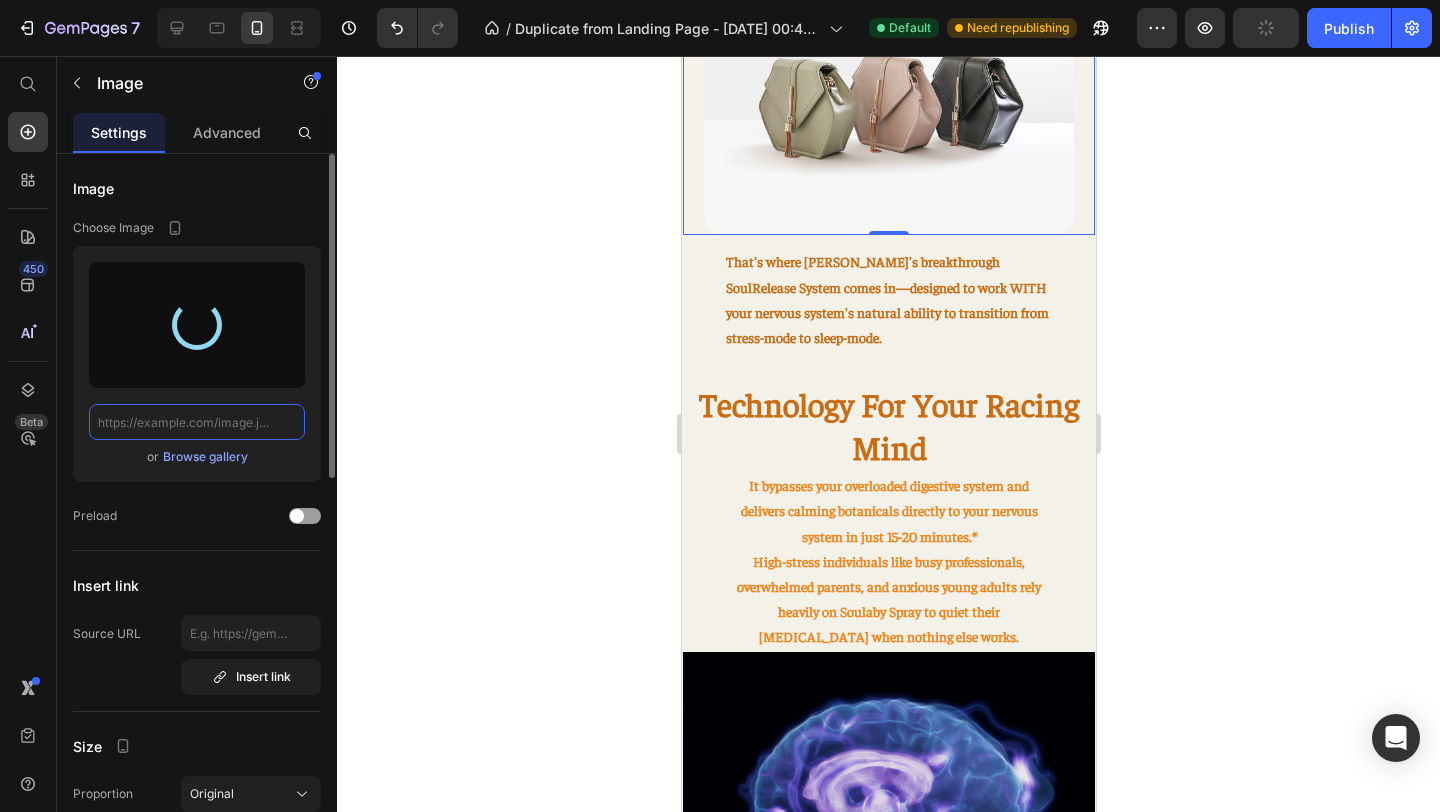 type on "[URL][DOMAIN_NAME]" 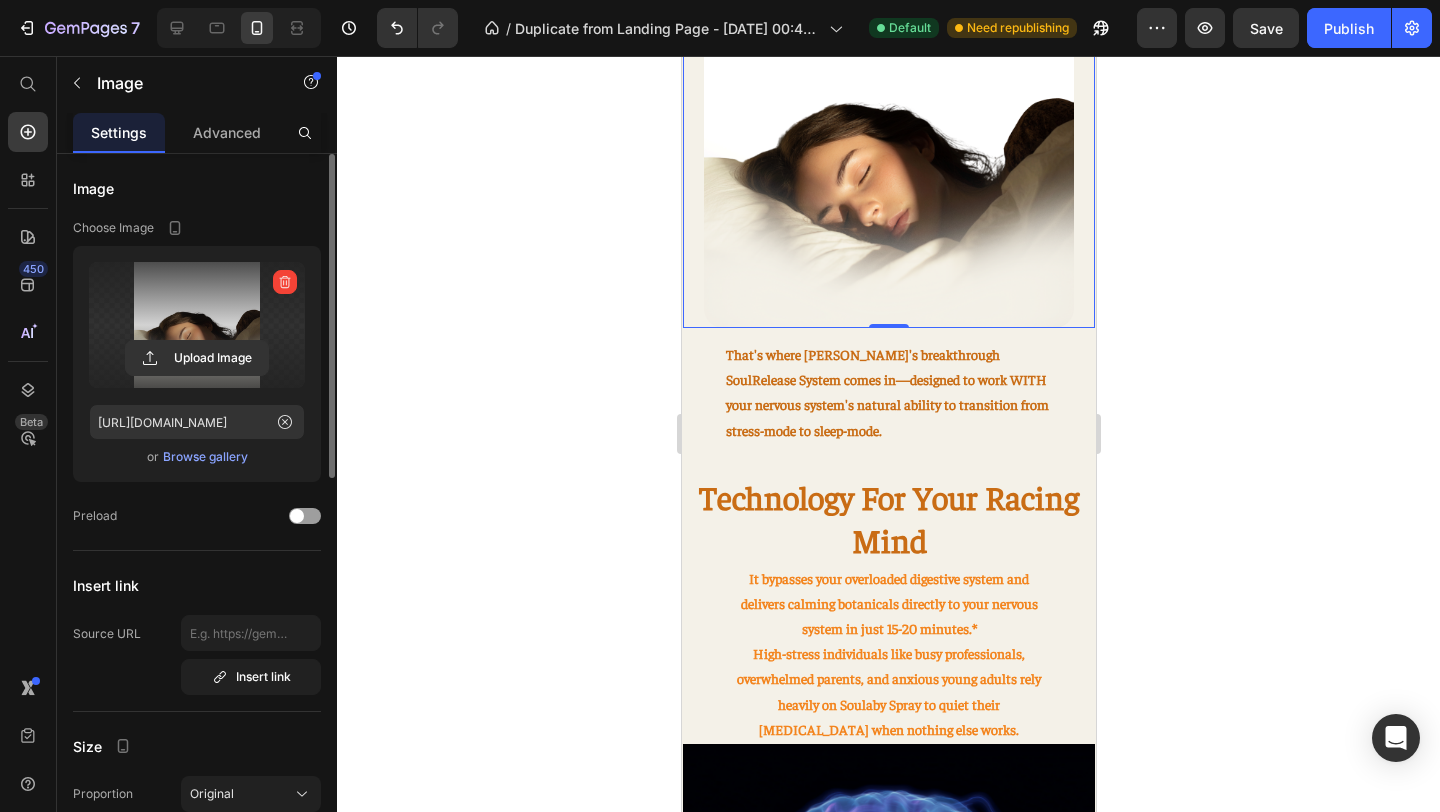 click 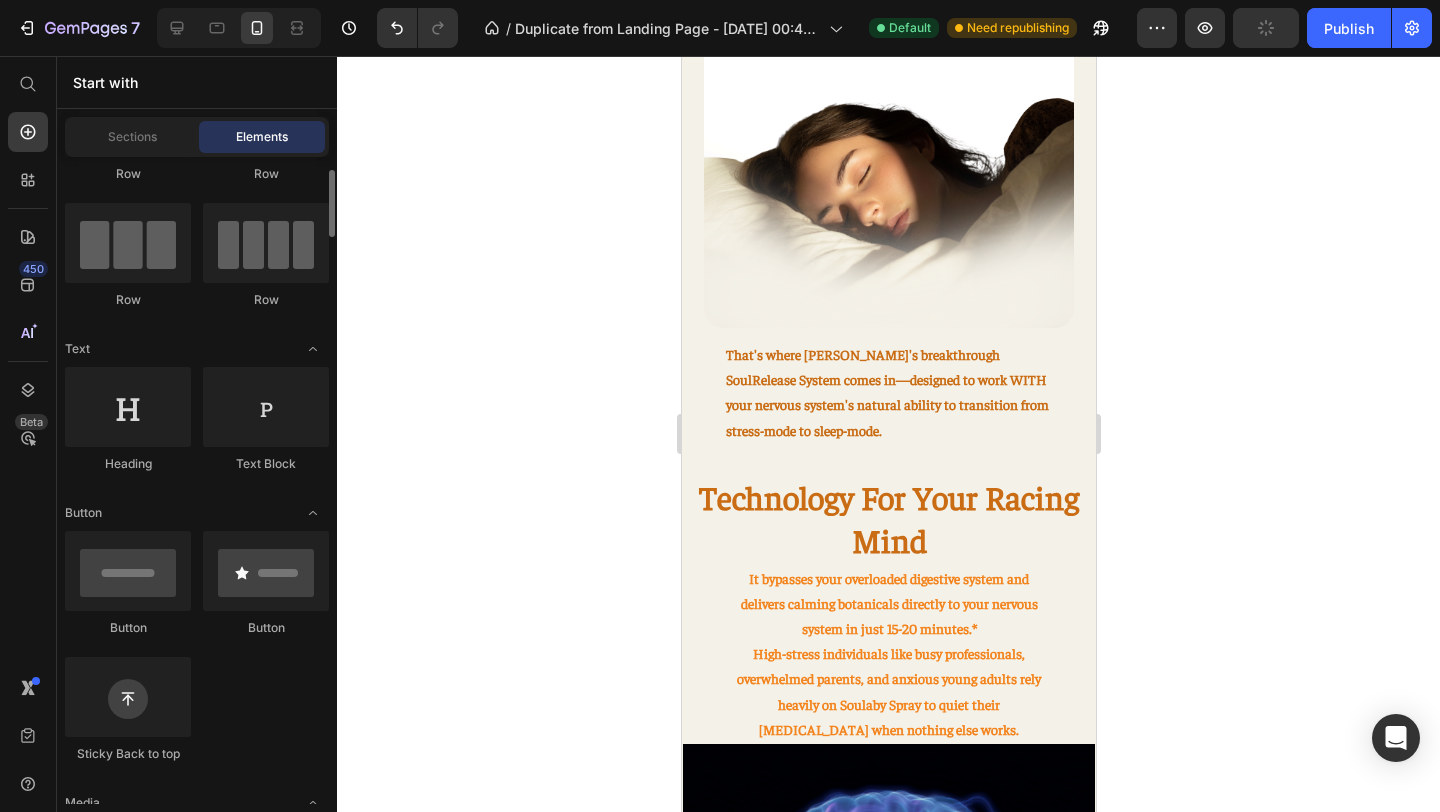 scroll, scrollTop: 0, scrollLeft: 0, axis: both 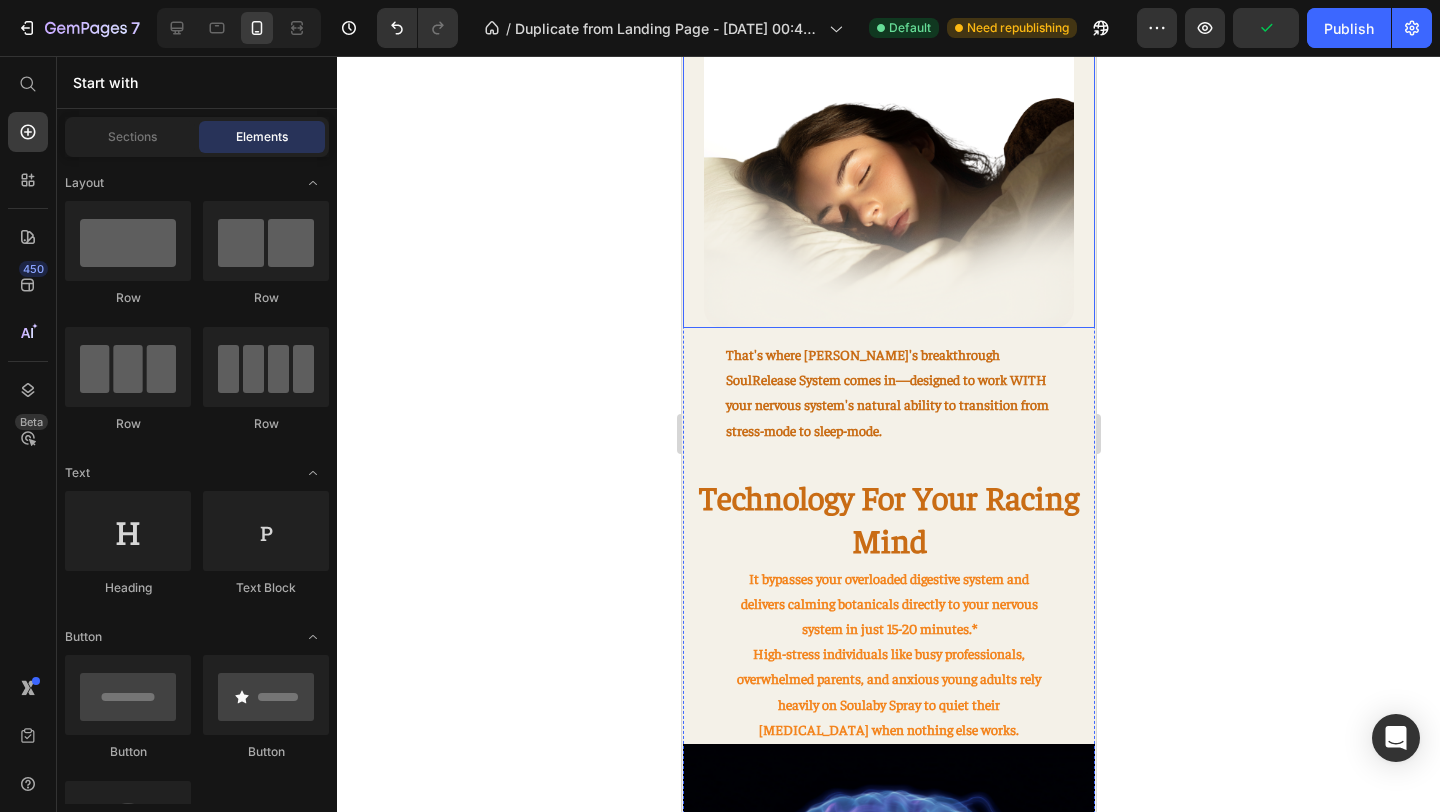 click at bounding box center [888, 143] 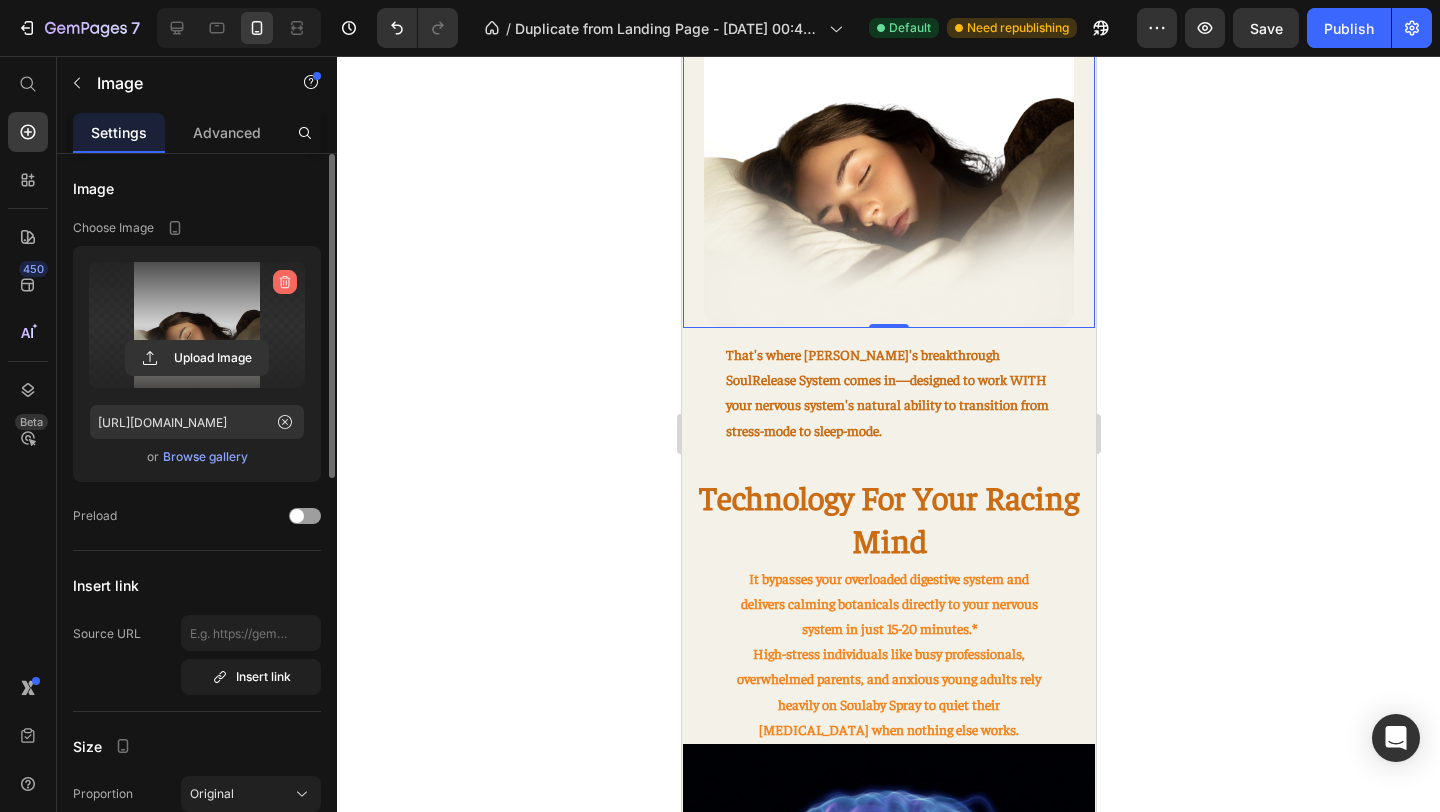 click at bounding box center [285, 282] 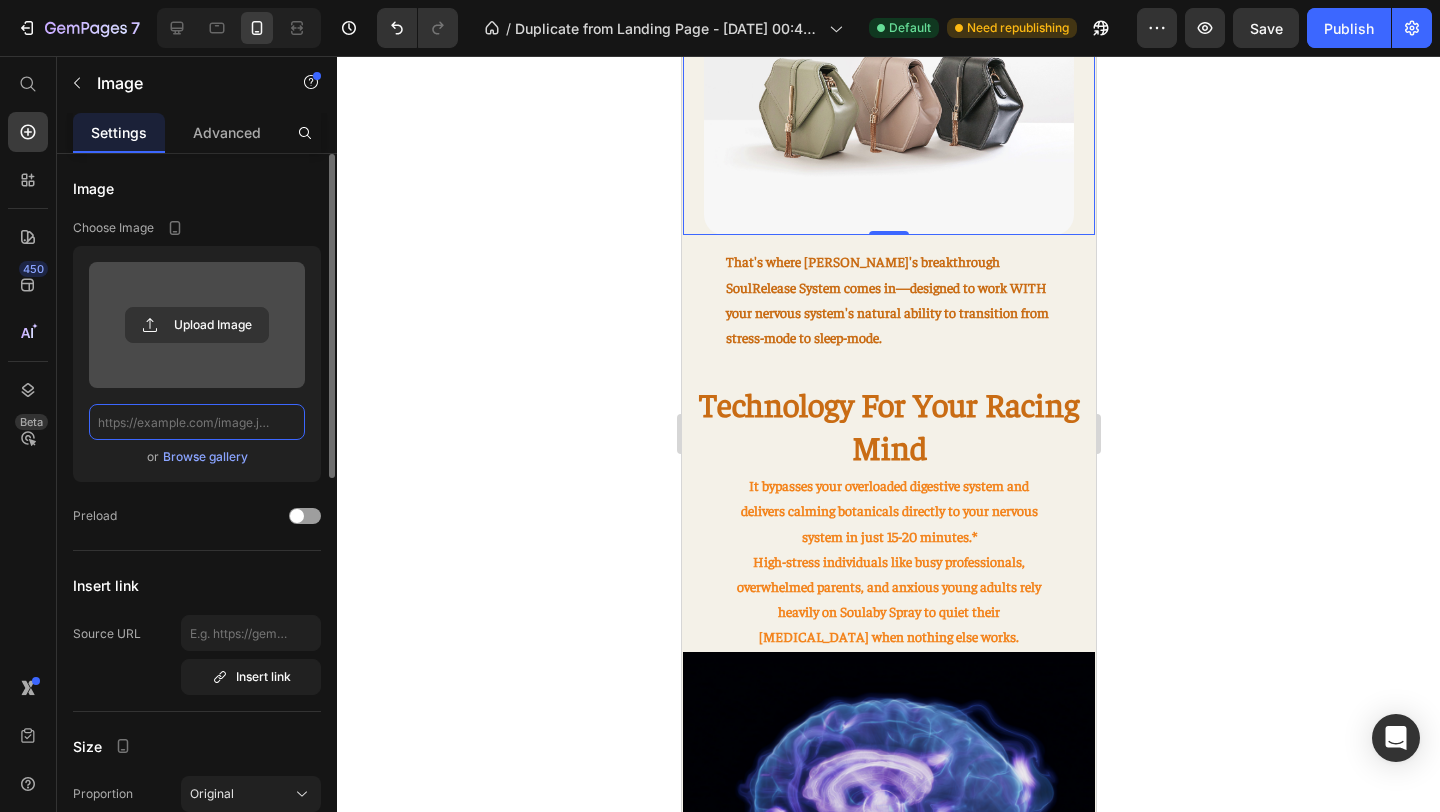 scroll, scrollTop: 0, scrollLeft: 0, axis: both 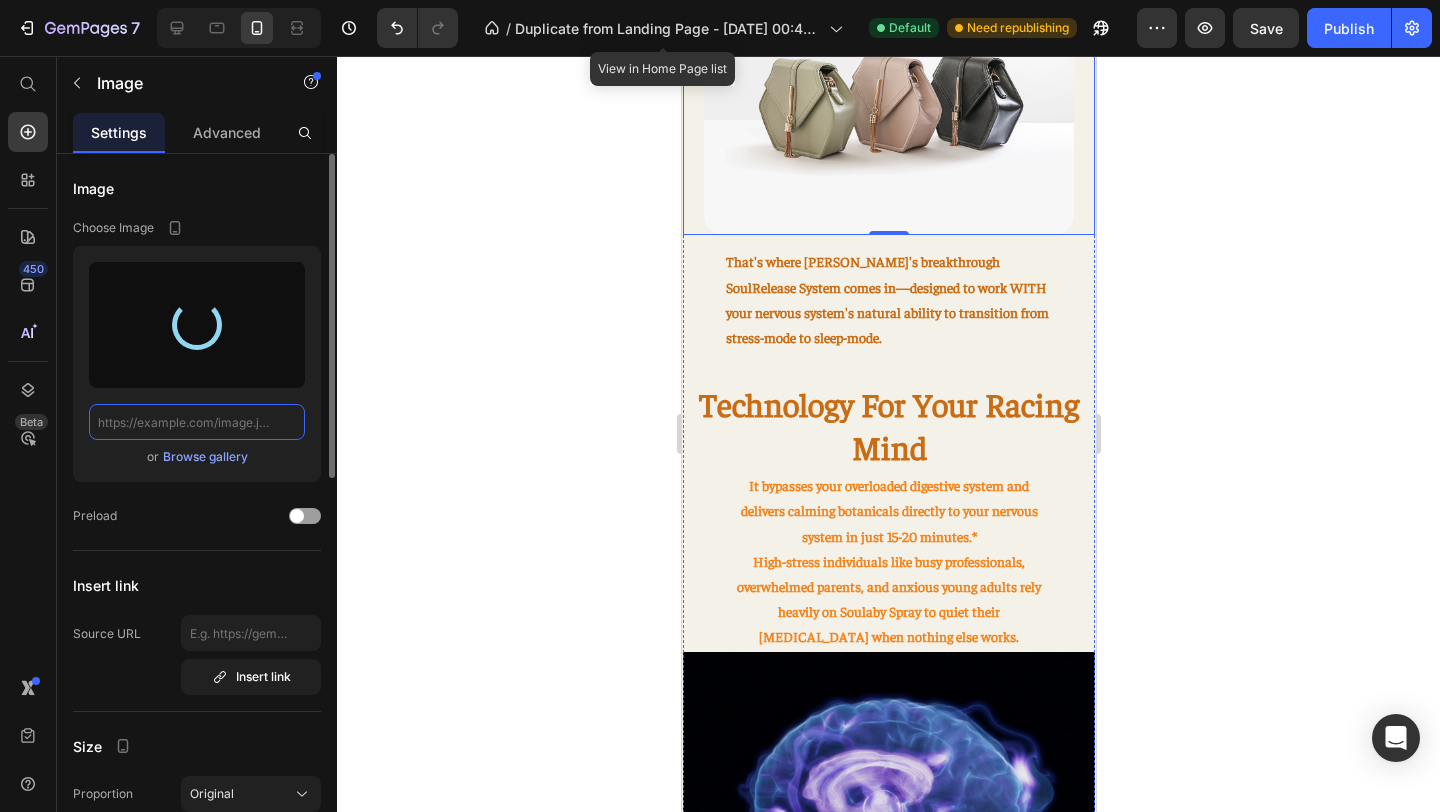 type on "[URL][DOMAIN_NAME]" 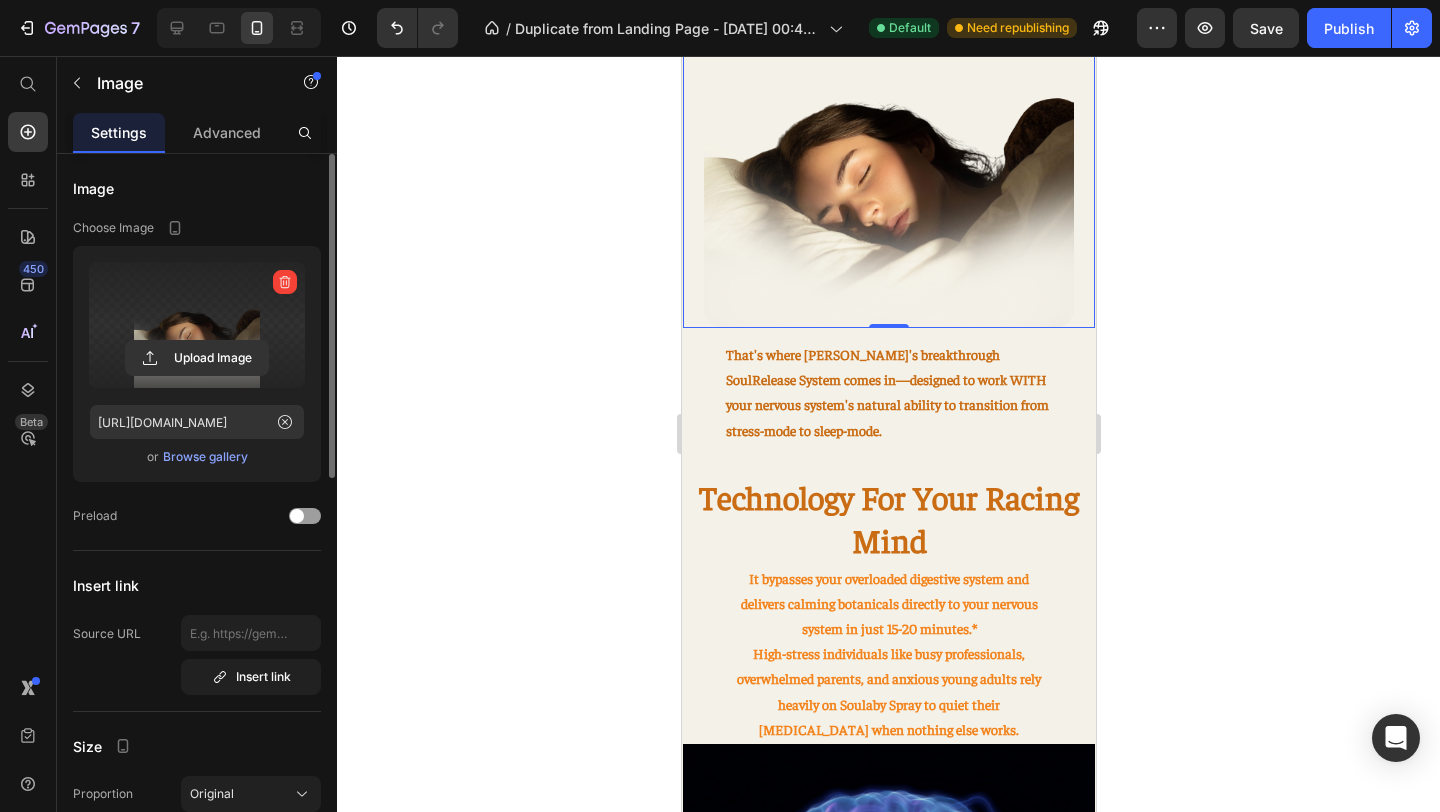 click 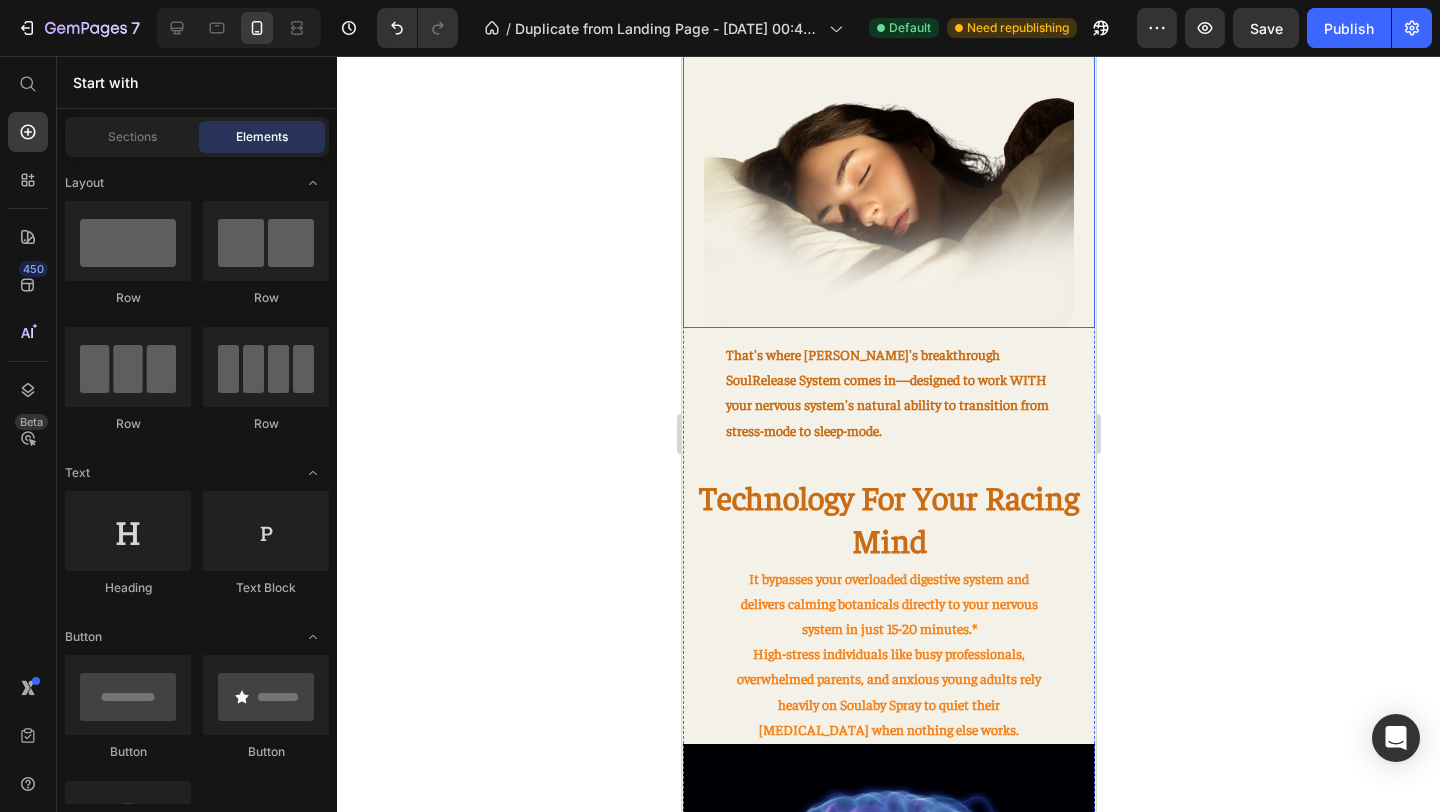 click at bounding box center [888, 143] 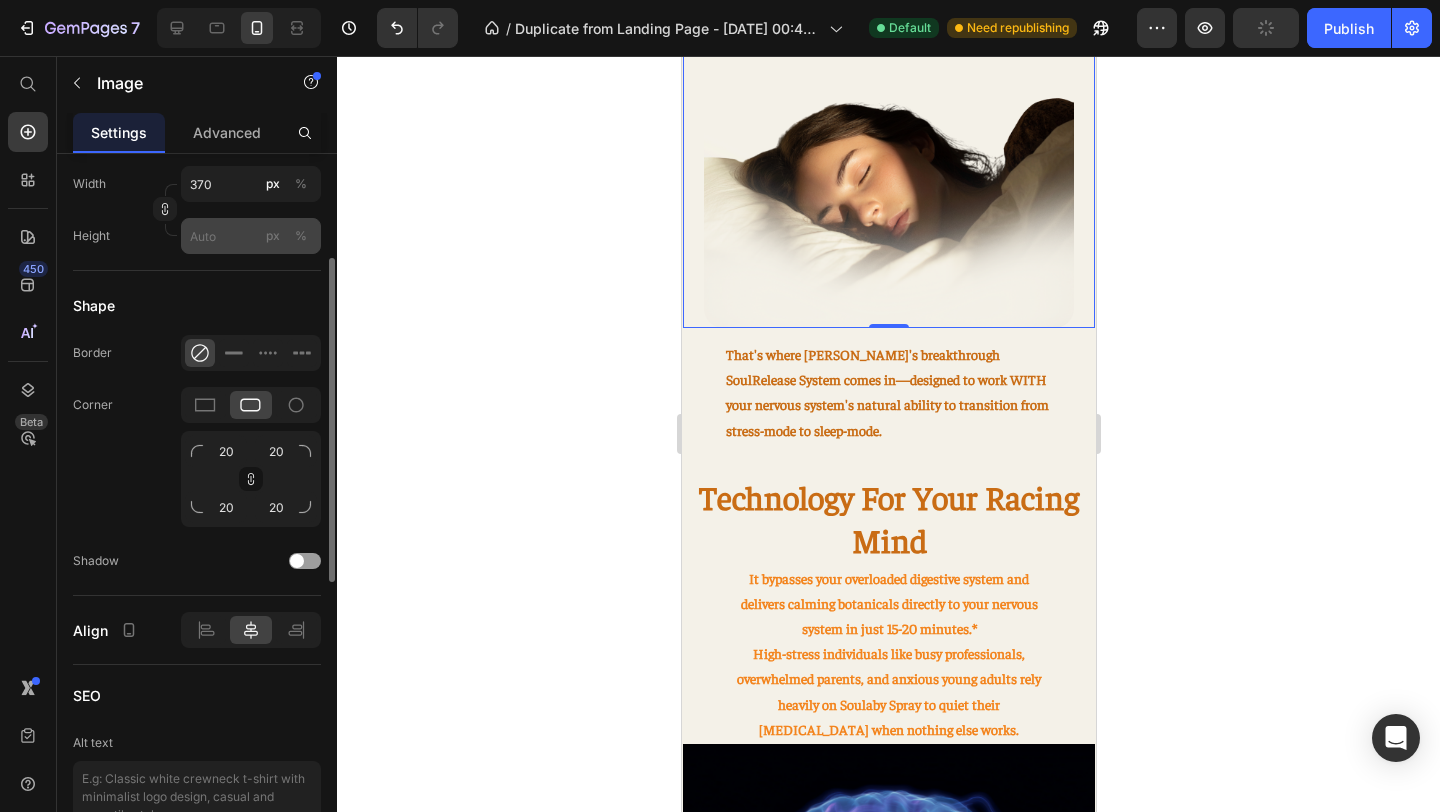 scroll, scrollTop: 527, scrollLeft: 0, axis: vertical 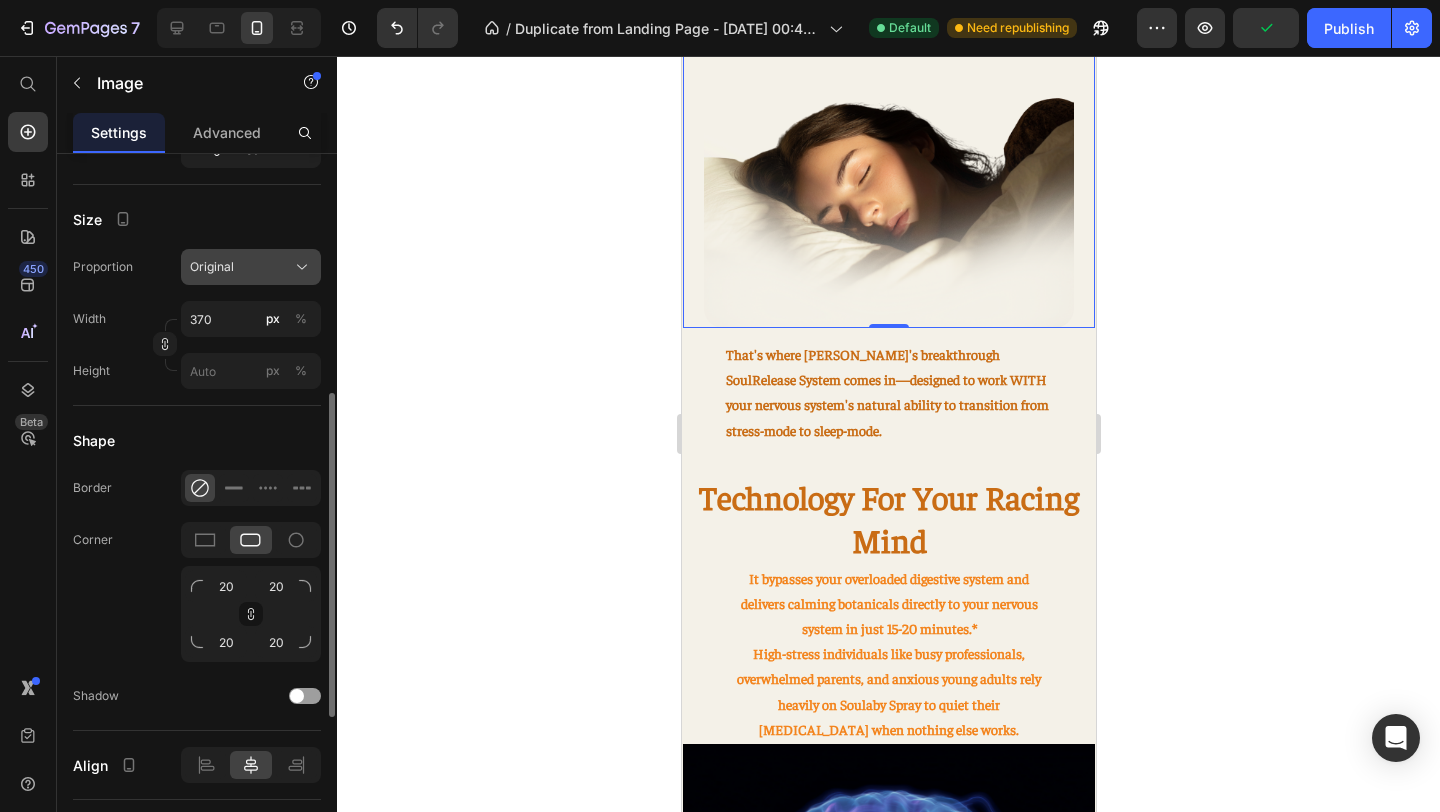 click on "Original" at bounding box center [251, 267] 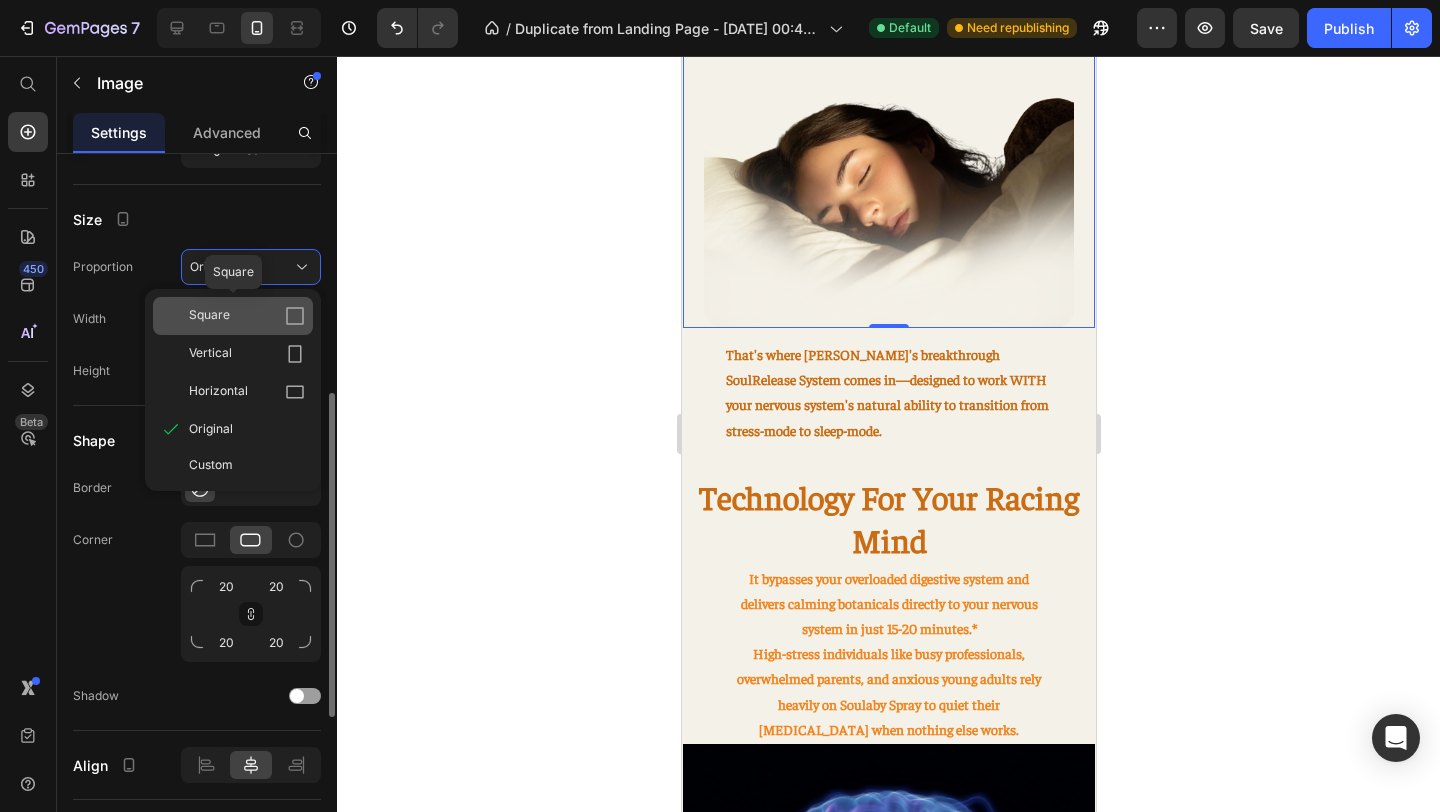 click on "Square" at bounding box center (247, 316) 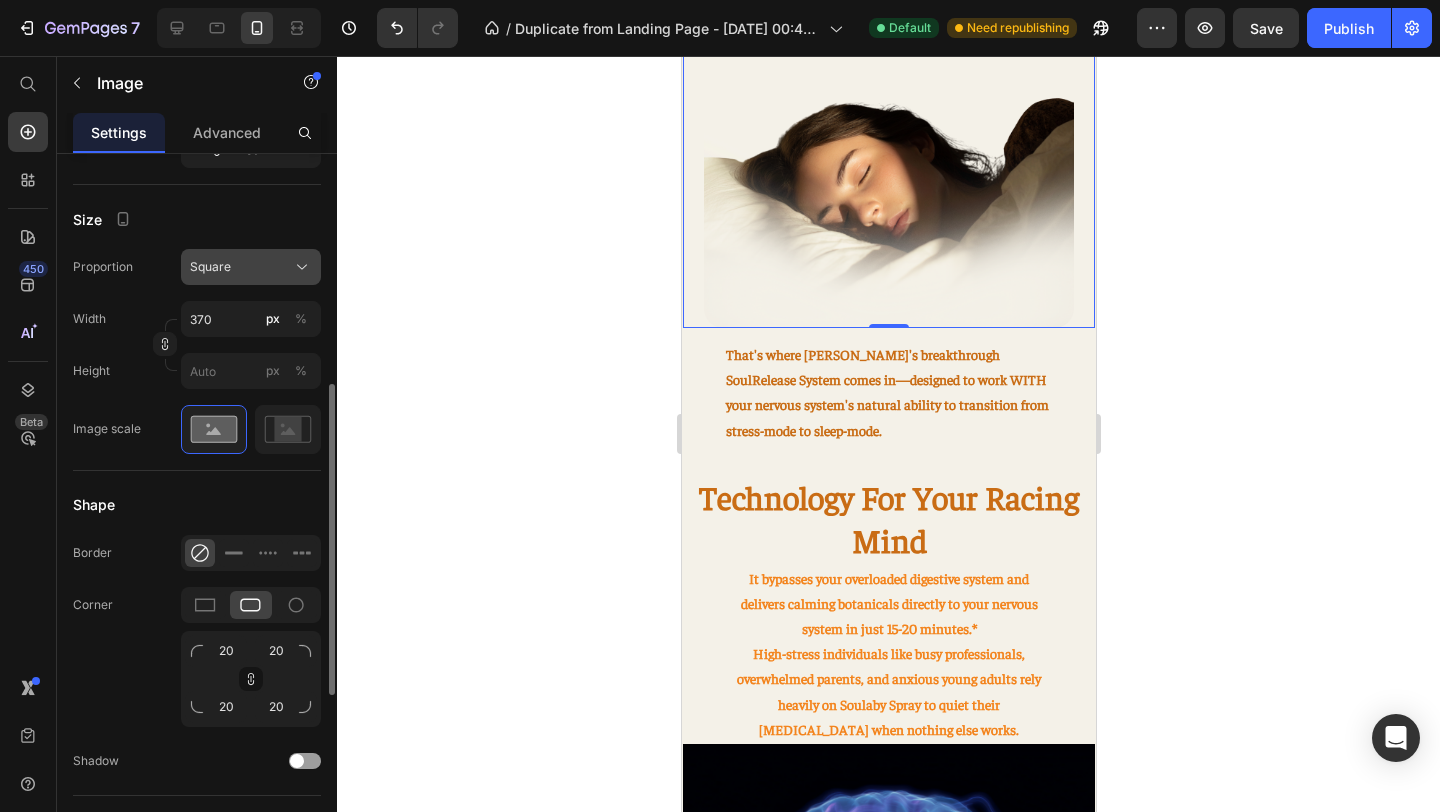 click on "Square" at bounding box center (251, 267) 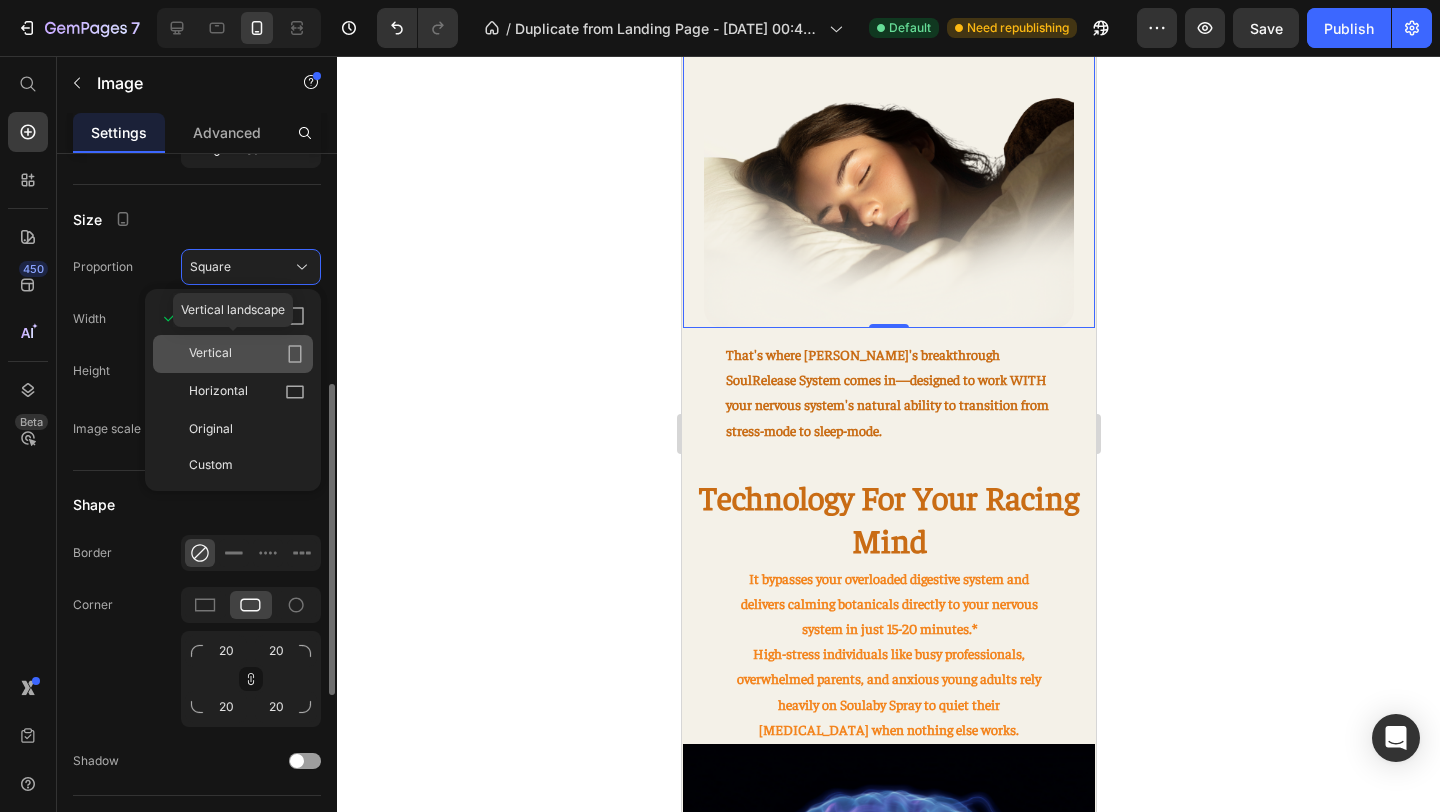 click on "Vertical" at bounding box center [247, 354] 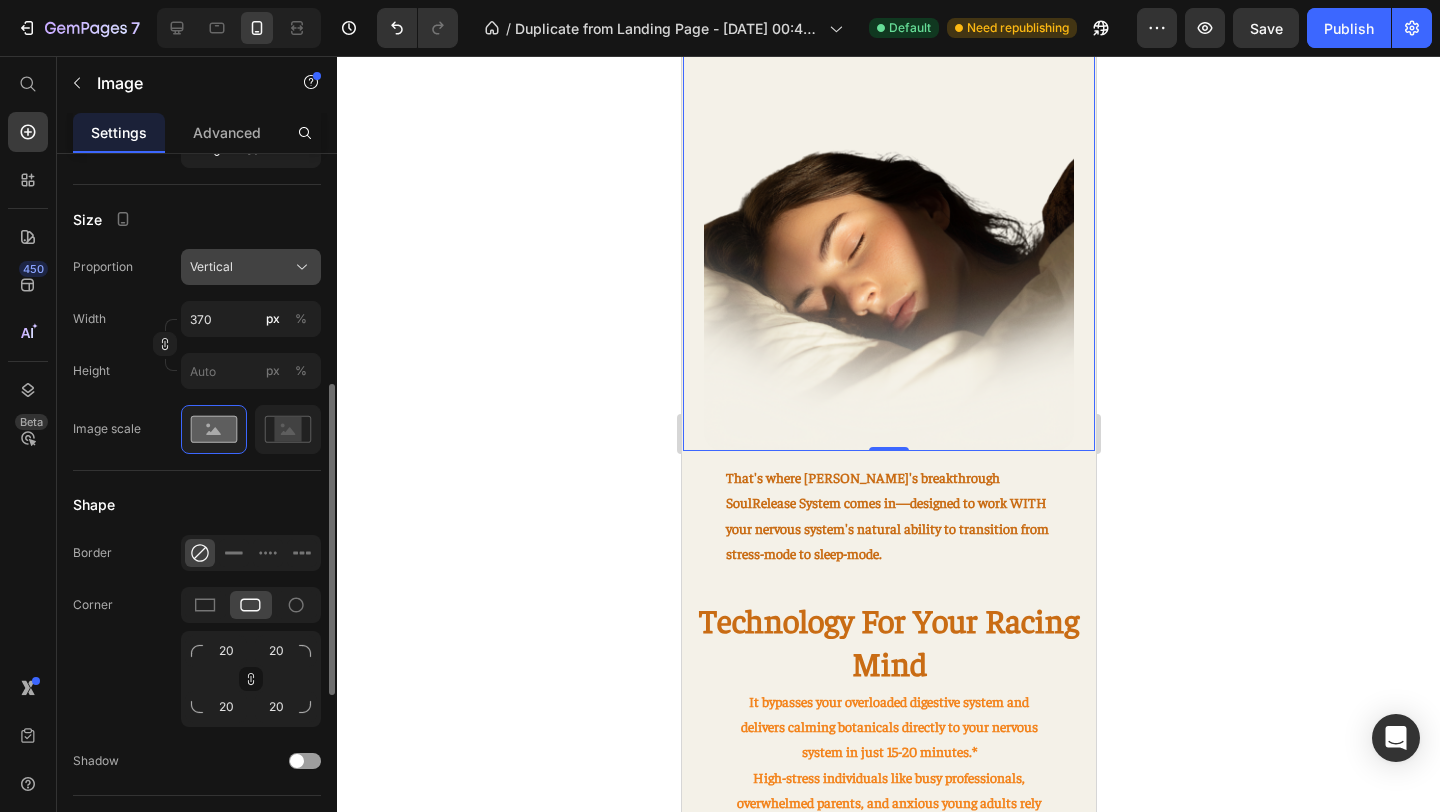 click on "Vertical" at bounding box center (251, 267) 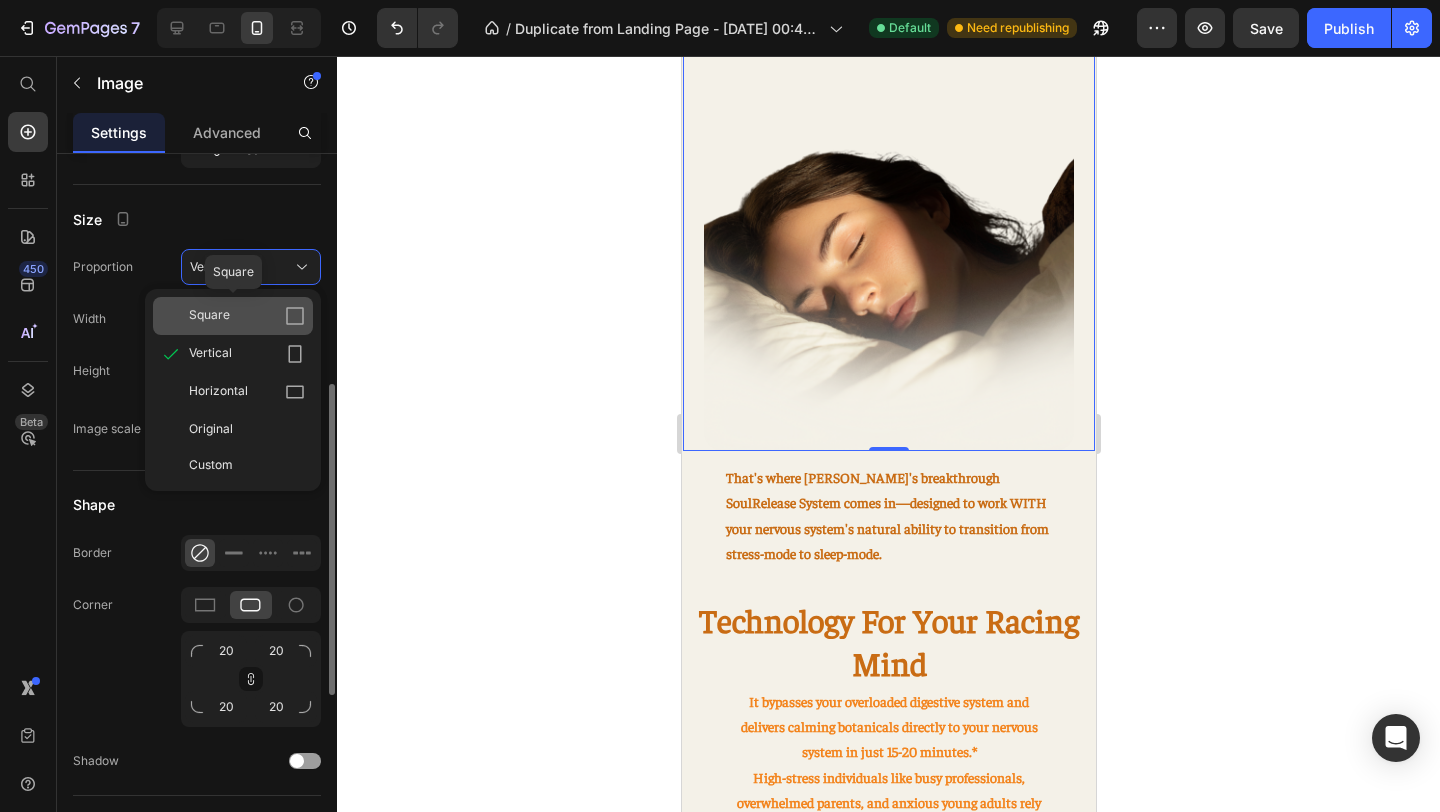 click on "Square" at bounding box center (247, 316) 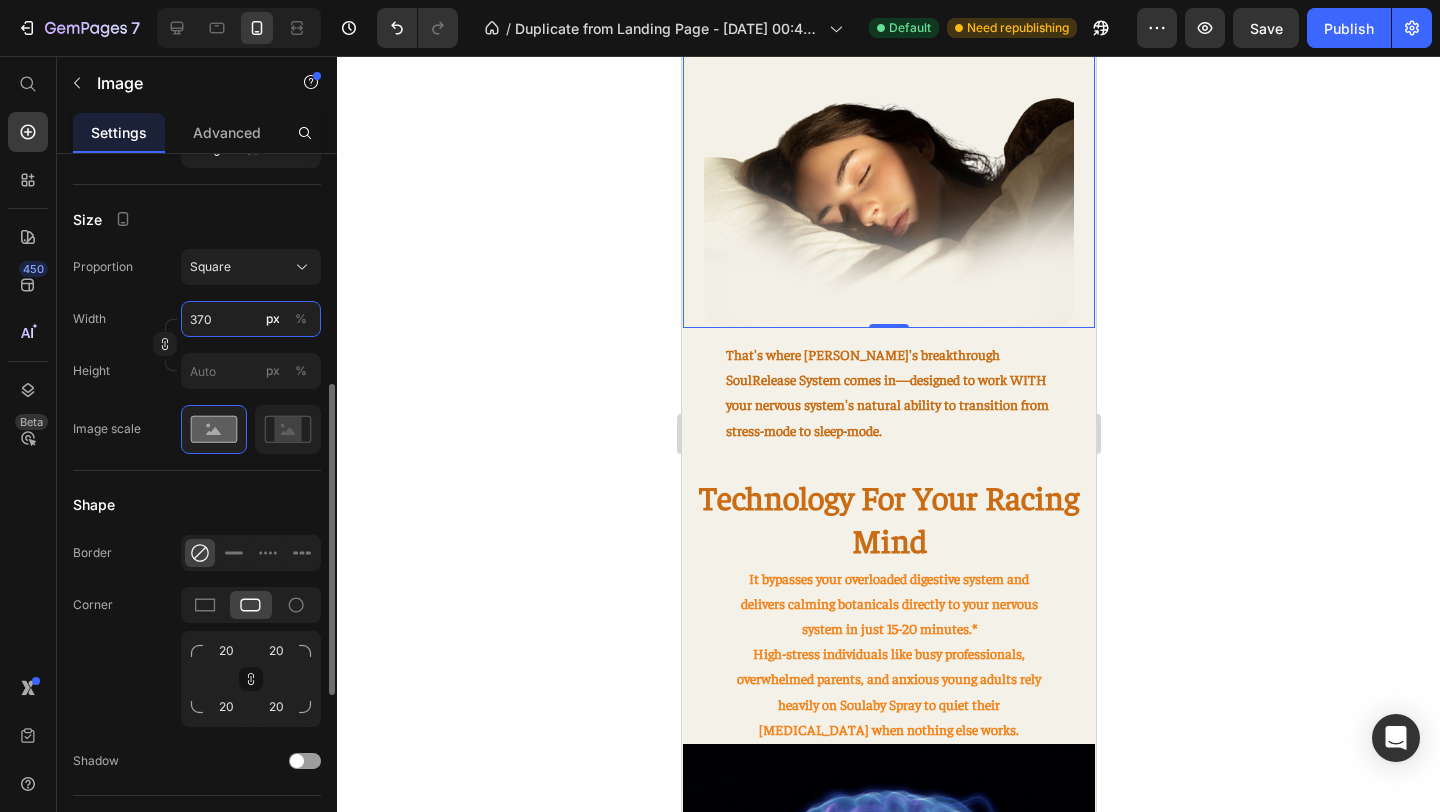 click on "370" at bounding box center (251, 319) 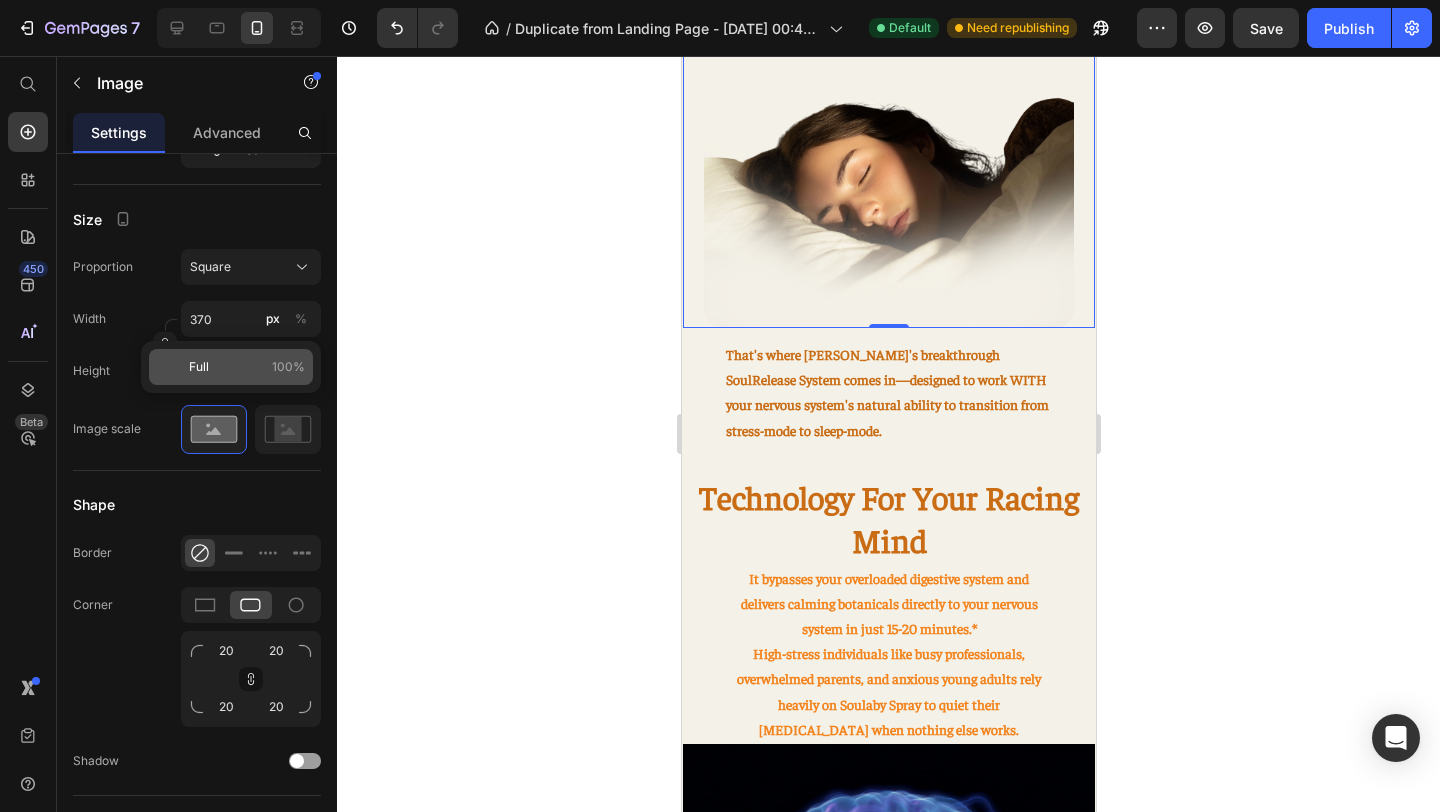 click on "Full 100%" at bounding box center [247, 367] 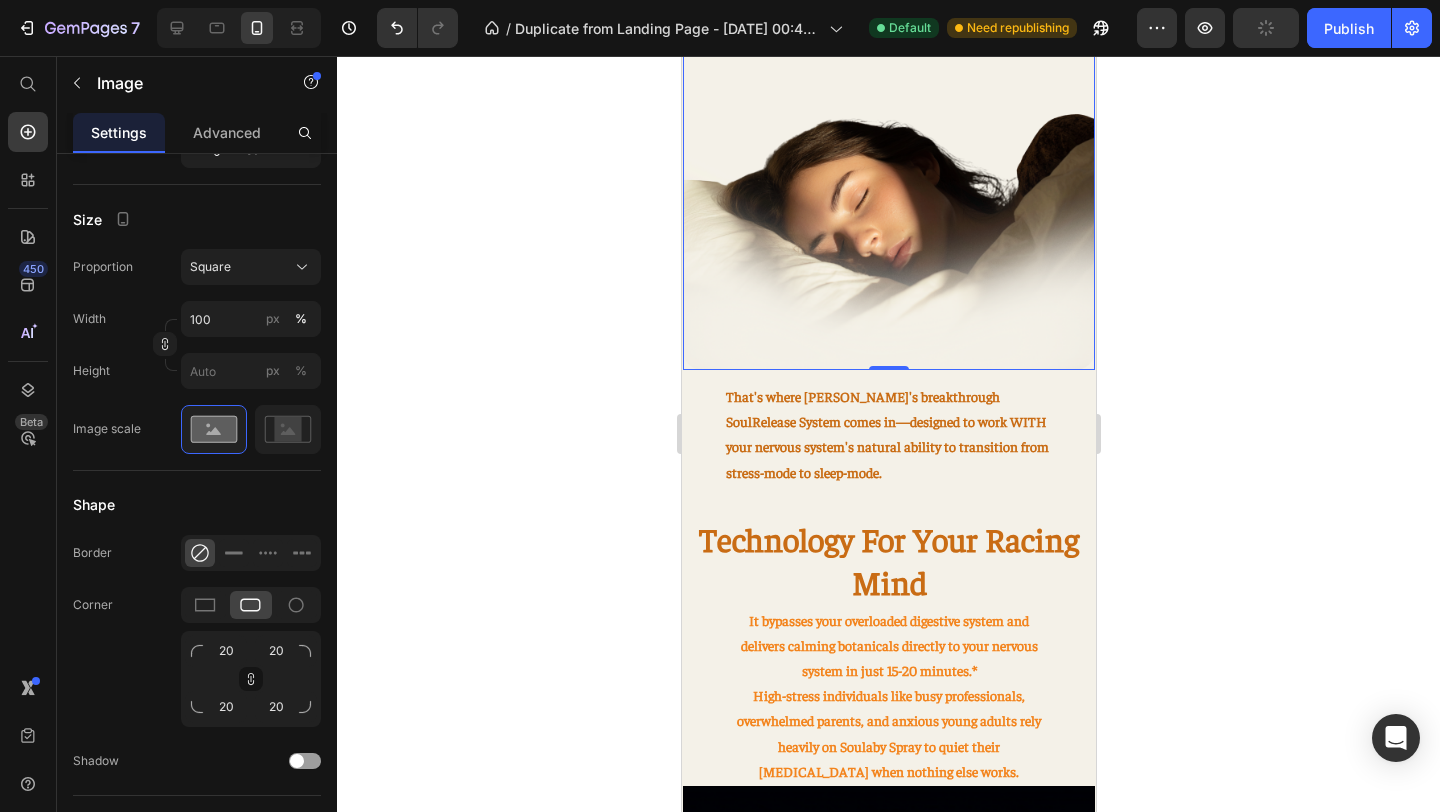 click 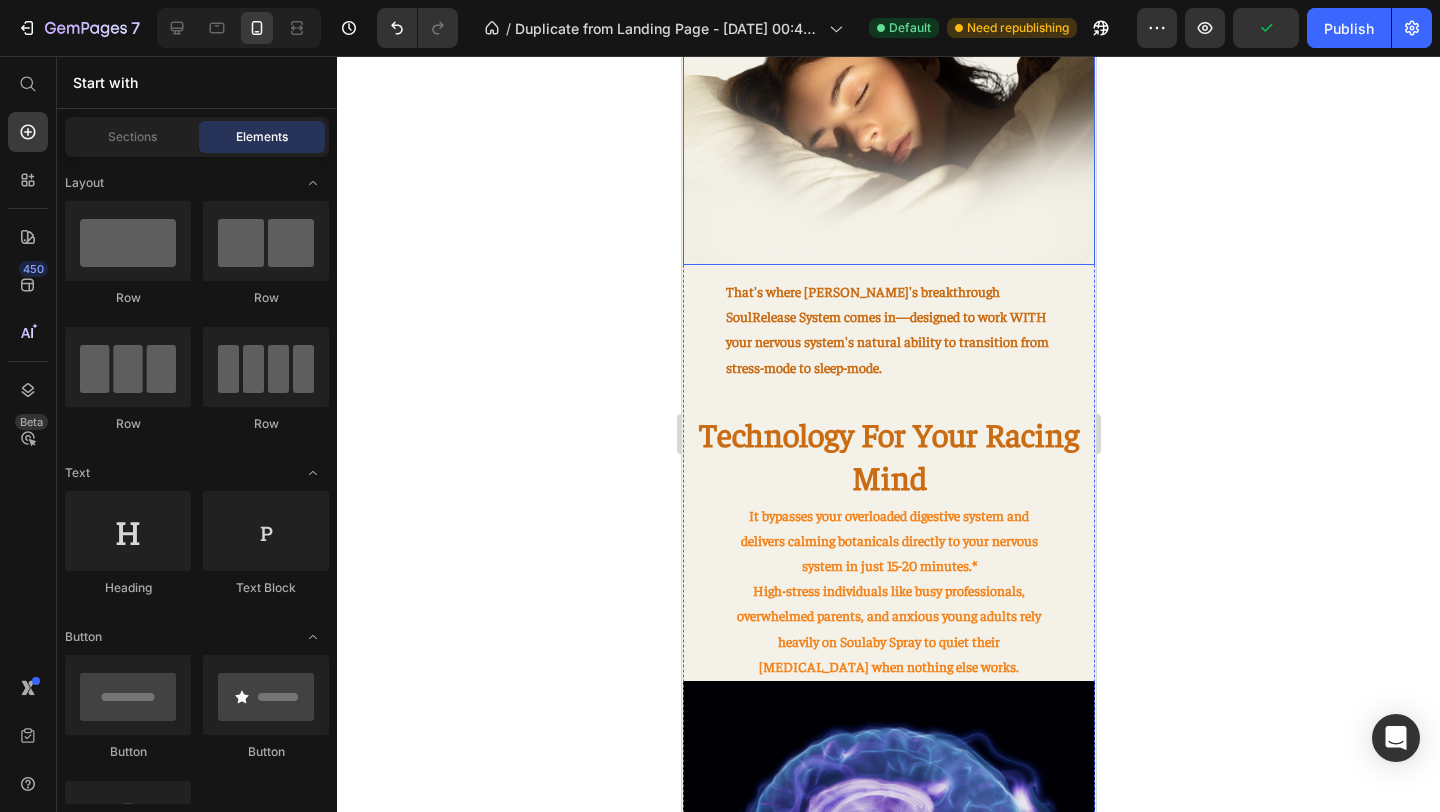 scroll, scrollTop: 1429, scrollLeft: 0, axis: vertical 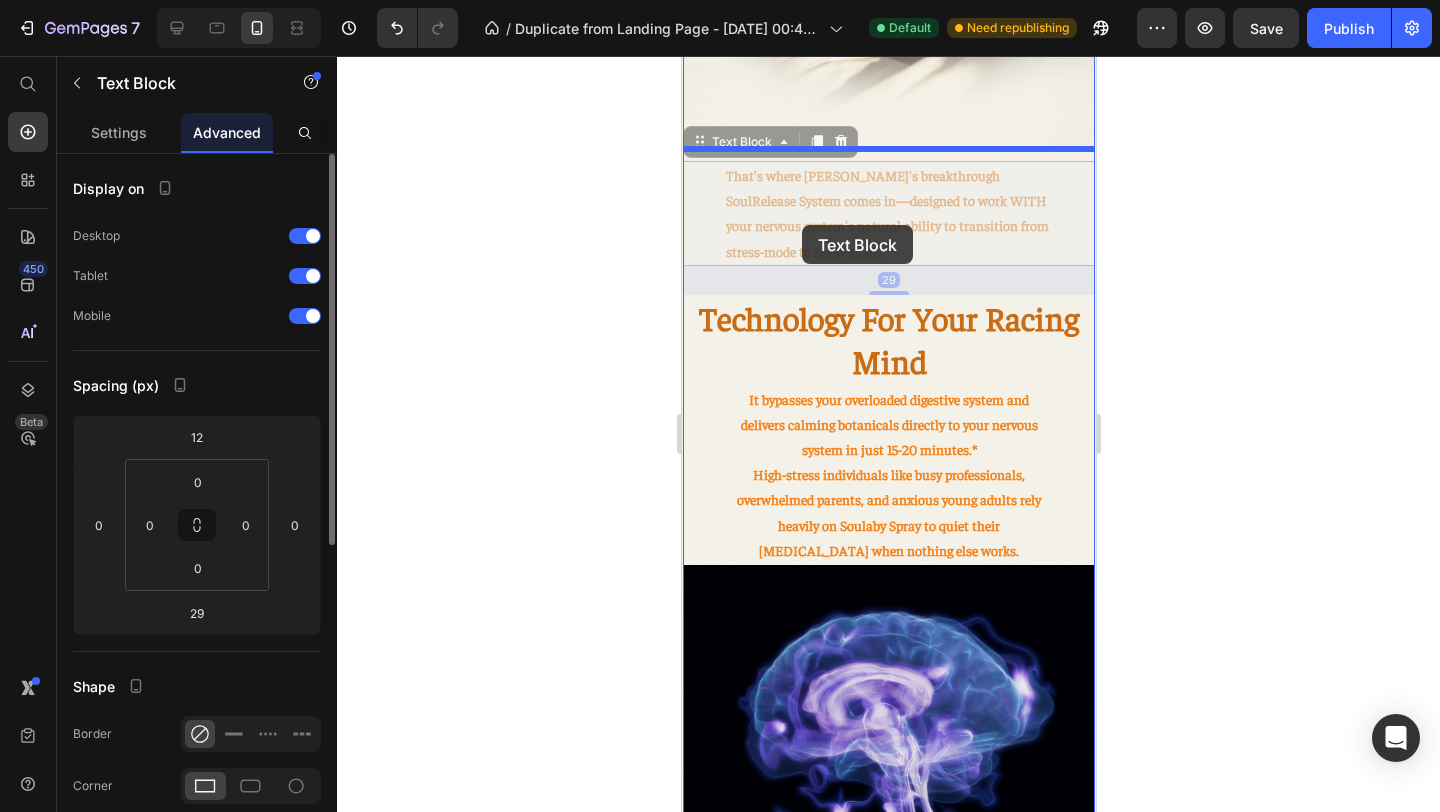 drag, startPoint x: 810, startPoint y: 604, endPoint x: 800, endPoint y: 221, distance: 383.13052 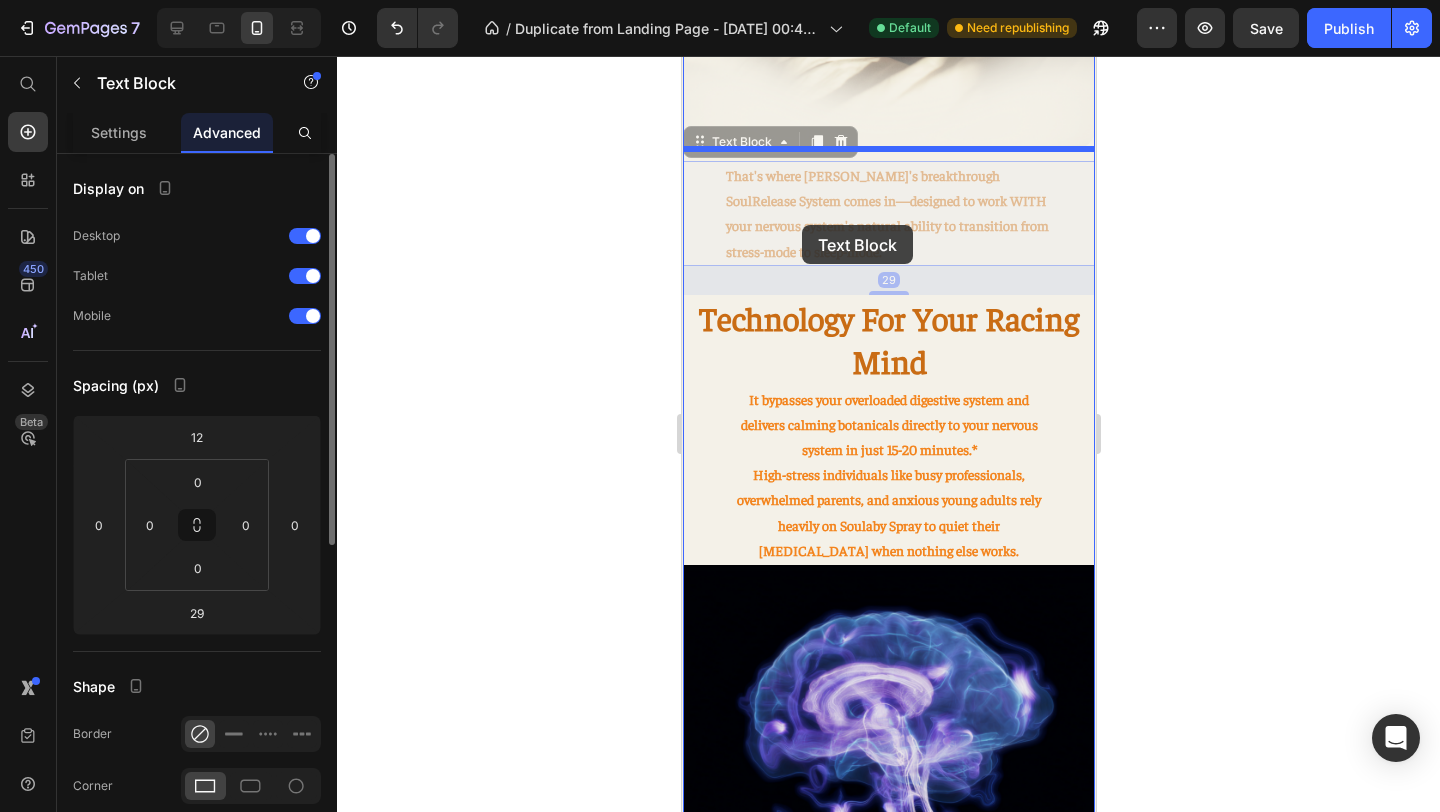 click on "iPhone 11 Pro Max  ( 414 px) iPhone 13 Mini iPhone 13 Pro iPhone 11 Pro Max iPhone 15 Pro Max Pixel 7 Galaxy S8+ Galaxy S20 Ultra iPad Mini iPad Air iPad Pro Header ⁠⁠⁠⁠⁠⁠⁠ Racing minds starts with stress overload. Heading Before you even try to fall asleep, your mind has been, collecting stress, worries, and overstimulation all day long—picking up work deadlines, family pressures, and digital overwhelm along the way. Text Block Image  Your brain keeps firing, replaying conversations, planning [DATE] tasks, and spinning through endless "what-ifs." Text Block Row ⁠⁠⁠⁠⁠⁠⁠    You need is something that signals your brain: "It's safe to let go now." Heading Image That's where [PERSON_NAME]'s breakthrough SoulRelease System comes in —designed to work WITH your nervous system's natural ability to transition from stress-mode to sleep-mode. Text Block   29 That's where [PERSON_NAME]'s breakthrough SoulRelease System comes in Text Block   29 Technology For Your Racing Mind Heading Text Block" at bounding box center (888, 672) 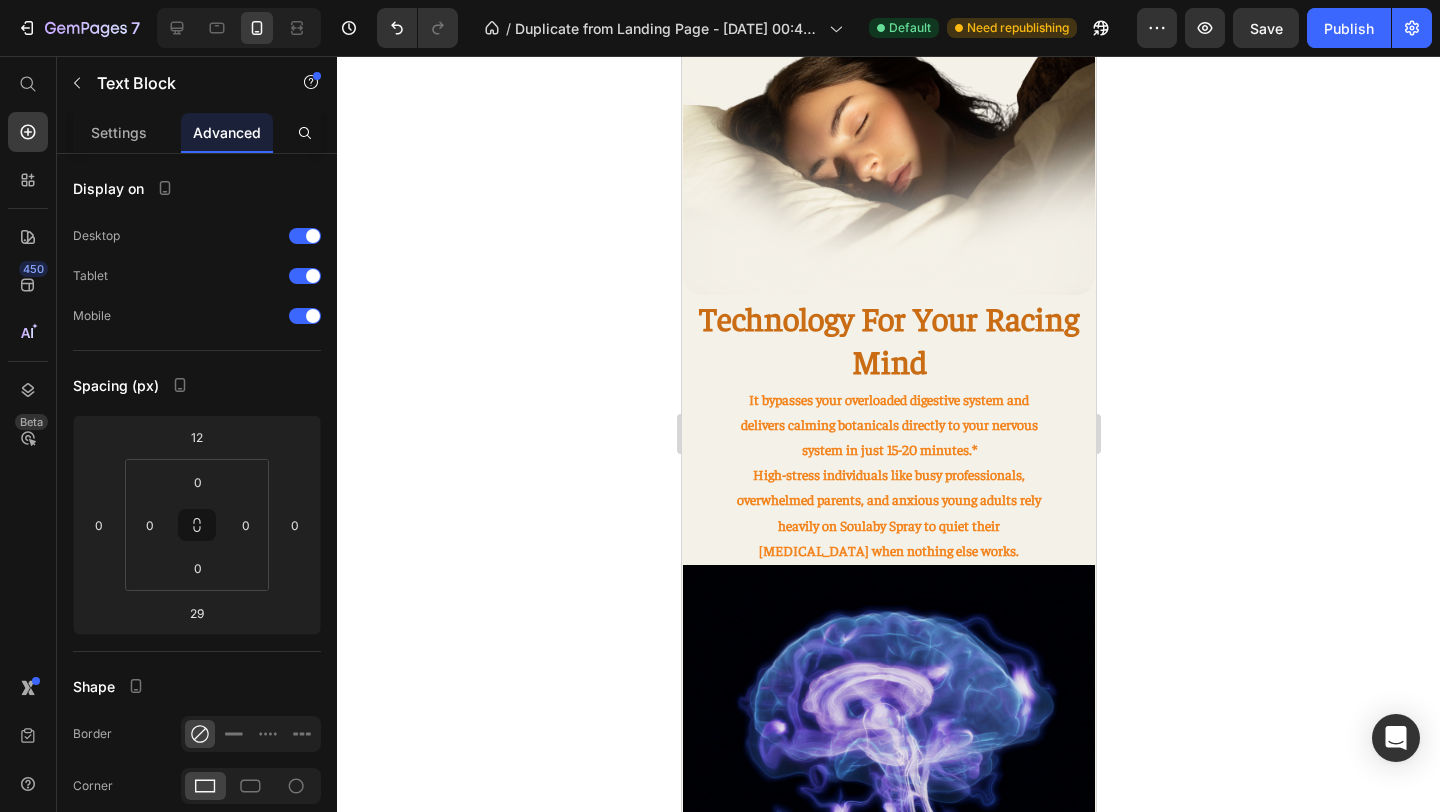 click 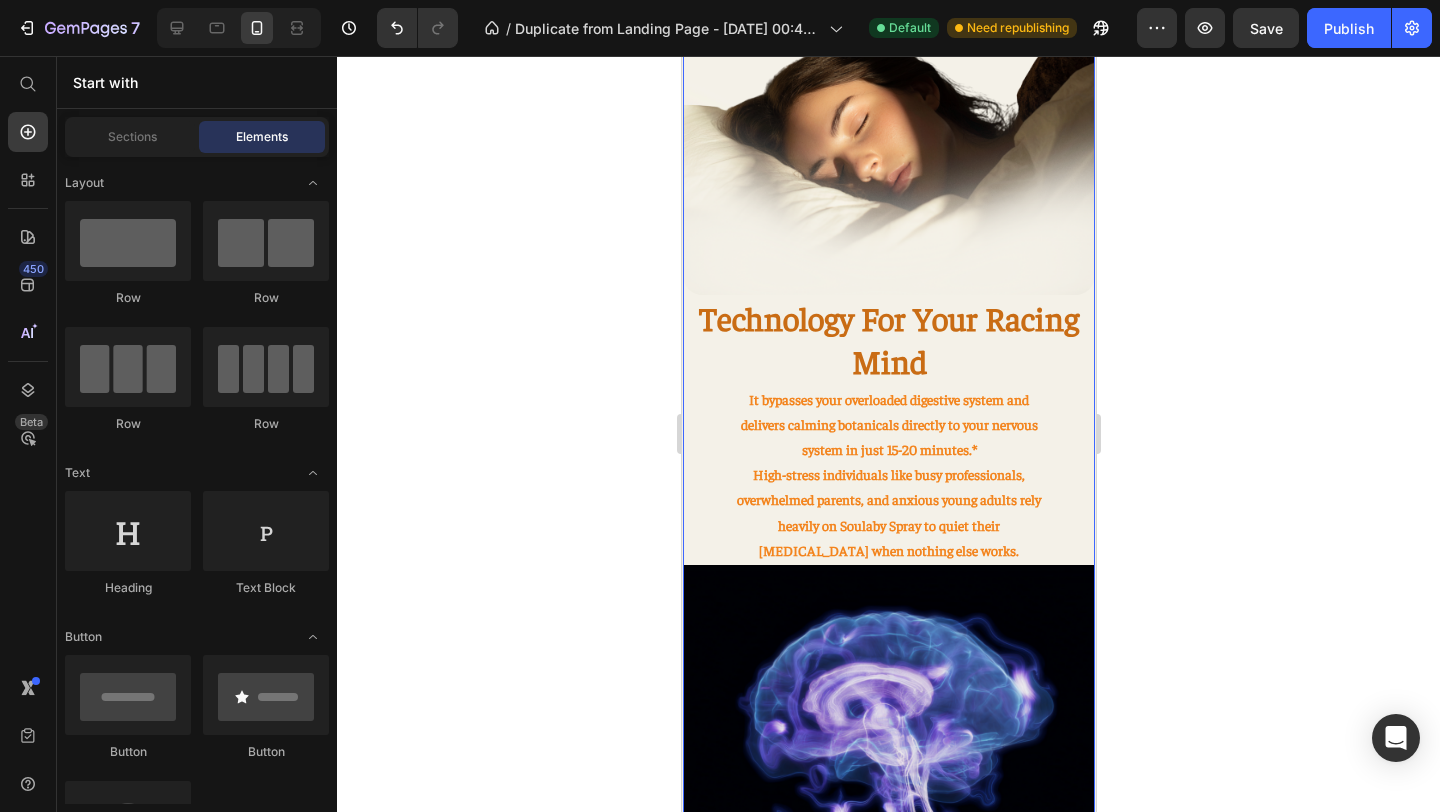 click on "⁠⁠⁠⁠⁠⁠⁠ Racing minds starts with stress overload. Heading Before you even try to fall asleep, your mind has been, collecting stress, worries, and overstimulation all day long—picking up work deadlines, family pressures, and digital overwhelm along the way. Text Block Image  Your brain keeps firing, replaying conversations, planning [DATE] tasks, and spinning through endless "what-ifs." Text Block Row ⁠⁠⁠⁠⁠⁠⁠    You need is something that signals your brain: "It's safe to let go now." Heading That's where [PERSON_NAME]'s breakthrough SoulRelease System comes in —designed to work WITH your nervous system's natural ability to transition from stress-mode to sleep-mode. Text Block Image Technology For Your Racing Mind Heading It bypasses your overloaded digestive system and delivers calming botanicals directly to your nervous system in just 15-20 minutes.* Text Block Image Row
Direct sublingual absorption" at bounding box center (888, 615) 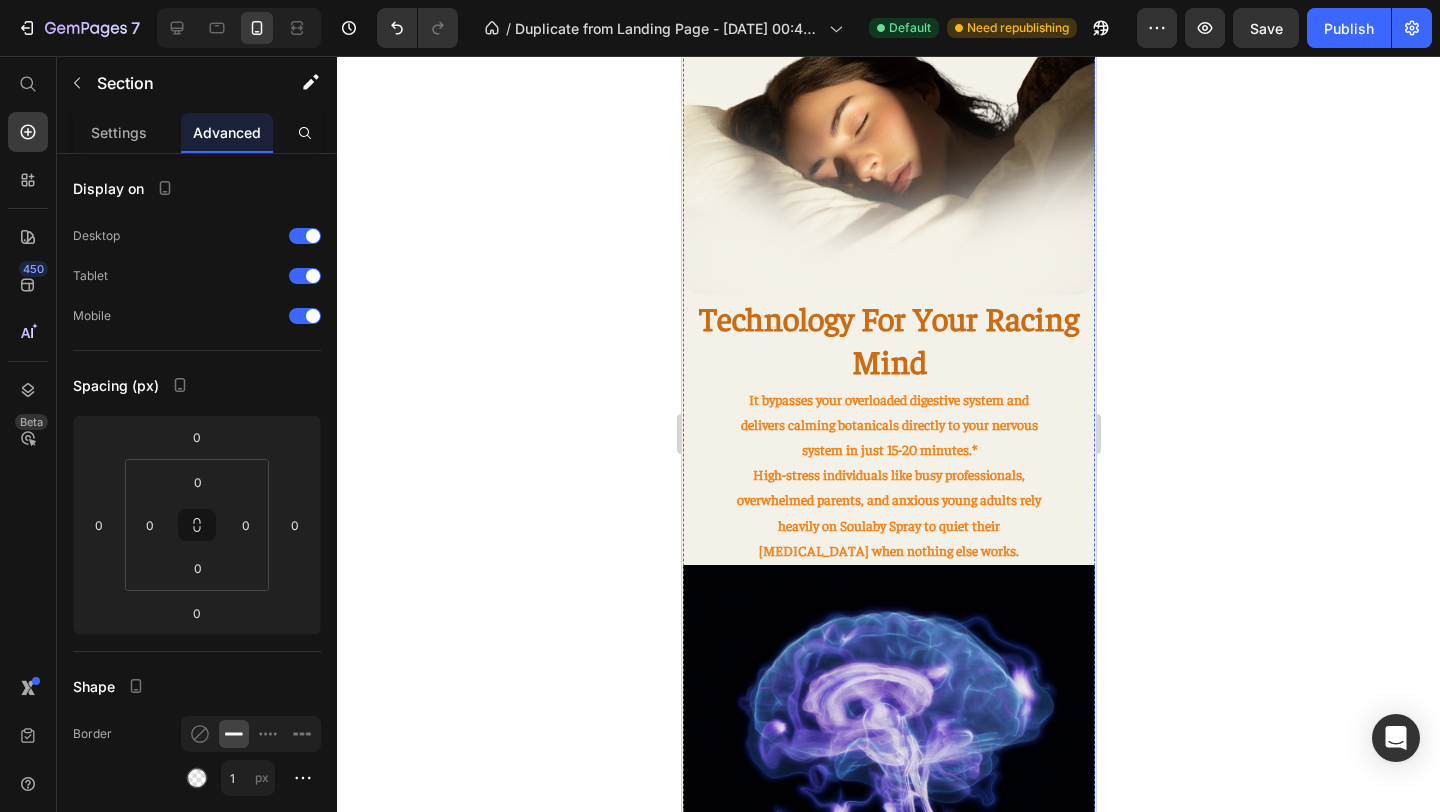 click on "That's where [PERSON_NAME]'s breakthrough SoulRelease System comes in —designed to work WITH your nervous system's natural ability to transition from stress-mode to sleep-mode." at bounding box center (888, -199) 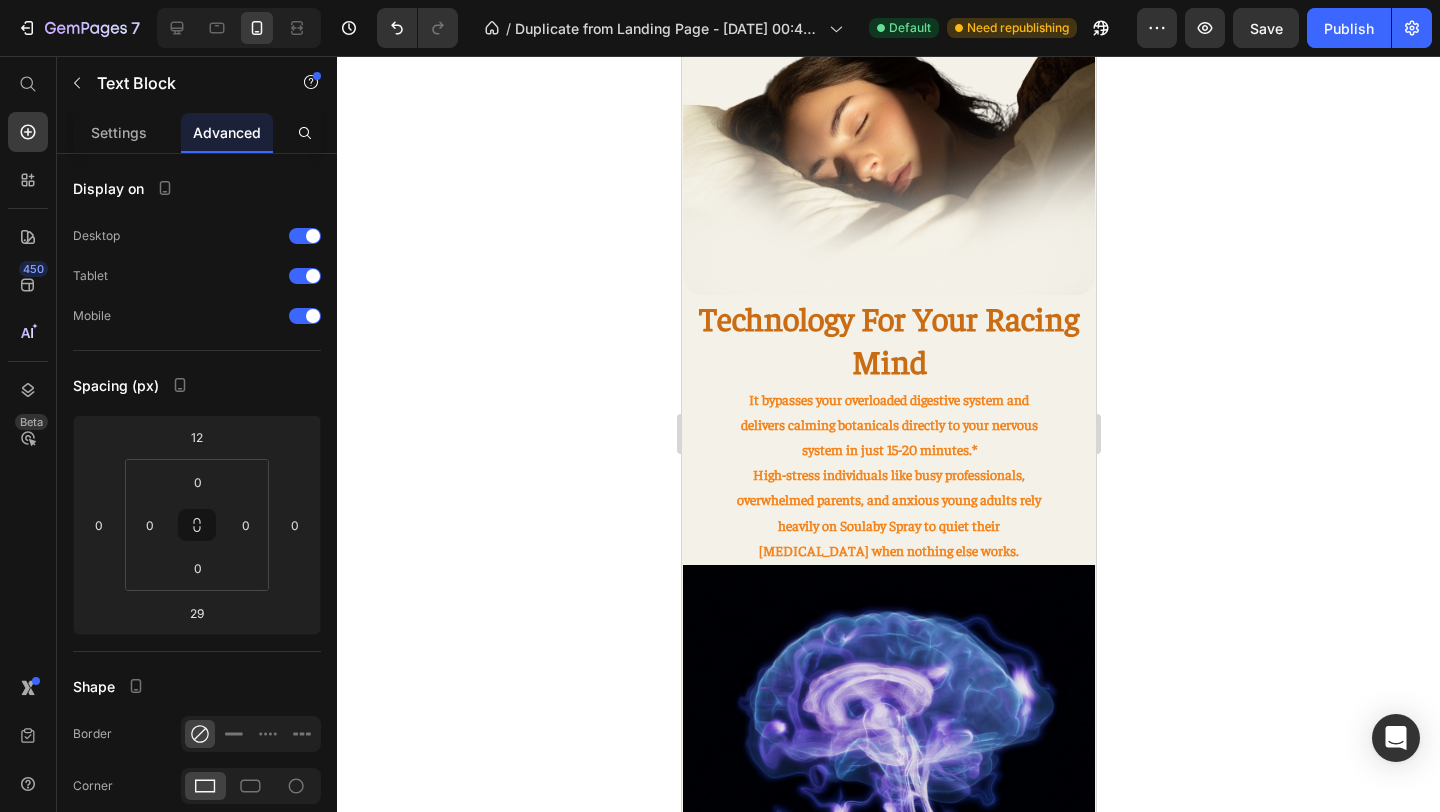 drag, startPoint x: 879, startPoint y: 289, endPoint x: 879, endPoint y: 267, distance: 22 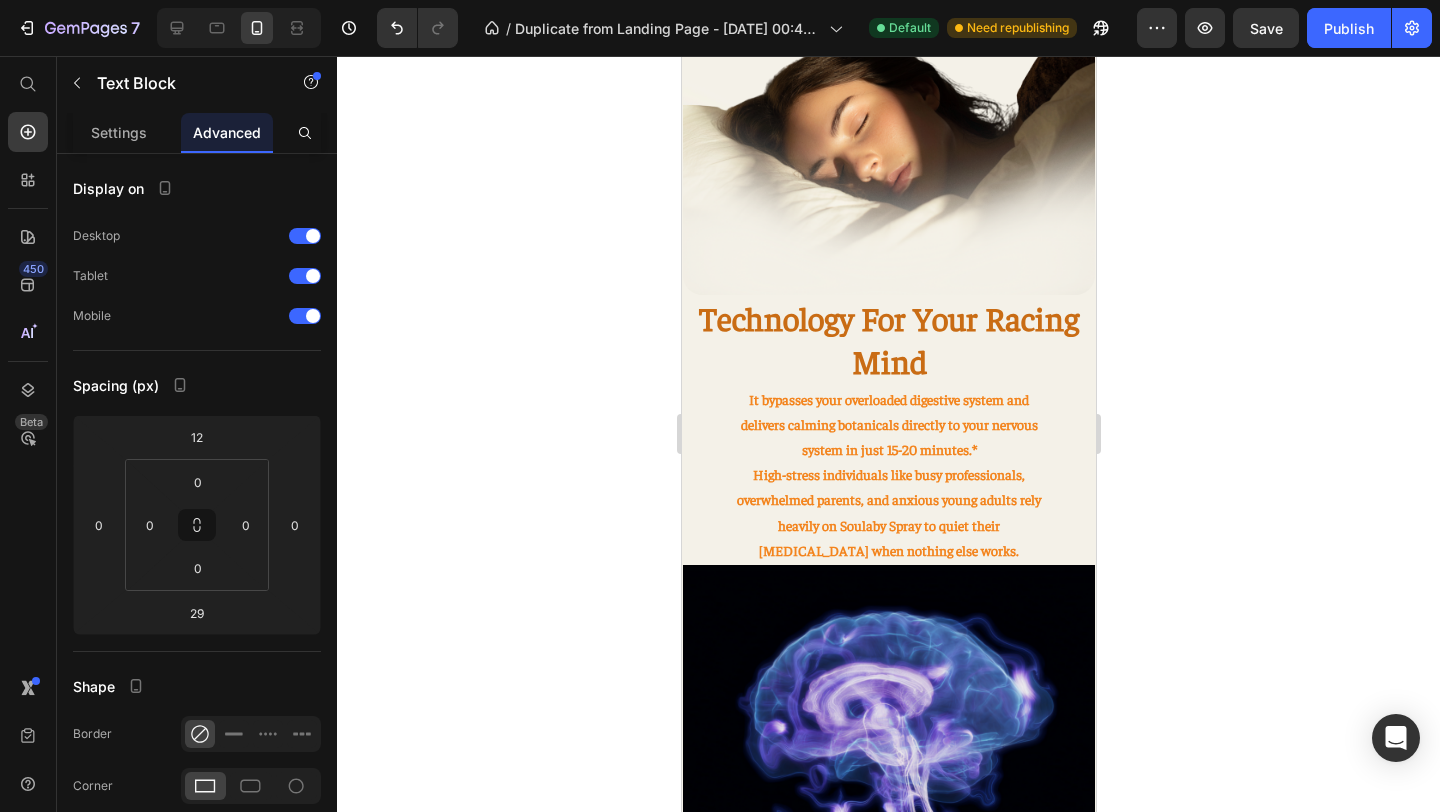 click on "29" at bounding box center [888, -132] 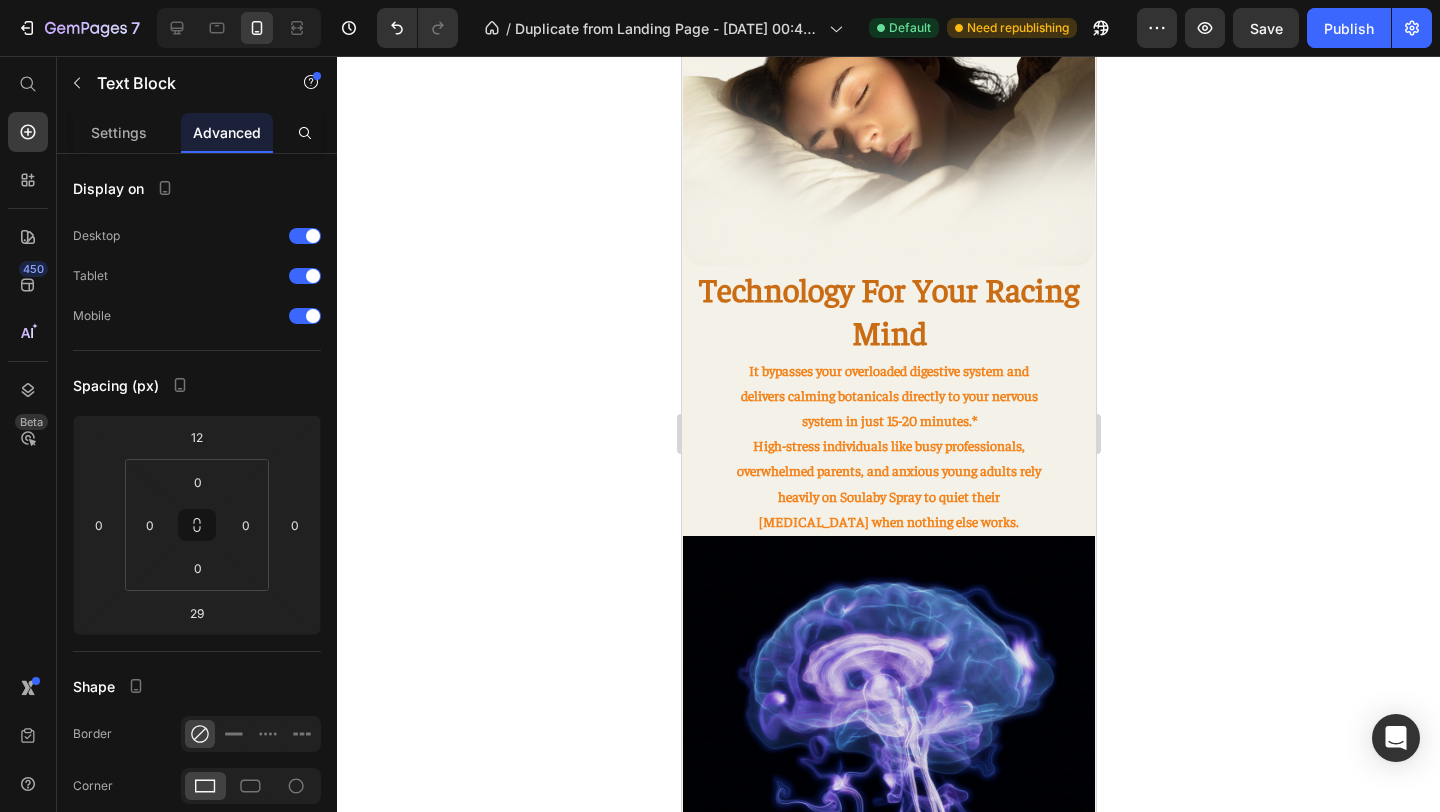 drag, startPoint x: 880, startPoint y: 291, endPoint x: 879, endPoint y: 242, distance: 49.010204 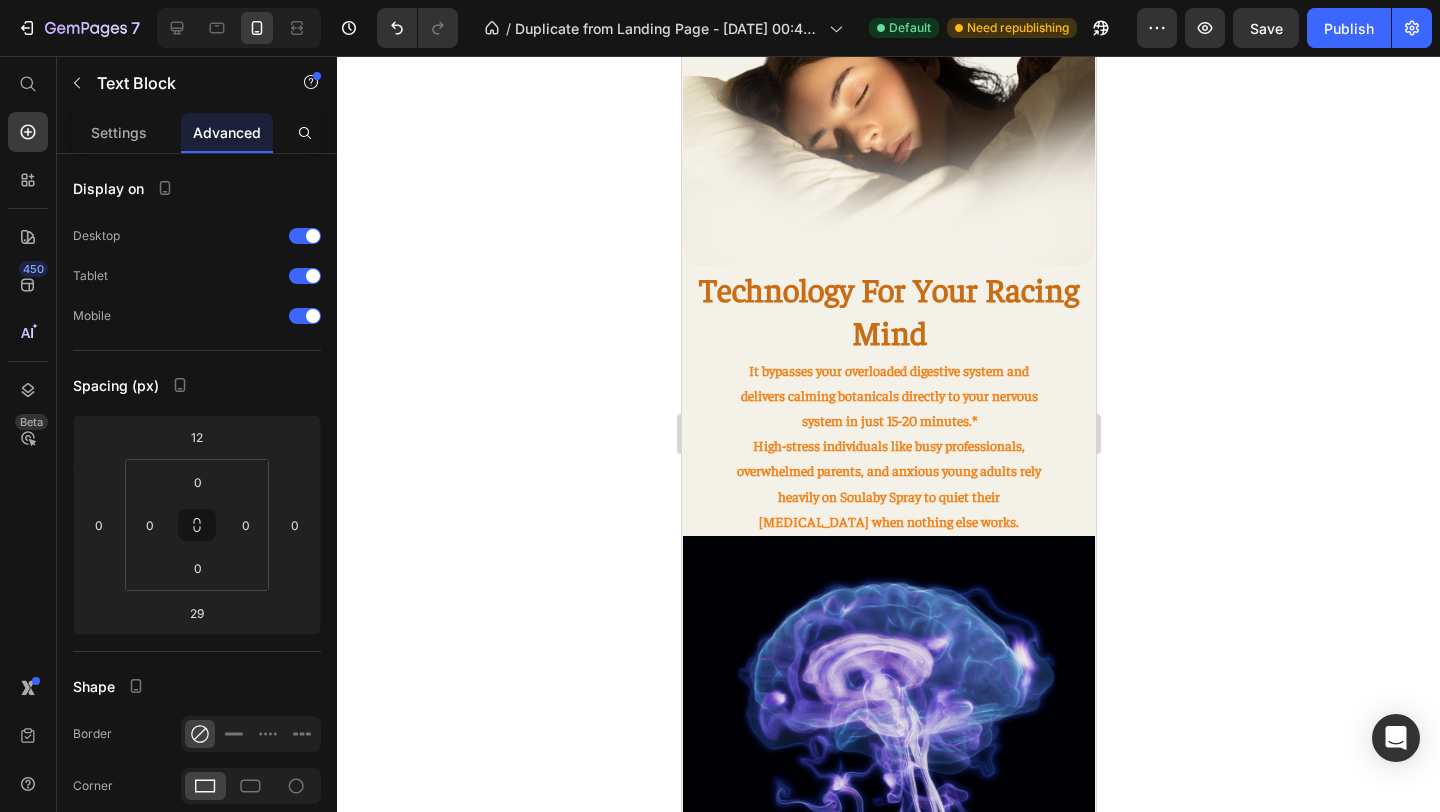 click on "That's where [PERSON_NAME]'s breakthrough SoulRelease System comes in —designed to work WITH your nervous system's natural ability to transition from stress-mode to sleep-mode. Text Block   0" at bounding box center [888, -199] 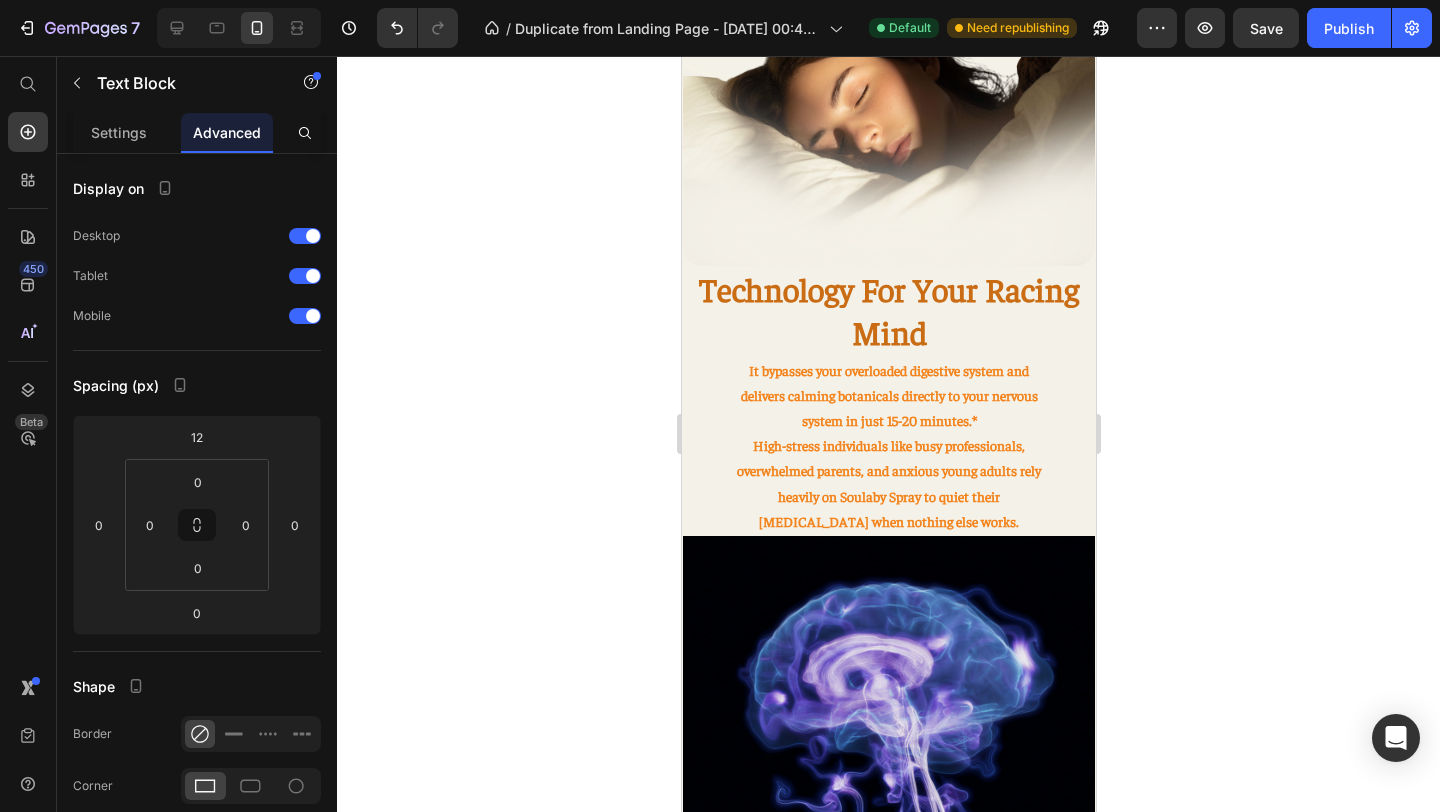 click 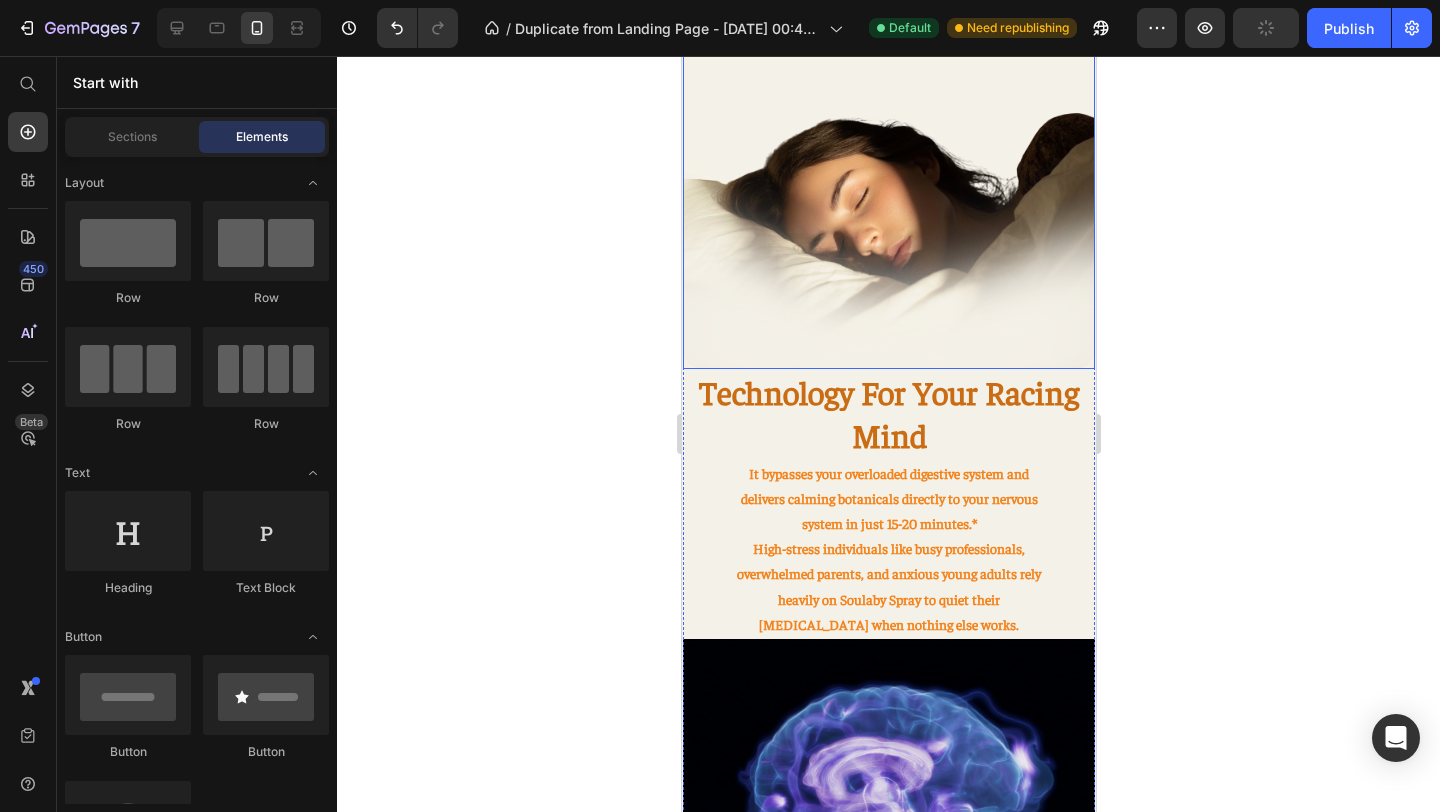 scroll, scrollTop: 1325, scrollLeft: 0, axis: vertical 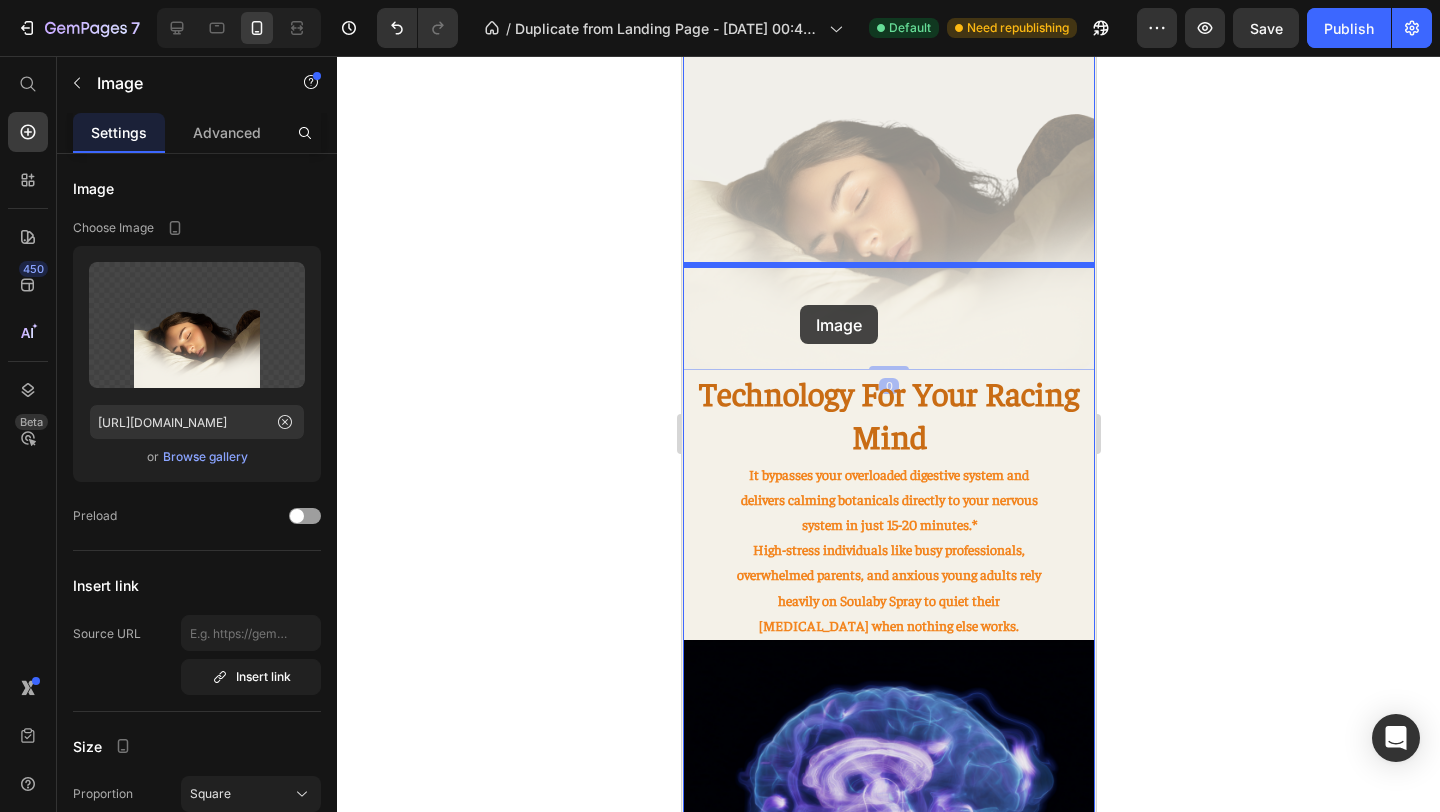 drag, startPoint x: 854, startPoint y: 591, endPoint x: 799, endPoint y: 305, distance: 291.24045 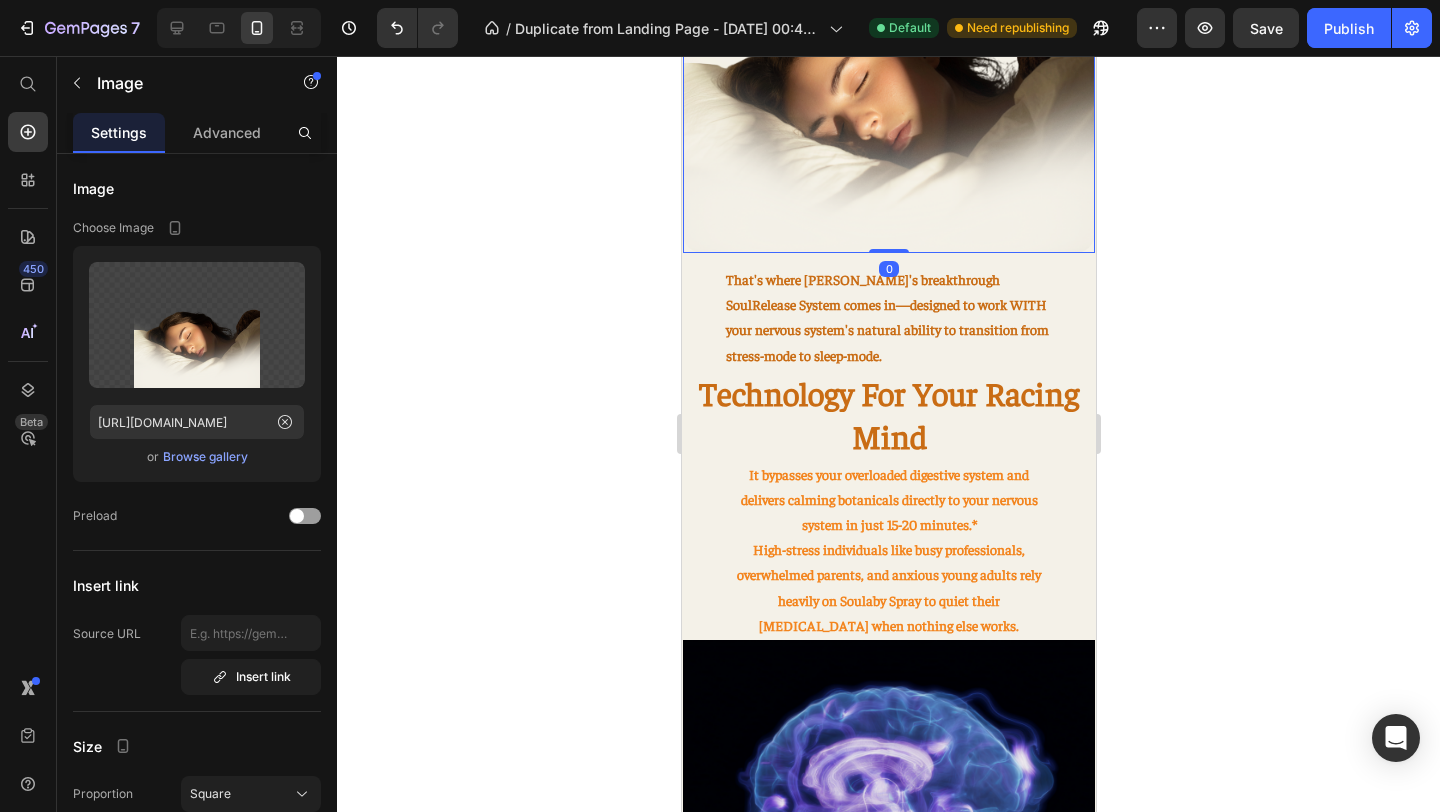 click 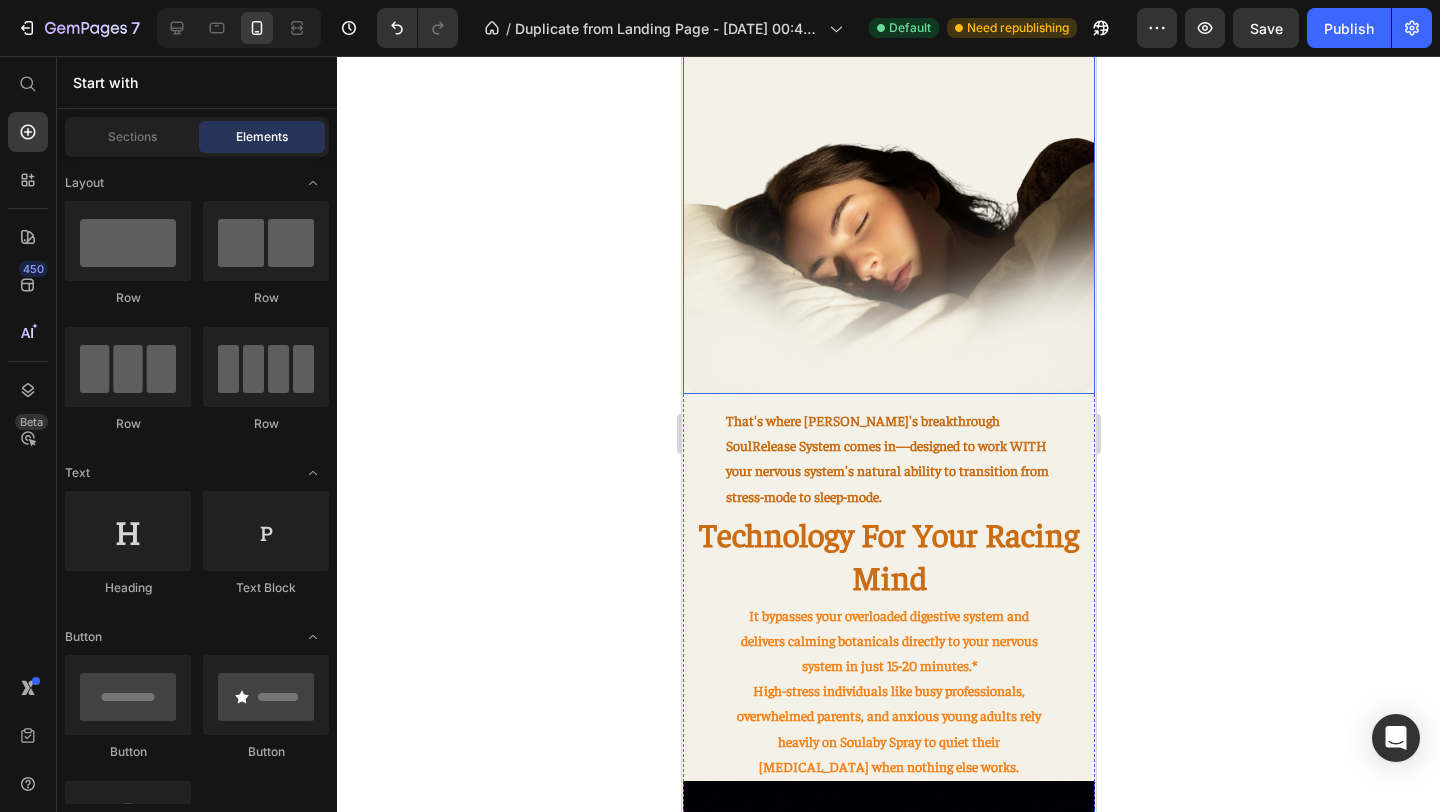 scroll, scrollTop: 1186, scrollLeft: 0, axis: vertical 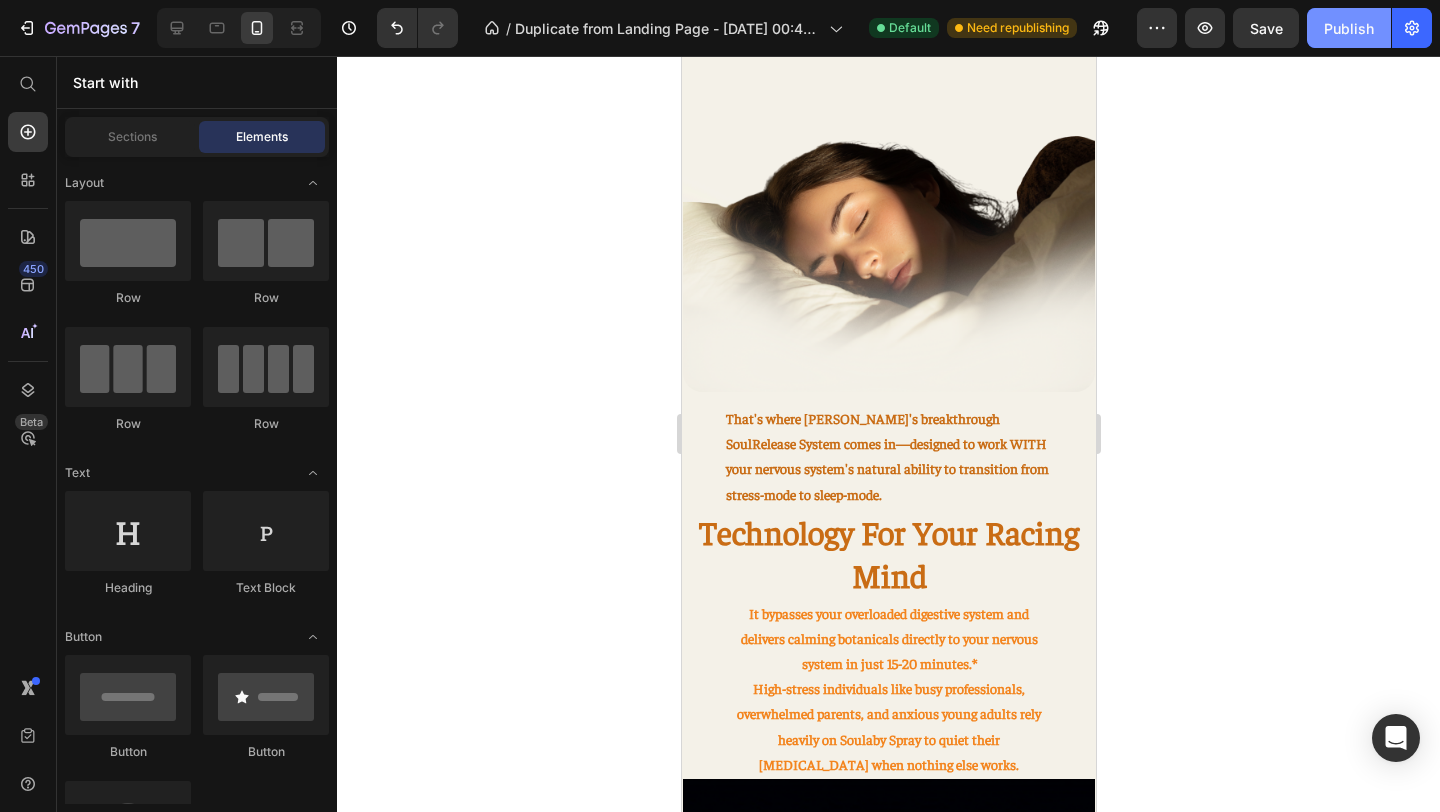 click on "Publish" at bounding box center [1349, 28] 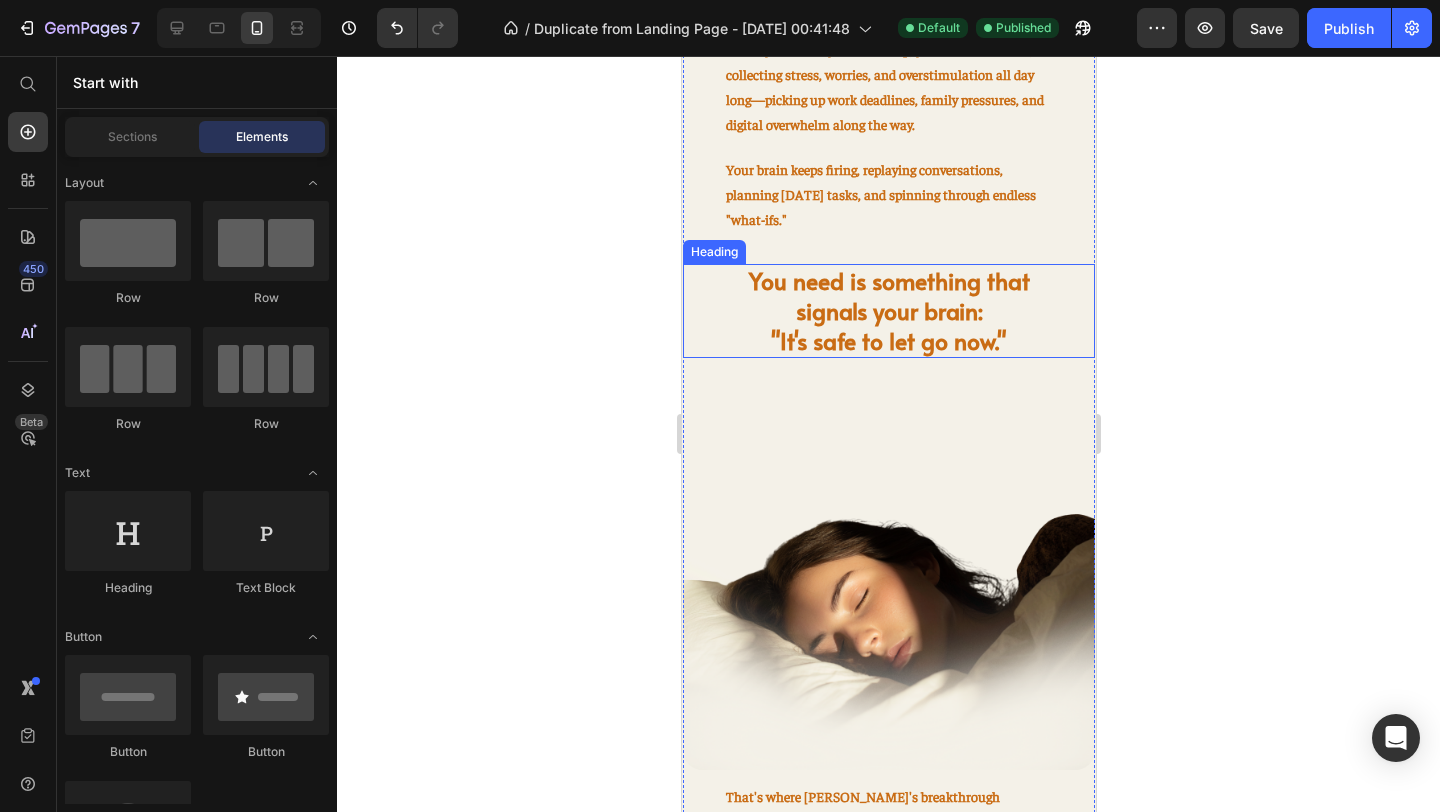 scroll, scrollTop: 770, scrollLeft: 0, axis: vertical 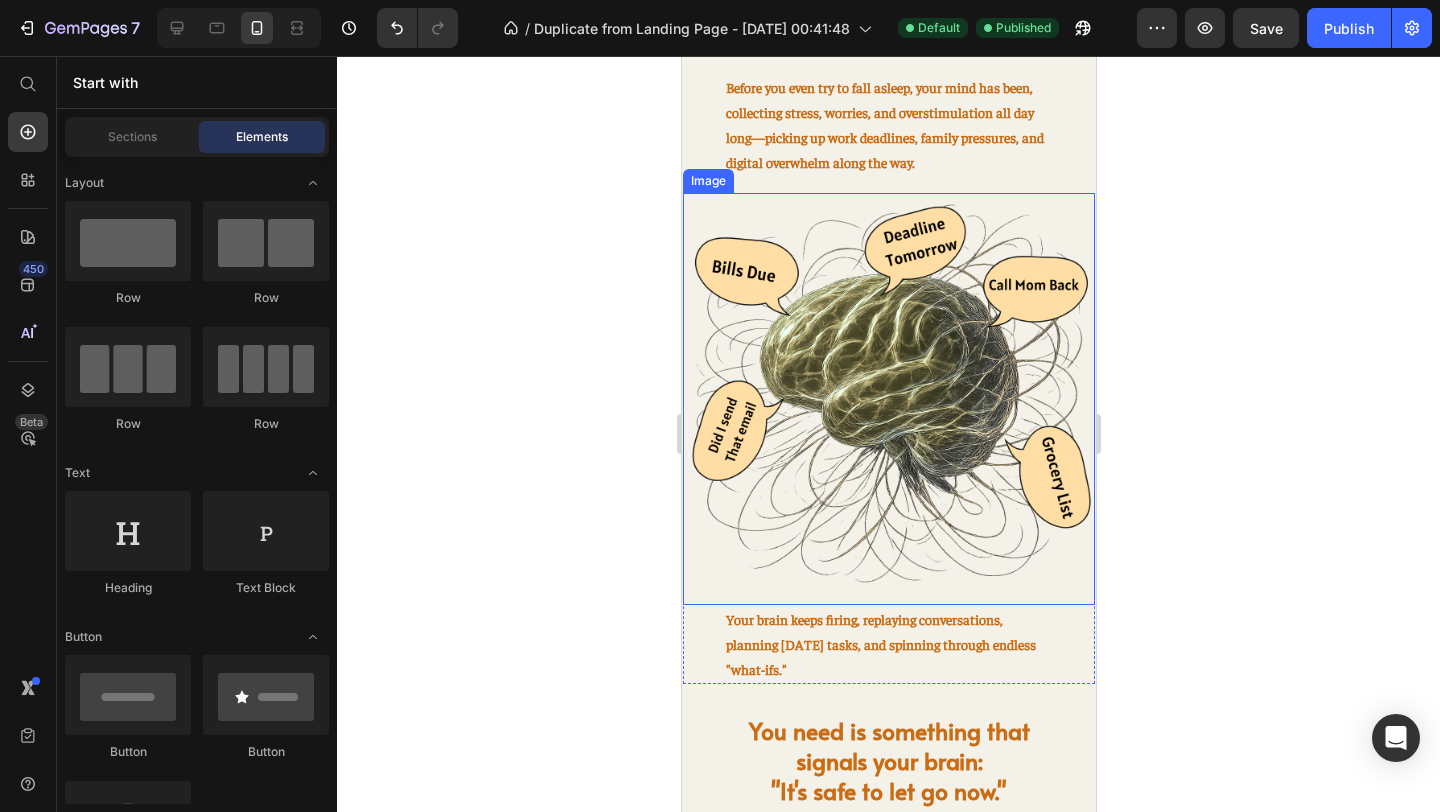 click at bounding box center [888, 399] 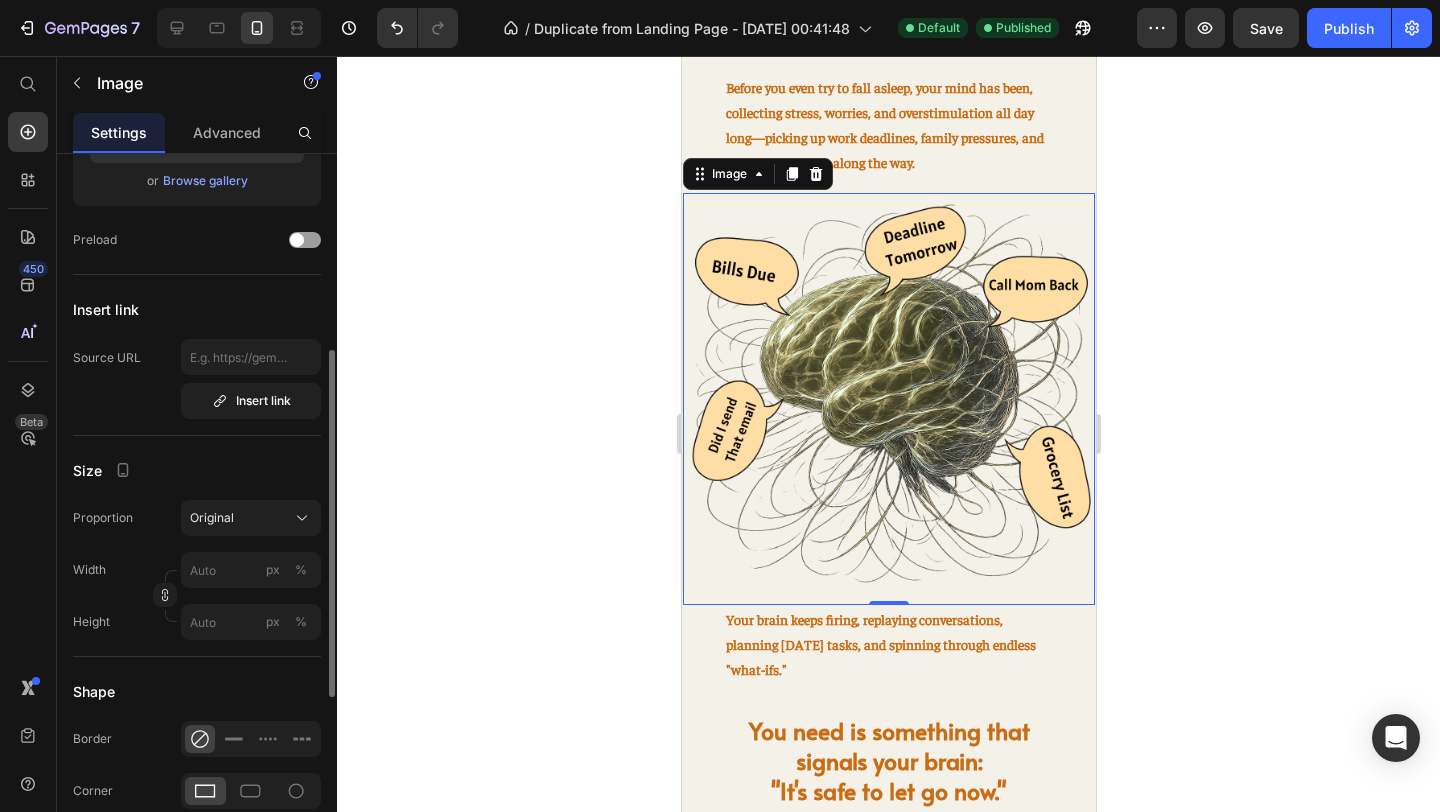 scroll, scrollTop: 318, scrollLeft: 0, axis: vertical 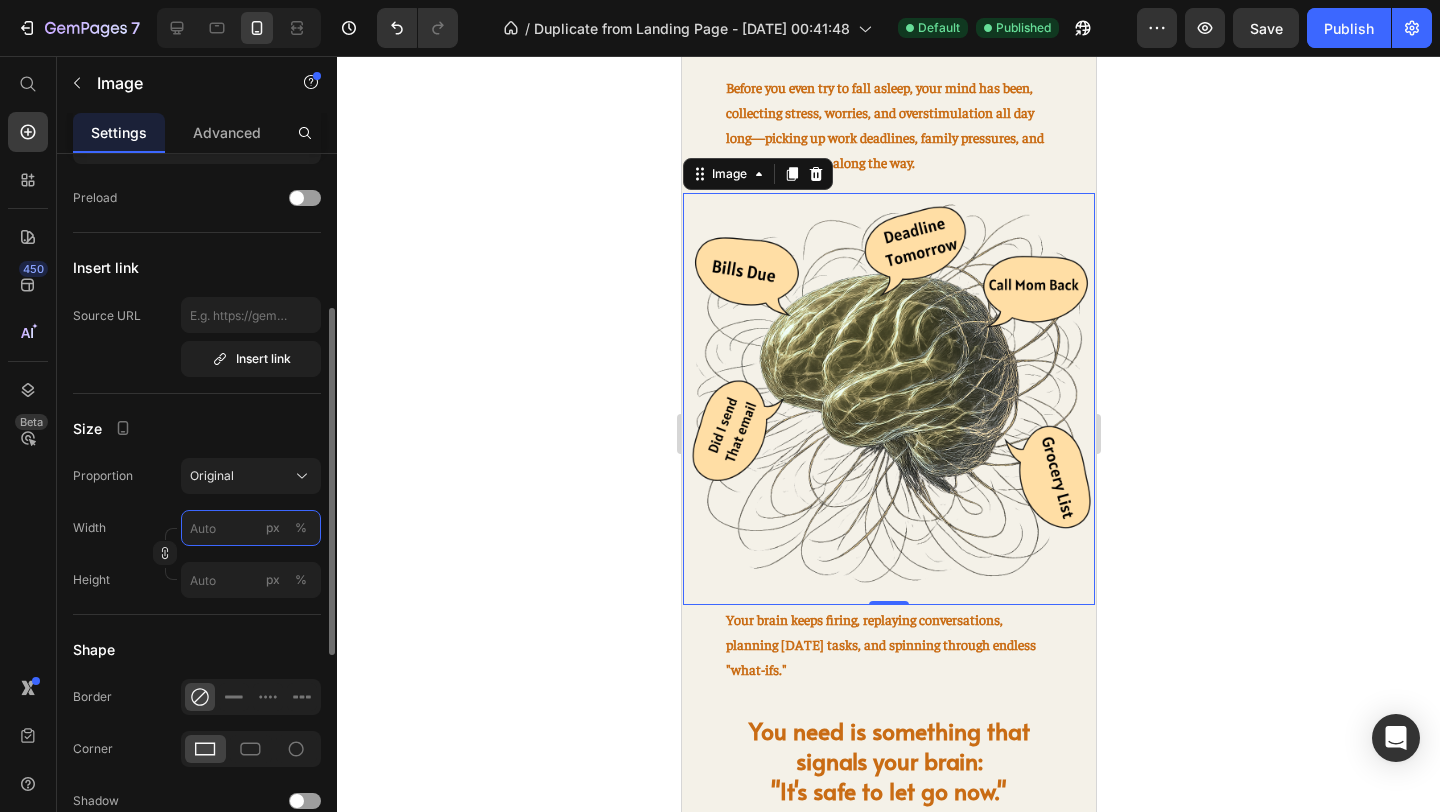 click on "px %" at bounding box center (251, 528) 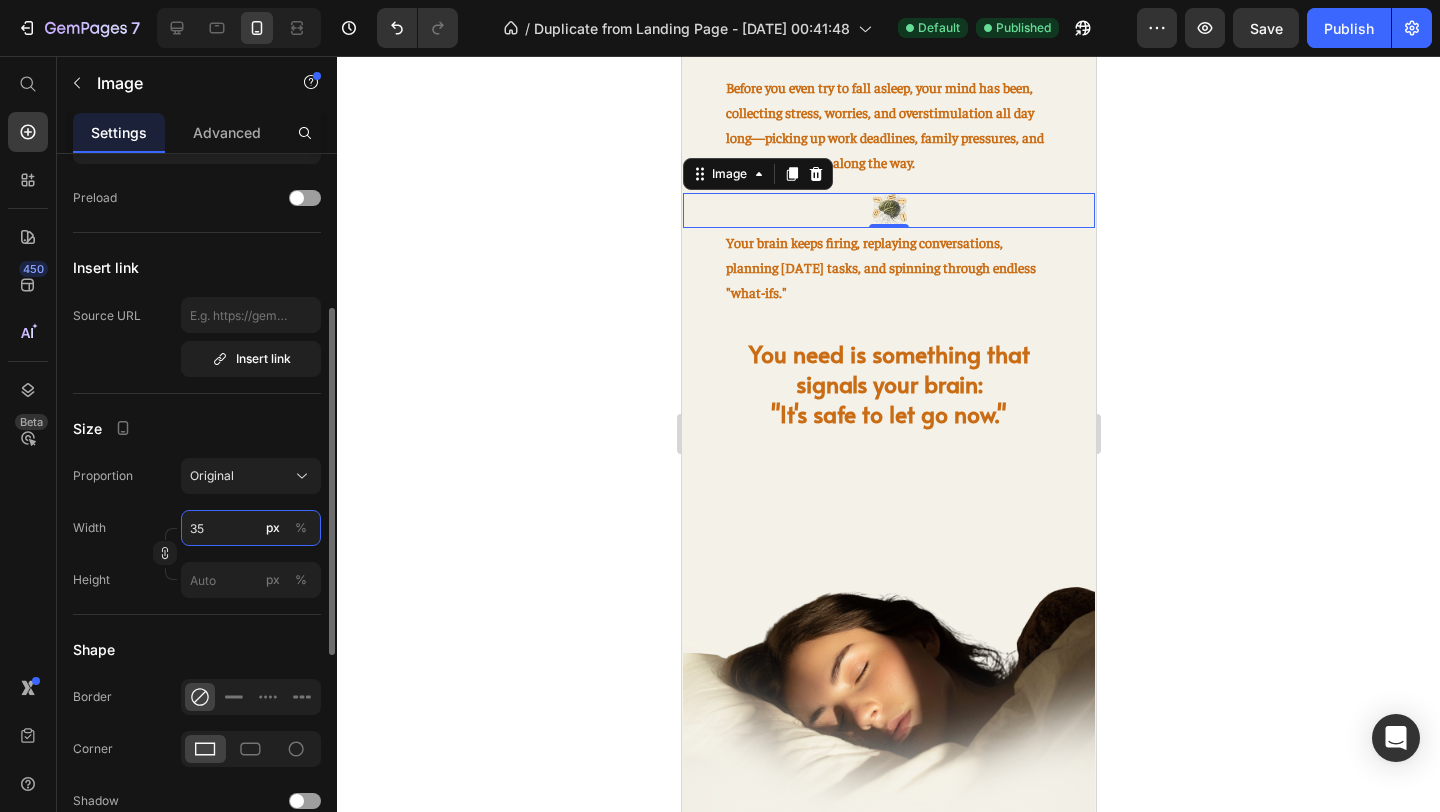 type on "350" 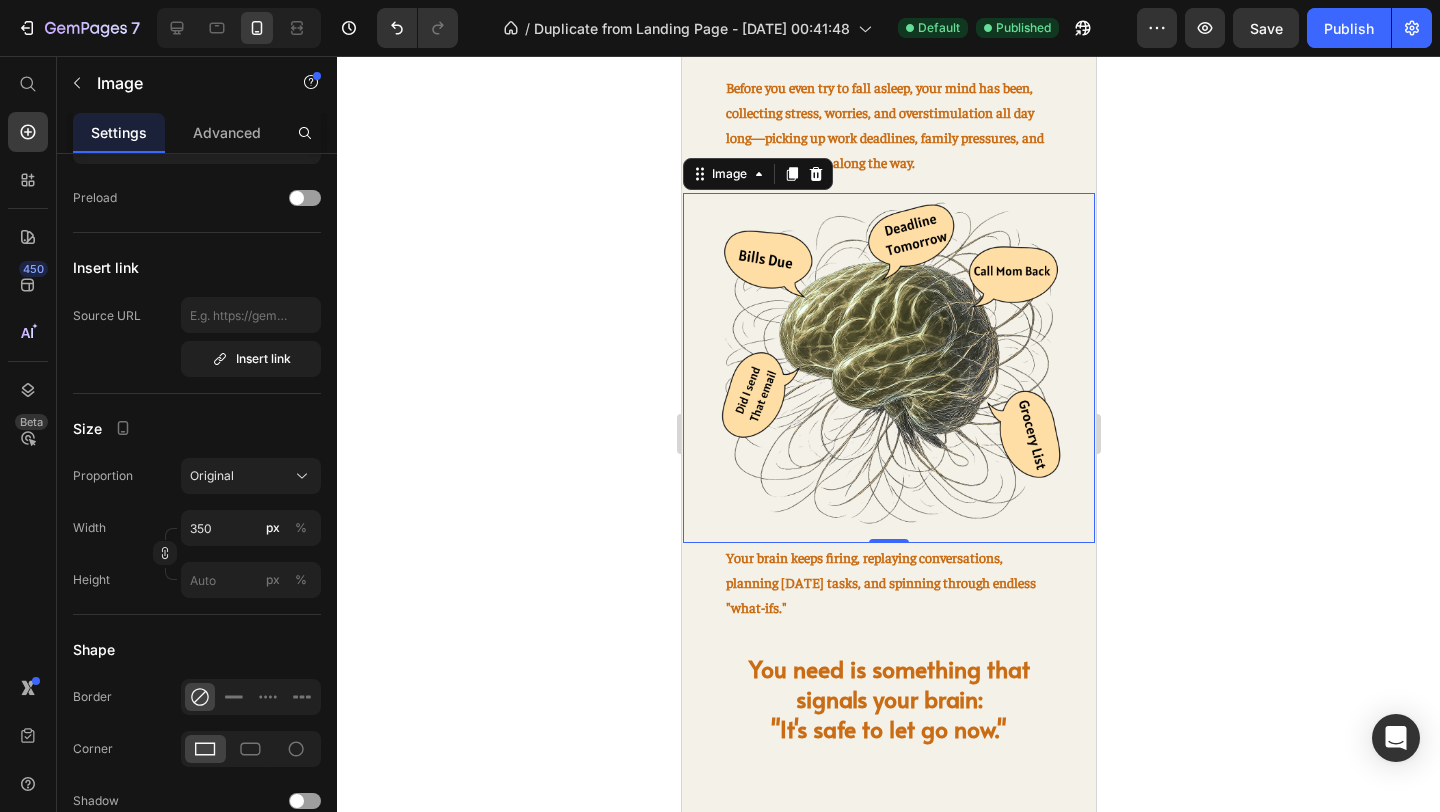click 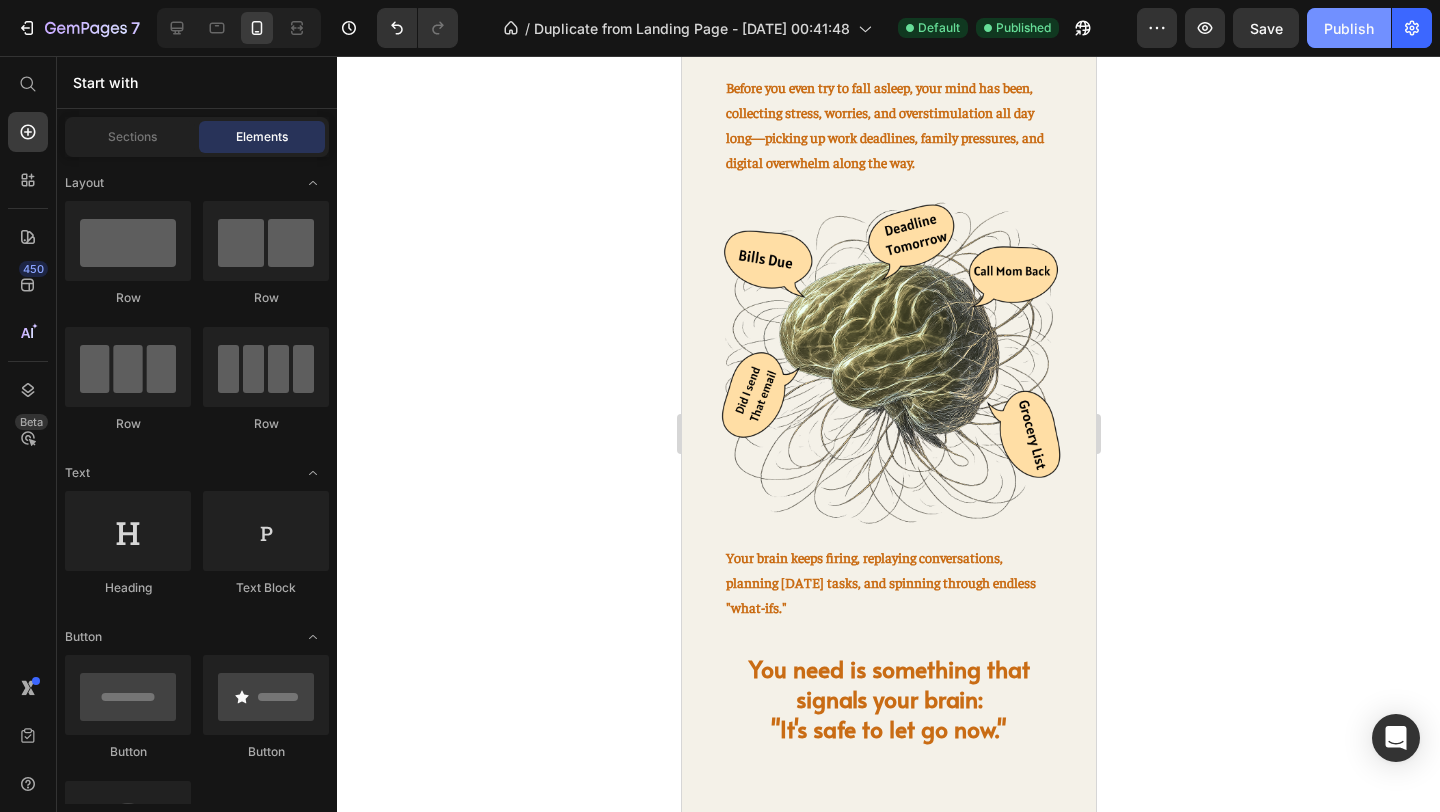 click on "Publish" at bounding box center [1349, 28] 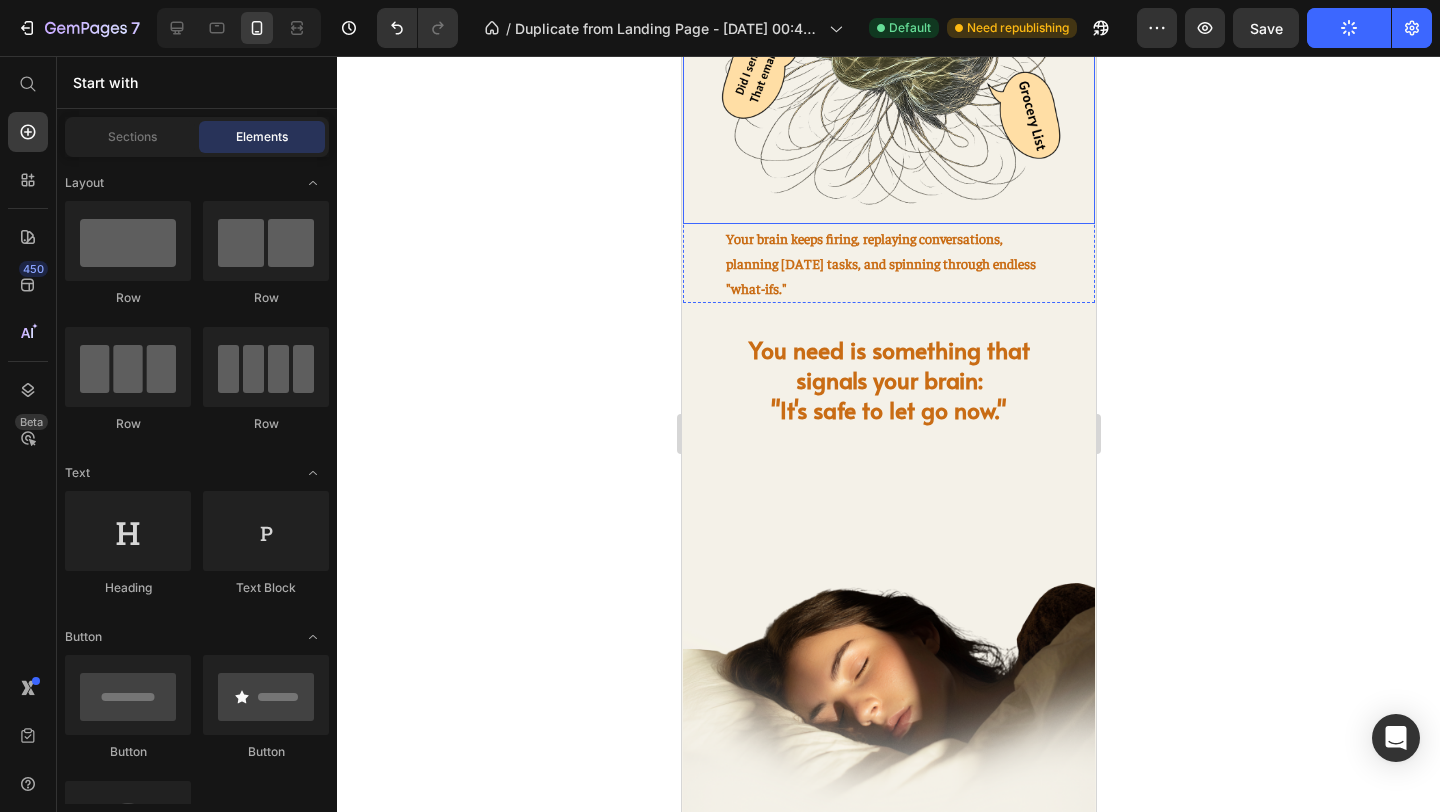 scroll, scrollTop: 1167, scrollLeft: 0, axis: vertical 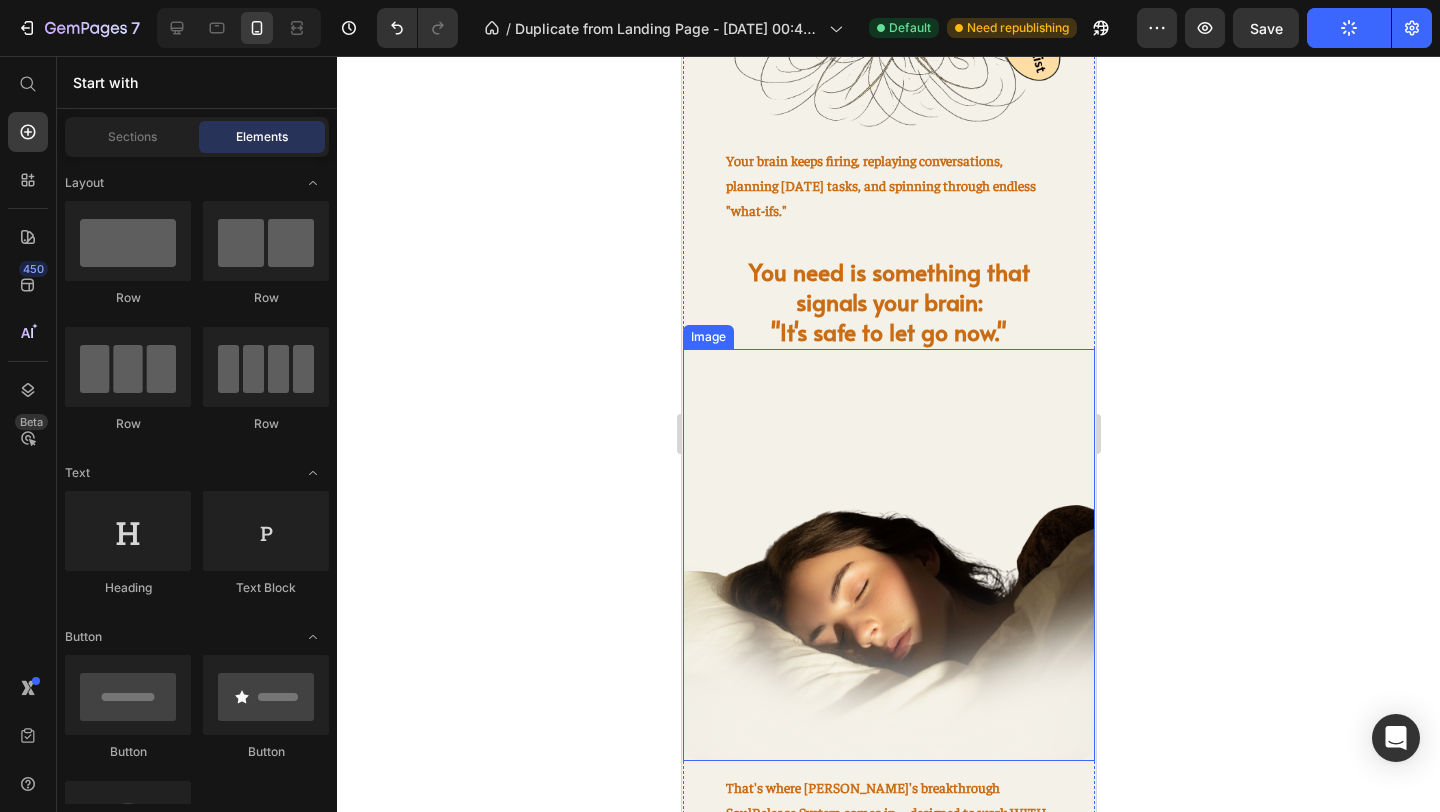 click at bounding box center (888, 555) 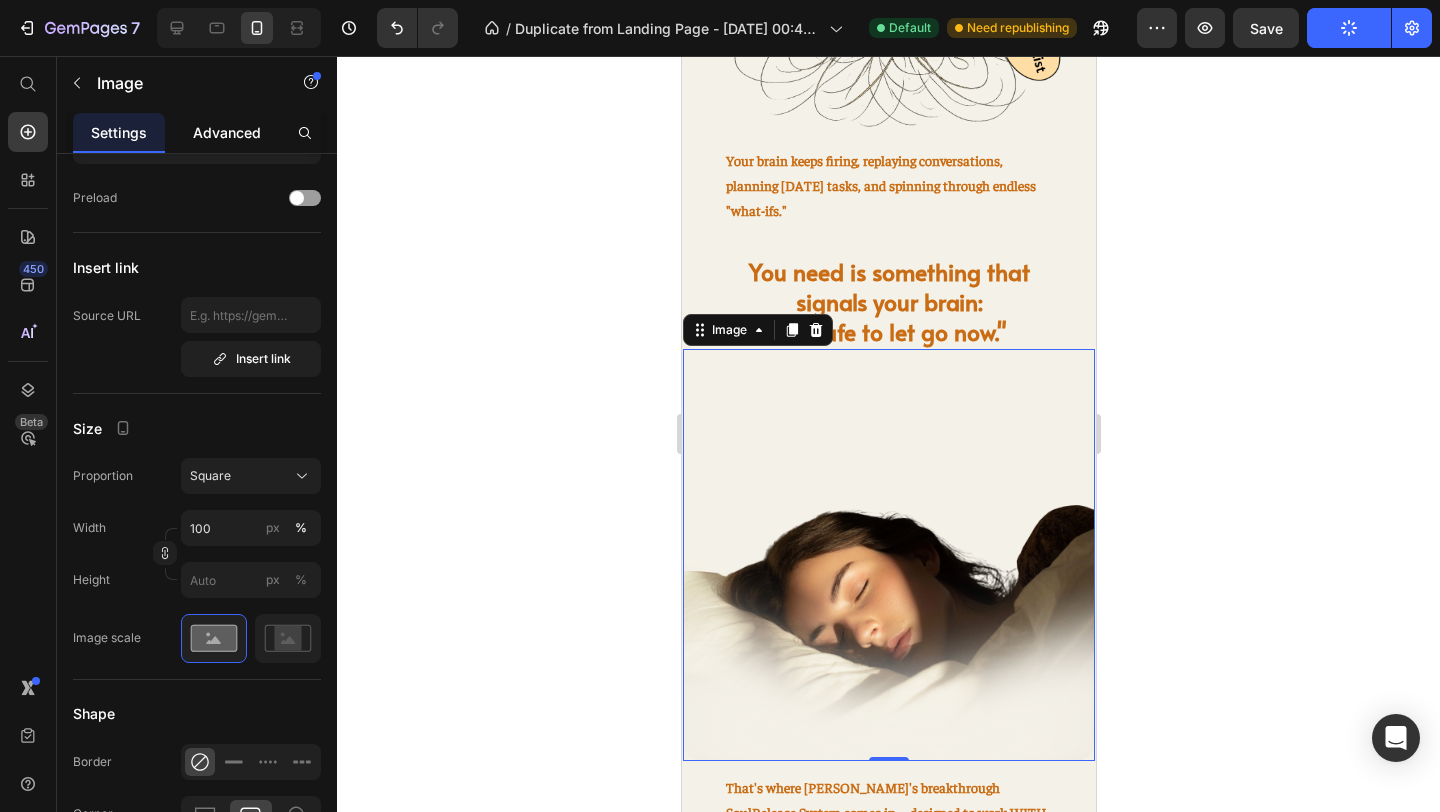 click on "Advanced" at bounding box center (227, 132) 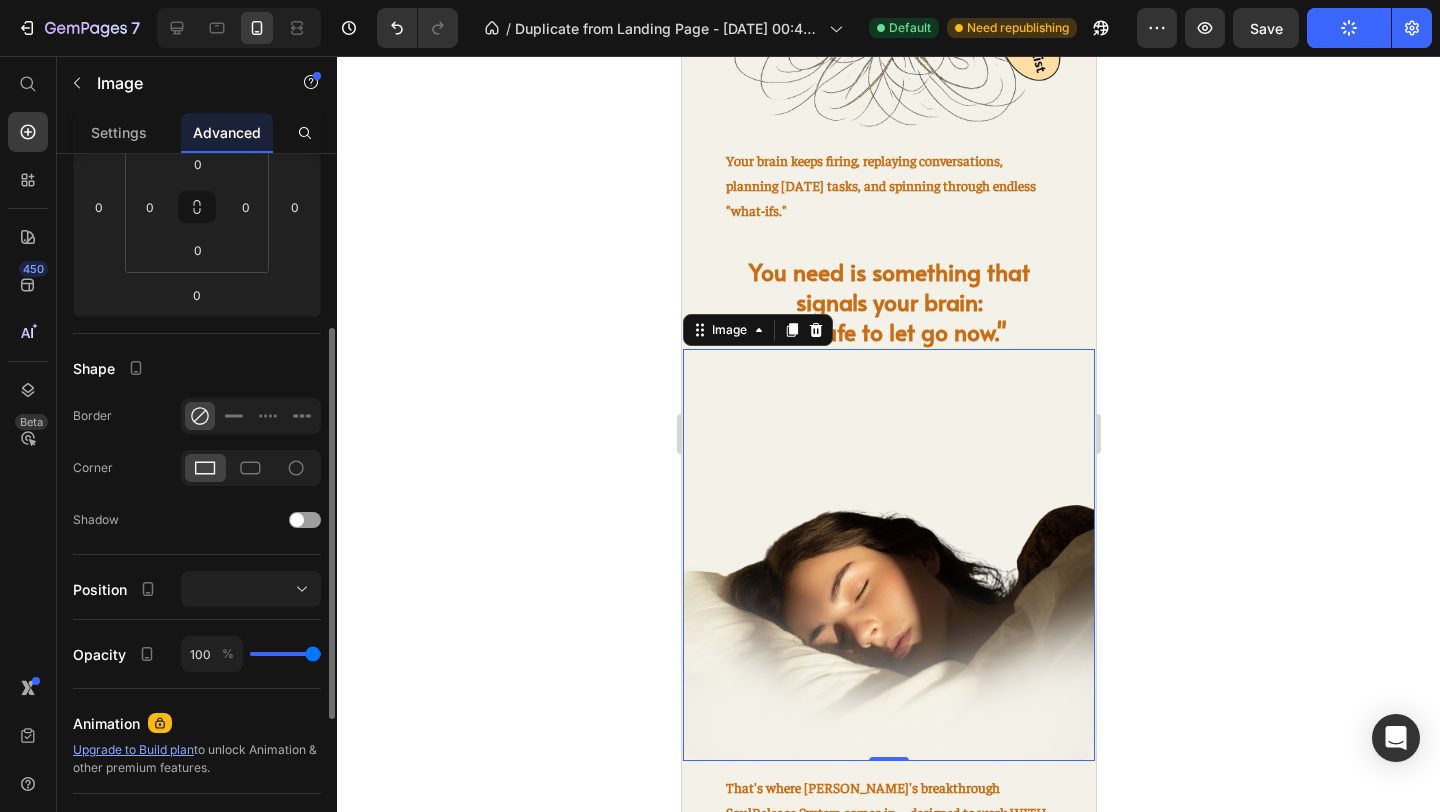 scroll, scrollTop: 0, scrollLeft: 0, axis: both 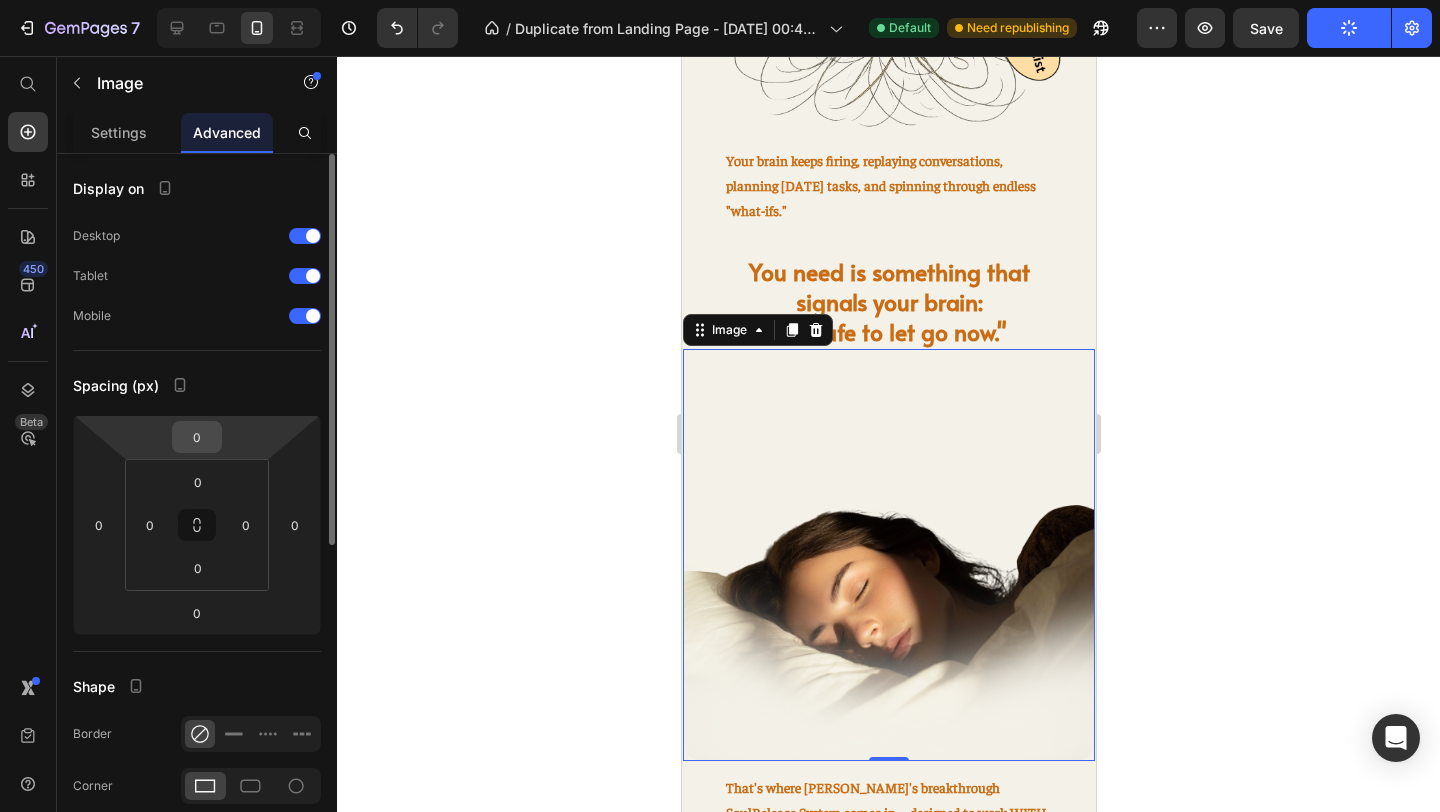 click on "0" at bounding box center [197, 437] 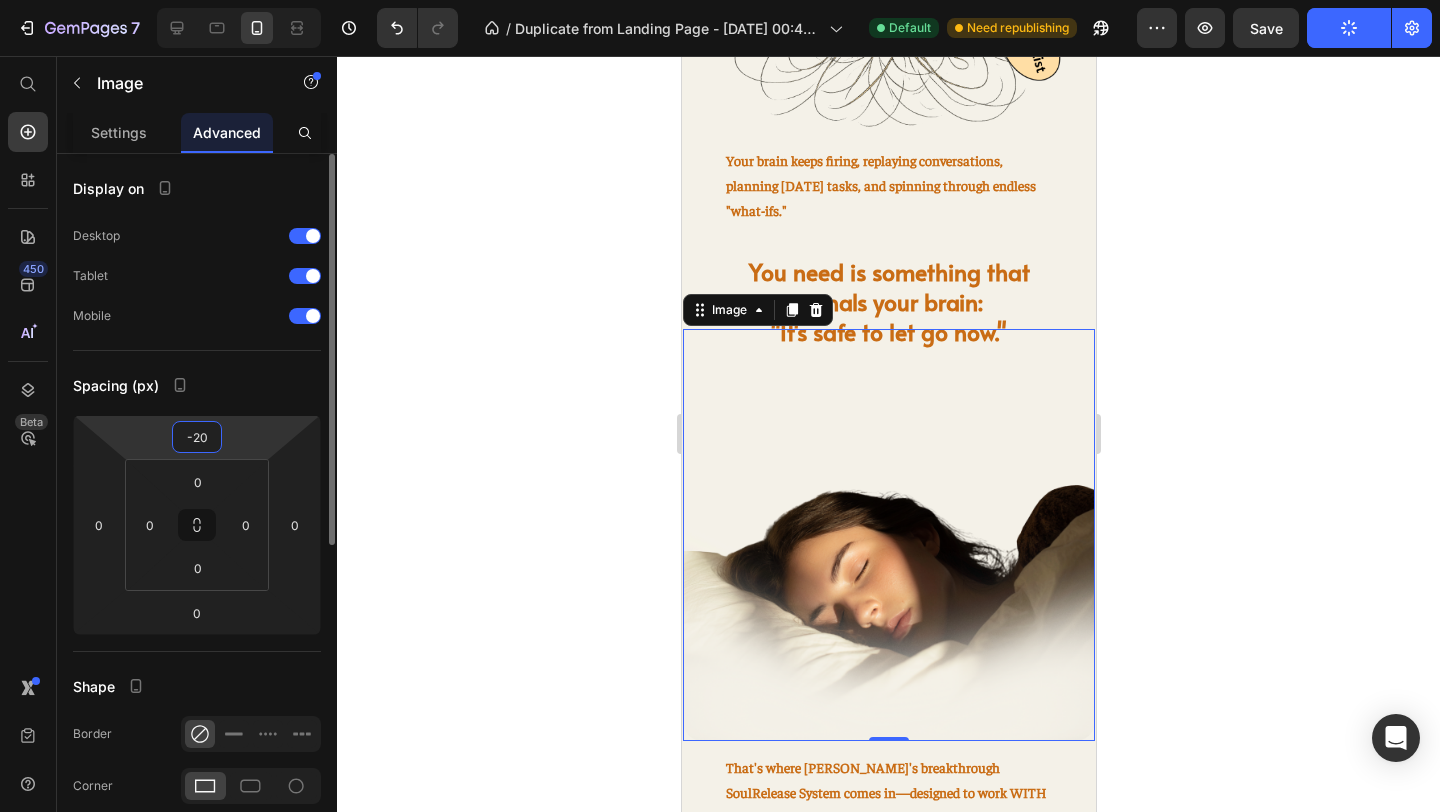 type on "-2" 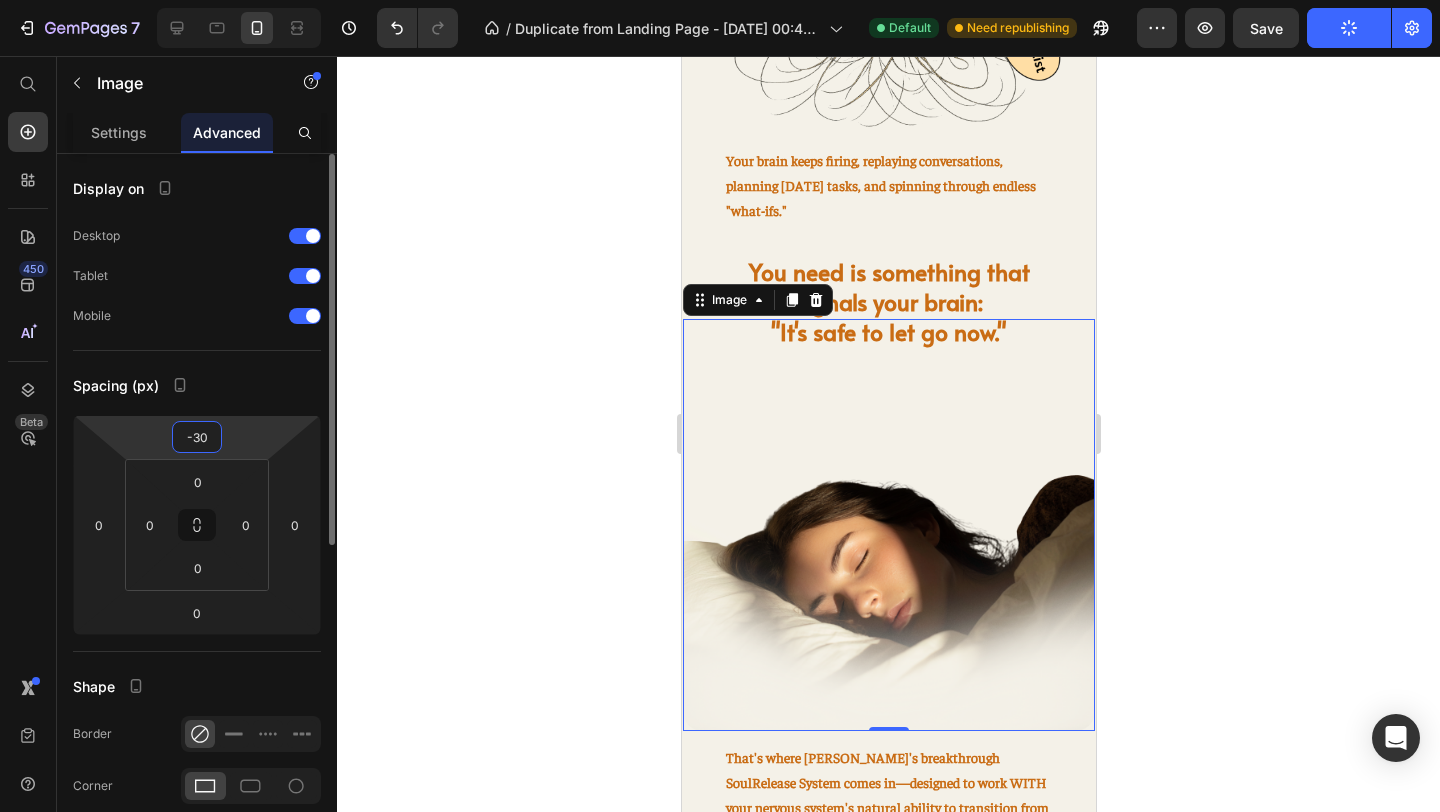 type on "-3" 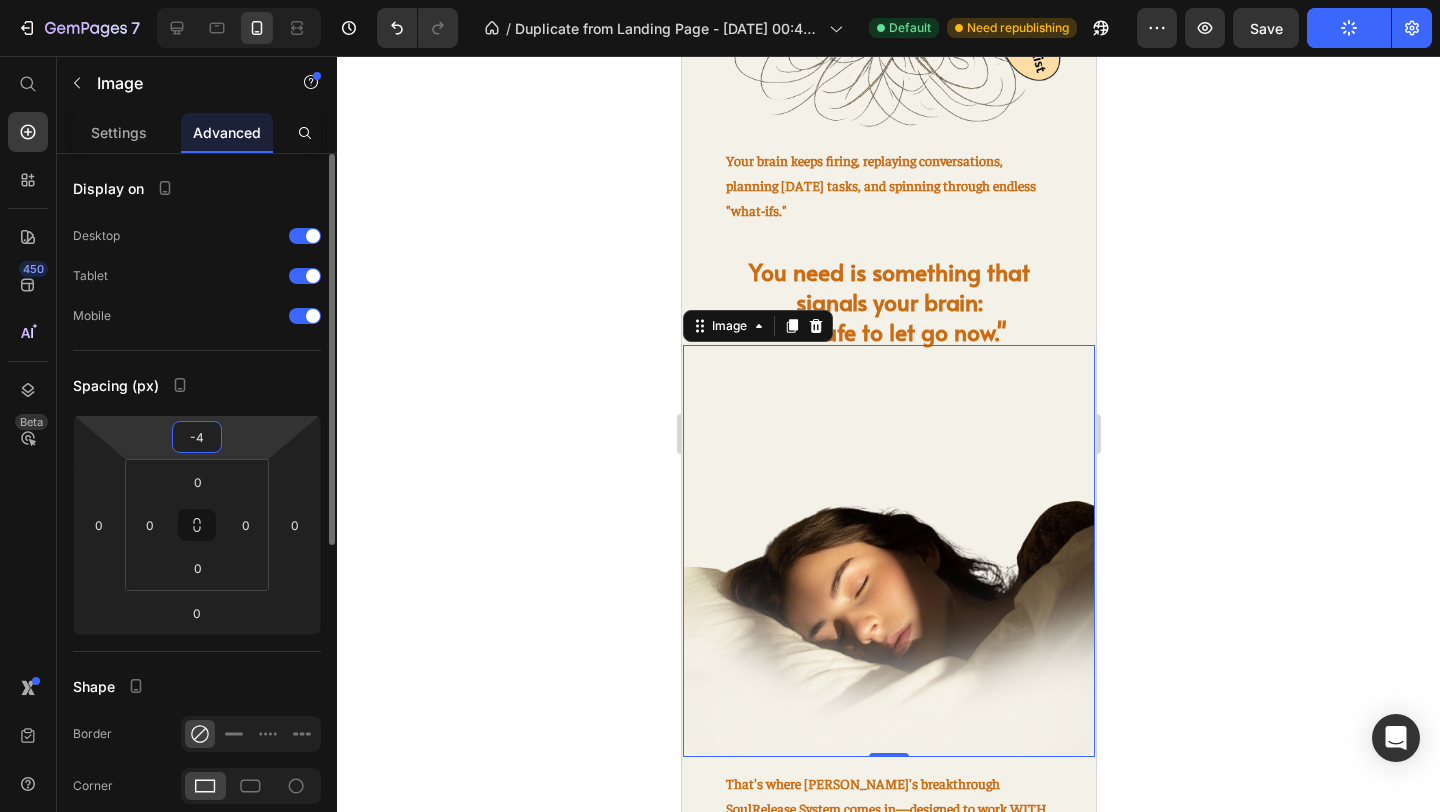 type on "-40" 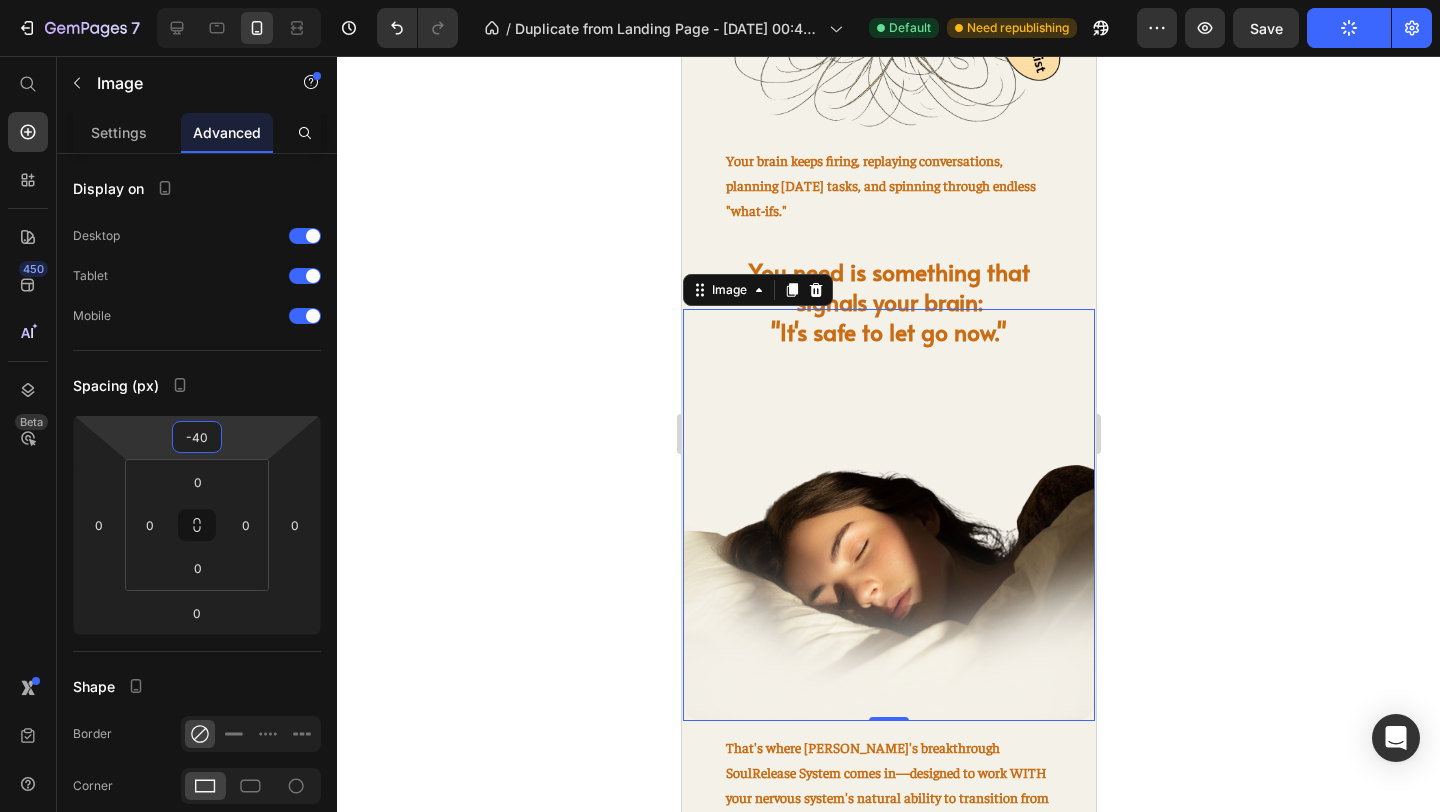 click 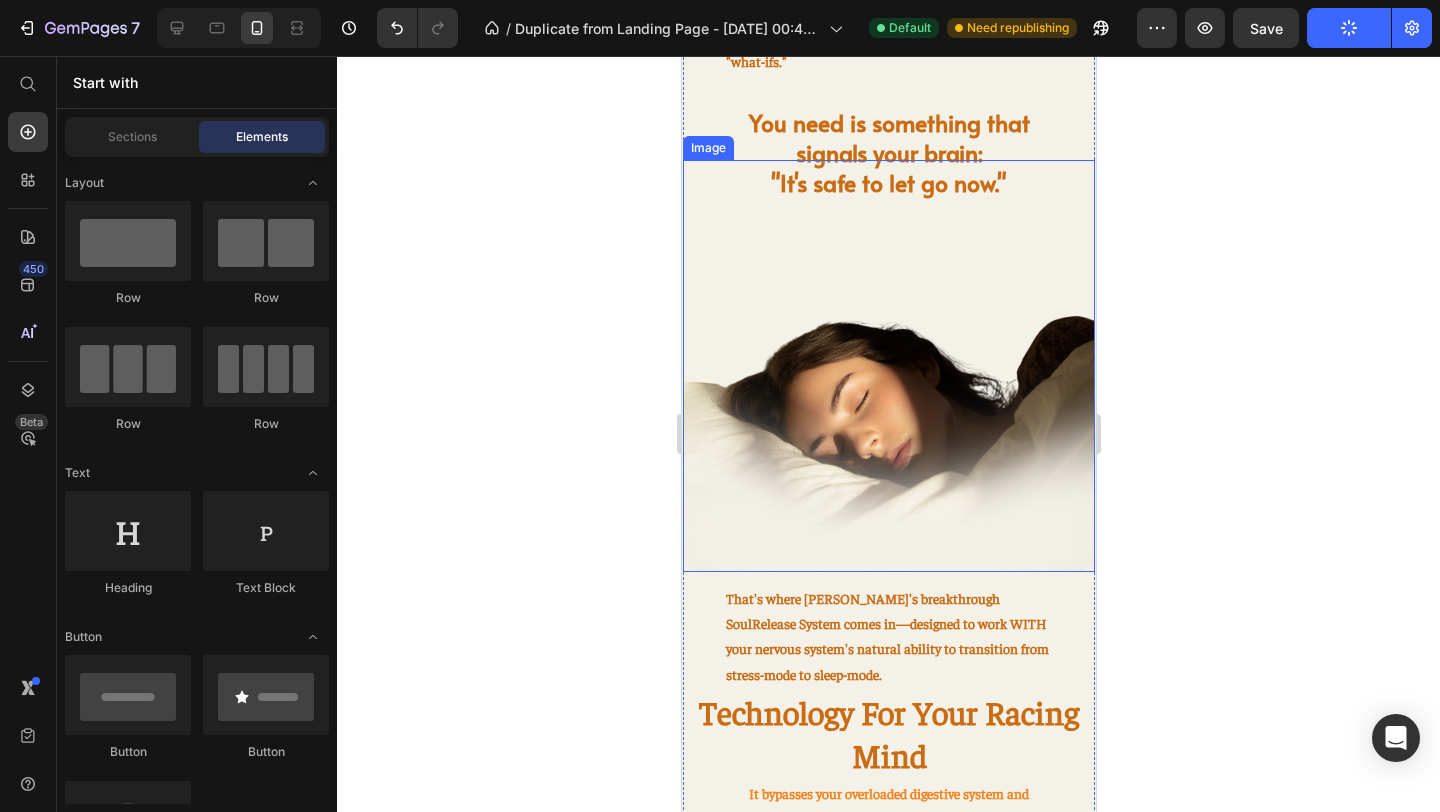 scroll, scrollTop: 1310, scrollLeft: 0, axis: vertical 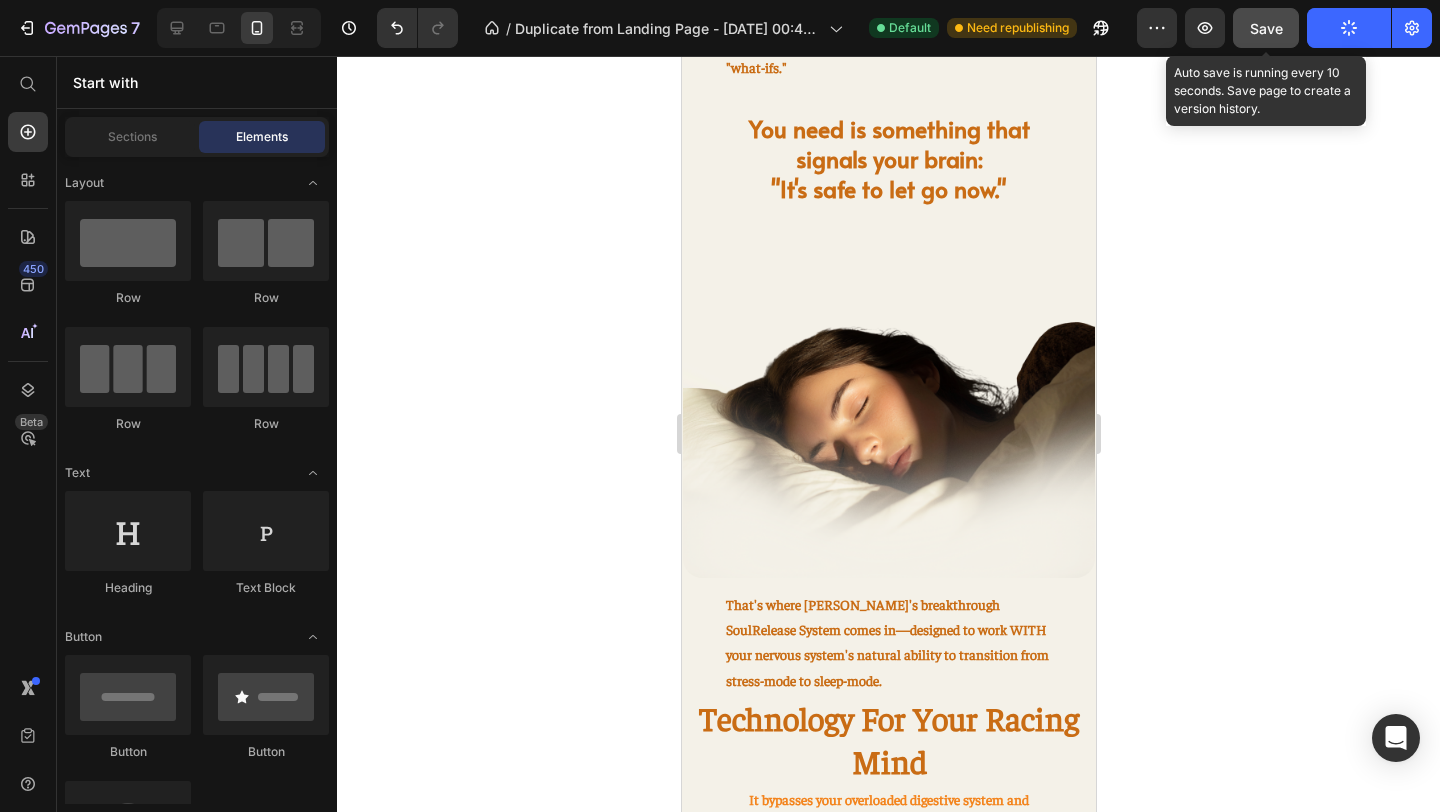 click on "Save" at bounding box center [1266, 28] 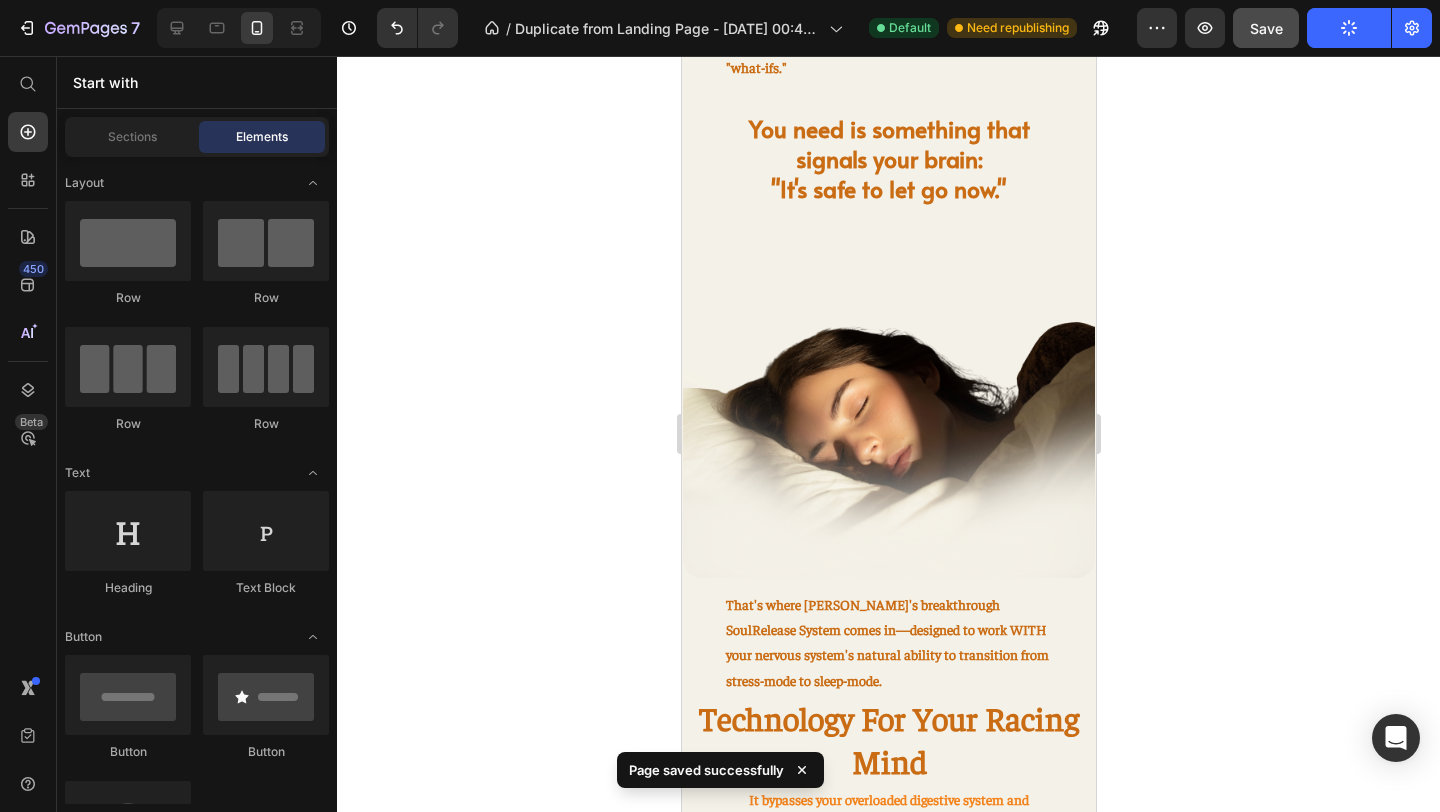 click on "Publish" 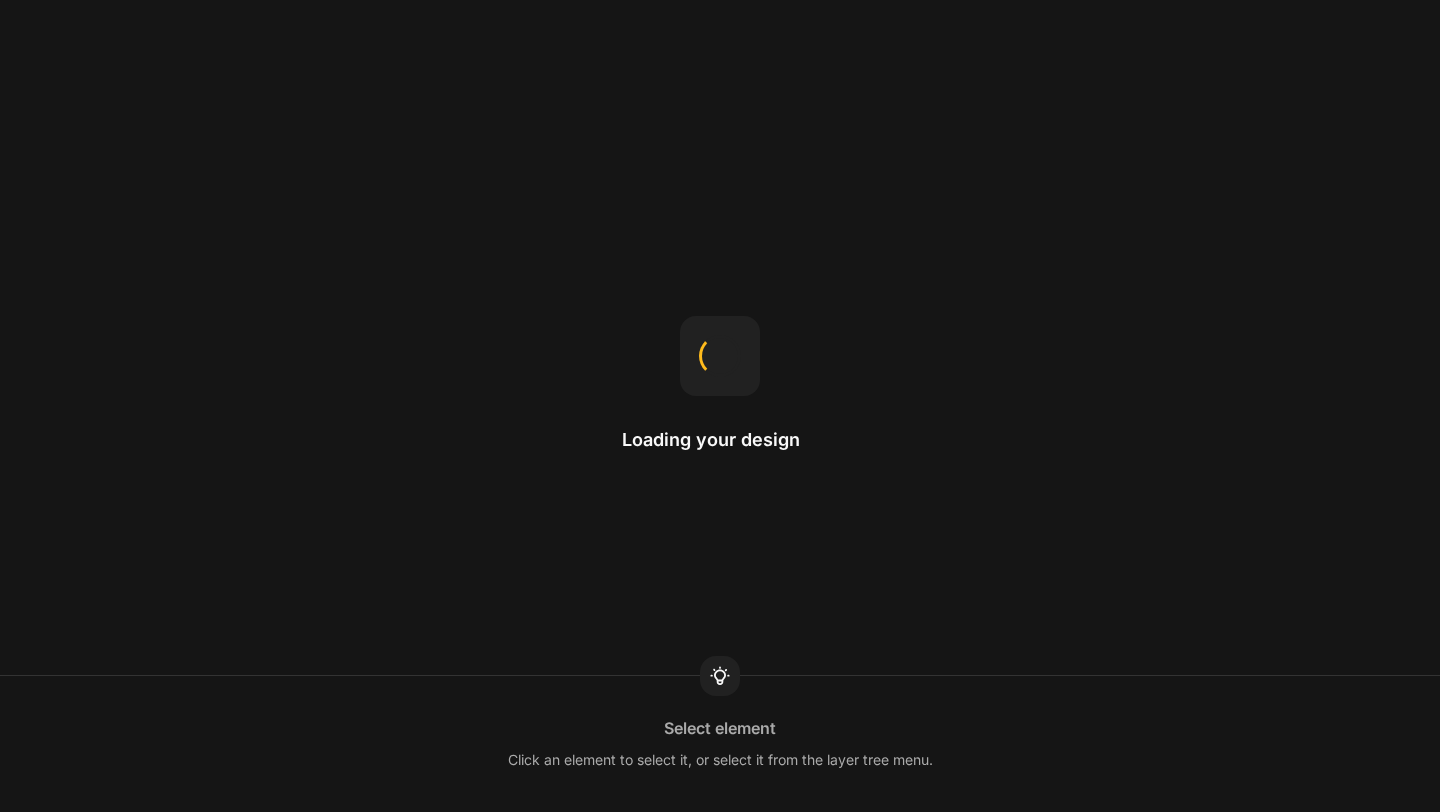 scroll, scrollTop: 0, scrollLeft: 0, axis: both 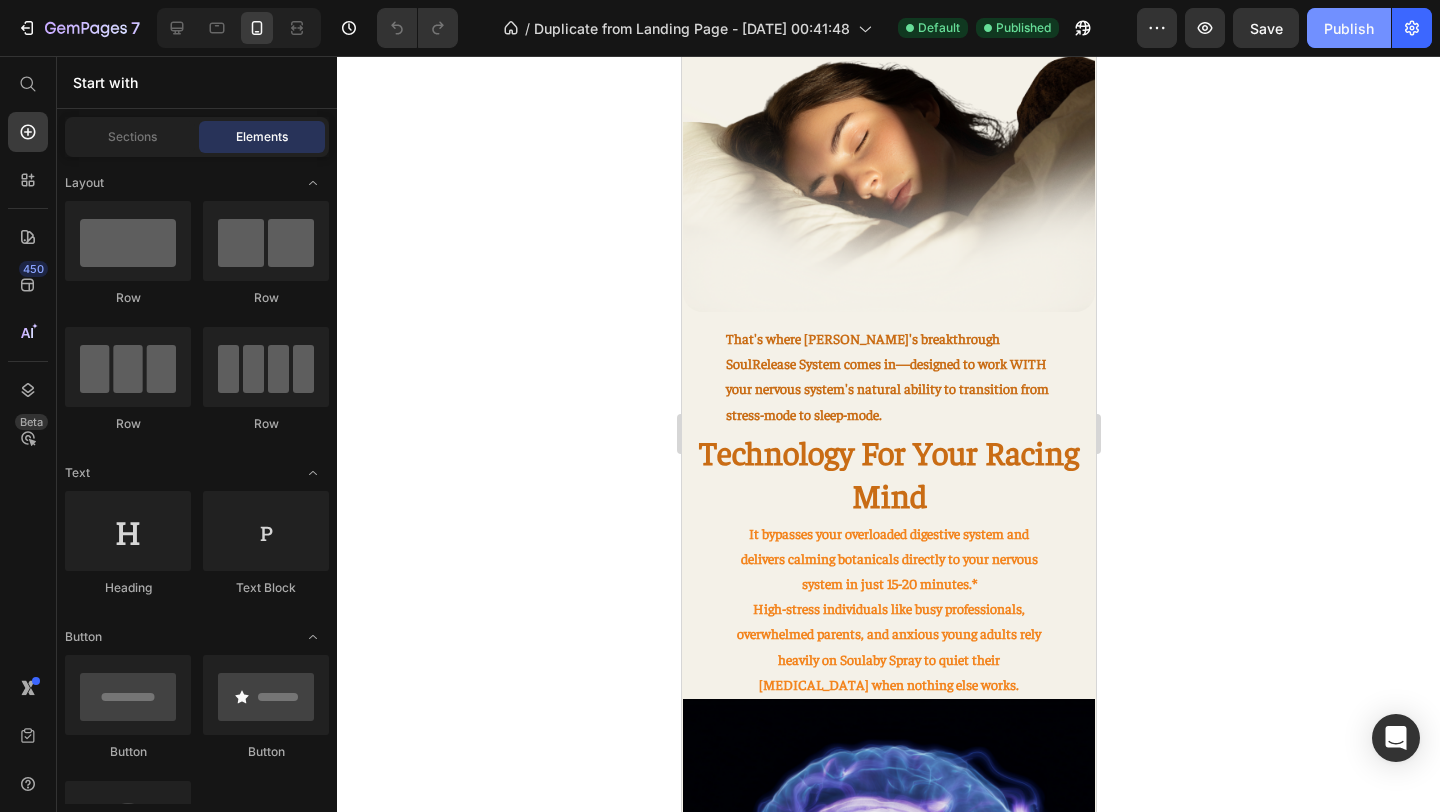 click on "Publish" at bounding box center [1349, 28] 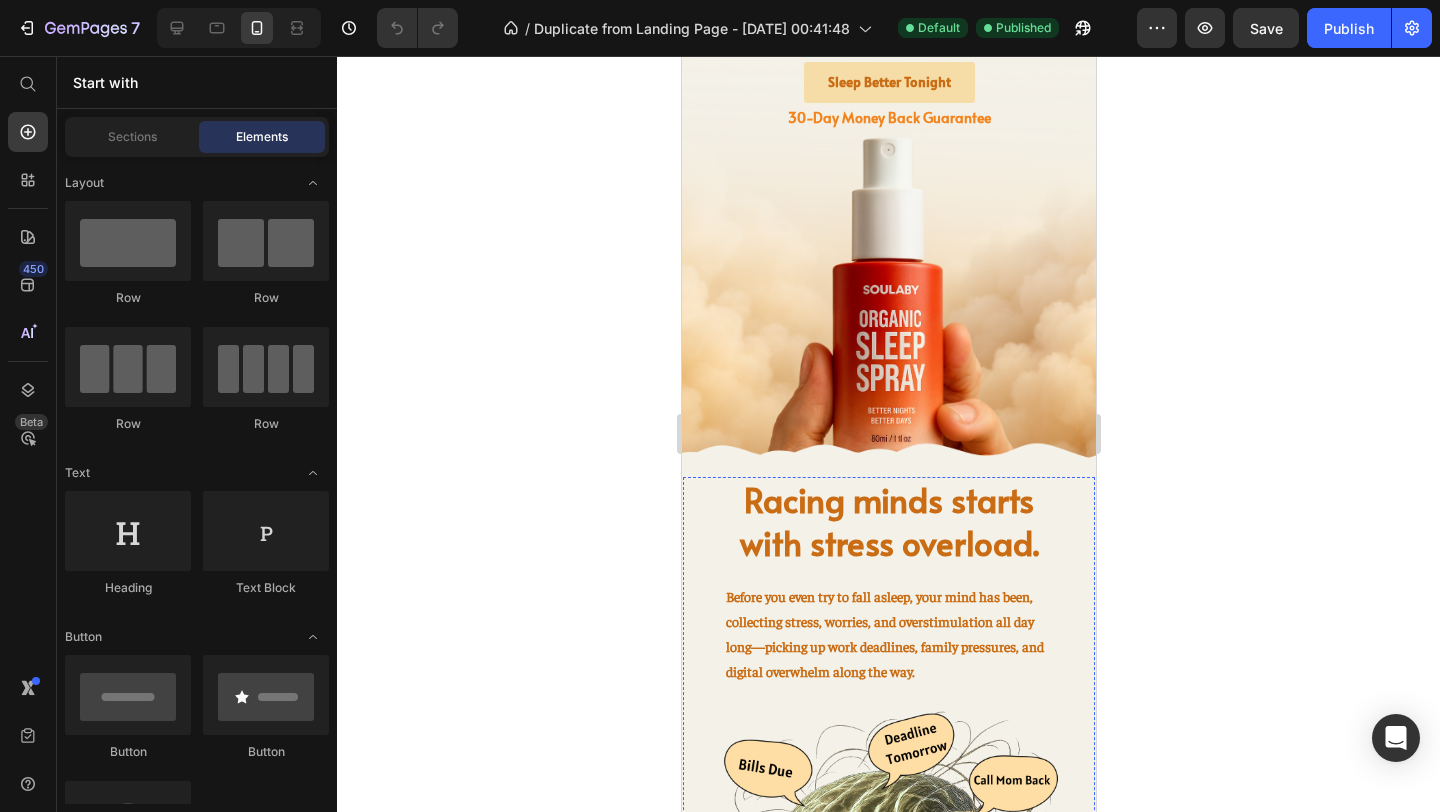 scroll, scrollTop: 421, scrollLeft: 0, axis: vertical 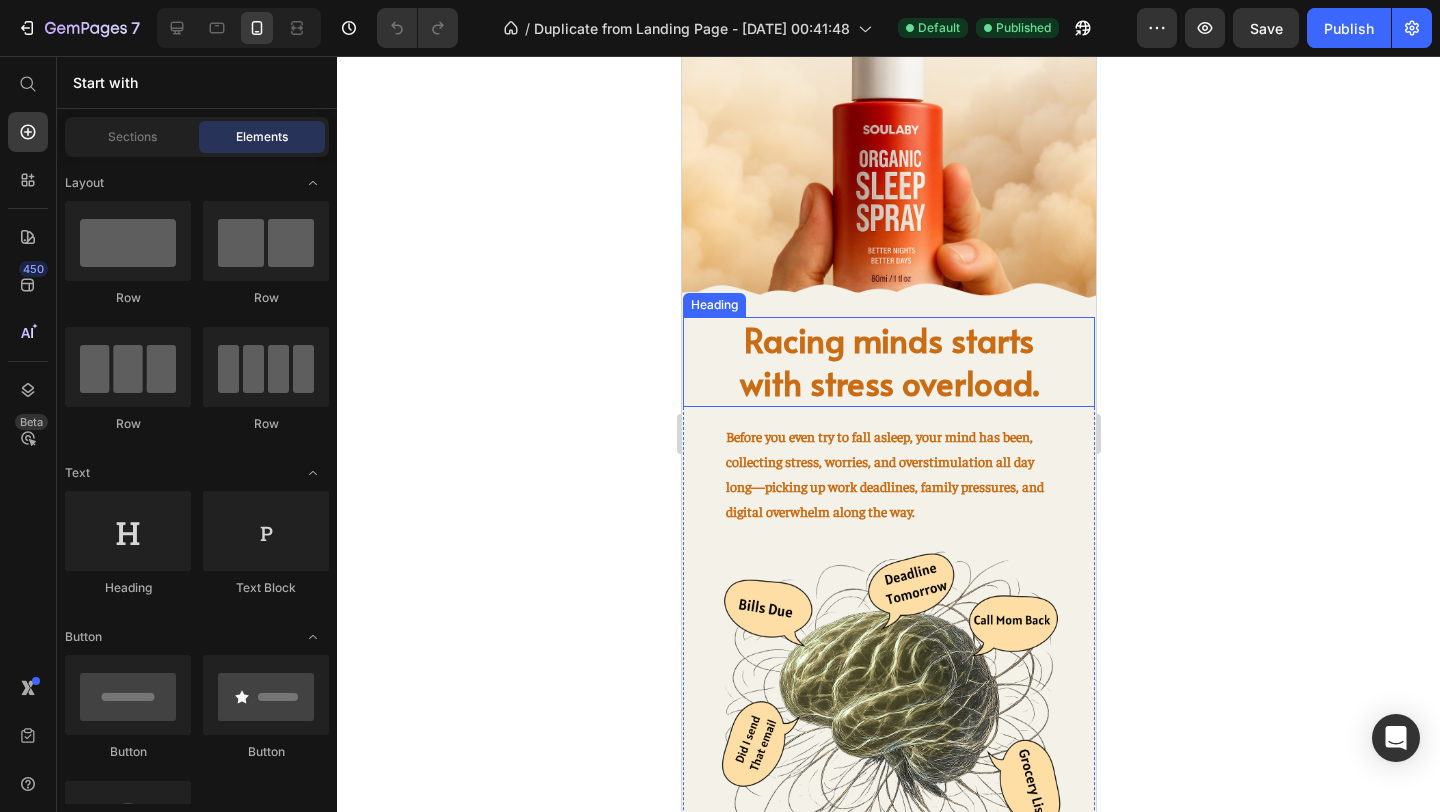 click on "Racing minds starts with stress overload." at bounding box center (888, 361) 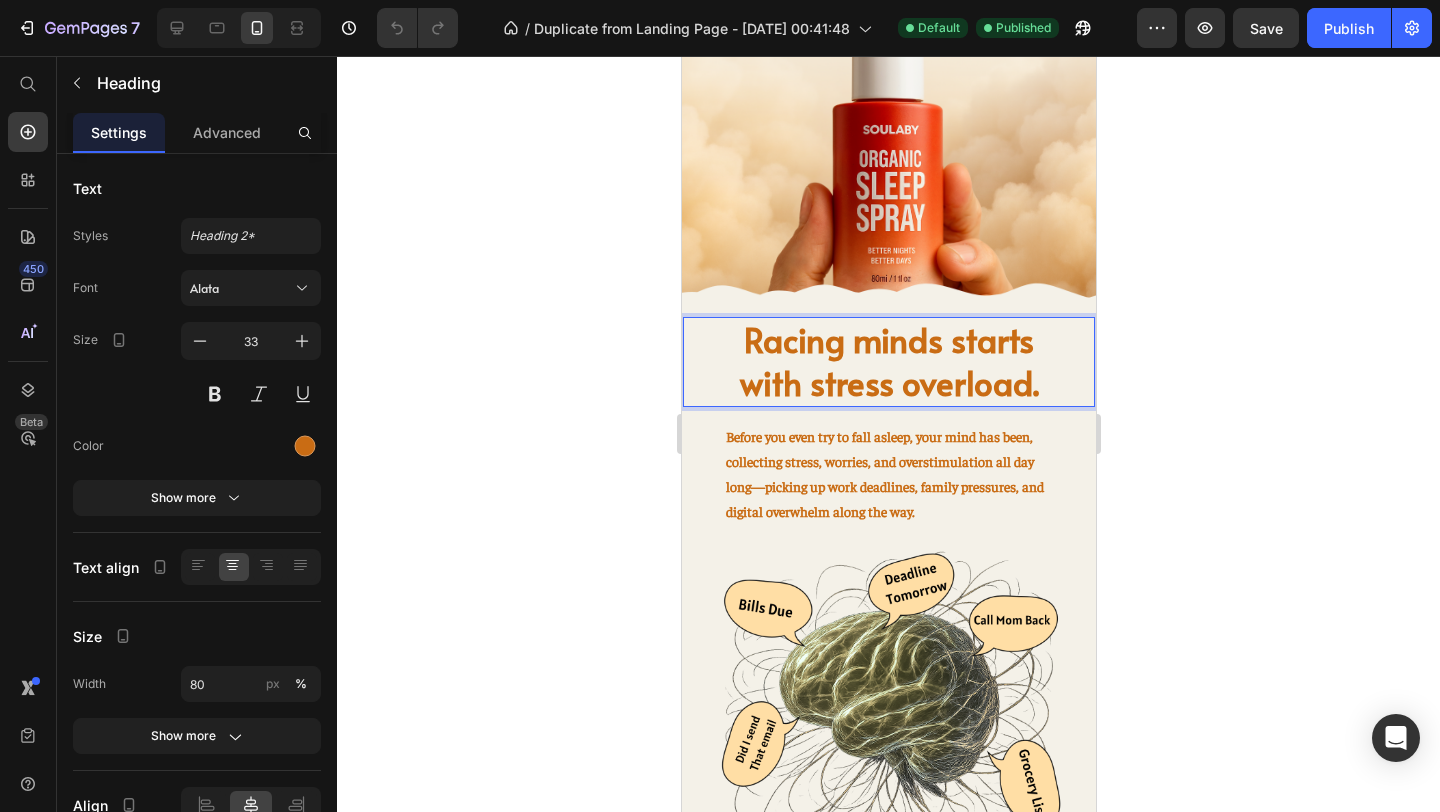 click on "Racing minds starts with stress overload." at bounding box center [888, 361] 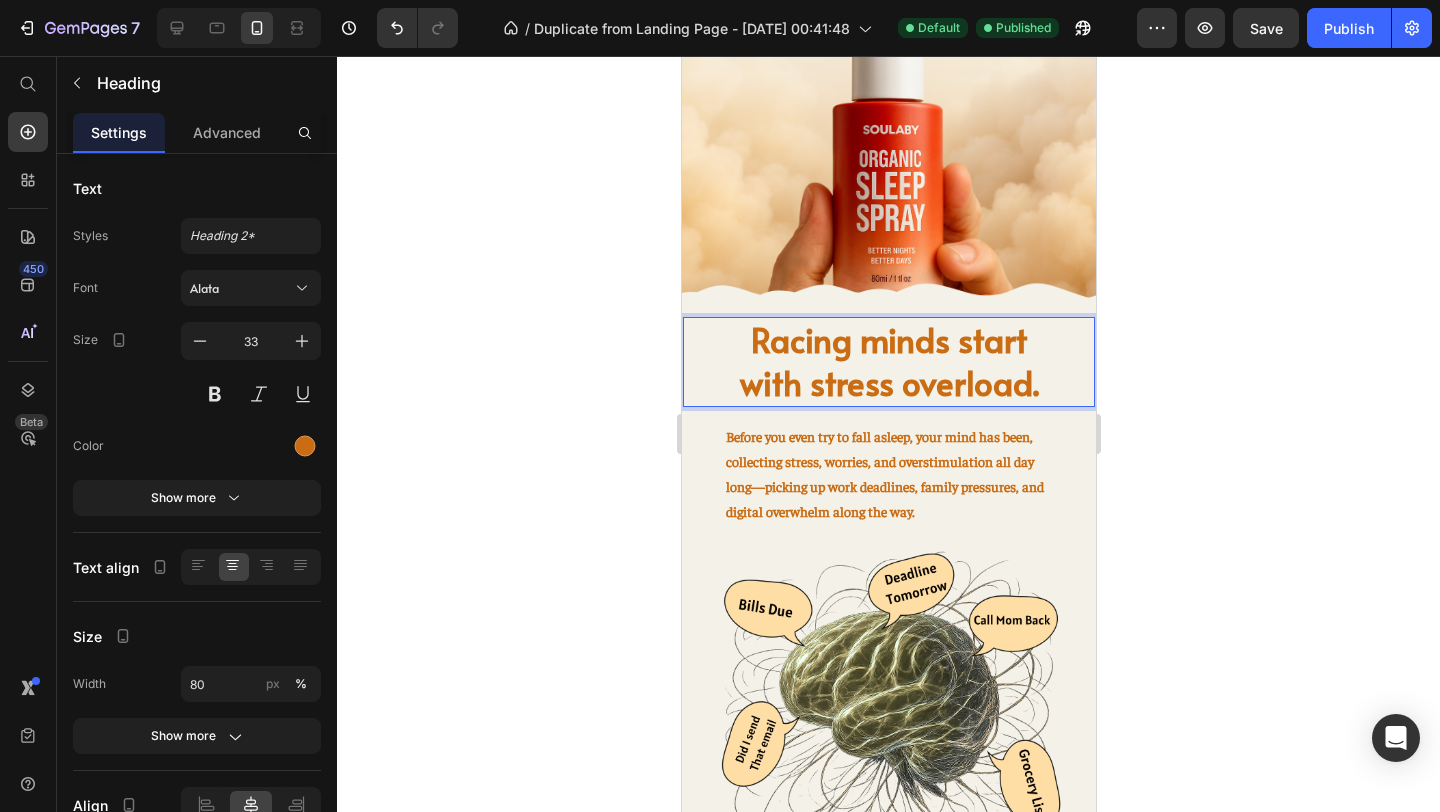 click 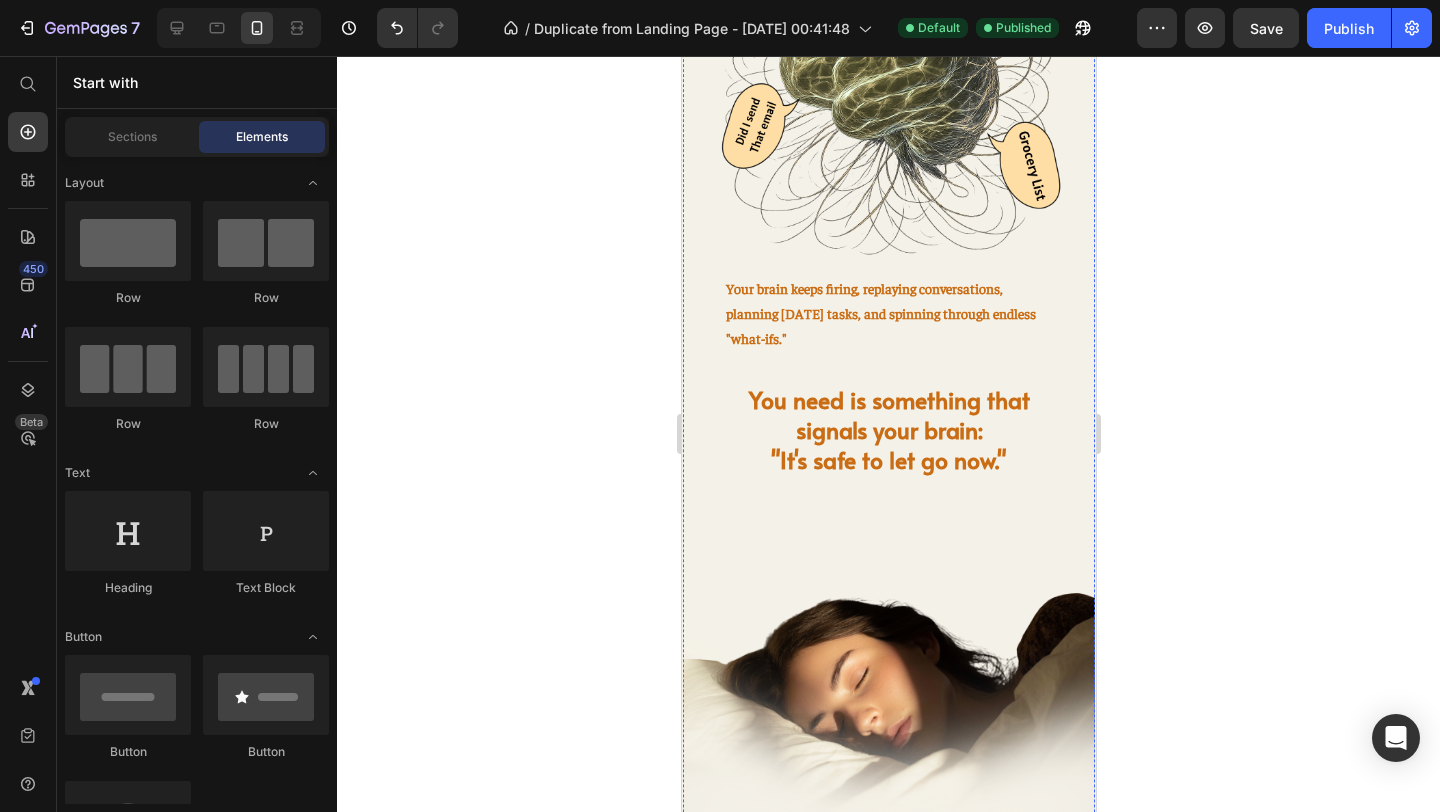 scroll, scrollTop: 1043, scrollLeft: 0, axis: vertical 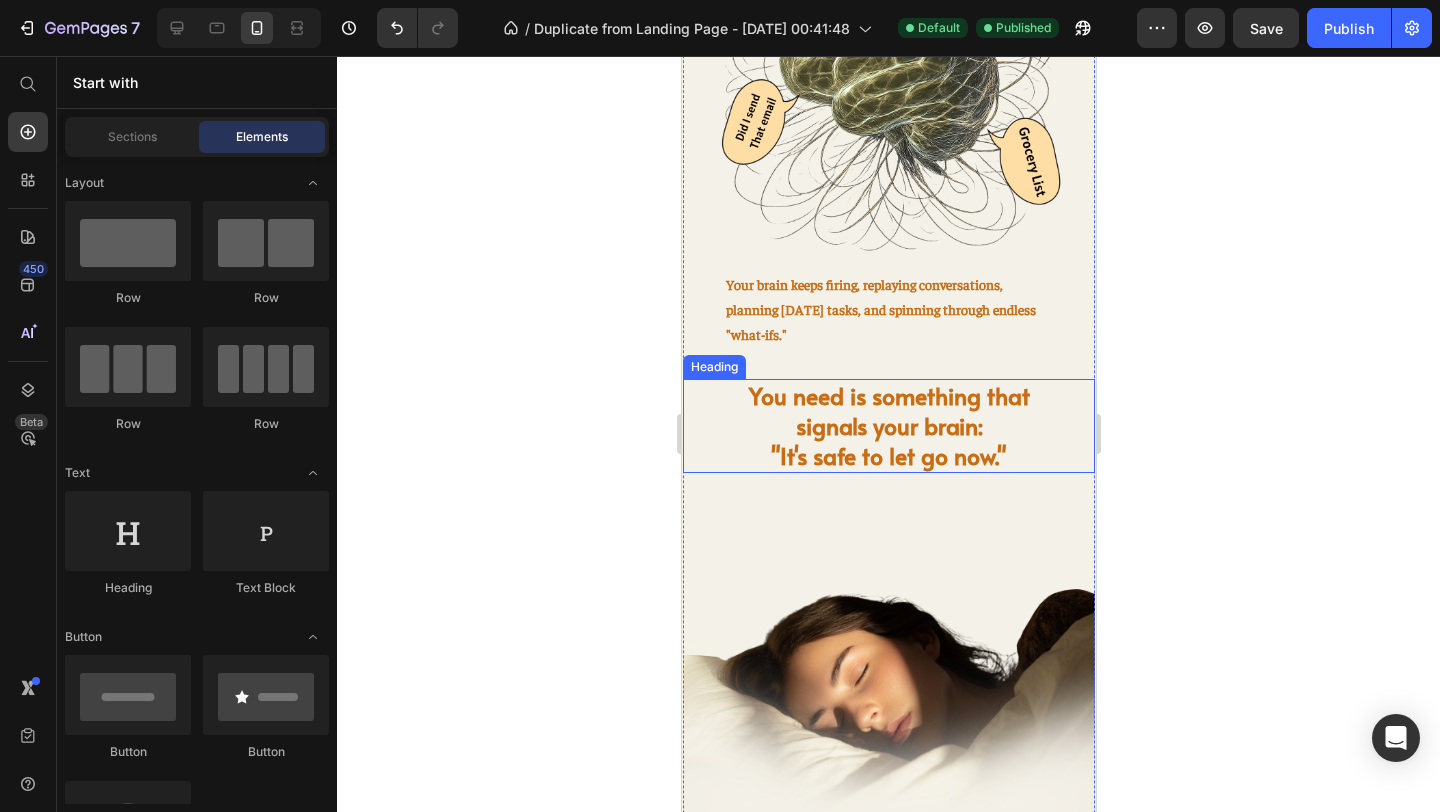 click on "You need is something that signals your brain: "It's safe to let go now."" at bounding box center [888, 426] 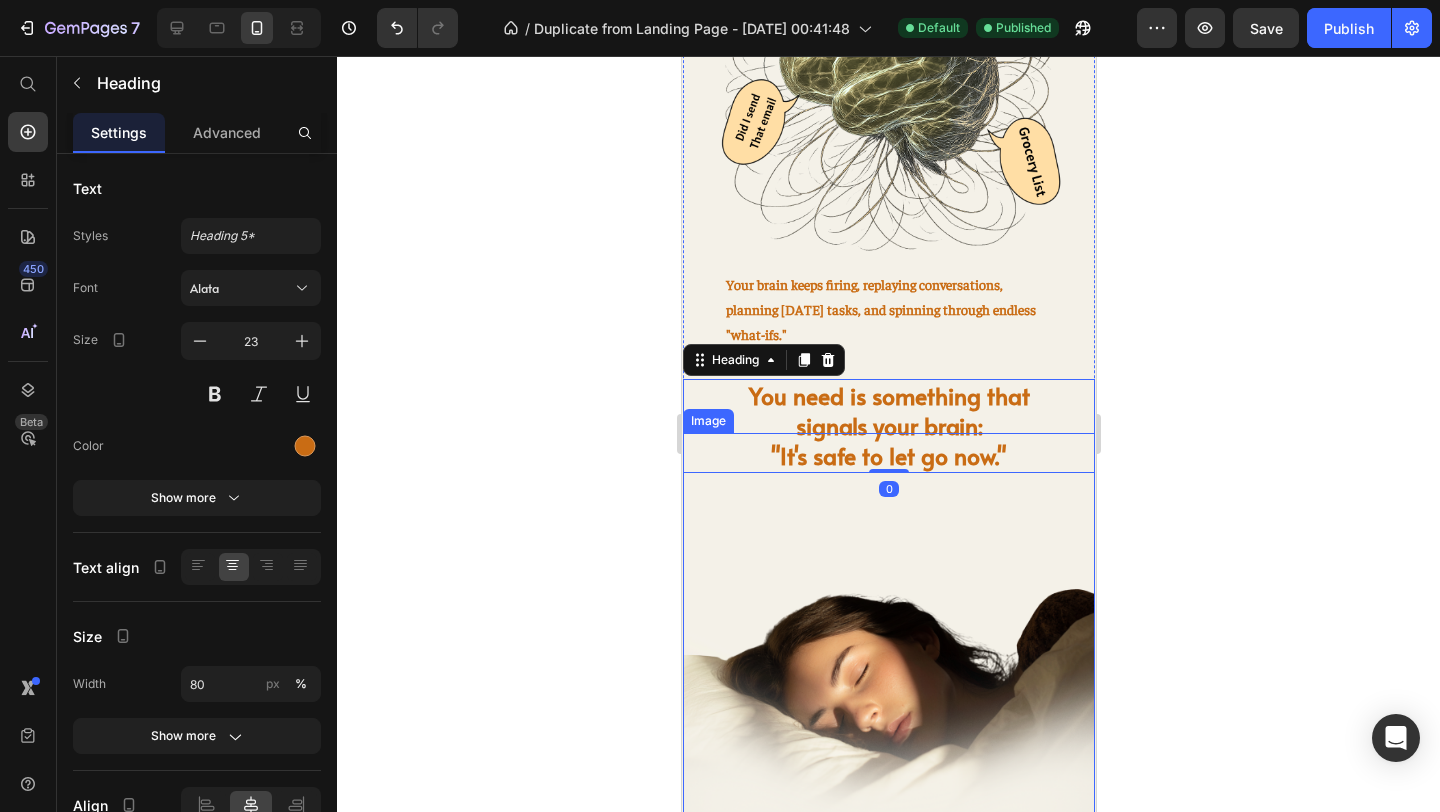 click at bounding box center [888, 639] 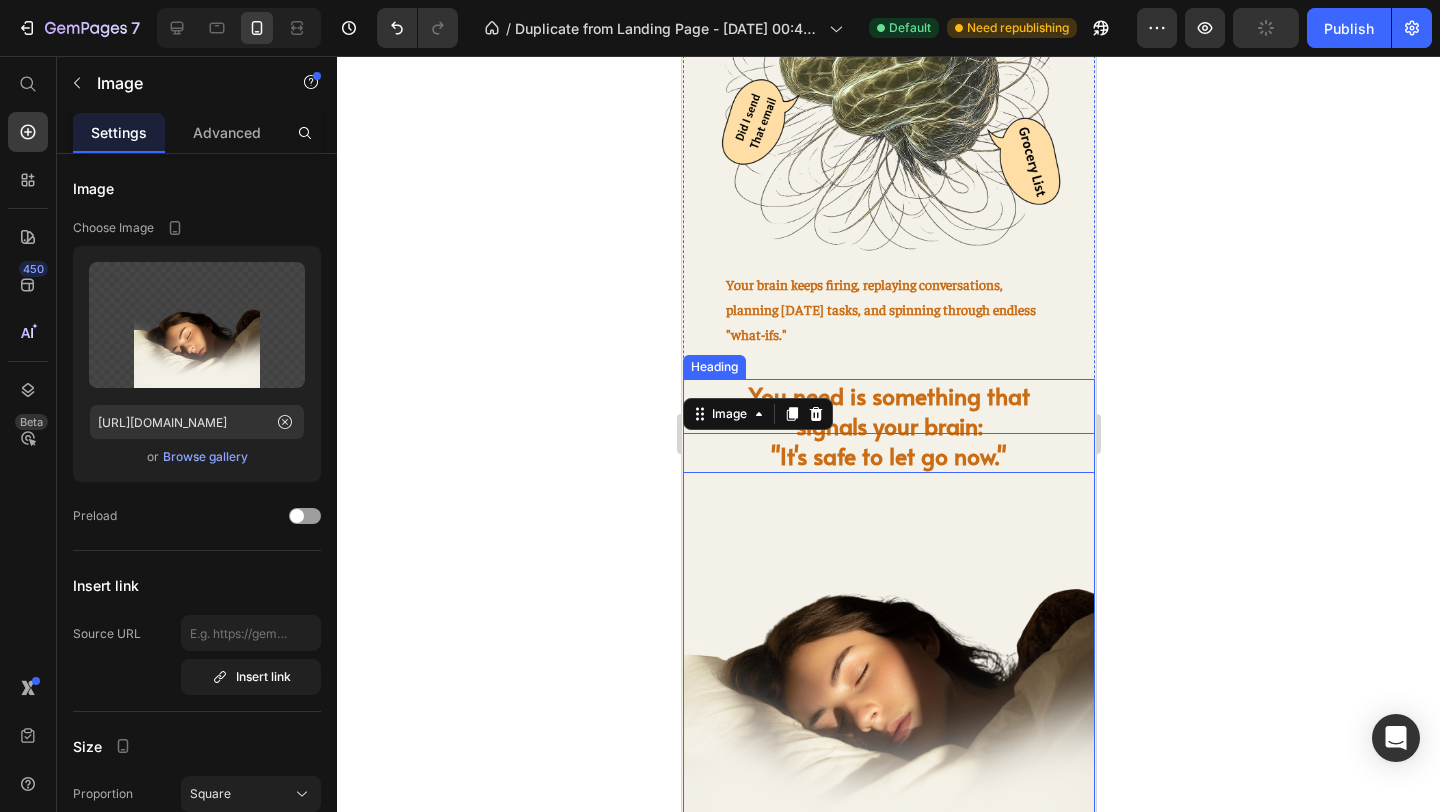 click on "You need is something that signals your brain: "It's safe to let go now."" at bounding box center (888, 426) 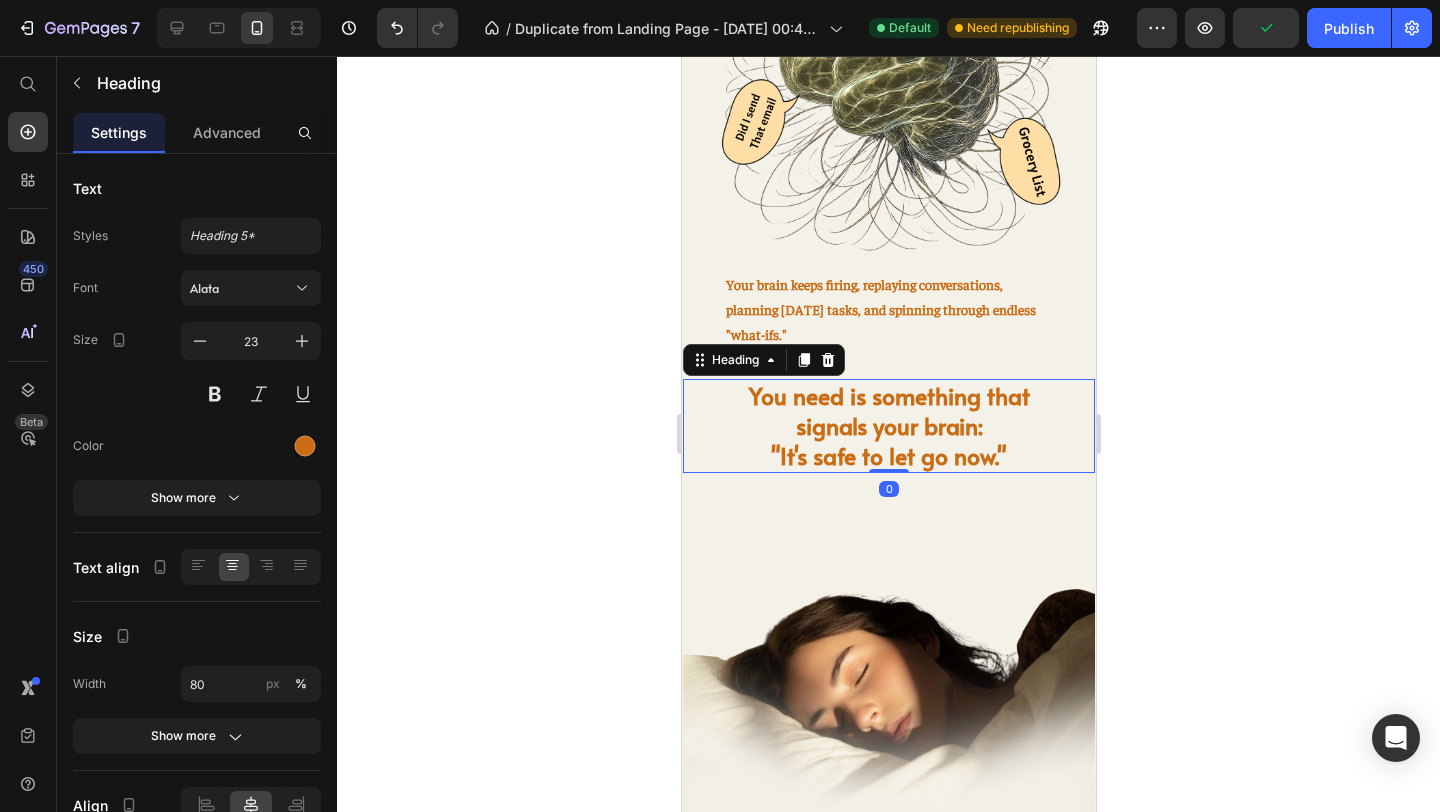 click on "You need is something that signals your brain: "It's safe to let go now."" at bounding box center (888, 426) 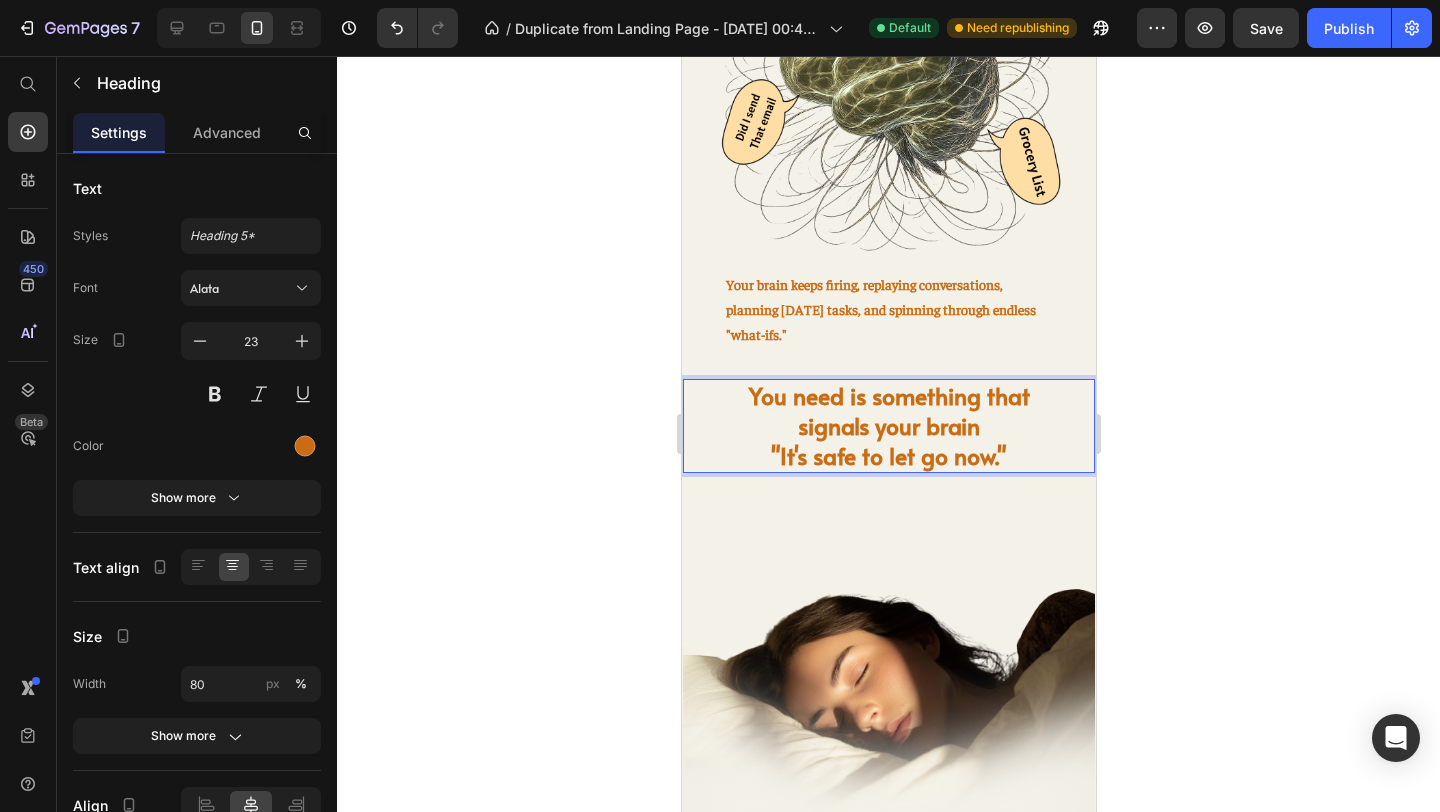 click 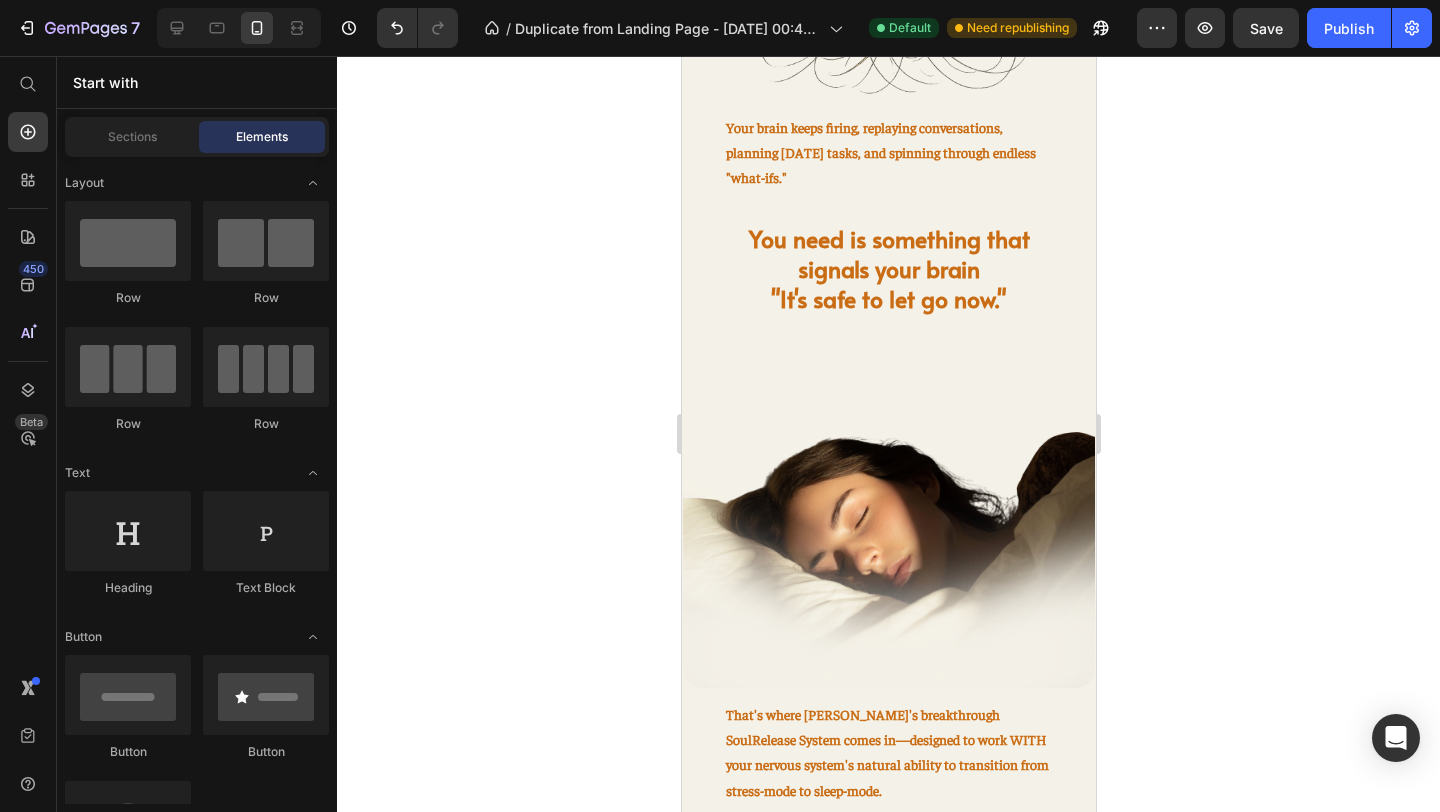scroll, scrollTop: 1205, scrollLeft: 0, axis: vertical 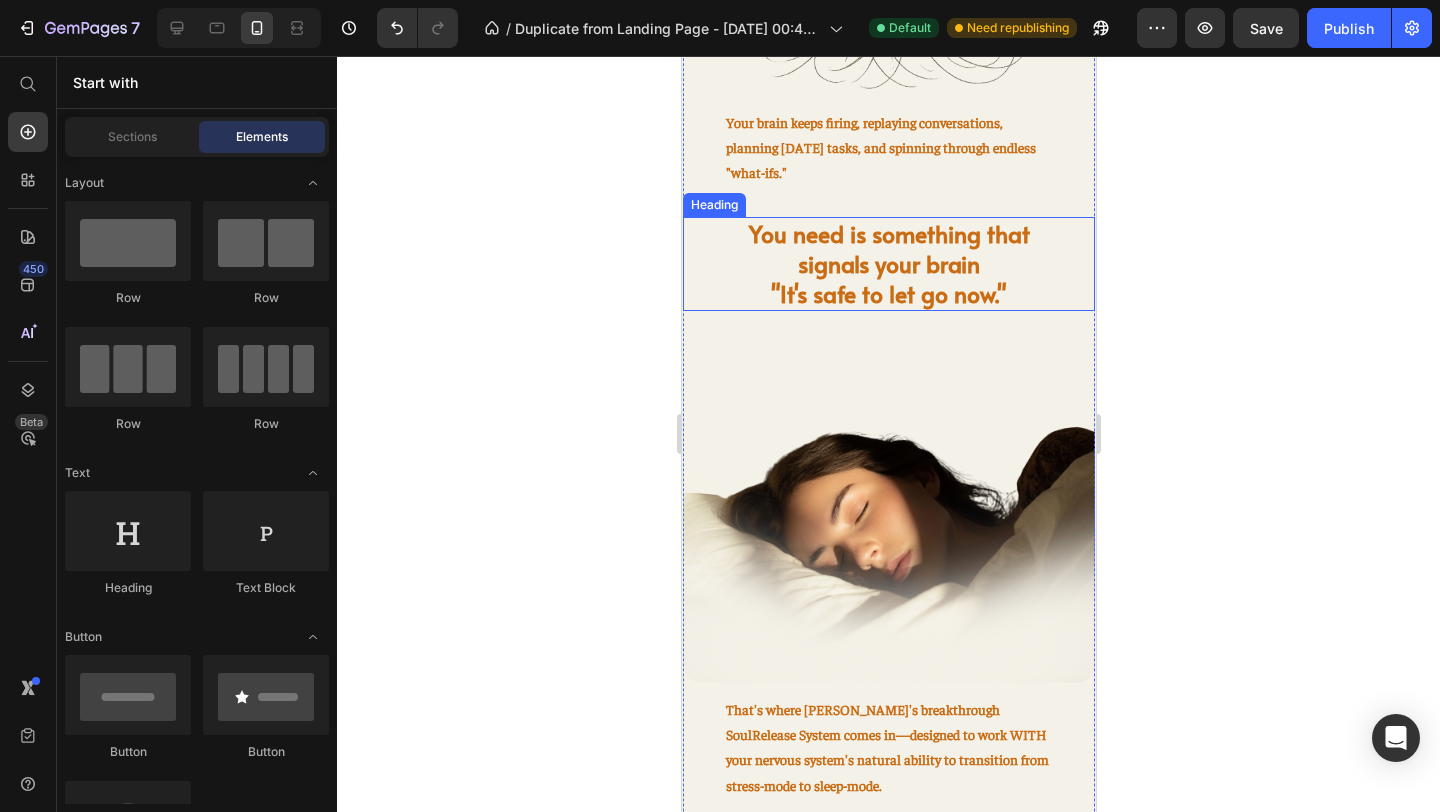 click on "You need is something that signals your brain" at bounding box center [888, 248] 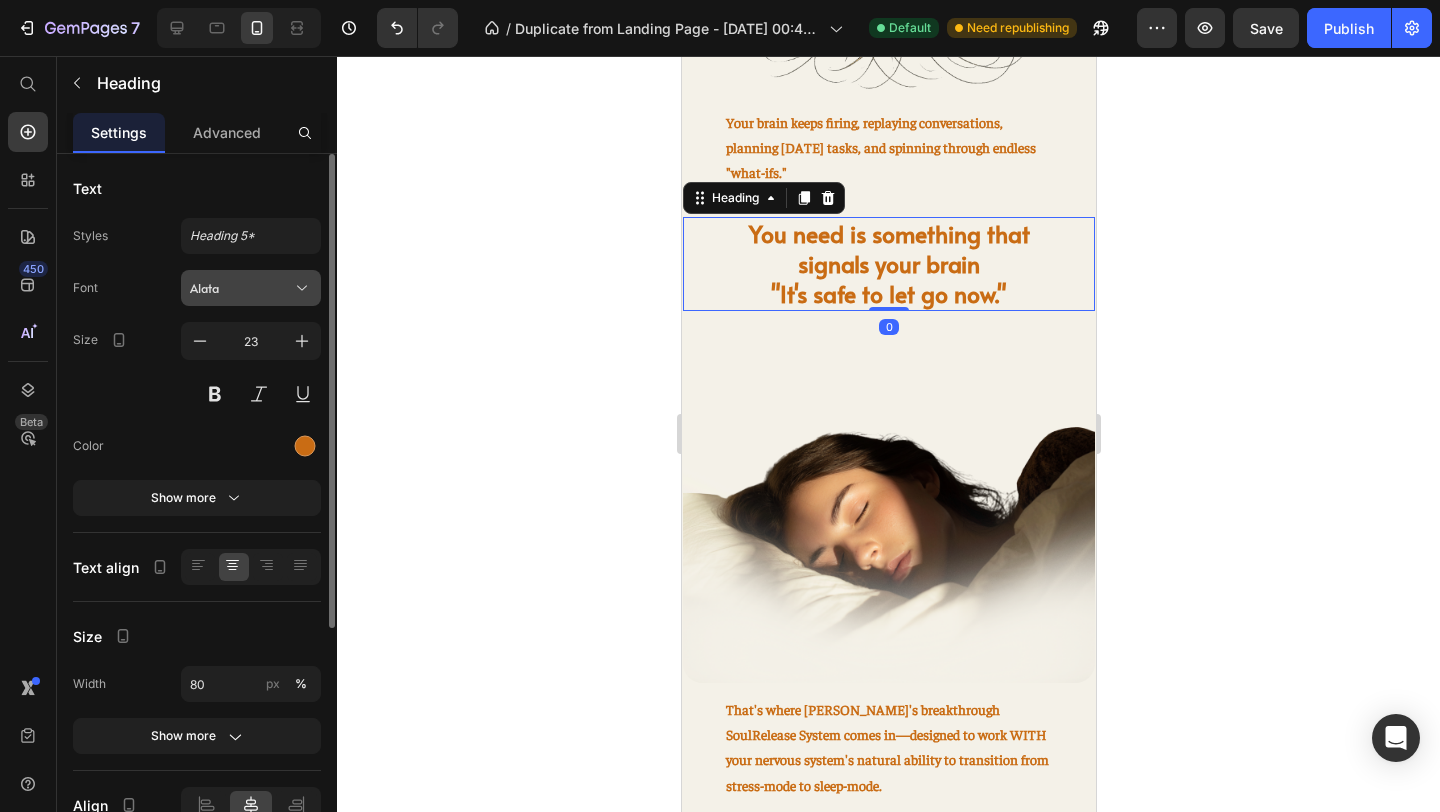 click on "Alata" at bounding box center (241, 288) 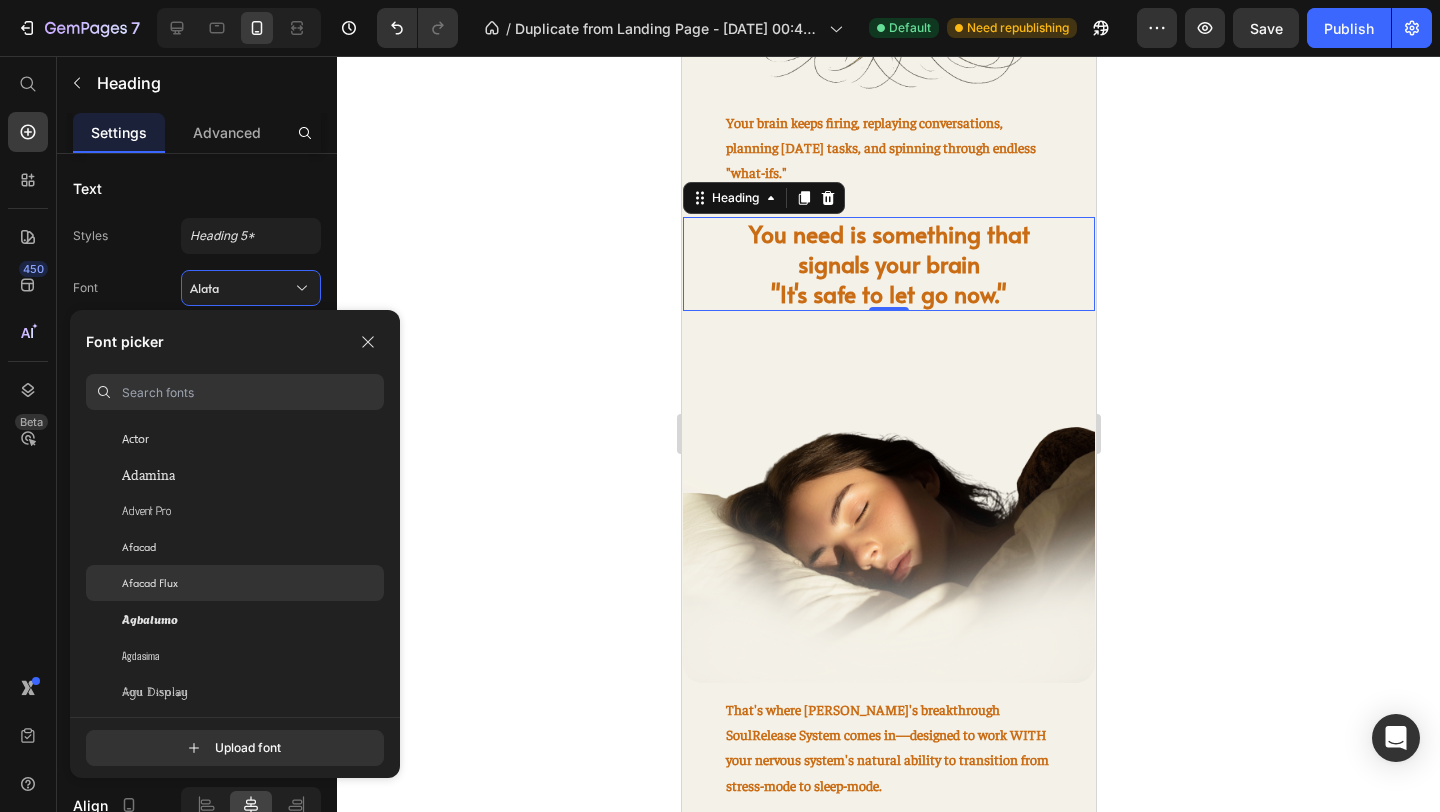 scroll, scrollTop: 609, scrollLeft: 0, axis: vertical 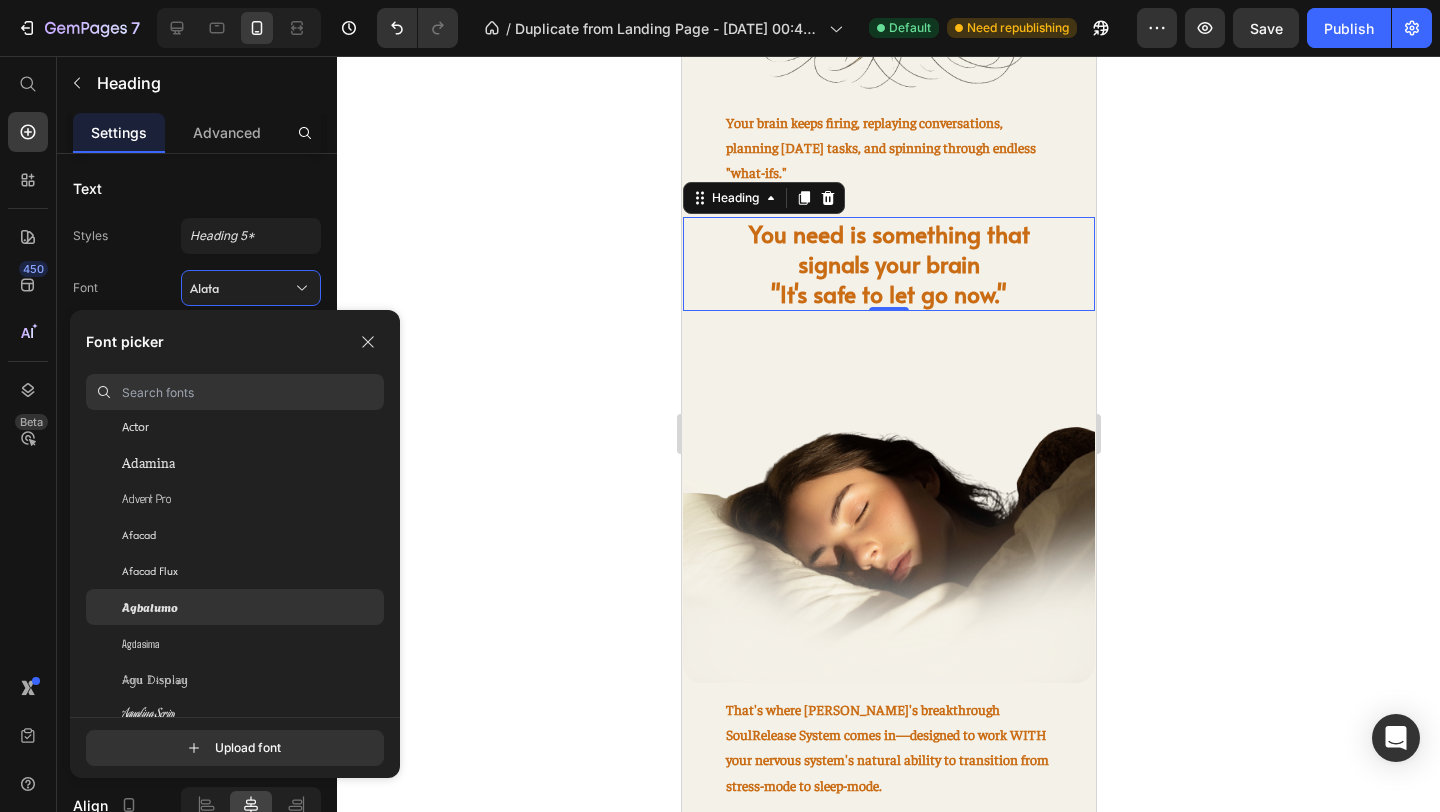 click on "Agbalumo" 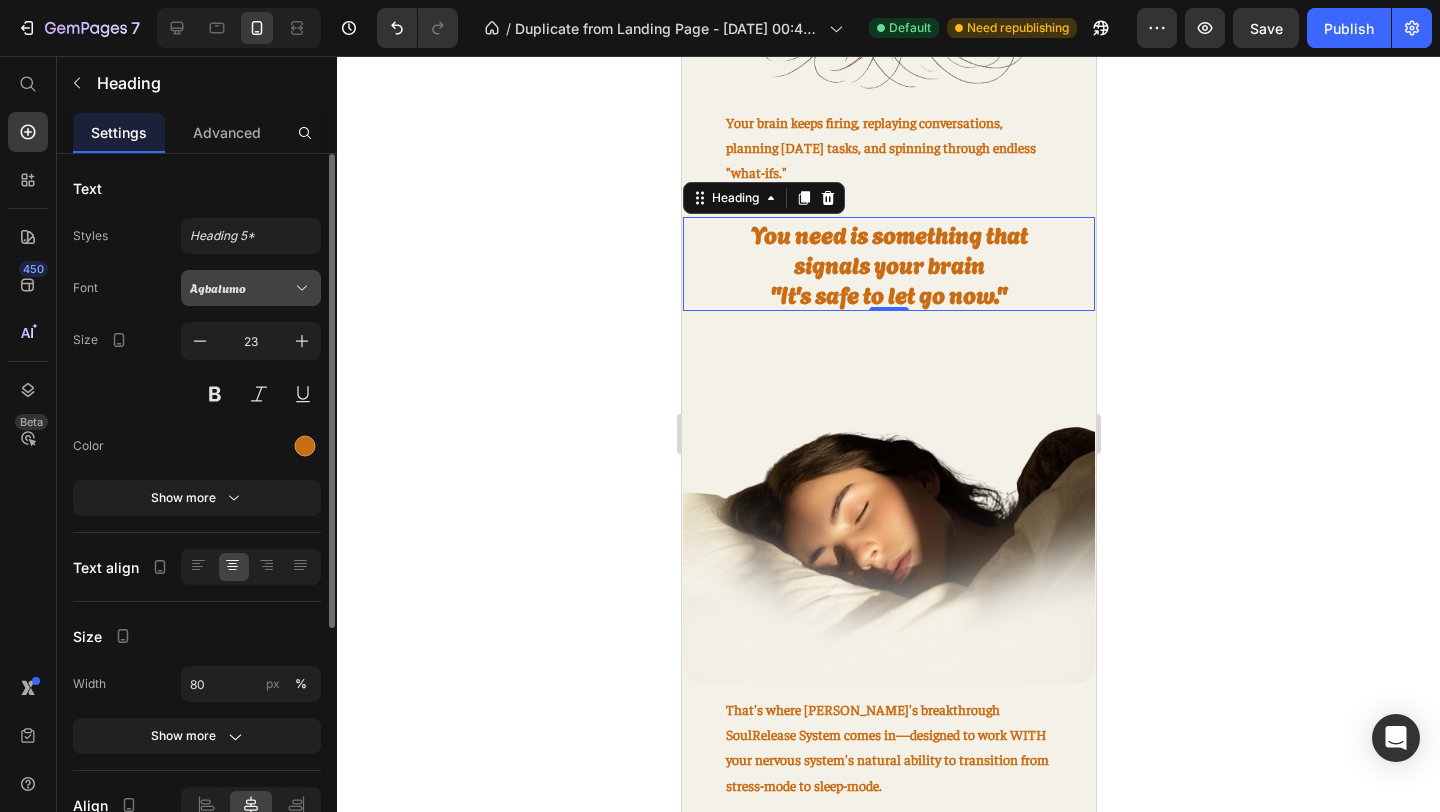 click on "Agbalumo" at bounding box center (251, 288) 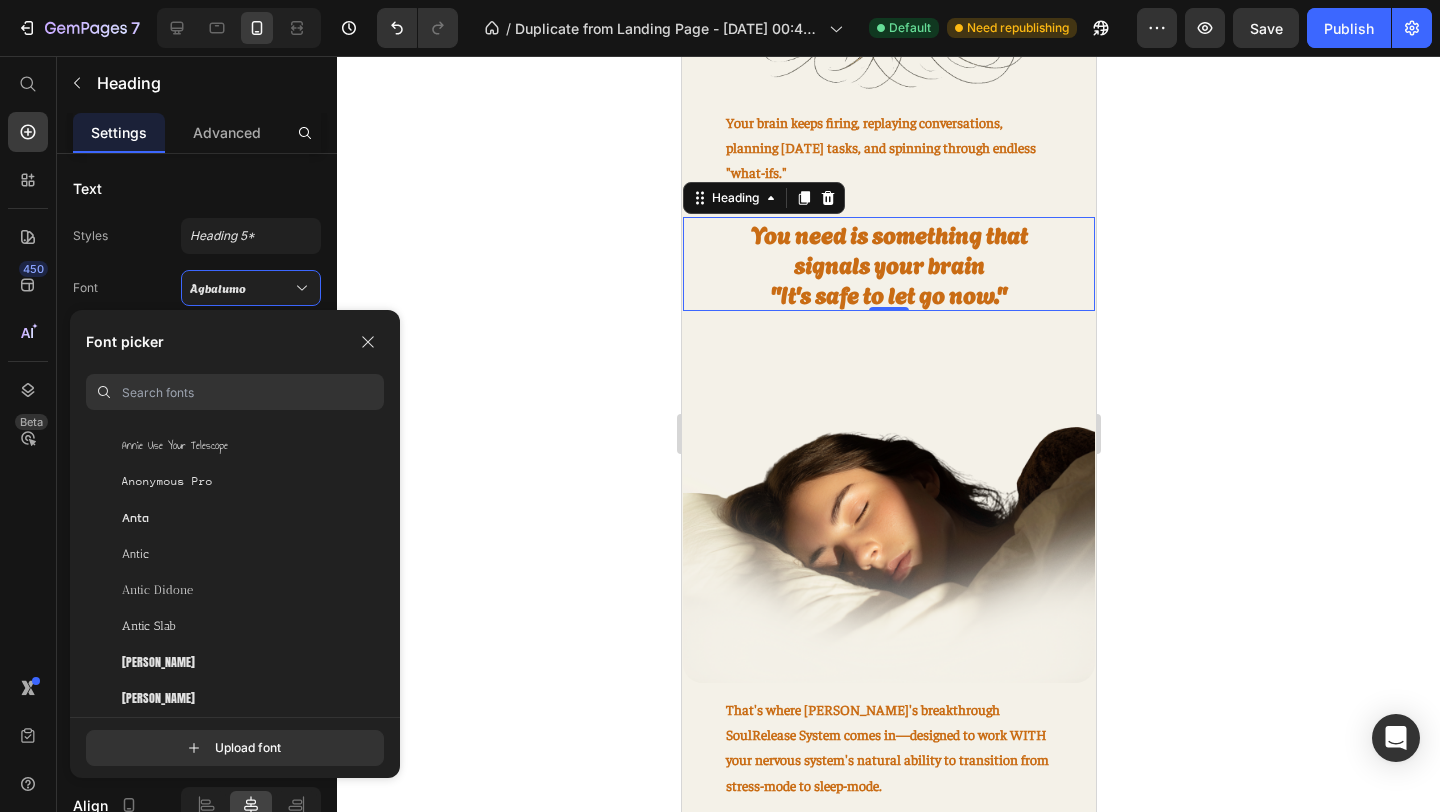 scroll, scrollTop: 3506, scrollLeft: 0, axis: vertical 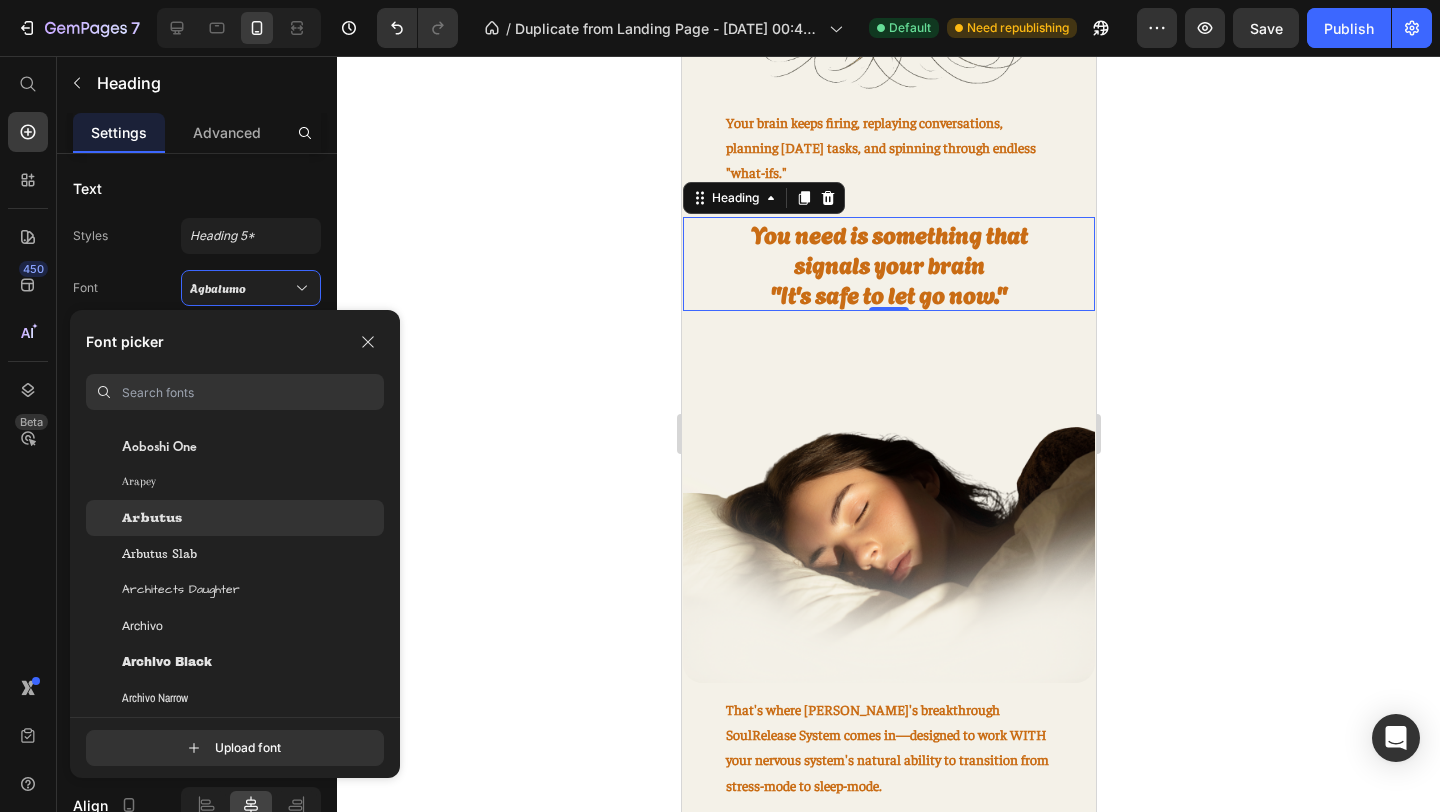 click on "Arbutus" 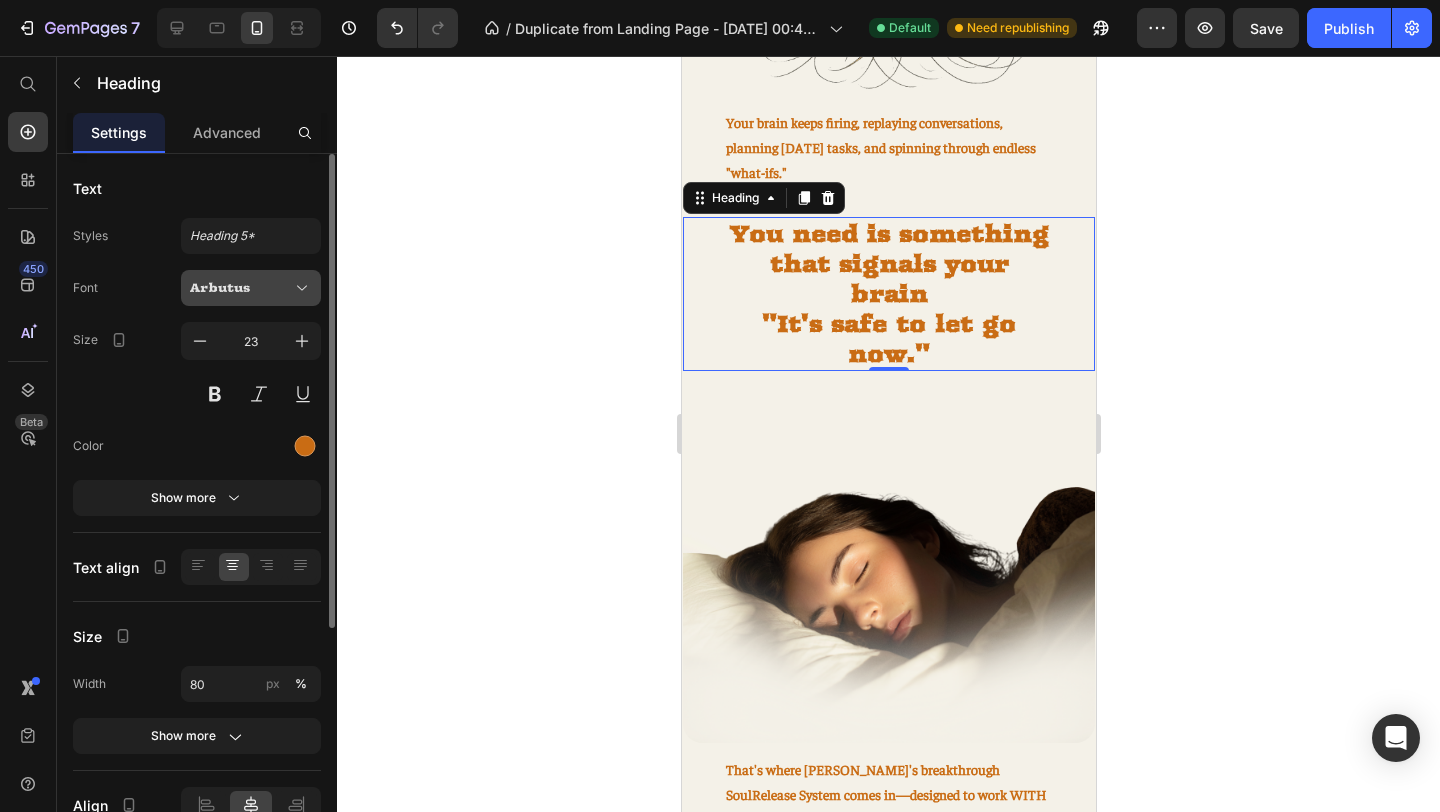 click on "Arbutus" at bounding box center [251, 288] 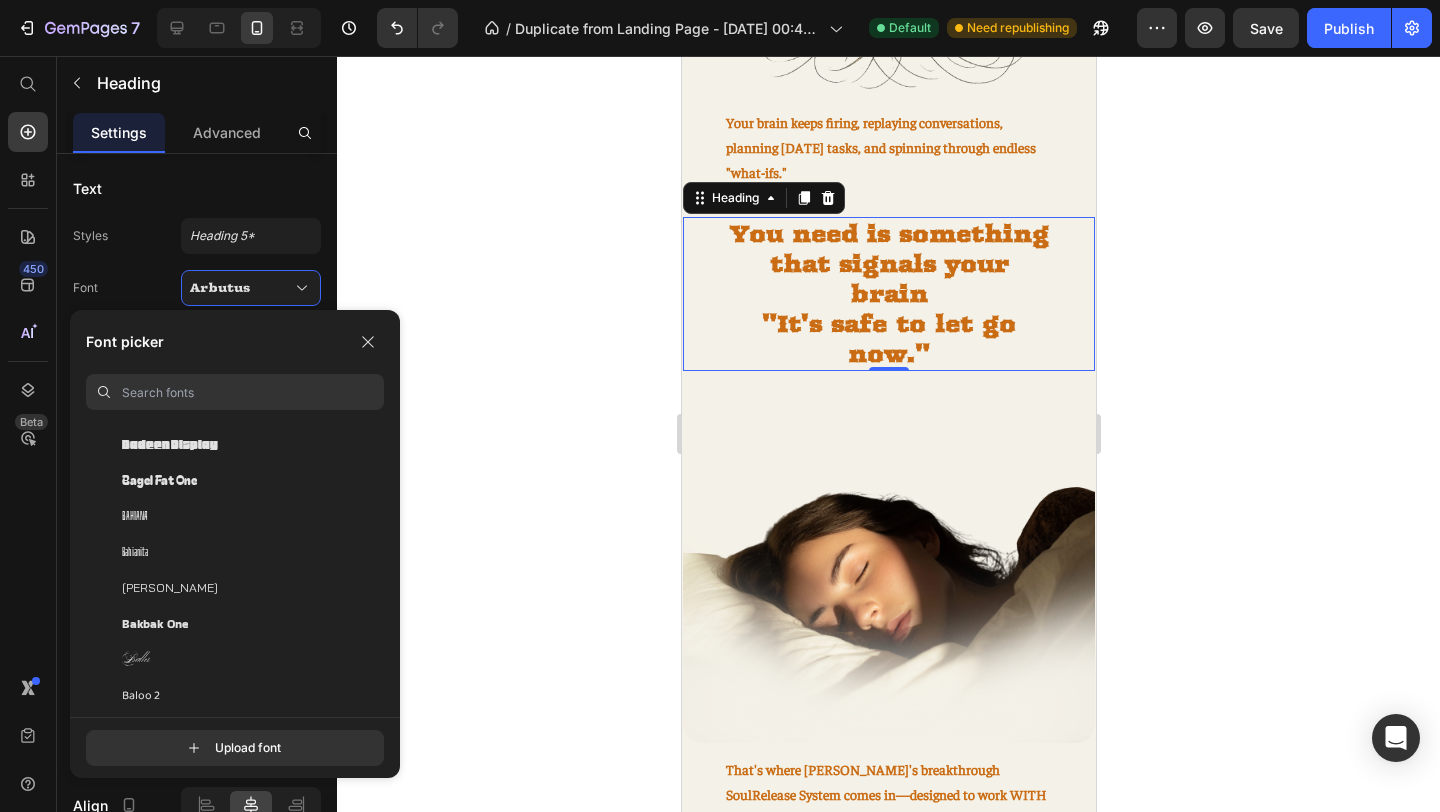 scroll, scrollTop: 5383, scrollLeft: 0, axis: vertical 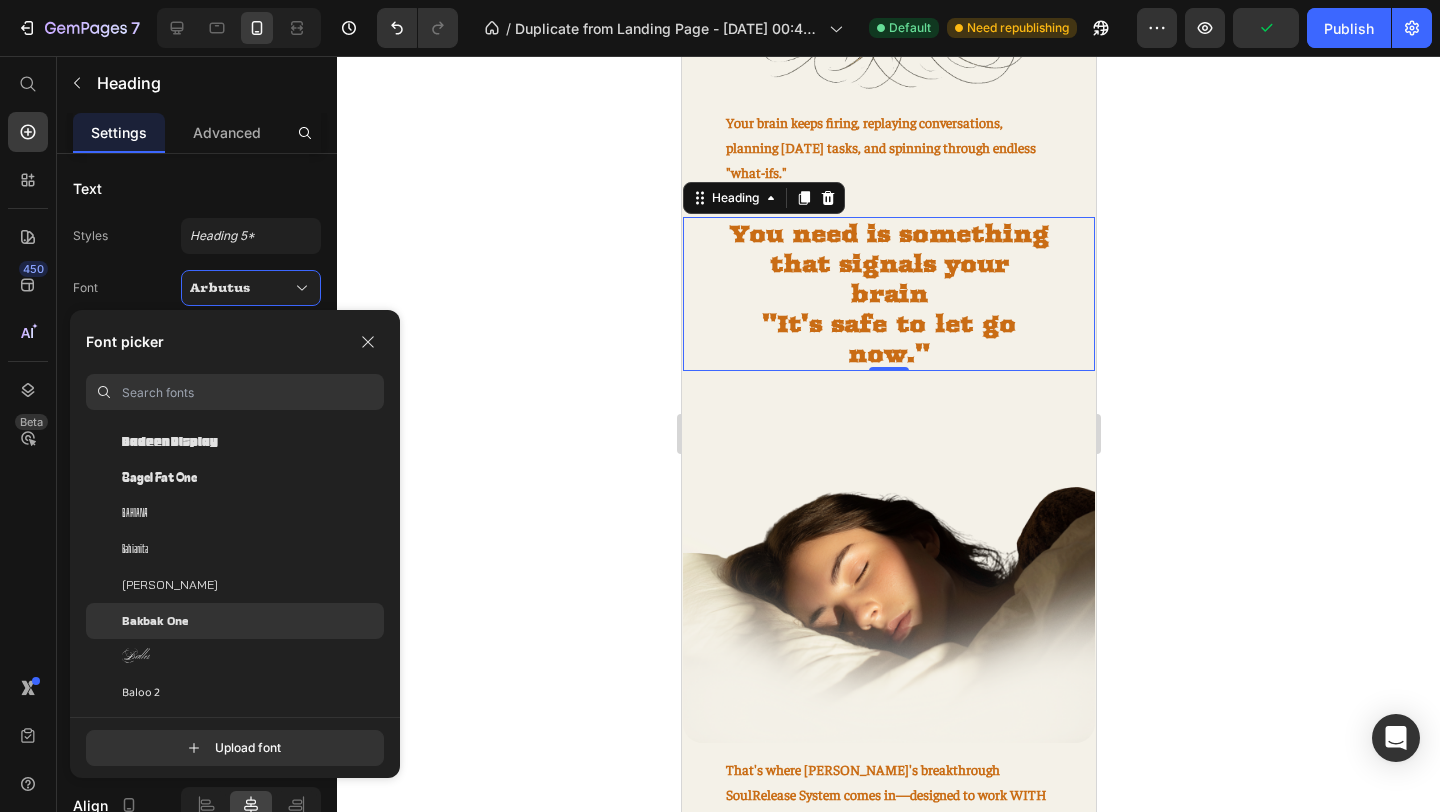 click on "Bakbak One" at bounding box center (155, 621) 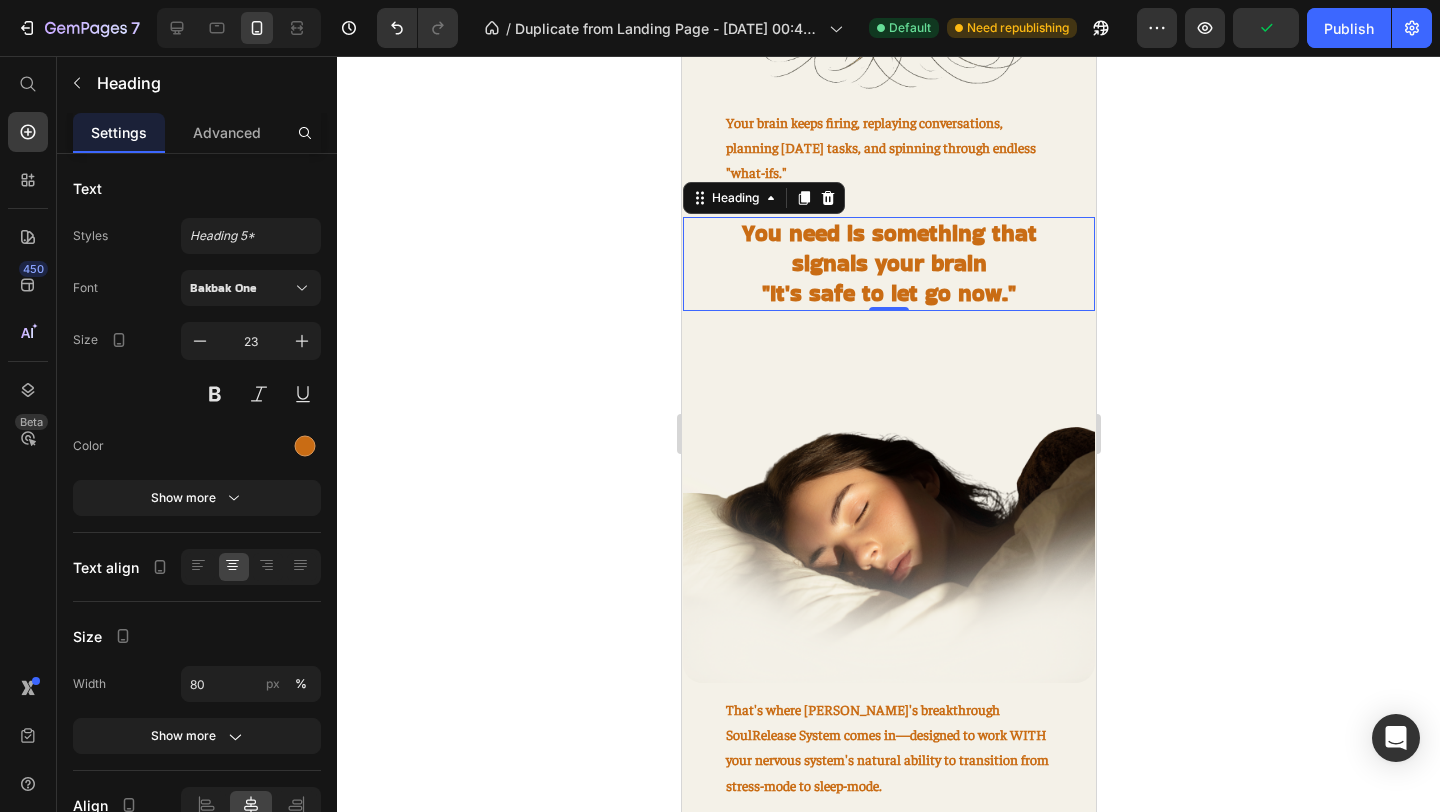 click 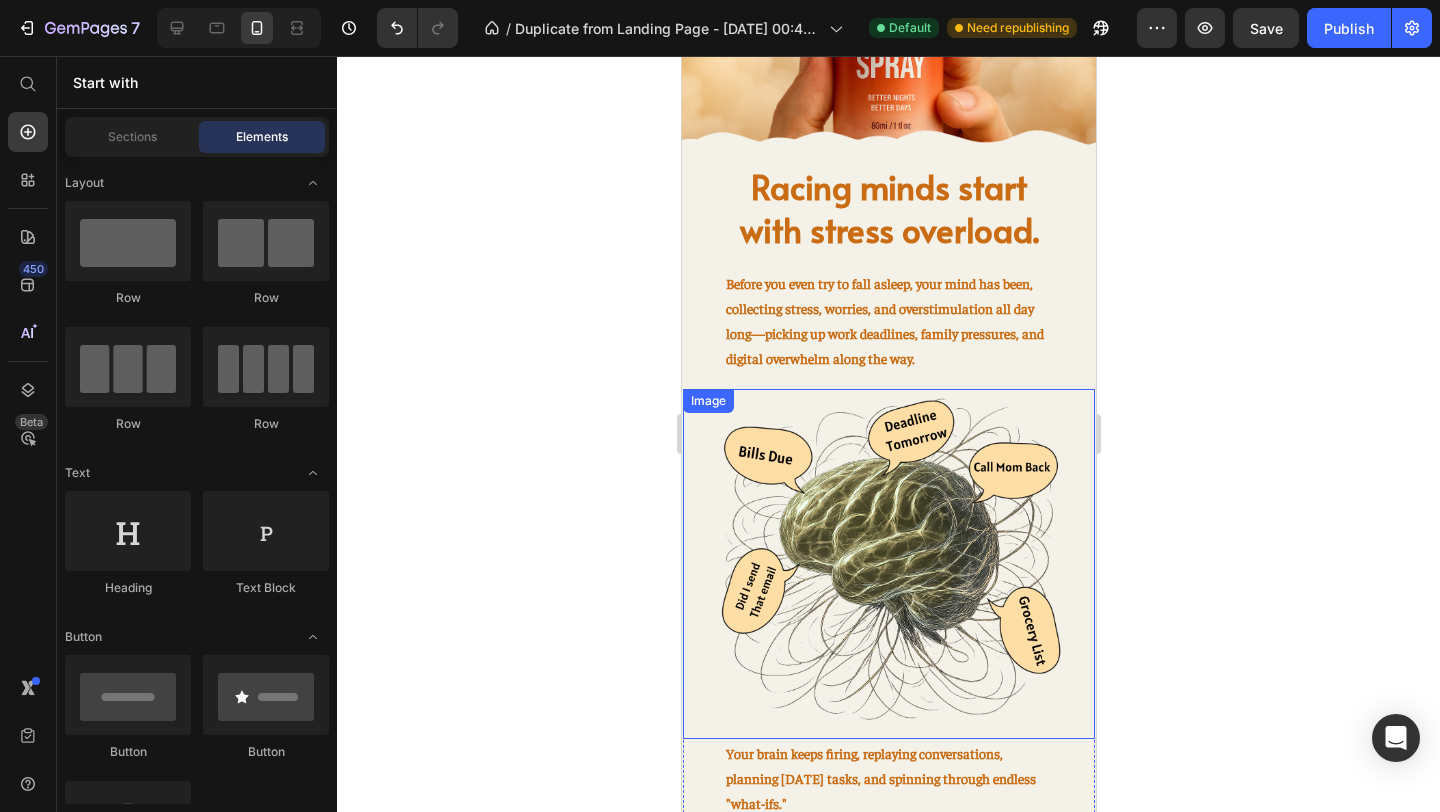 scroll, scrollTop: 555, scrollLeft: 0, axis: vertical 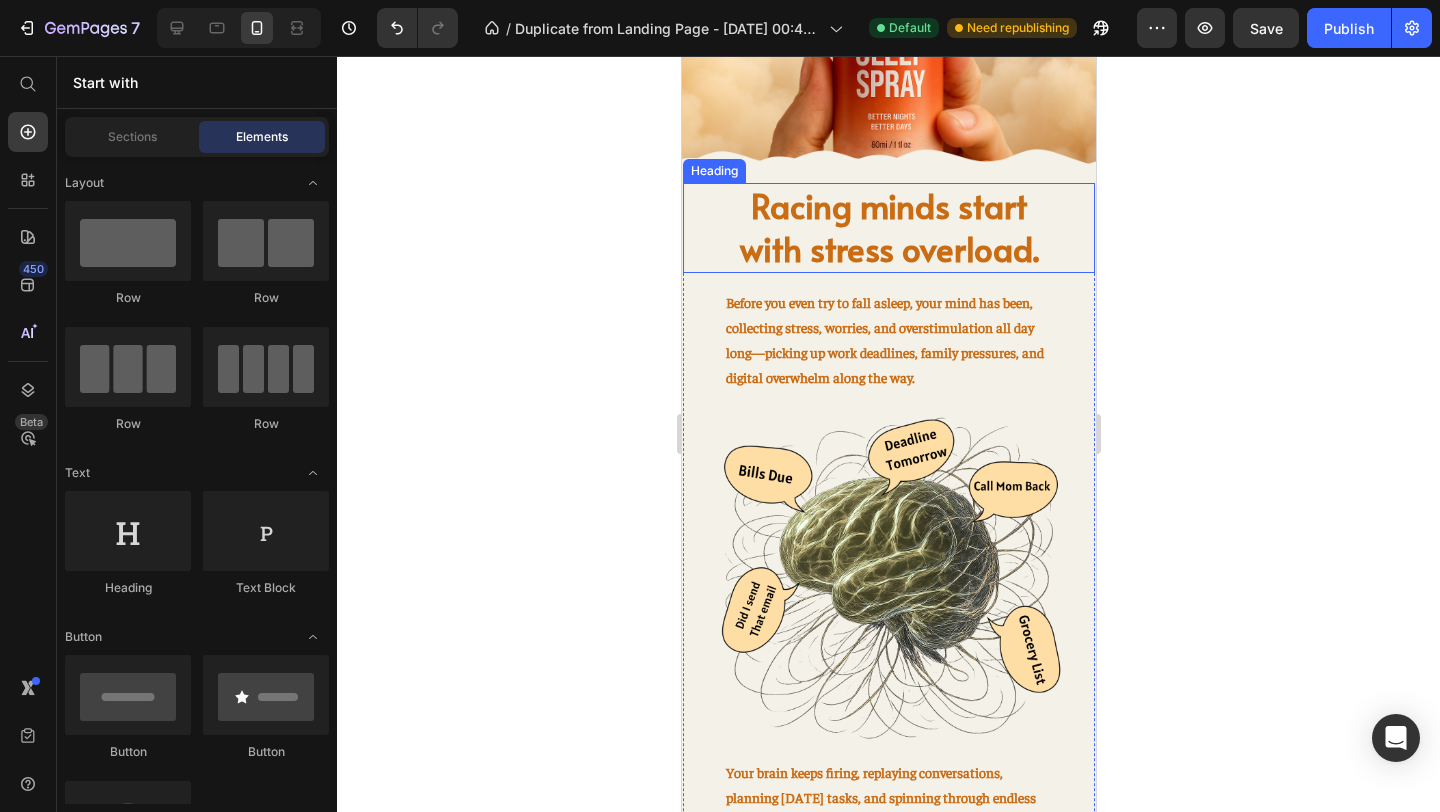 click on "Racing minds start with stress overload." at bounding box center [888, 227] 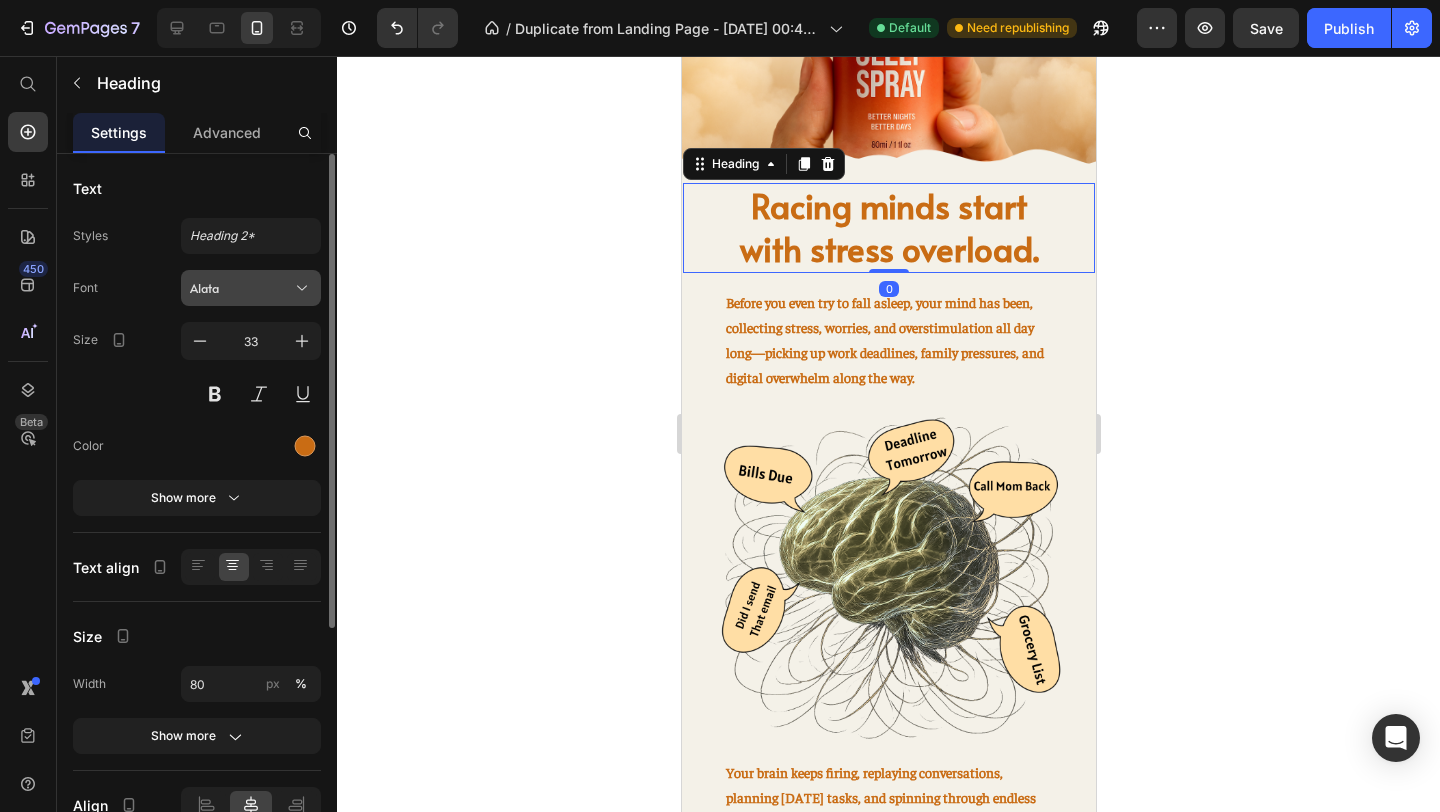 click on "Alata" at bounding box center (251, 288) 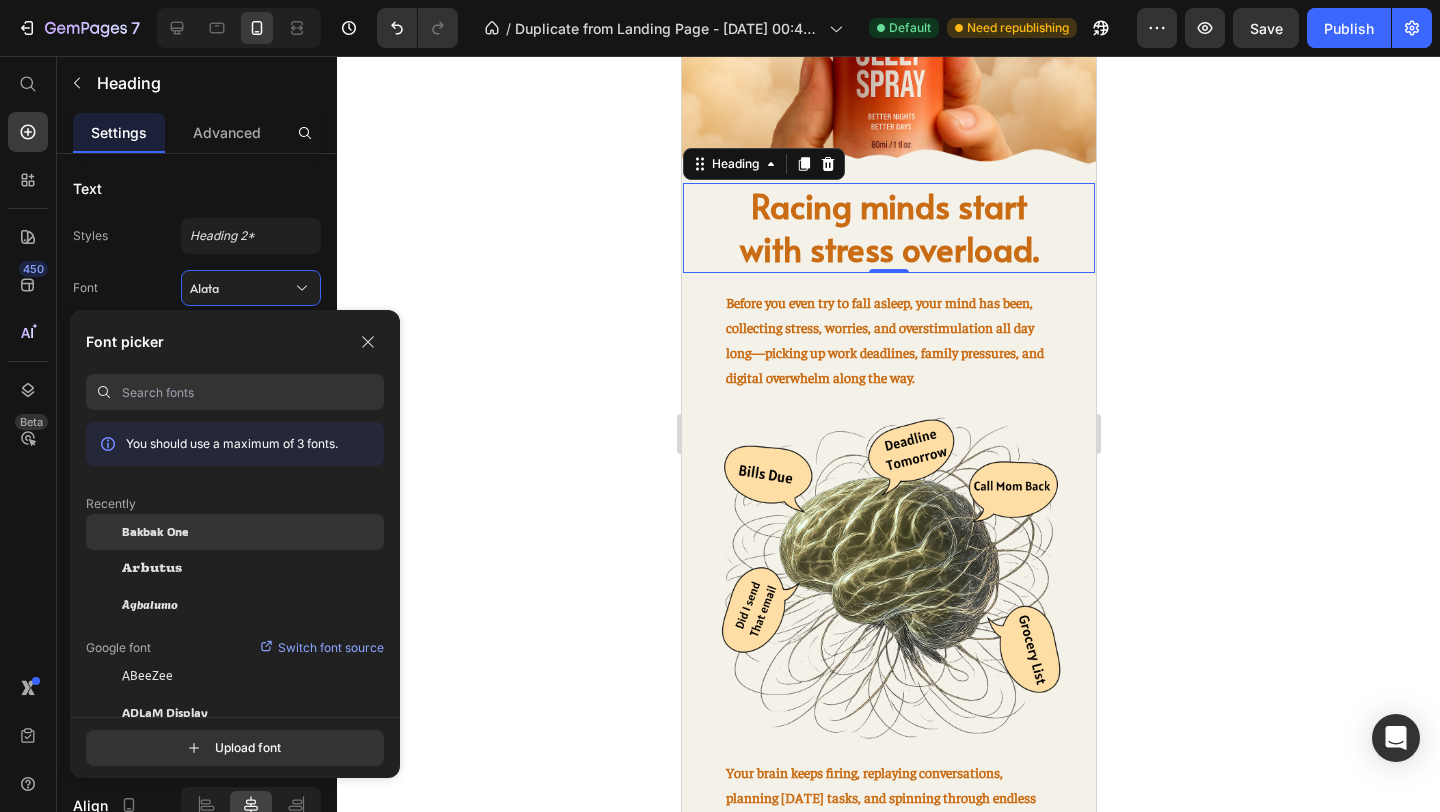 click on "Bakbak One" 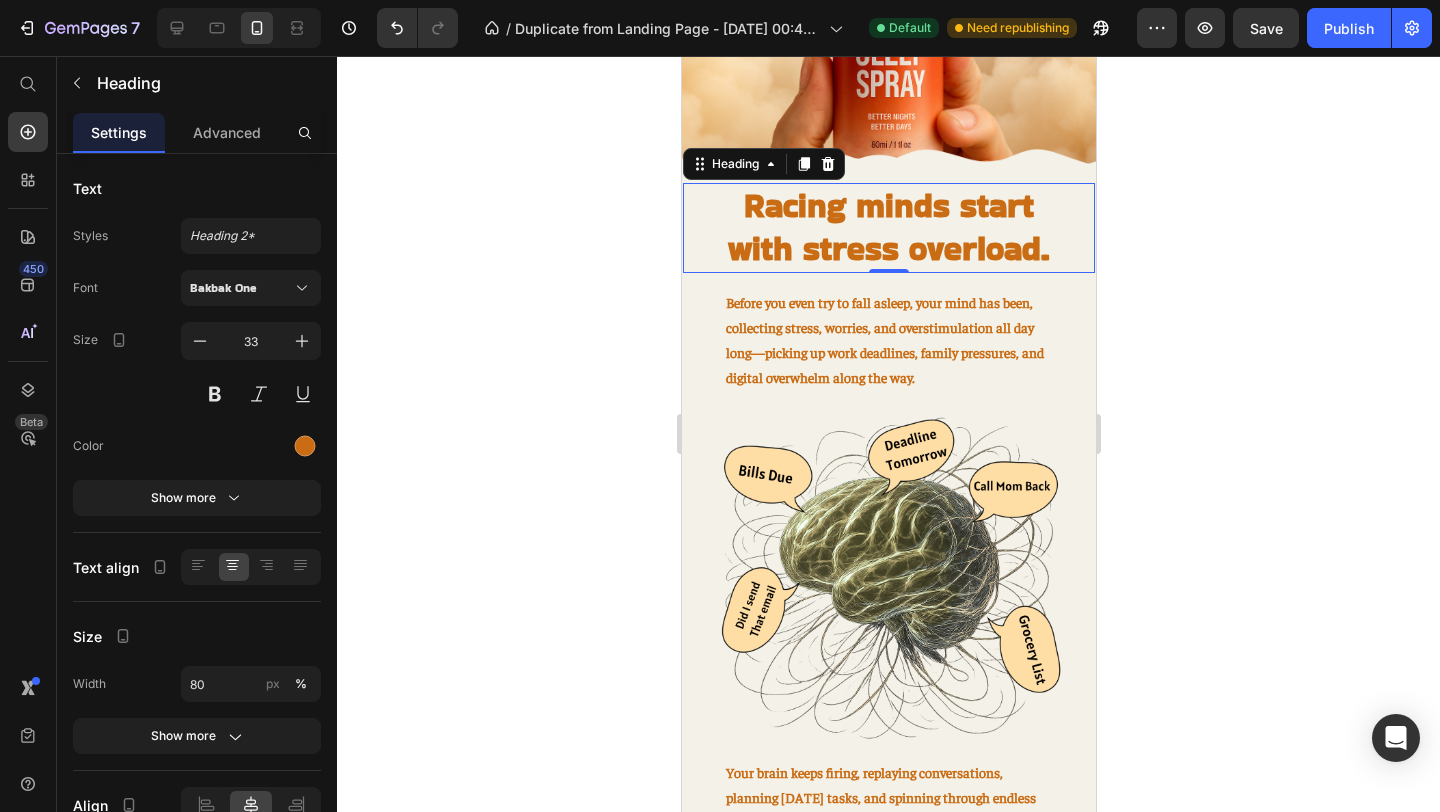click 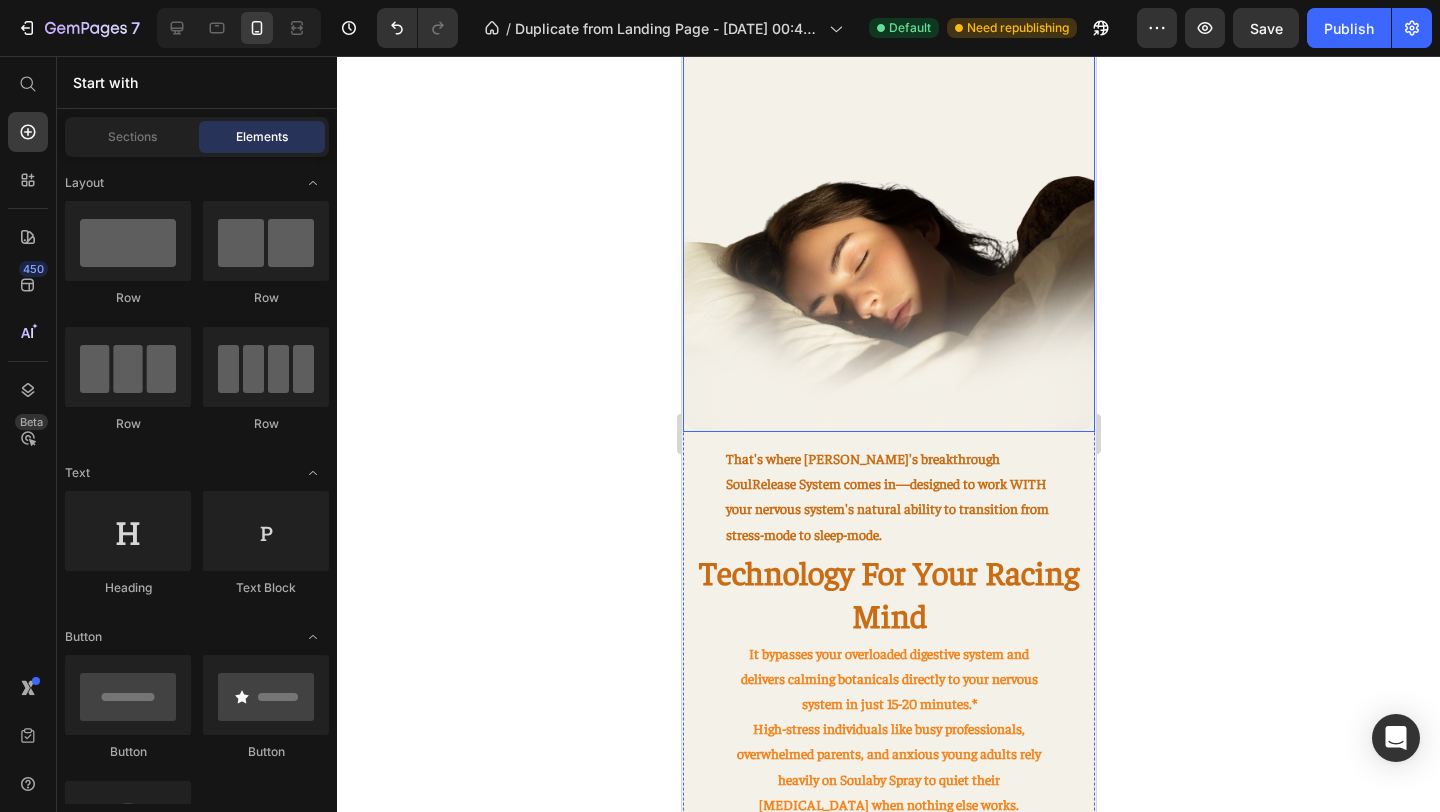 scroll, scrollTop: 1466, scrollLeft: 0, axis: vertical 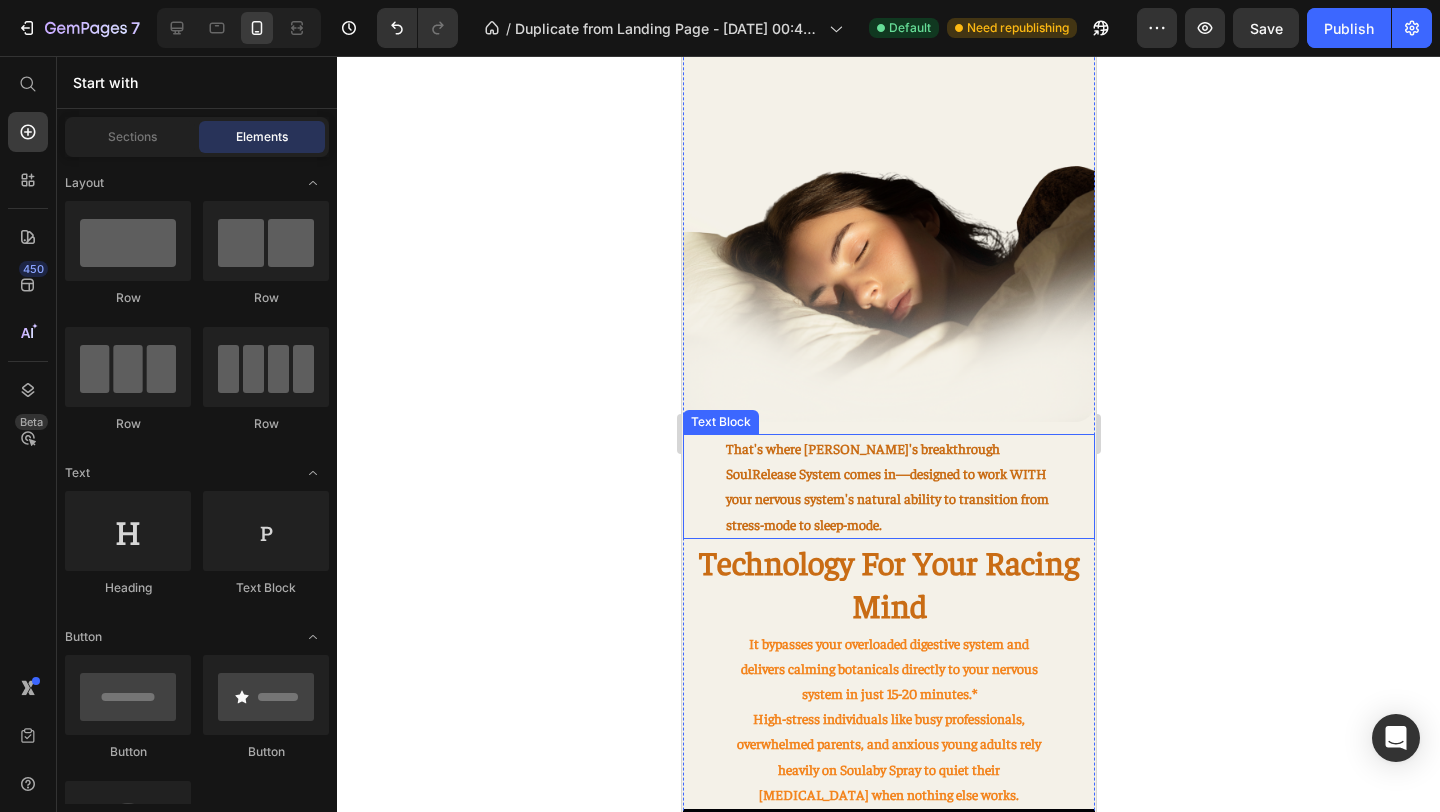 click on "That's where [PERSON_NAME]'s breakthrough SoulRelease System comes in" at bounding box center (862, 460) 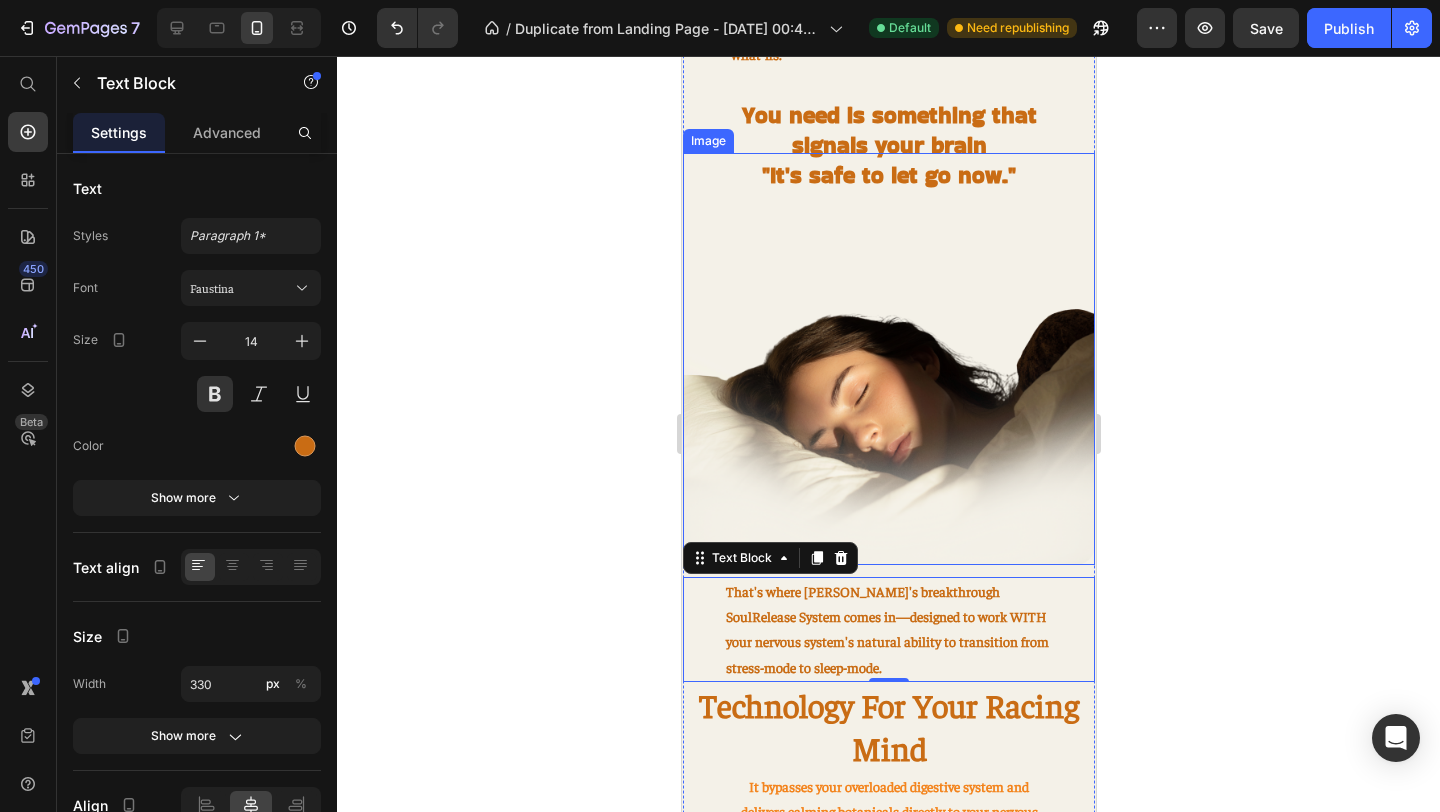 scroll, scrollTop: 1329, scrollLeft: 0, axis: vertical 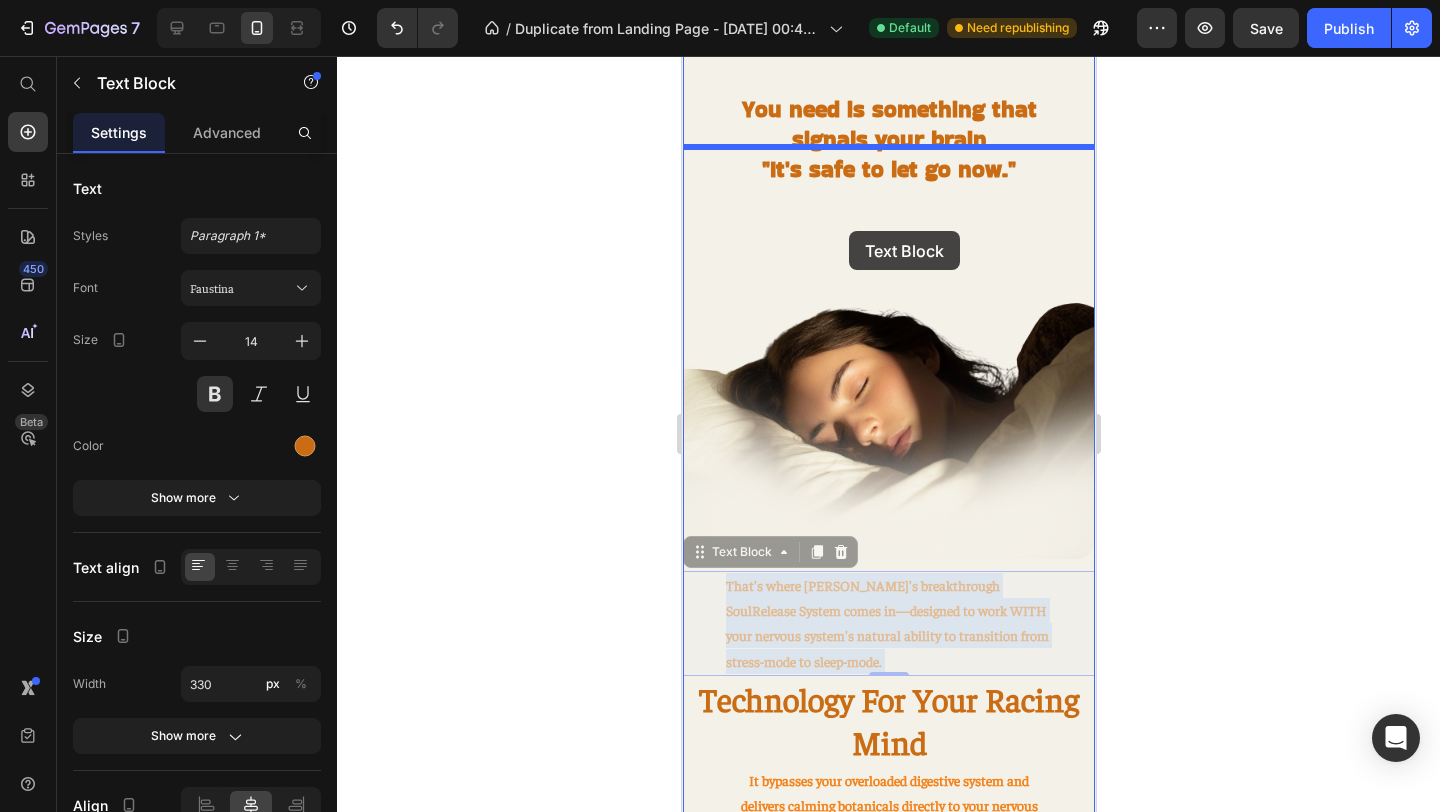 drag, startPoint x: 885, startPoint y: 610, endPoint x: 832, endPoint y: 179, distance: 434.24646 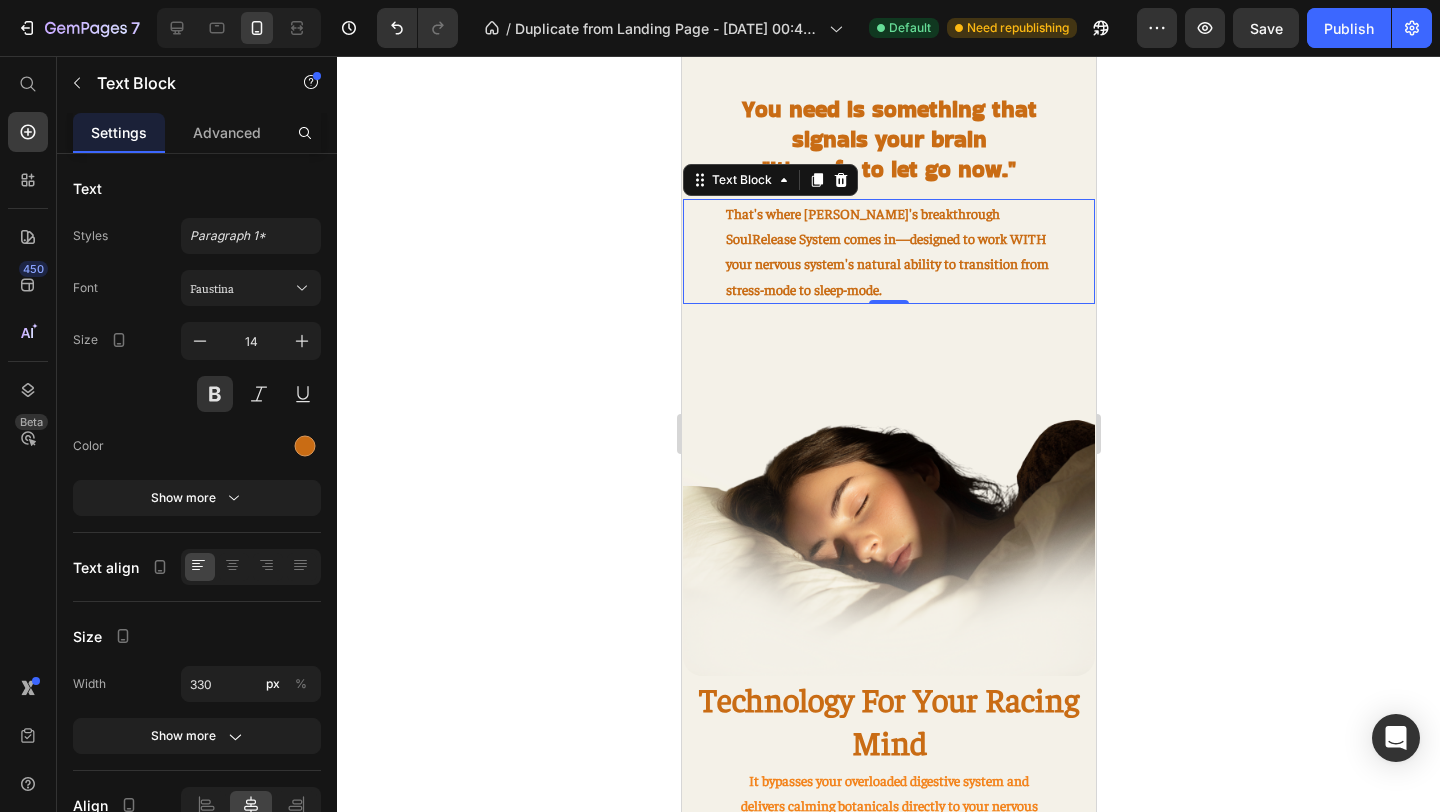 click 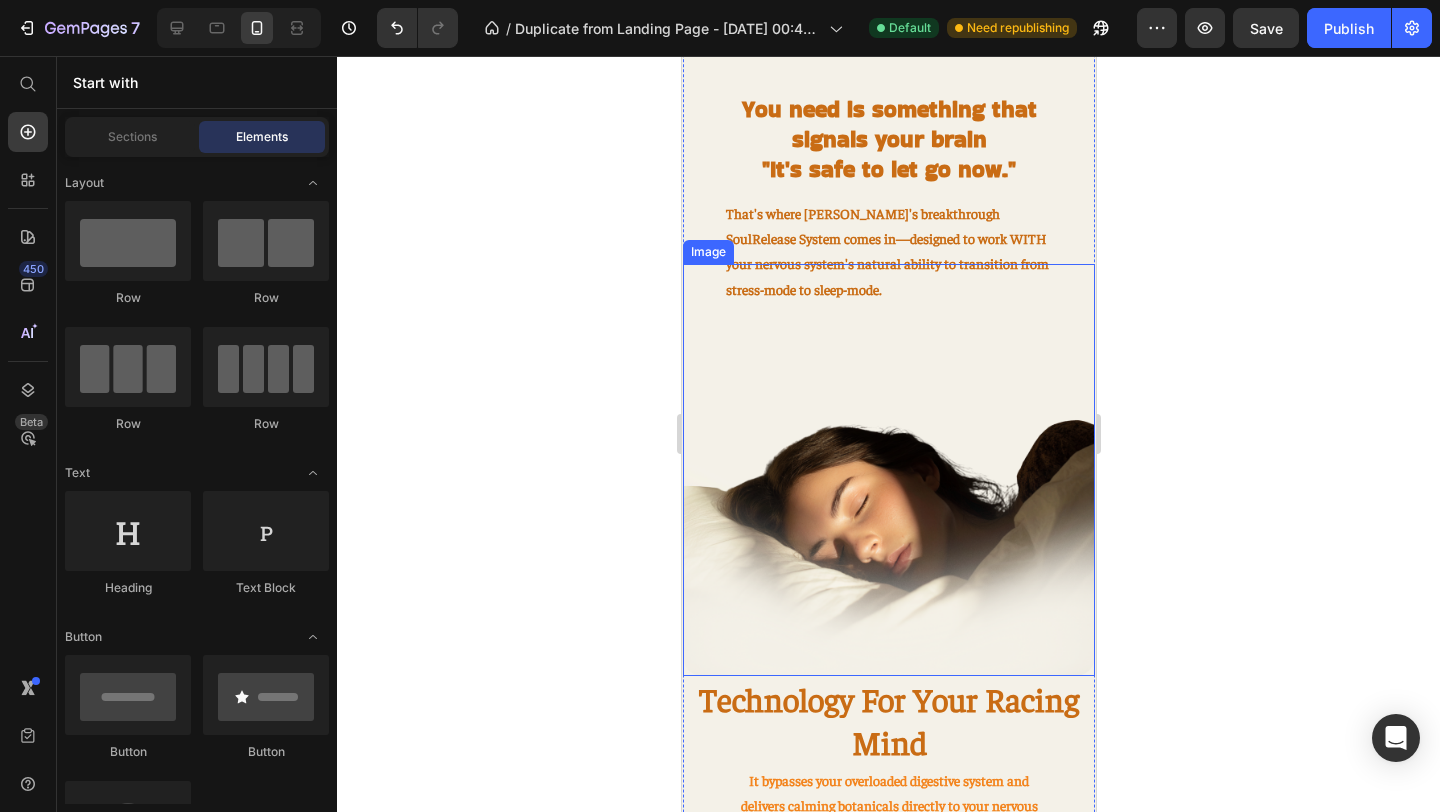 click at bounding box center (888, 470) 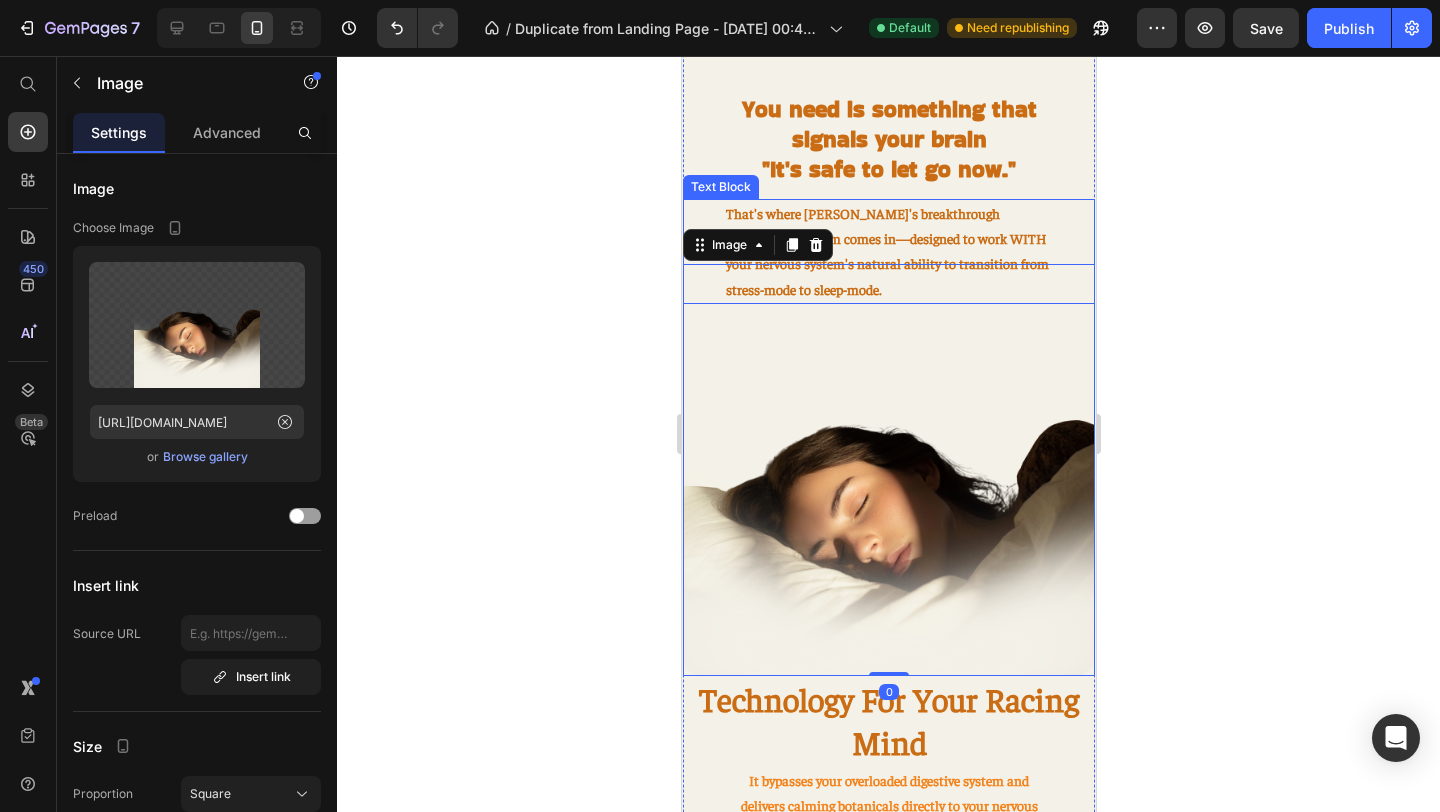 click on "That's where [PERSON_NAME]'s breakthrough SoulRelease System comes in —designed to work WITH your nervous system's natural ability to transition from stress-mode to sleep-mode." at bounding box center (888, 251) 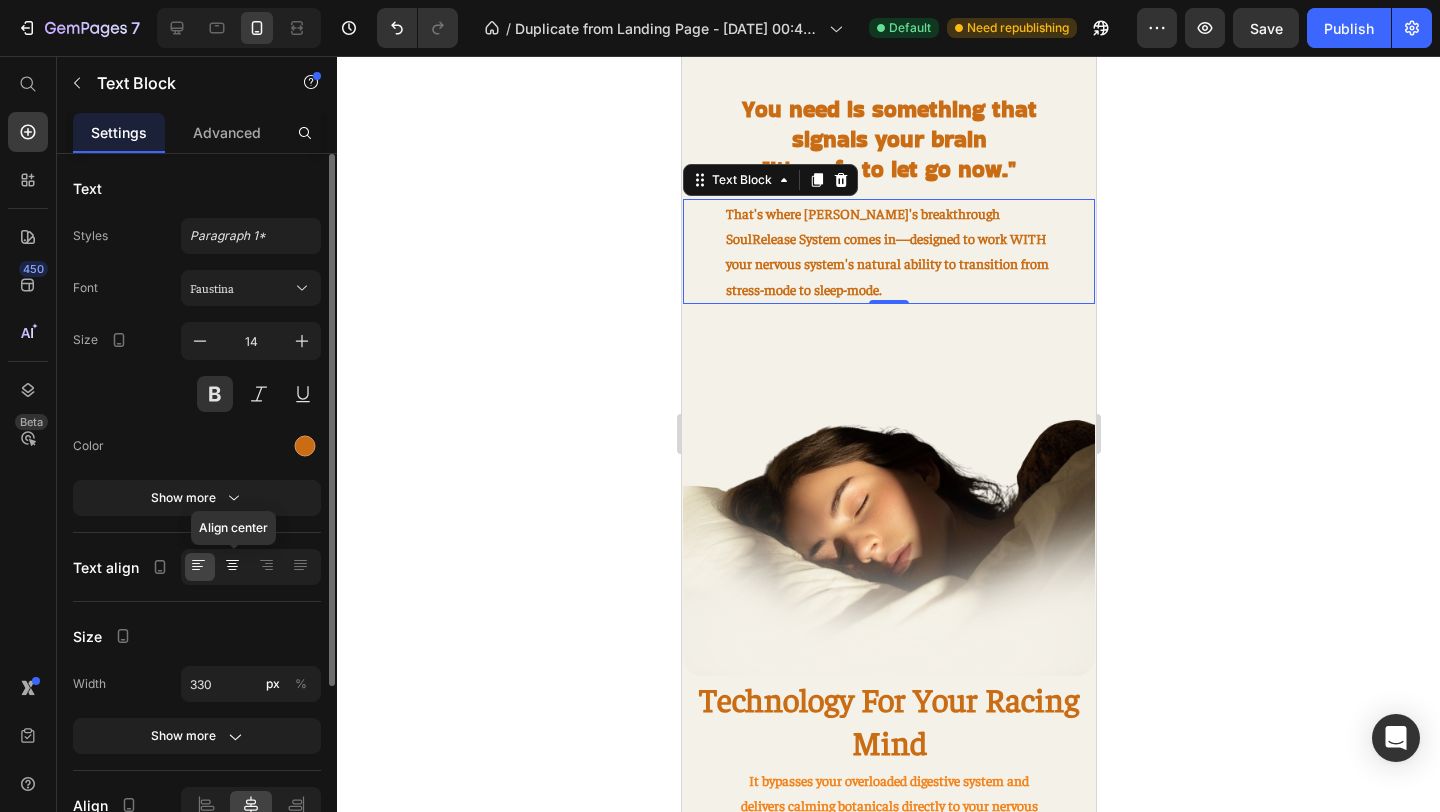 click 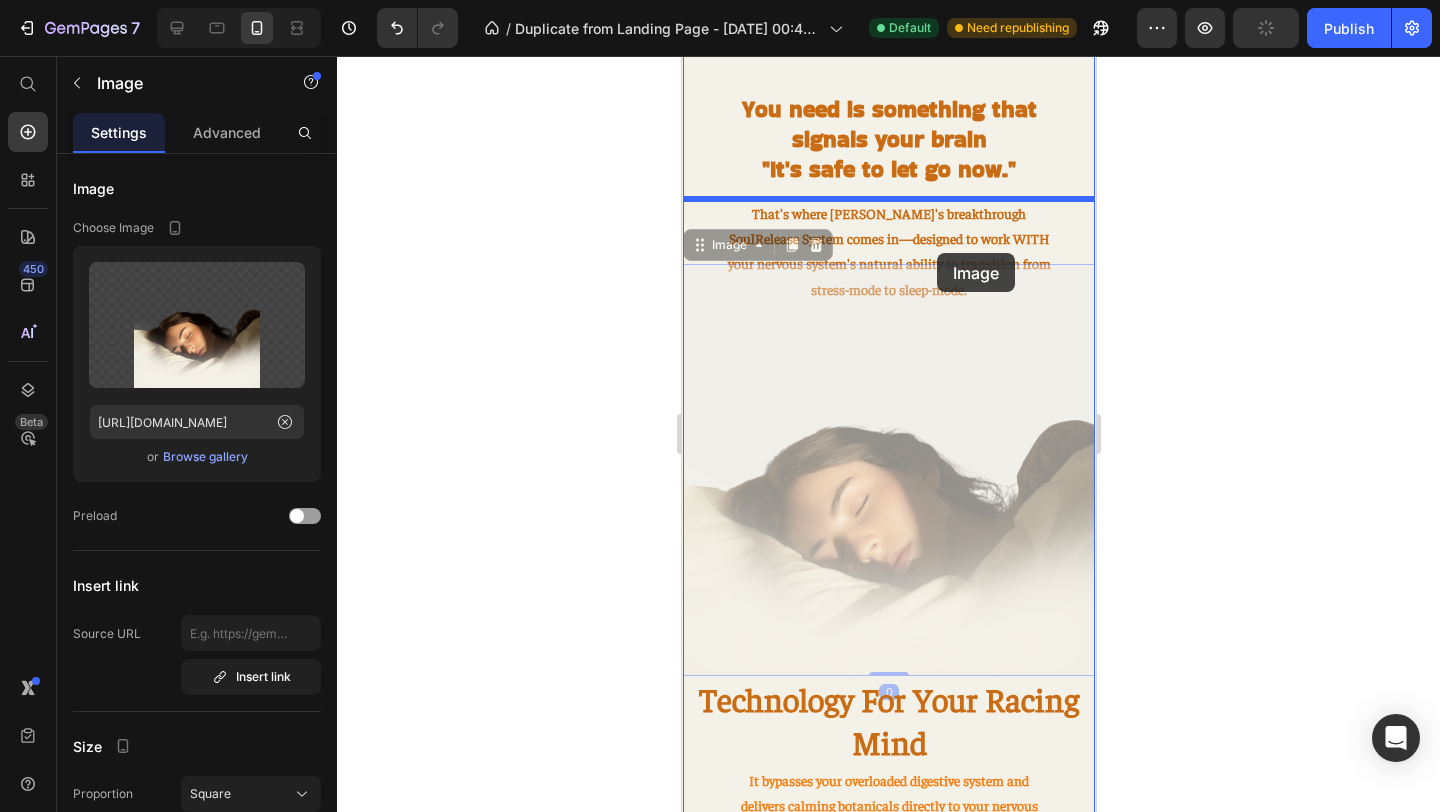 drag, startPoint x: 981, startPoint y: 290, endPoint x: 938, endPoint y: 256, distance: 54.81788 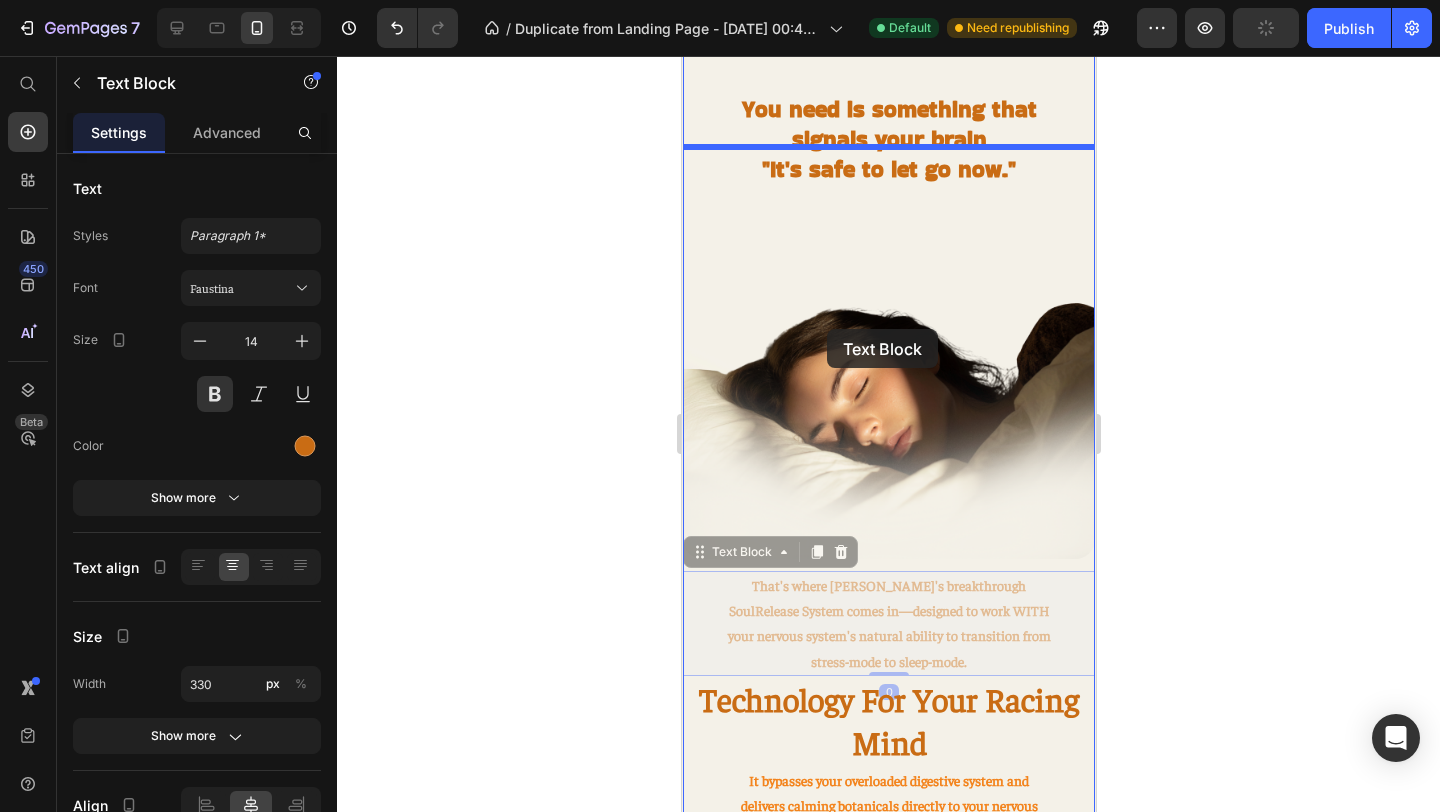drag, startPoint x: 832, startPoint y: 597, endPoint x: 824, endPoint y: 266, distance: 331.09665 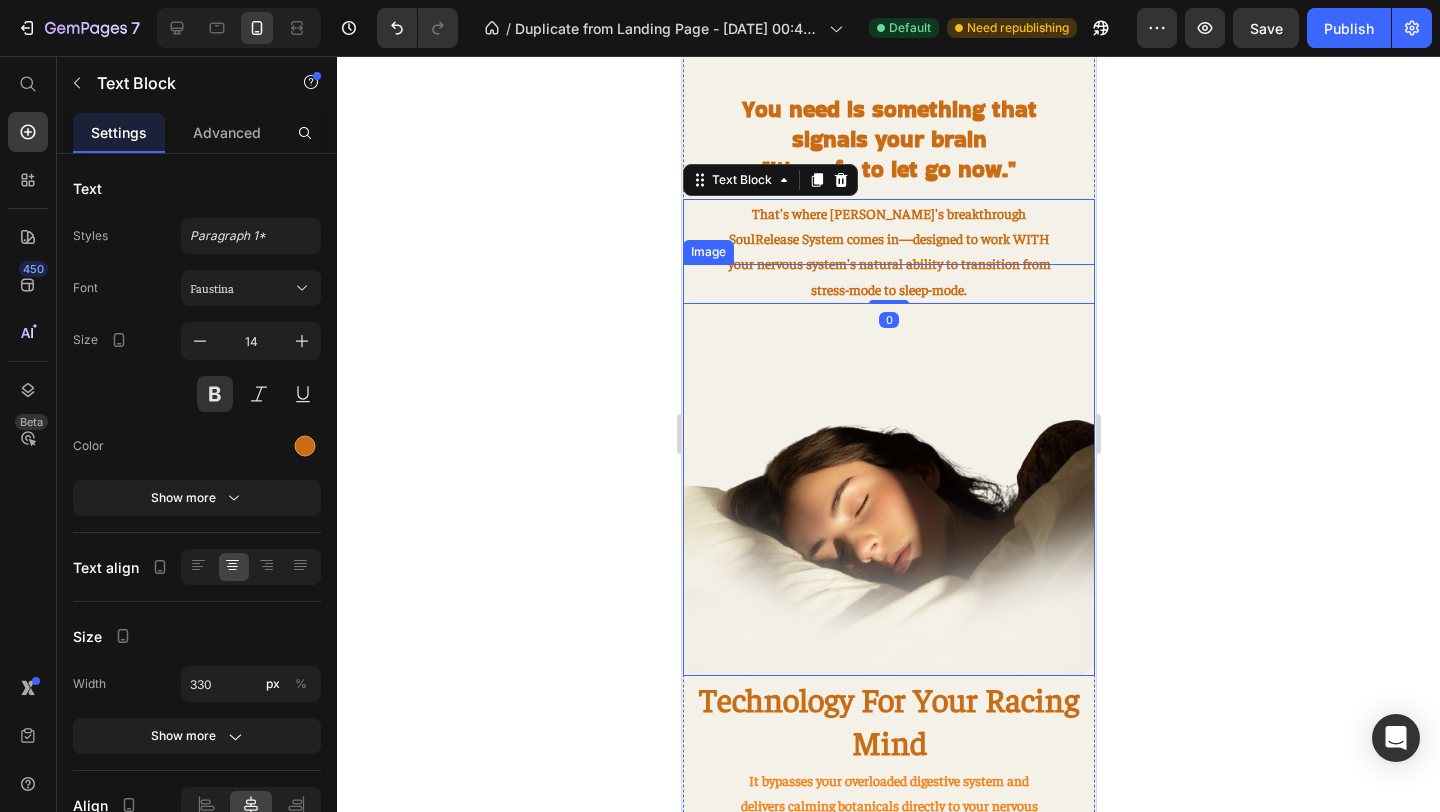 click at bounding box center (888, 470) 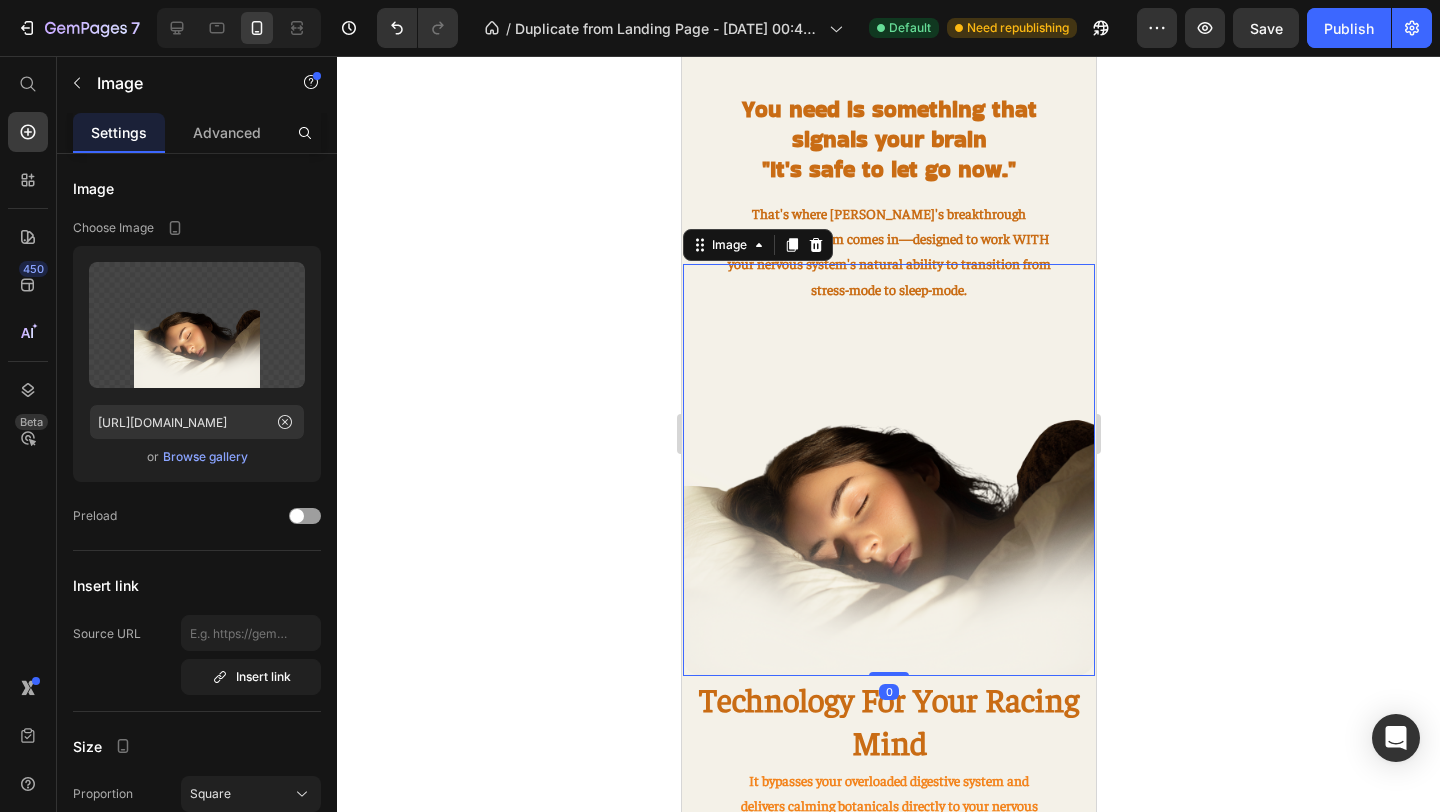 click at bounding box center [888, 470] 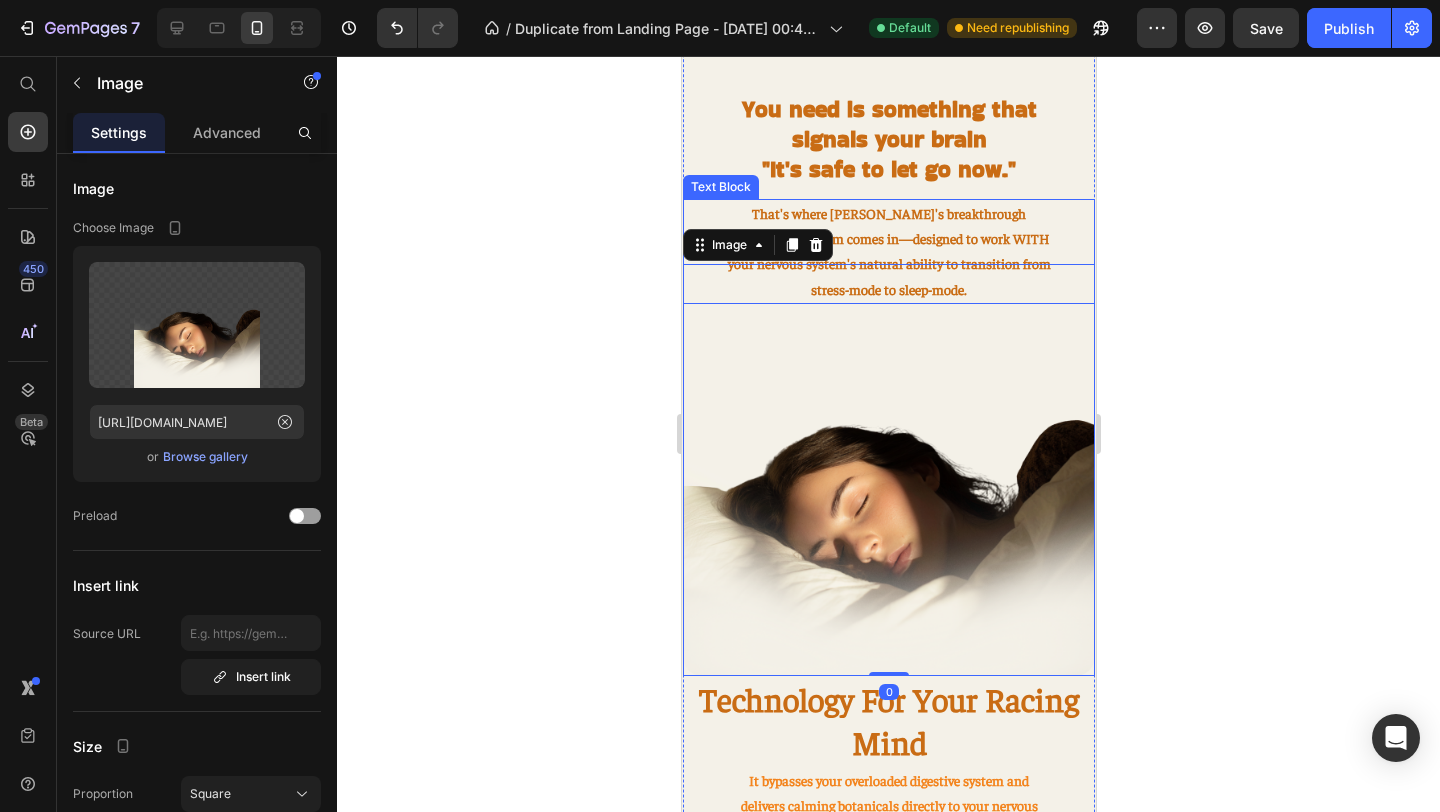 click on "That's where [PERSON_NAME]'s breakthrough SoulRelease System comes in —designed to work WITH your nervous system's natural ability to transition from stress-mode to sleep-mode." at bounding box center (888, 251) 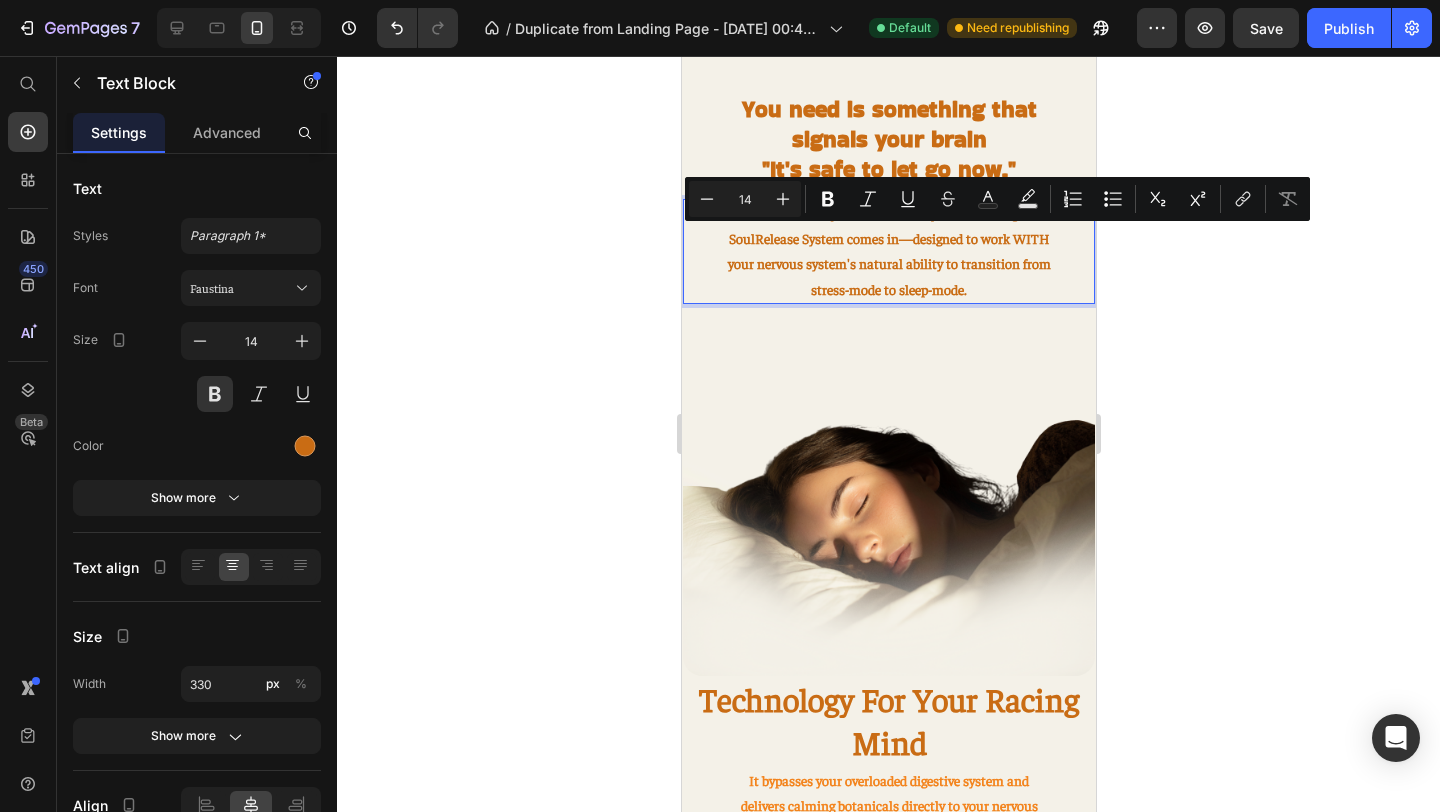 click on "That's where [PERSON_NAME]'s breakthrough SoulRelease System comes in —designed to work WITH your nervous system's natural ability to transition from stress-mode to sleep-mode." at bounding box center (888, 251) 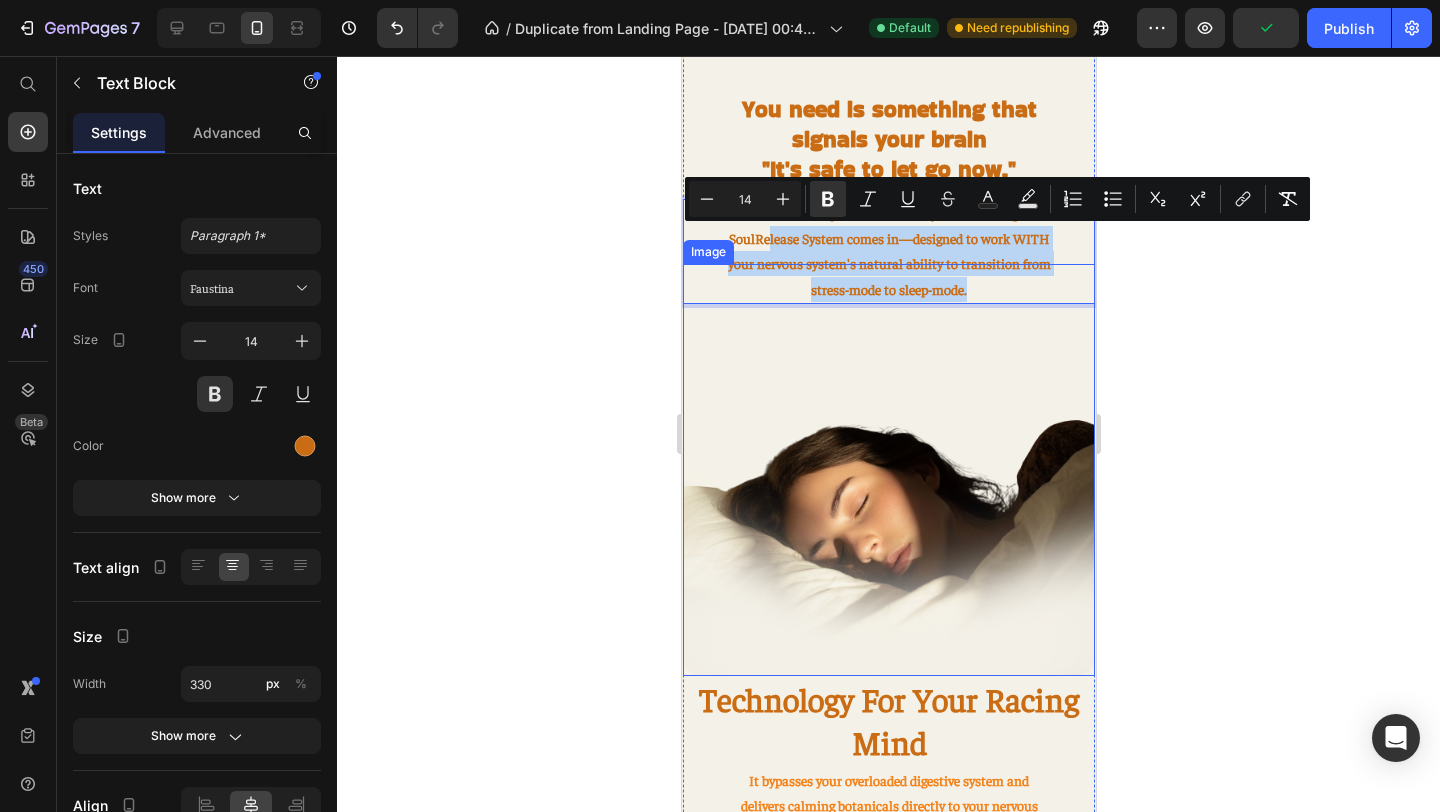 drag, startPoint x: 733, startPoint y: 232, endPoint x: 743, endPoint y: 487, distance: 255.196 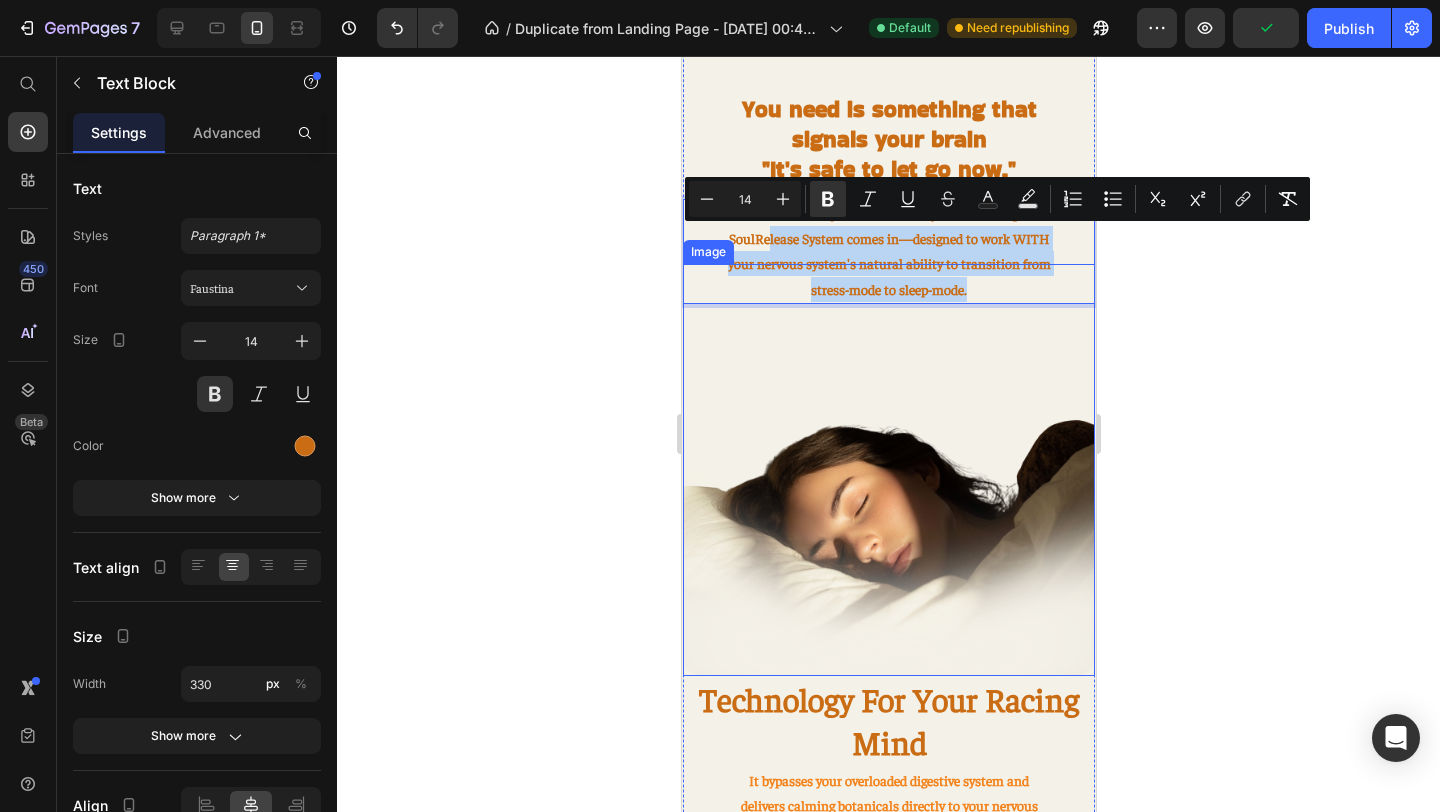 click on "⁠⁠⁠⁠⁠⁠⁠ Racing minds start with stress overload. Heading Before you even try to fall asleep, your mind has been, collecting stress, worries, and overstimulation all day long—picking up work deadlines, family pressures, and digital overwhelm along the way. Text Block Image  Your brain keeps firing, replaying conversations, planning tomorrow's tasks, and spinning through endless "what-ifs." Text Block Row ⁠⁠⁠⁠⁠⁠⁠    You need is something that signals your brain "It's safe to let go now." Heading That's where SOULABY's breakthrough SoulRelease System comes in —designed to work WITH your nervous system's natural ability to transition from stress-mode to sleep-mode. Text Block   0 Image Technology For Your Racing Mind Heading It bypasses your overloaded digestive system and delivers calming botanicals directly to your nervous system in just 15-20 minutes.* Text Block Image Row
Direct sublingual absorption" at bounding box center [888, 701] 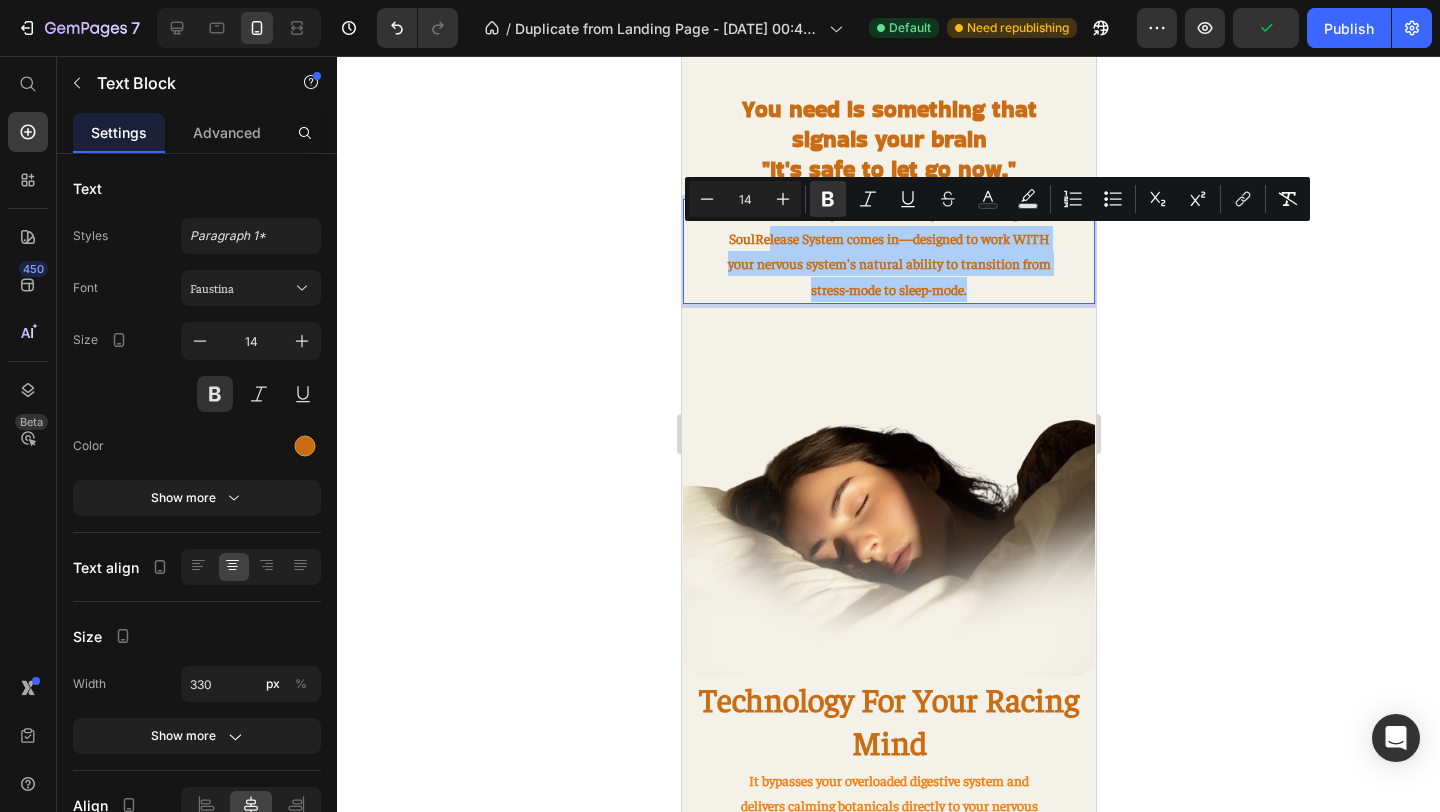 click 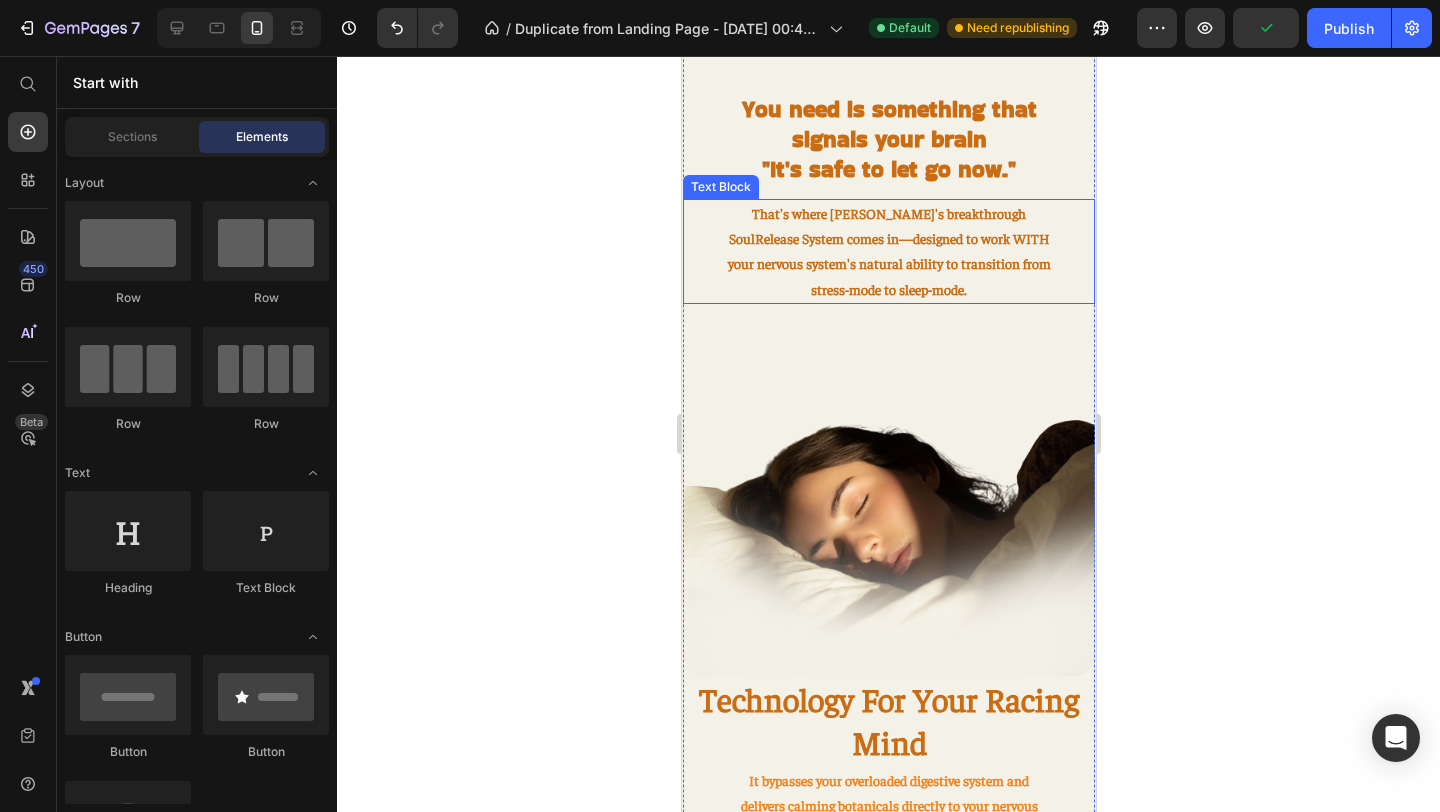 click on "That's where [PERSON_NAME]'s breakthrough SoulRelease System comes in" at bounding box center [877, 225] 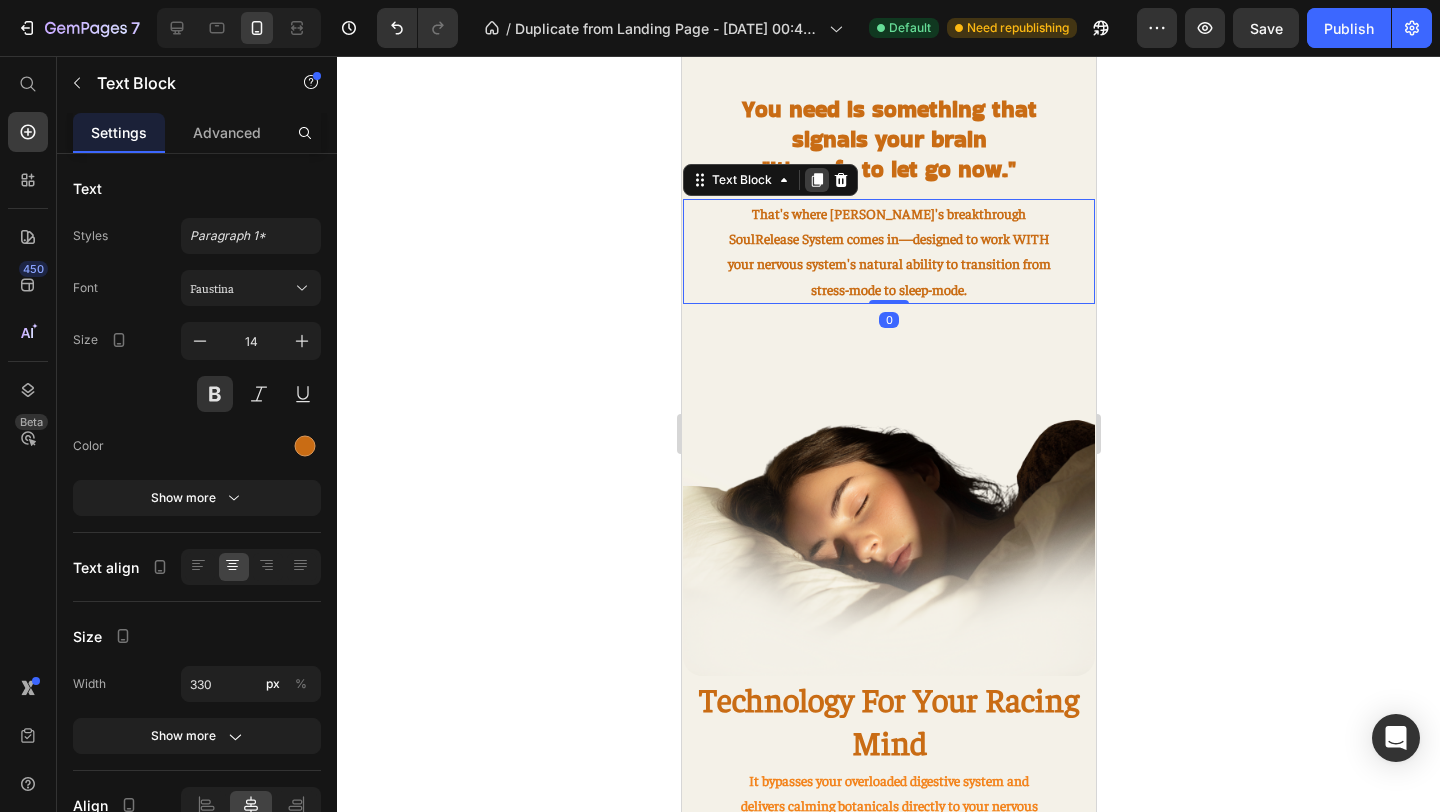 click at bounding box center [816, 180] 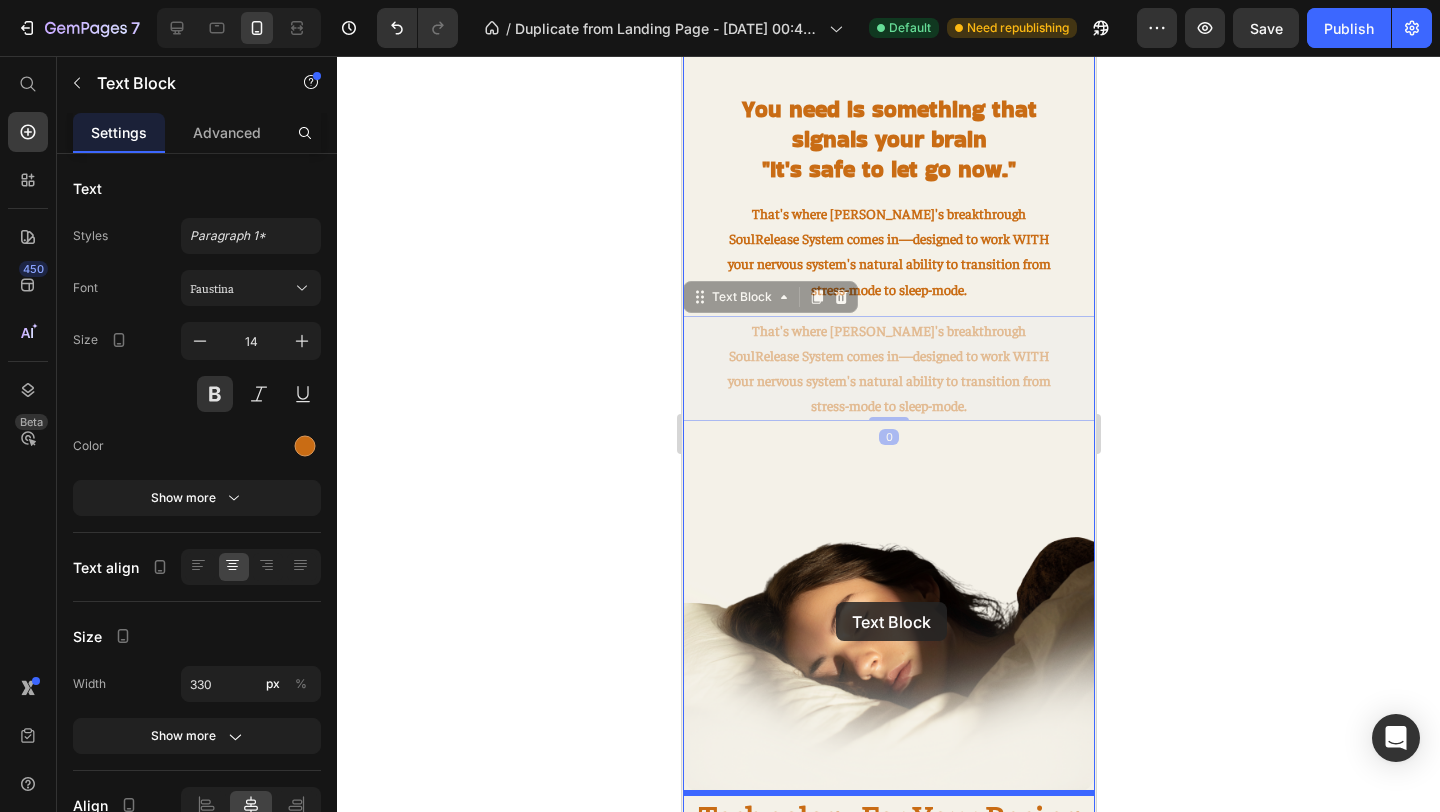 drag, startPoint x: 822, startPoint y: 354, endPoint x: 835, endPoint y: 602, distance: 248.34048 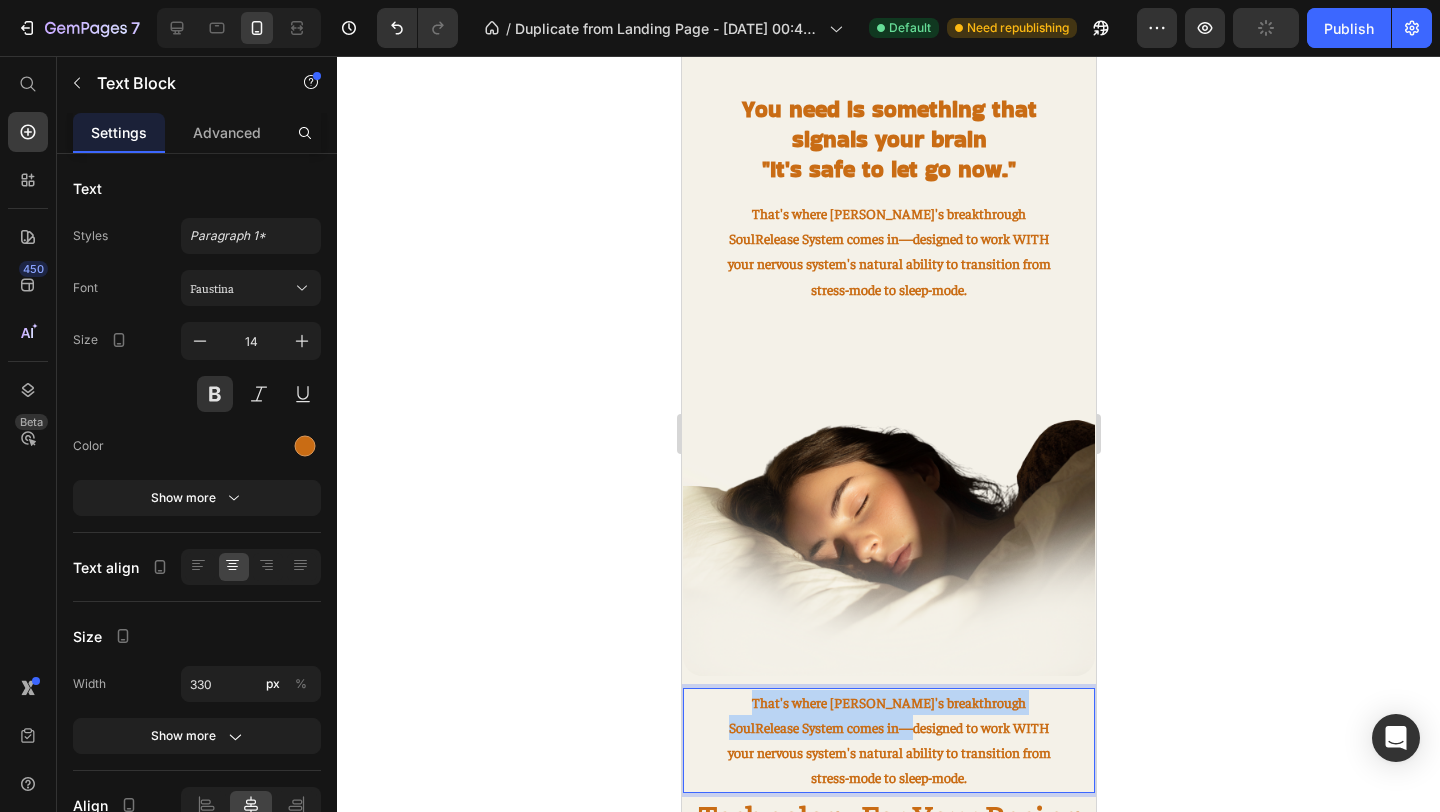 drag, startPoint x: 862, startPoint y: 727, endPoint x: 738, endPoint y: 707, distance: 125.60255 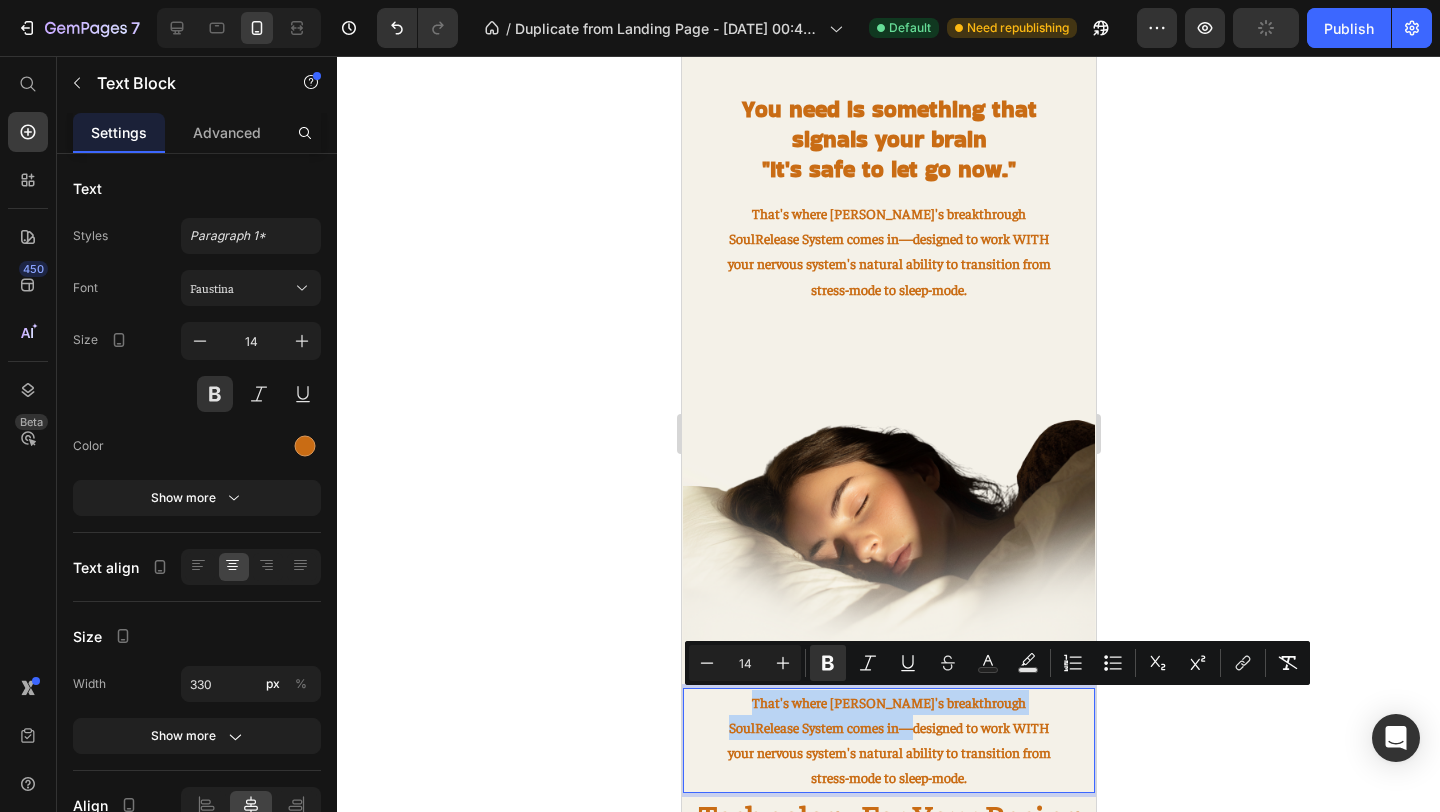 copy on "That's where SOULABY's breakthrough SoulRelease System comes in —" 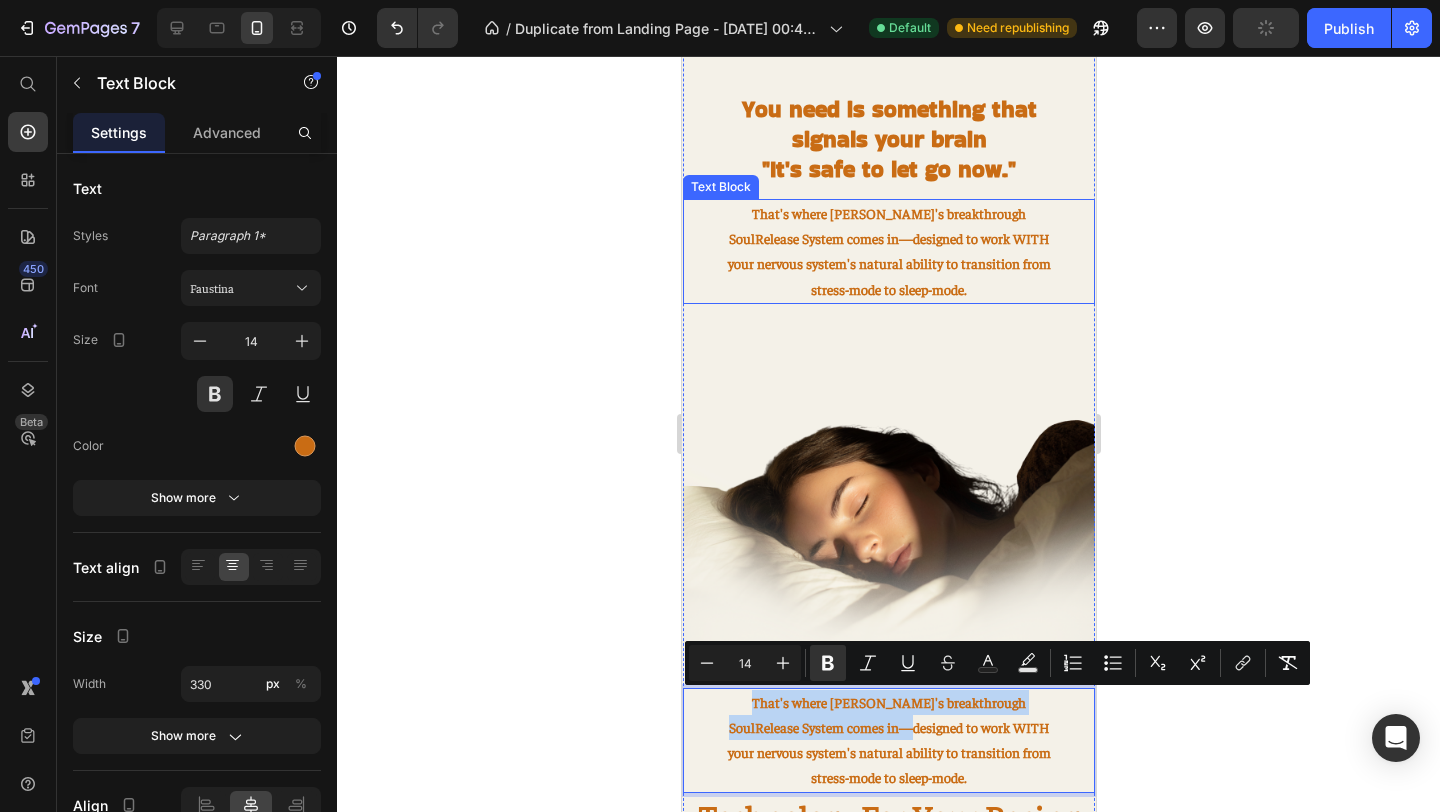 click on "That's where [PERSON_NAME]'s breakthrough SoulRelease System comes in" at bounding box center [877, 225] 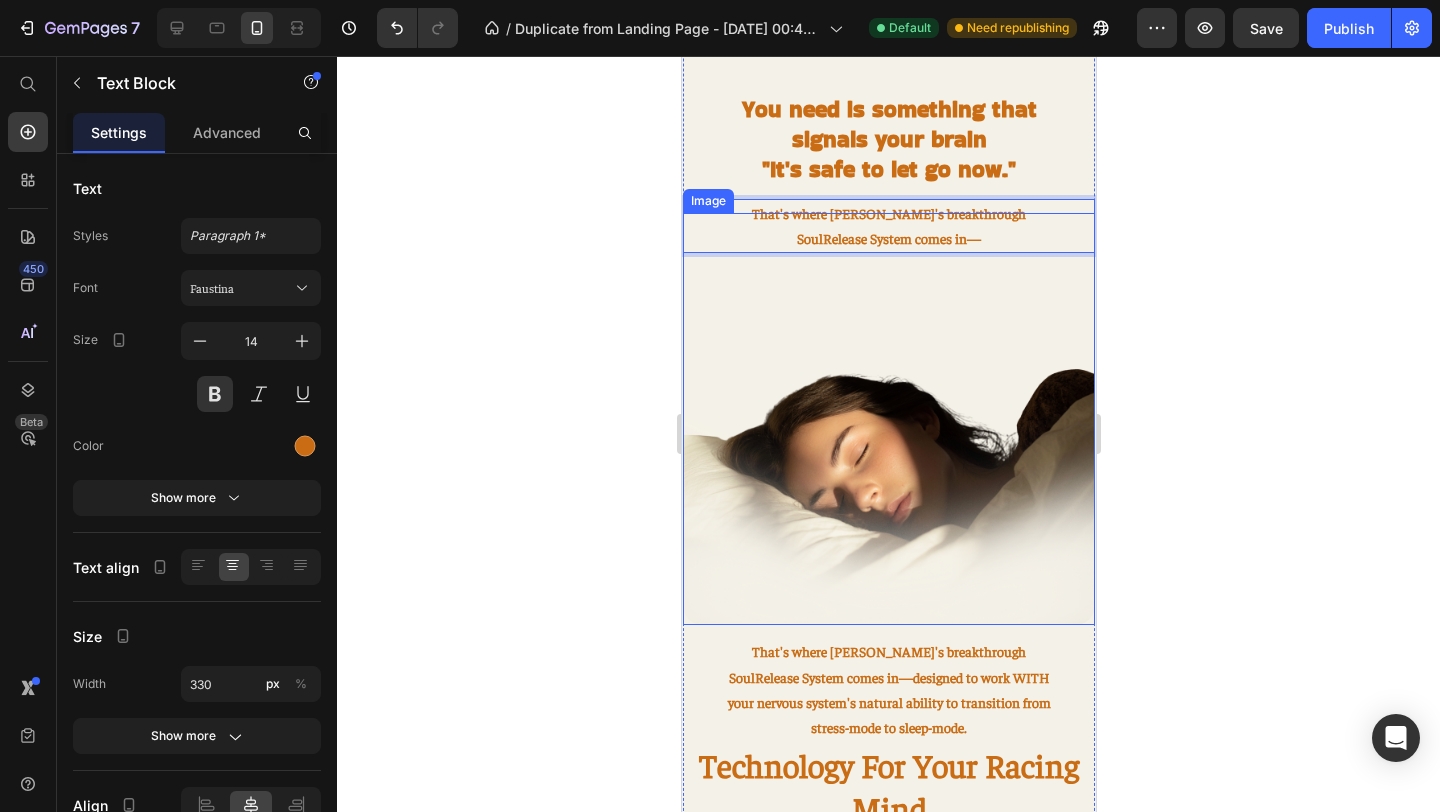 click 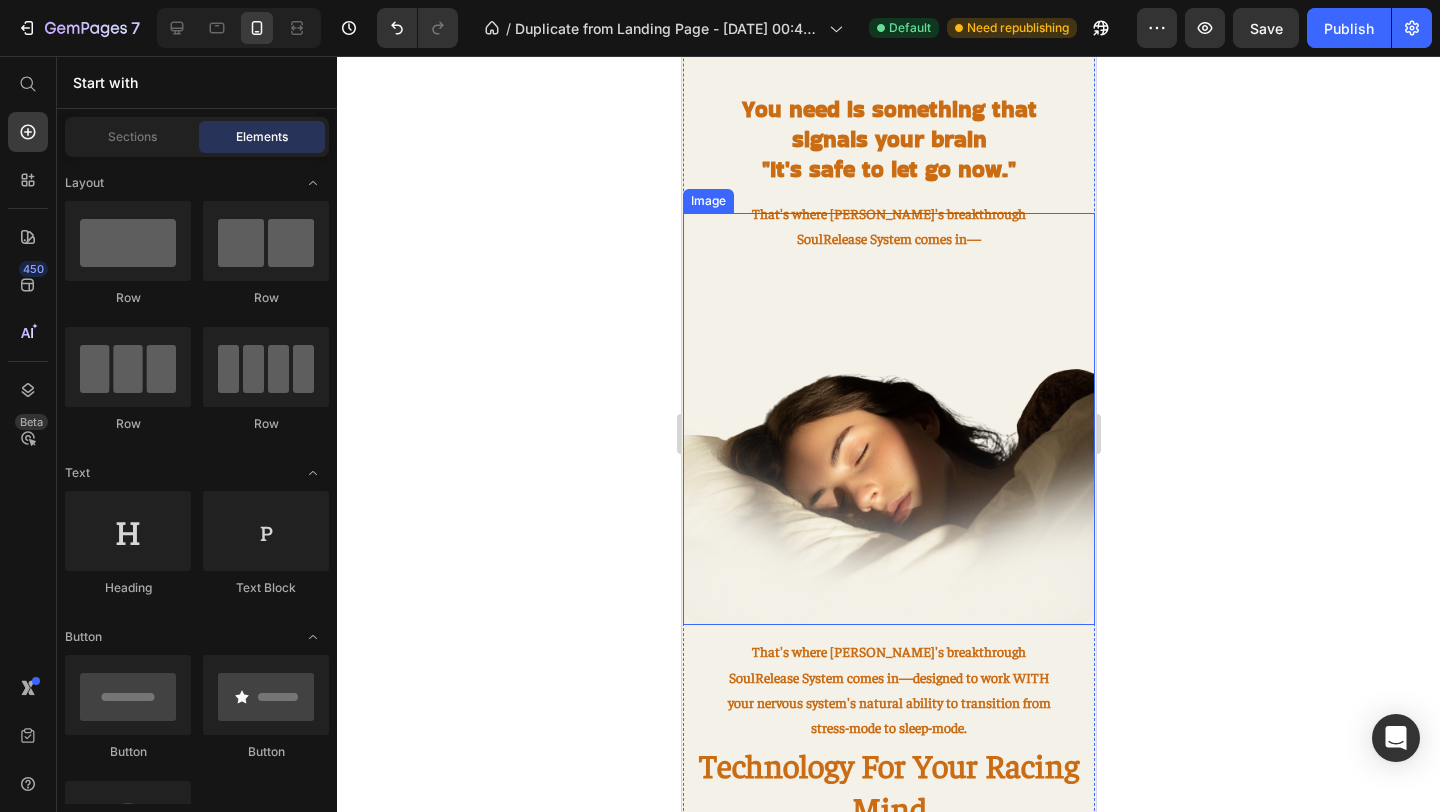 click at bounding box center (888, 419) 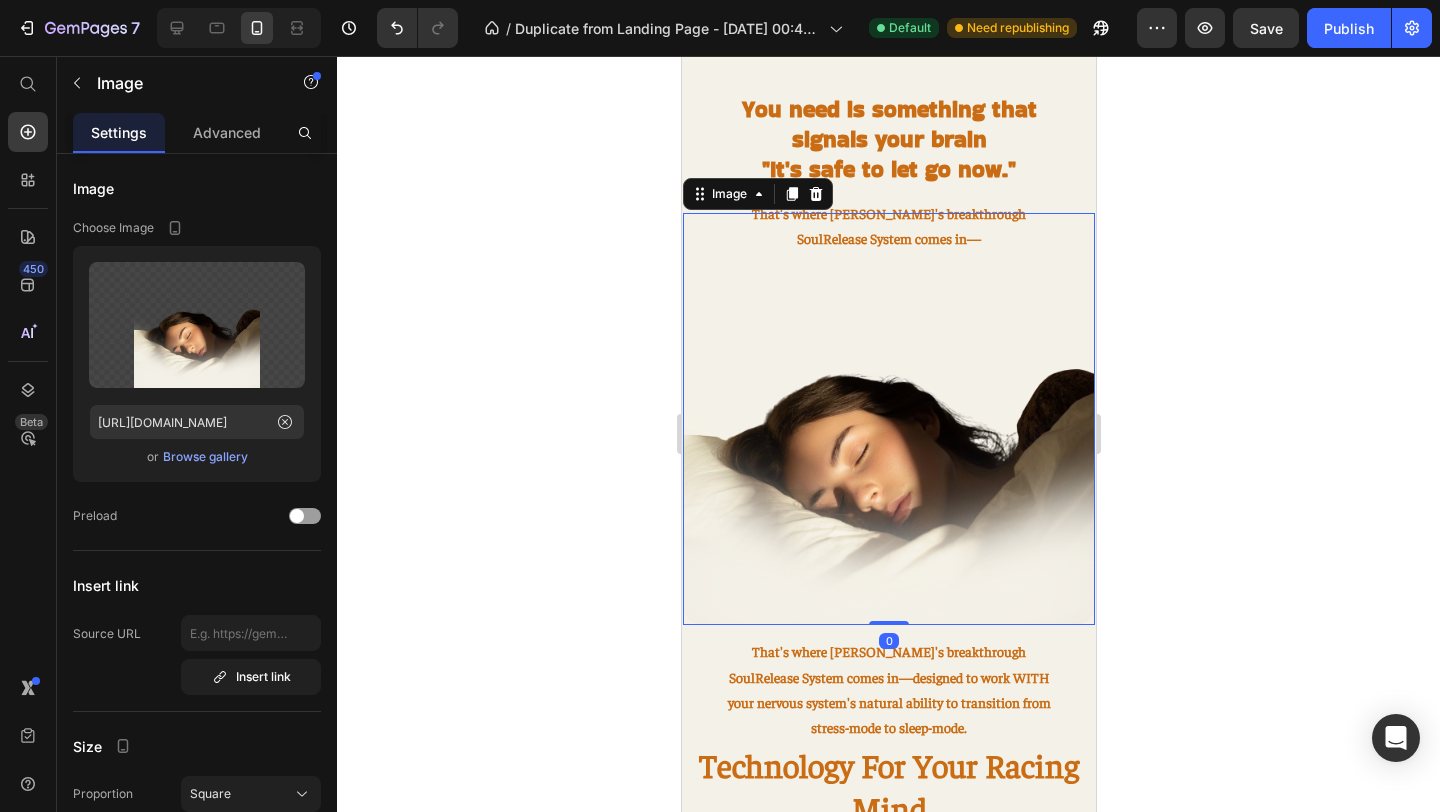 click at bounding box center [888, 419] 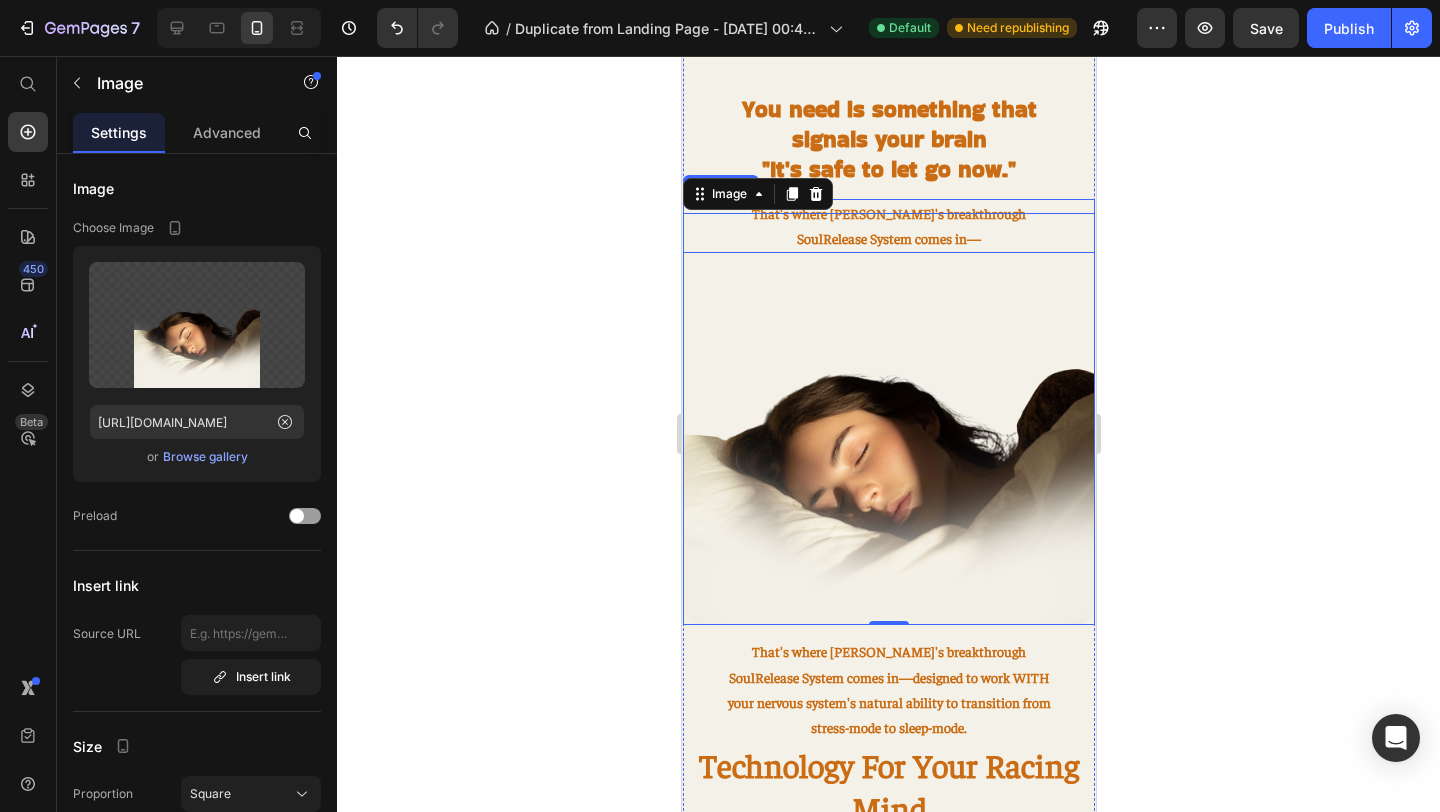 click on "That's where SOULABY's breakthrough SoulRelease System comes in —" at bounding box center (888, 226) 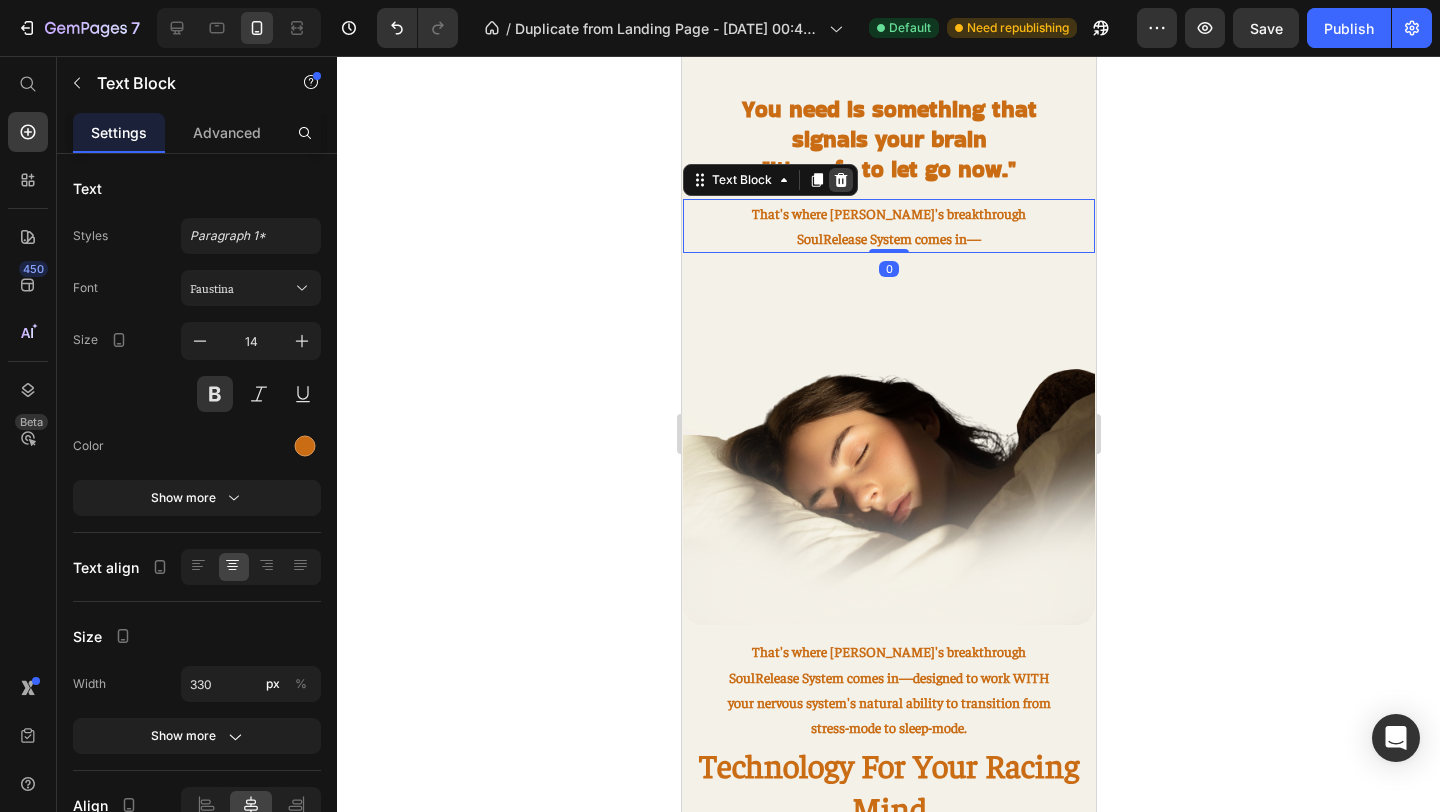 click 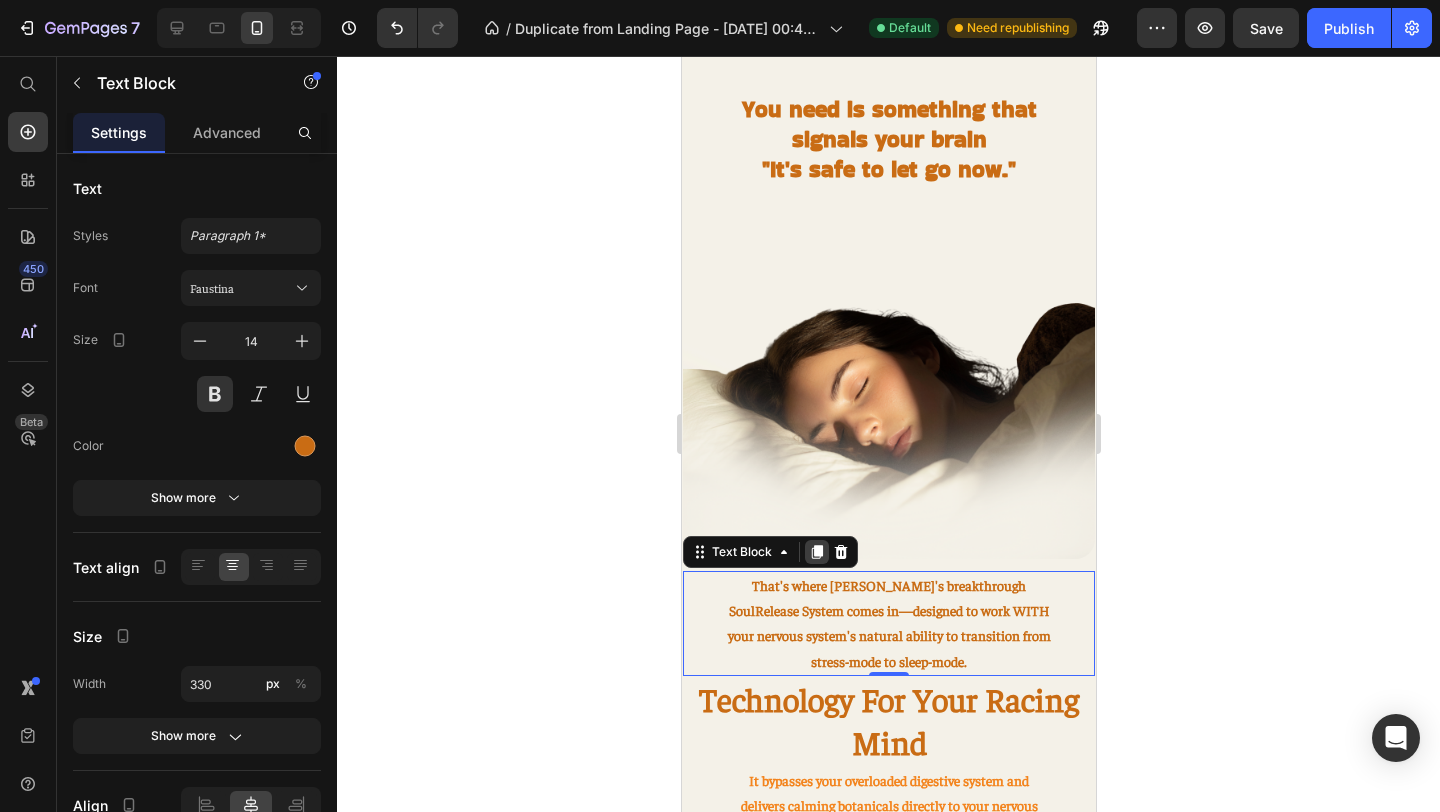click 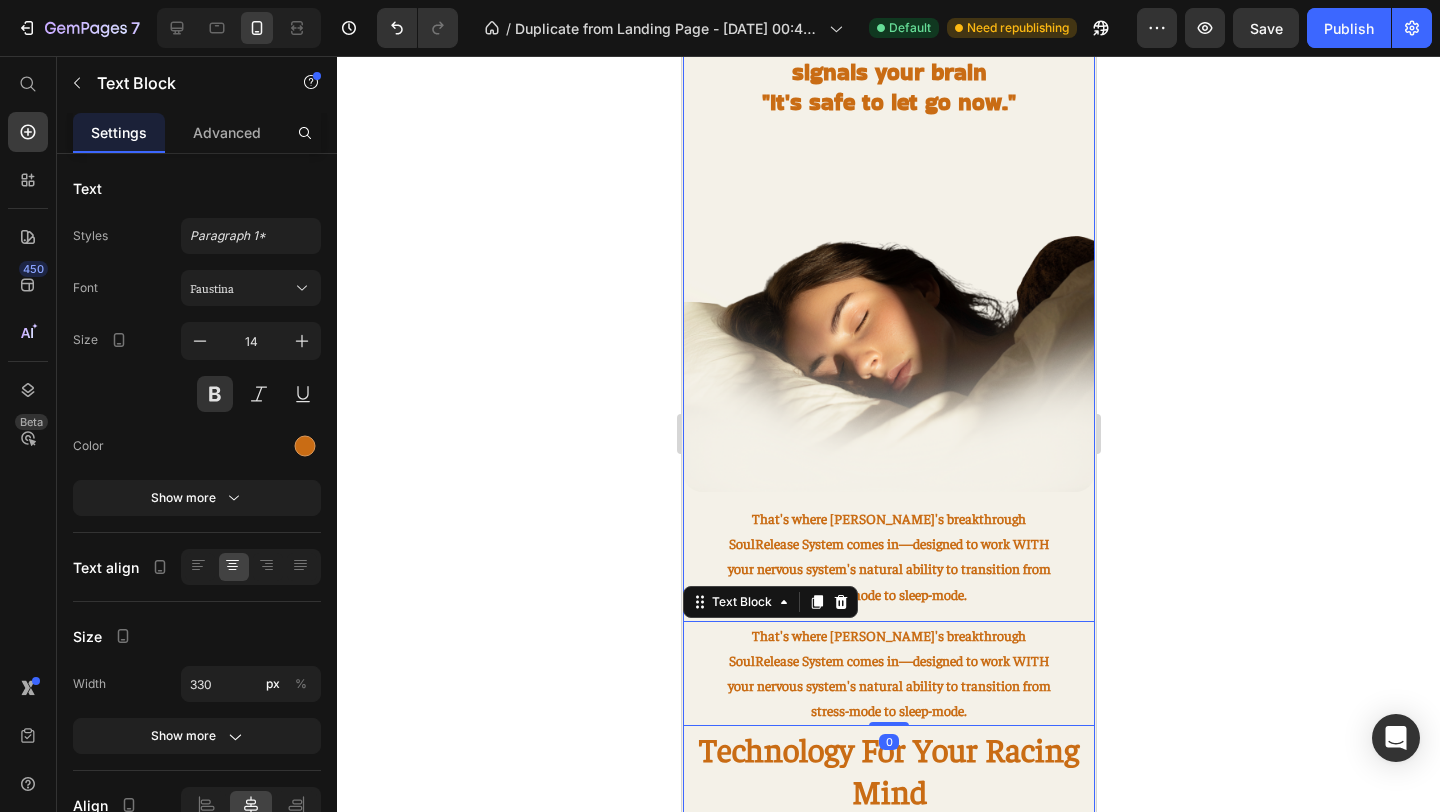 scroll, scrollTop: 1404, scrollLeft: 0, axis: vertical 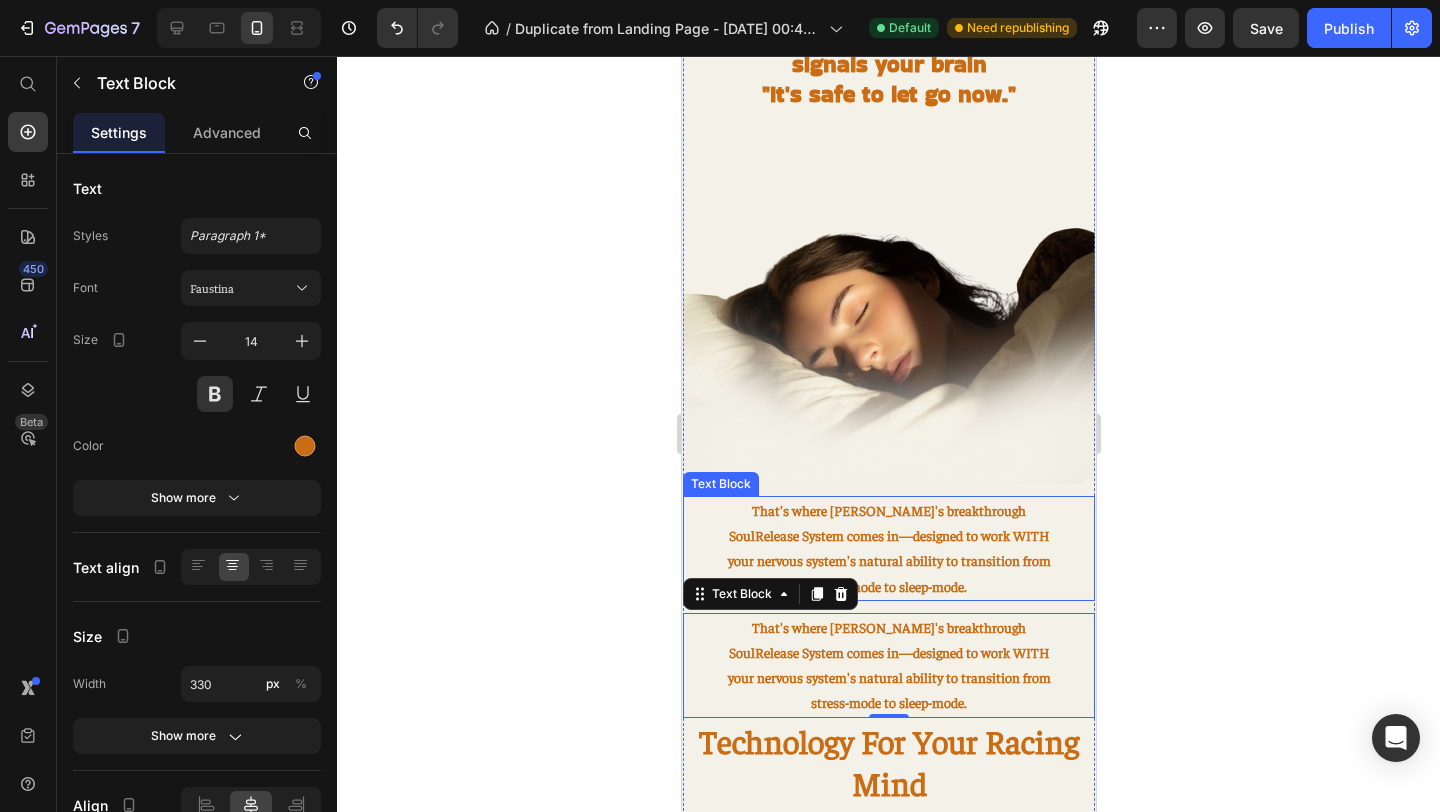 click on "That's where [PERSON_NAME]'s breakthrough SoulRelease System comes in —designed to work WITH your nervous system's natural ability to transition from stress-mode to sleep-mode." at bounding box center [888, 548] 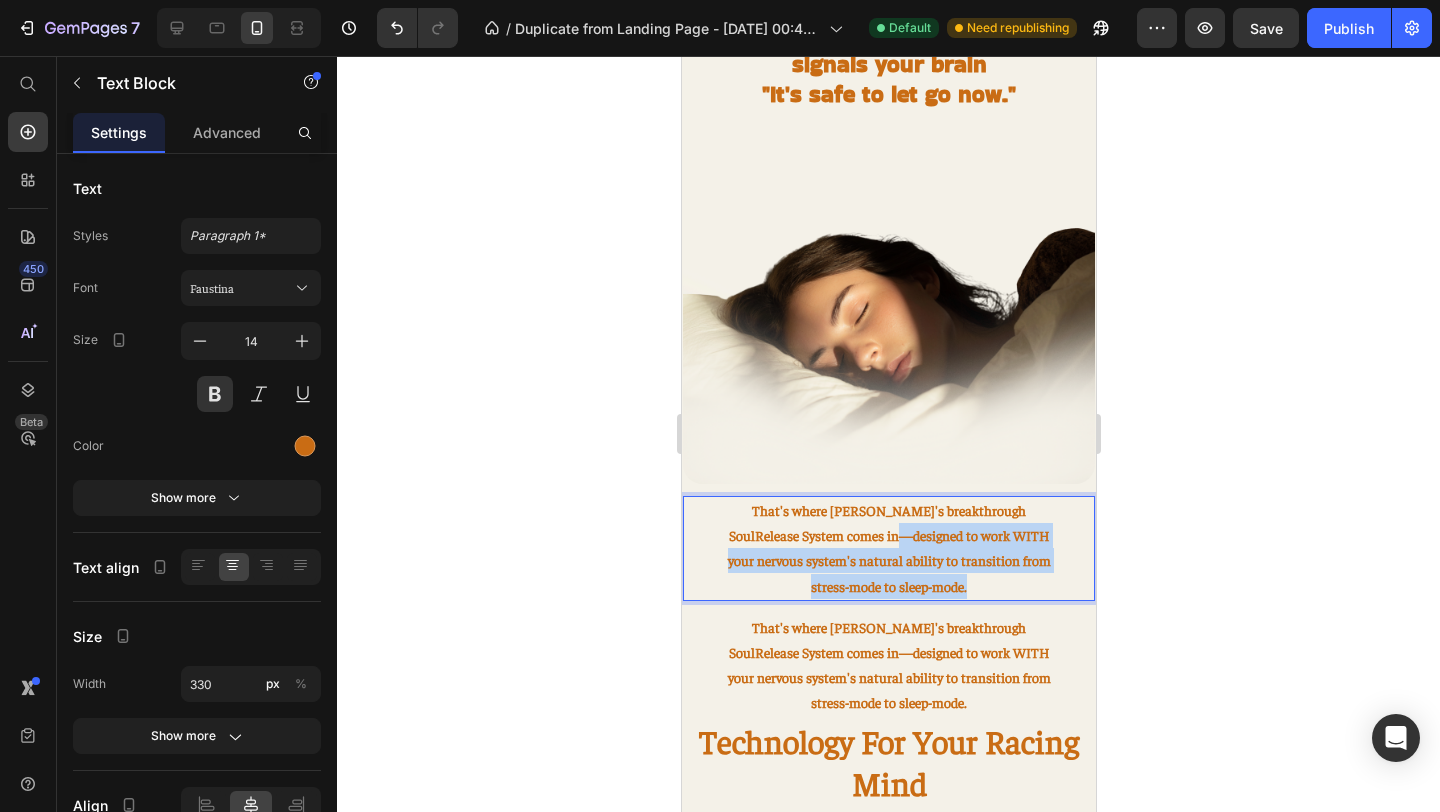 drag, startPoint x: 968, startPoint y: 586, endPoint x: 851, endPoint y: 541, distance: 125.35549 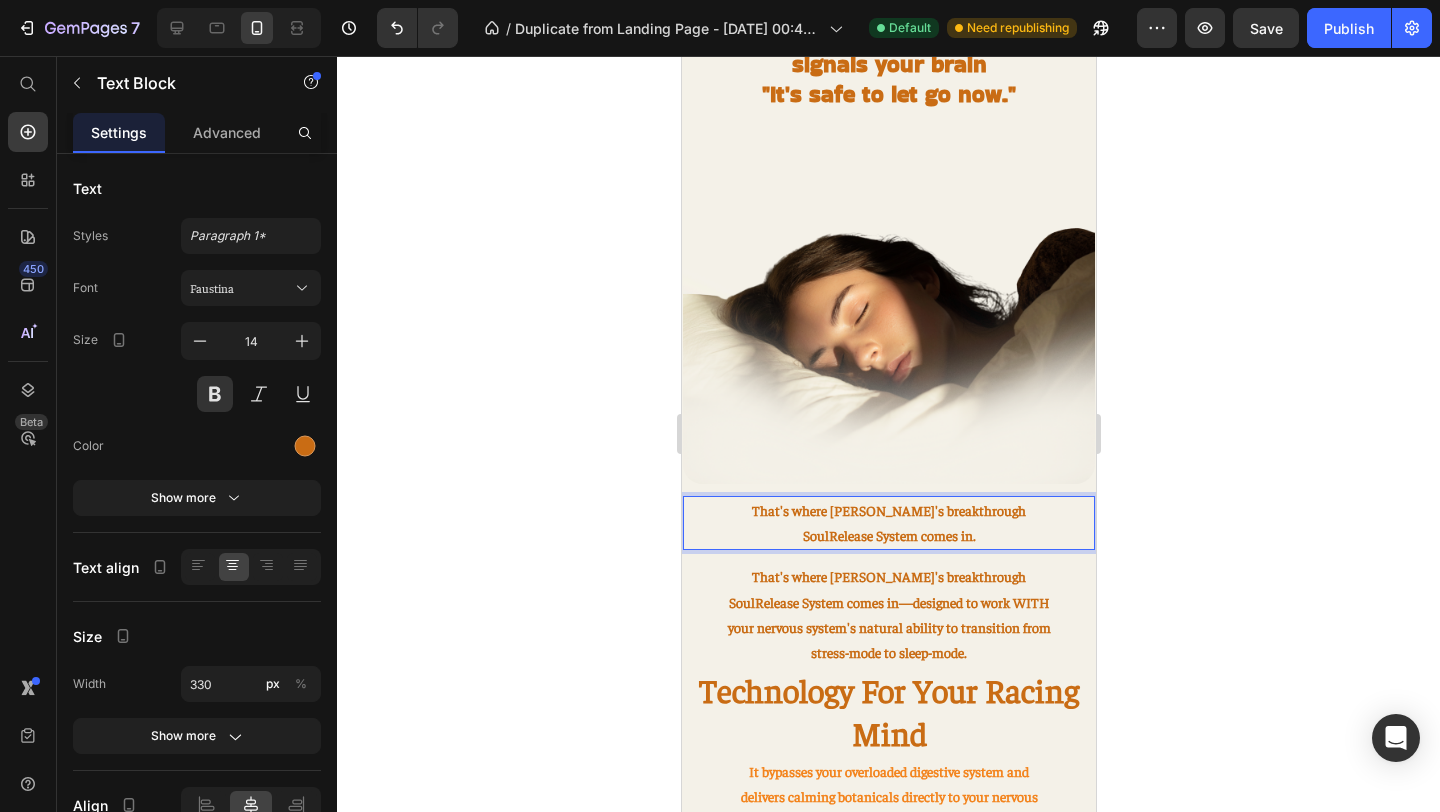 click 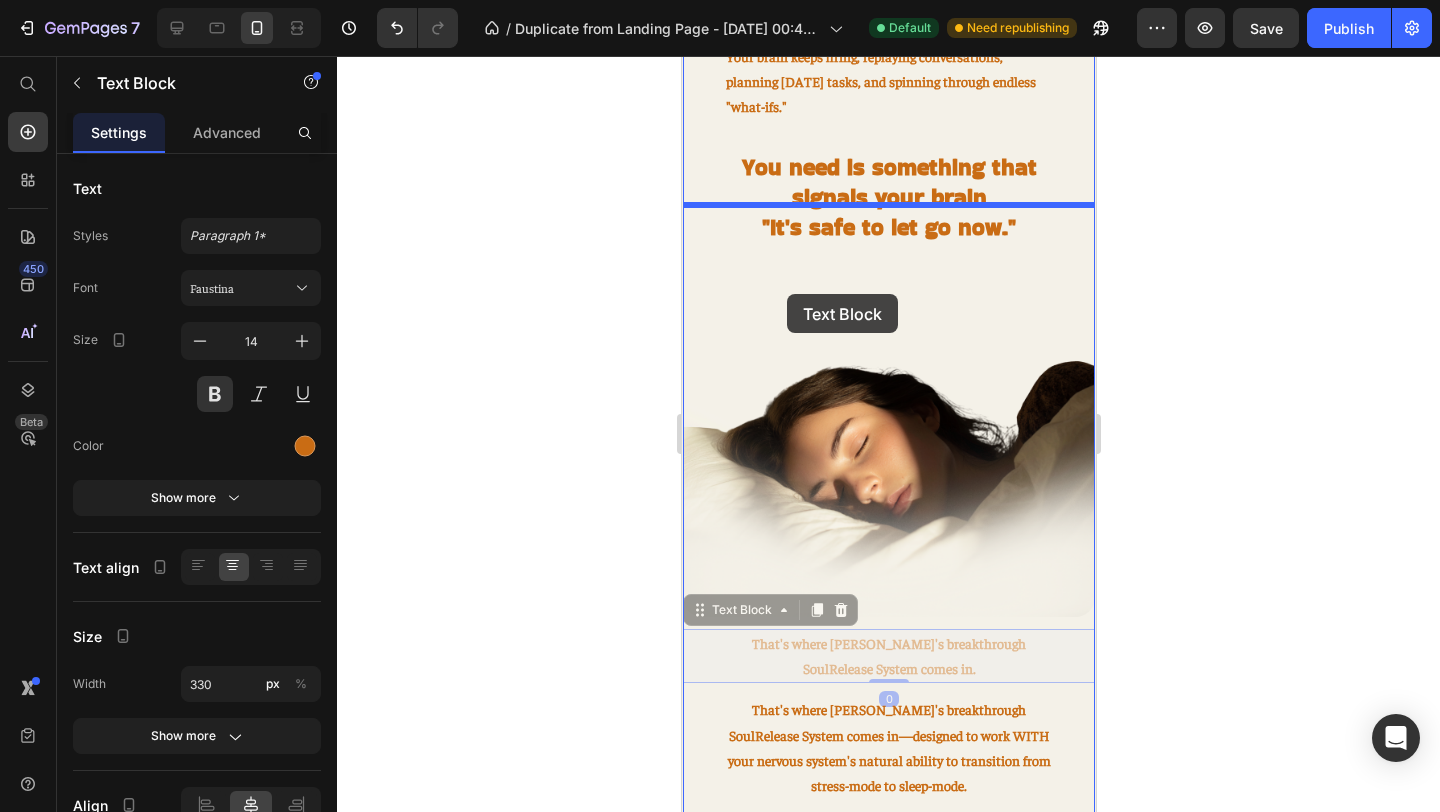 scroll, scrollTop: 1267, scrollLeft: 0, axis: vertical 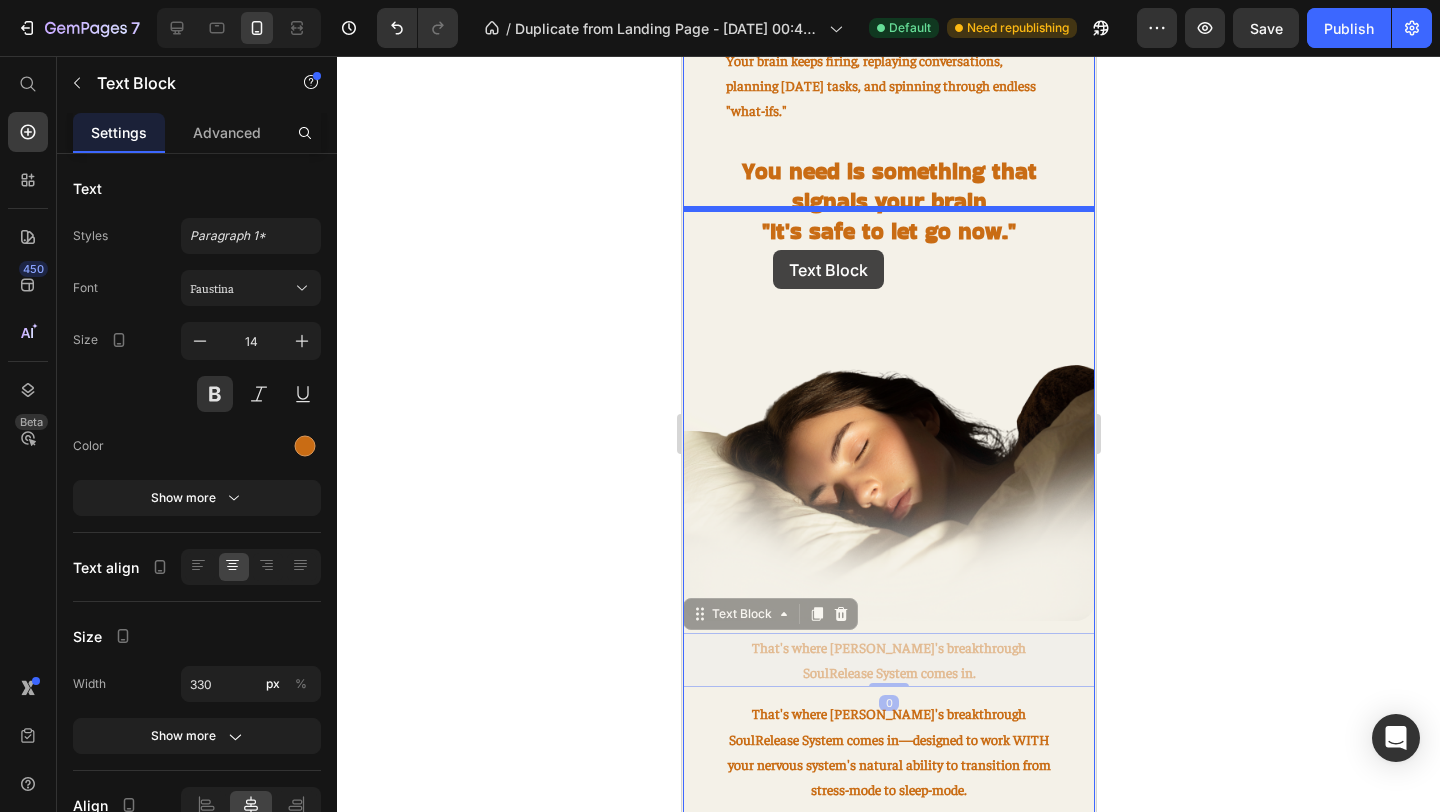 click at bounding box center (888, 854) 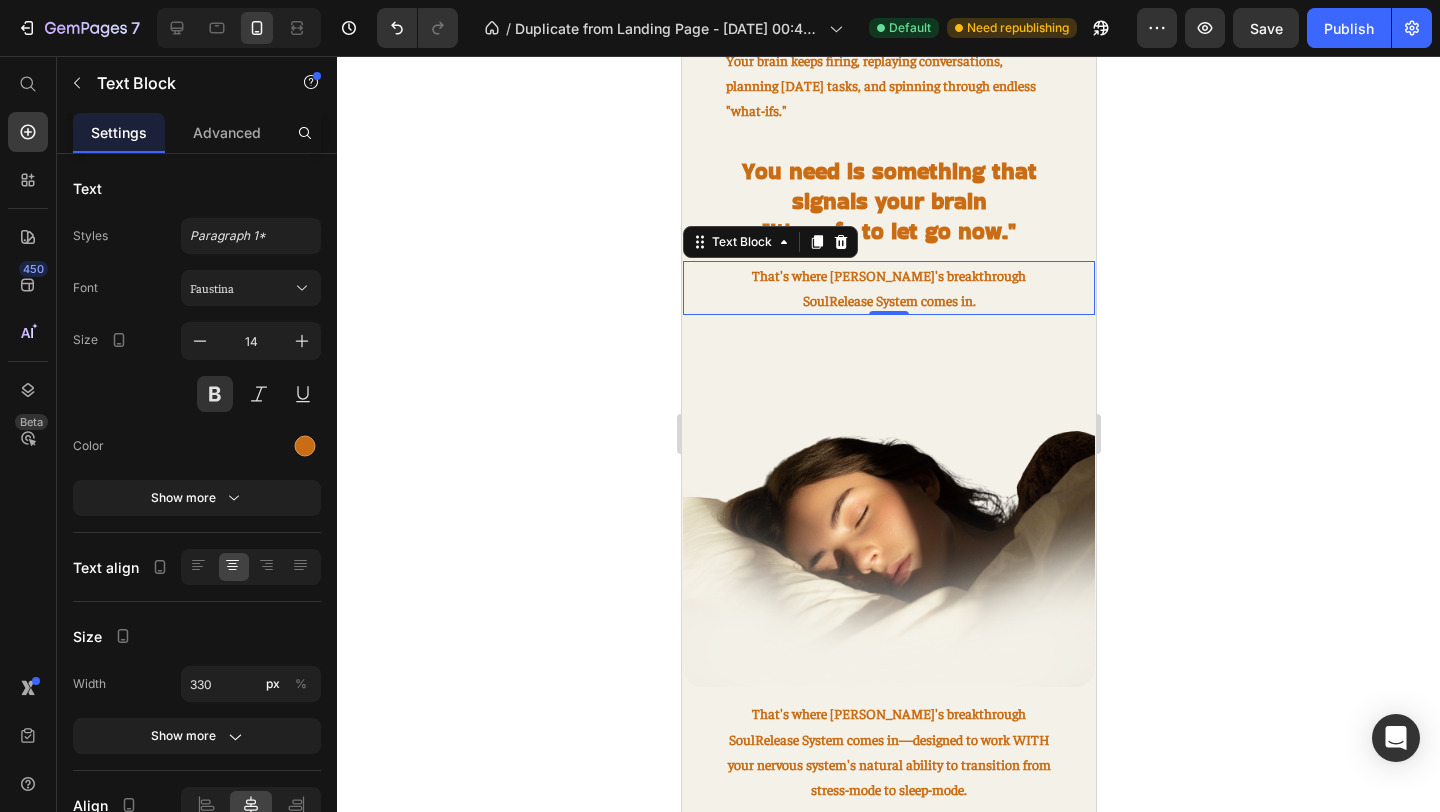 click 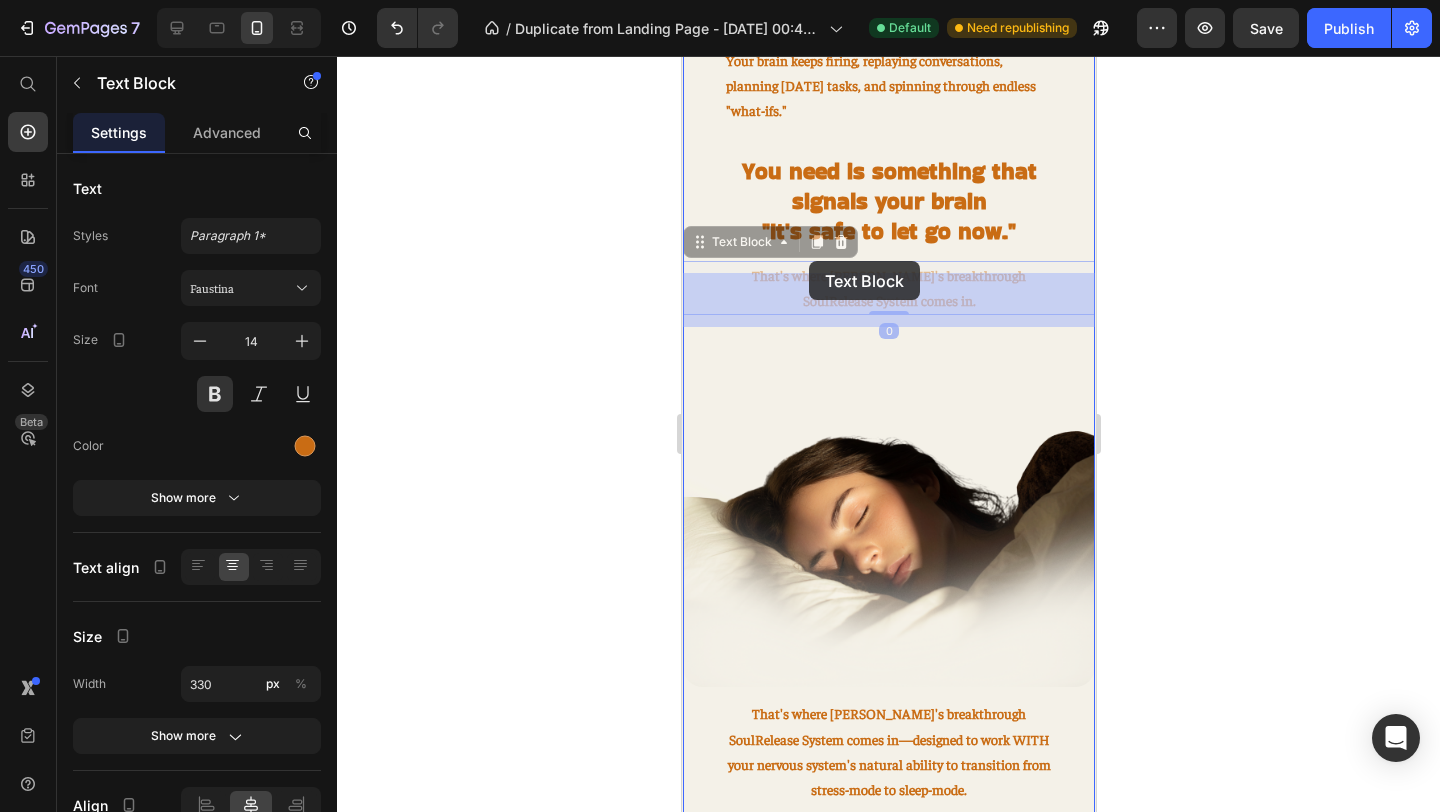 click on "iPhone 11 Pro Max  ( 414 px) iPhone 13 Mini iPhone 13 Pro iPhone 11 Pro Max iPhone 15 Pro Max Pixel 7 Galaxy S8+ Galaxy S20 Ultra iPad Mini iPad Air iPad Pro Header ⁠⁠⁠⁠⁠⁠⁠ Racing minds start with stress overload. Heading Before you even try to fall asleep, your mind has been, collecting stress, worries, and overstimulation all day long—picking up work deadlines, family pressures, and digital overwhelm along the way. Text Block Image  Your brain keeps firing, replaying conversations, planning tomorrow's tasks, and spinning through endless "what-ifs." Text Block Row ⁠⁠⁠⁠⁠⁠⁠    You need is something that signals your brain "It's safe to let go now." Heading That's where SOULABY's breakthrough SoulRelease System comes in. Text Block   0 That's where SOULABY's breakthrough SoulRelease System comes in. Text Block   0 Image That's where SOULABY's breakthrough SoulRelease System comes in Text Block Technology For Your Racing Mind Heading Text Block Image Row" at bounding box center (888, 854) 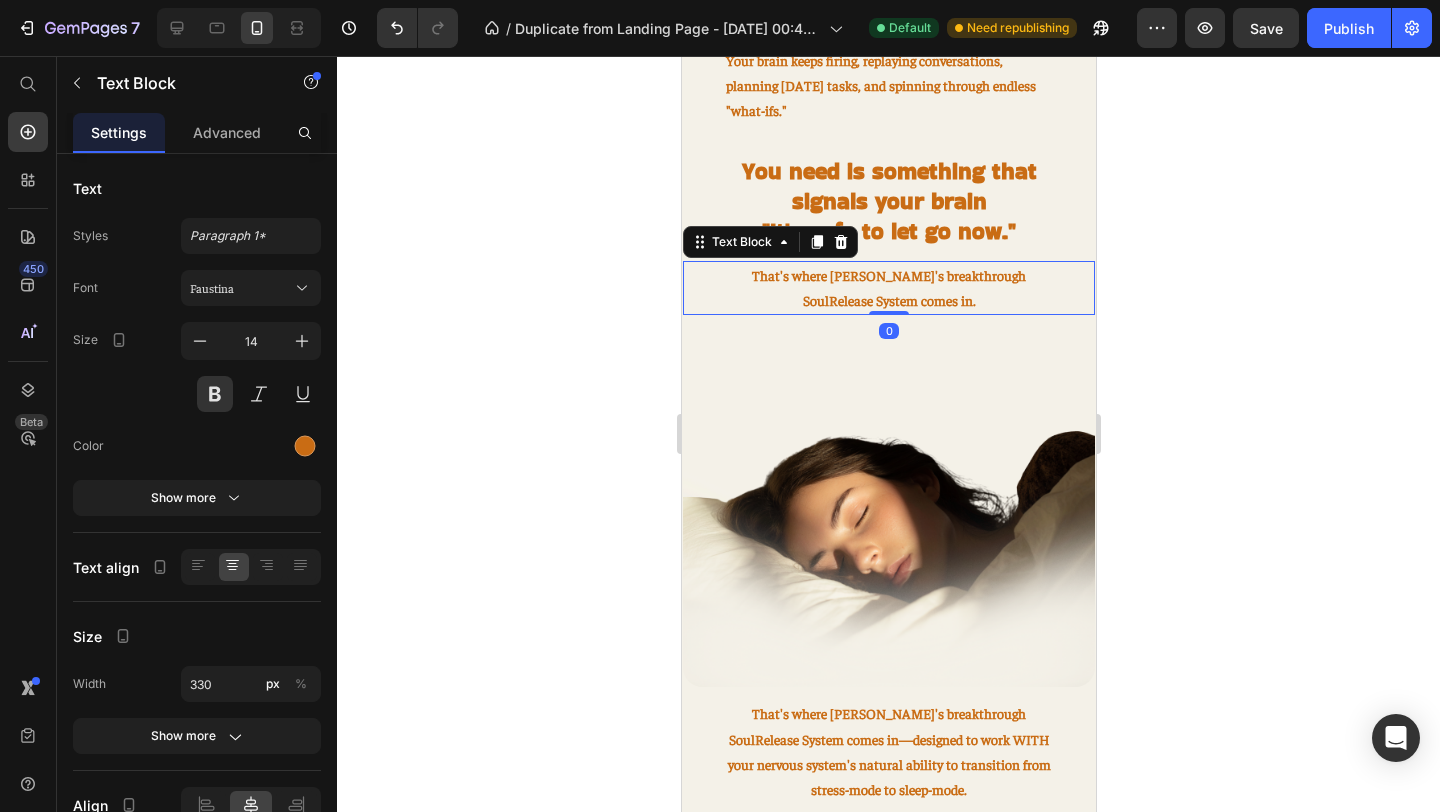 click 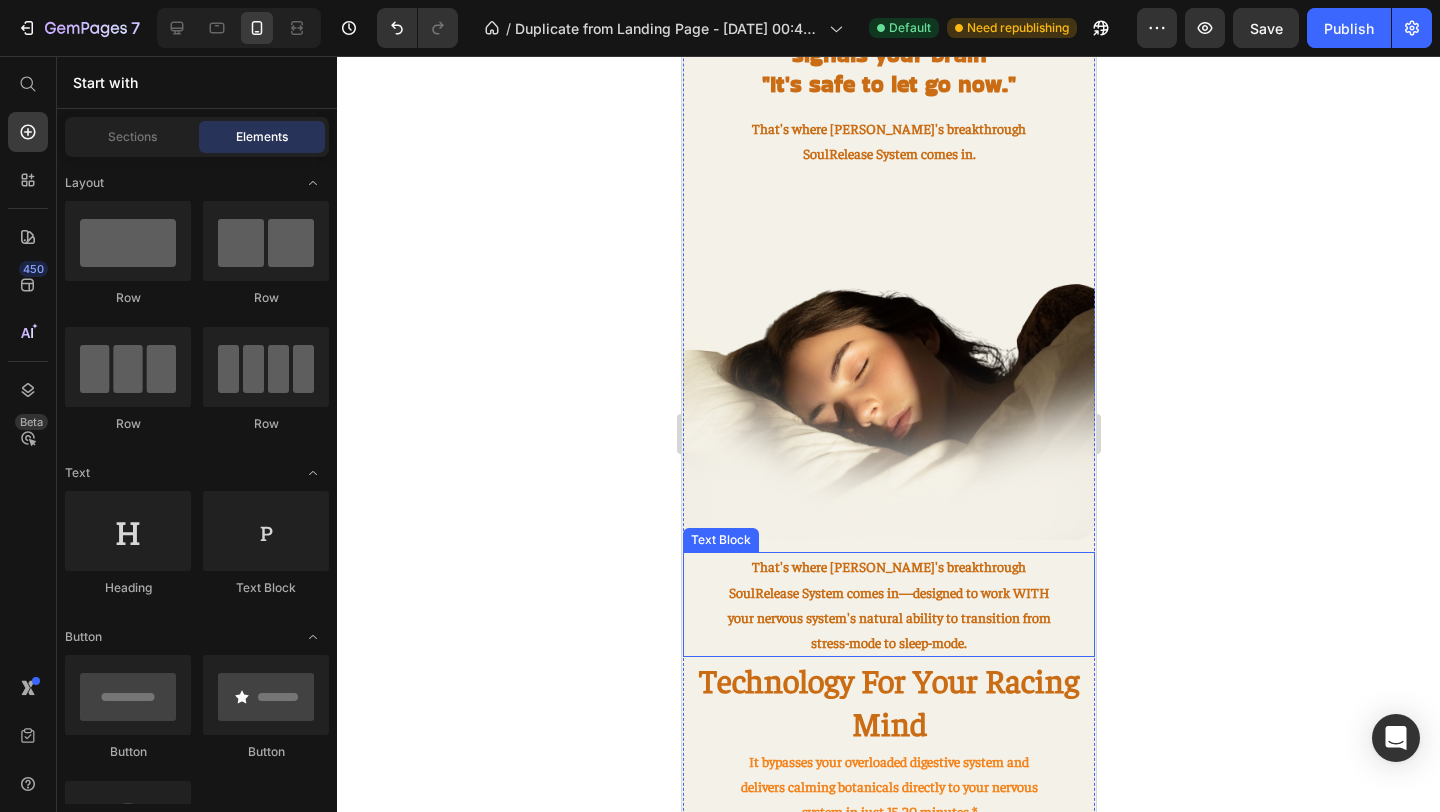 scroll, scrollTop: 1426, scrollLeft: 0, axis: vertical 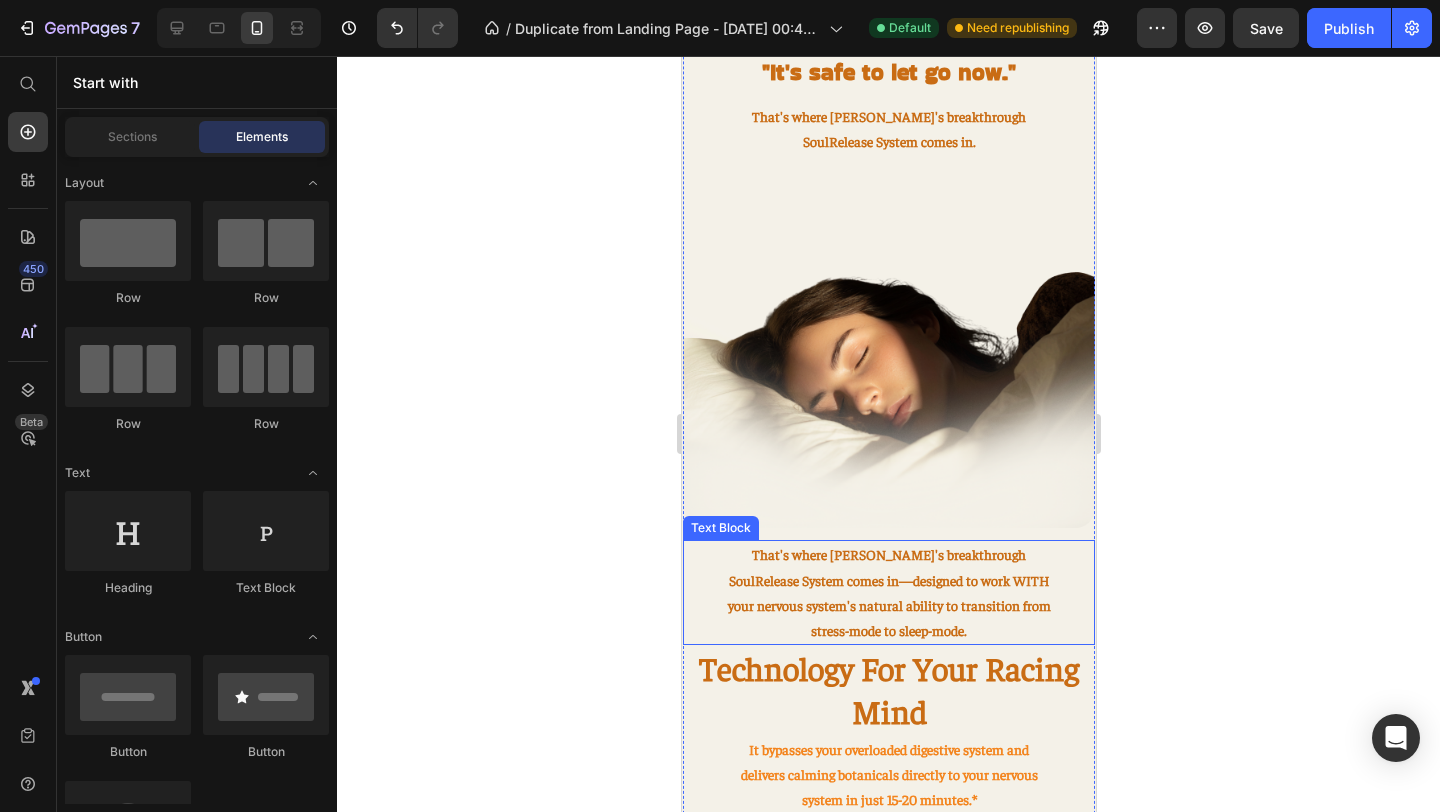 click on "That's where [PERSON_NAME]'s breakthrough SoulRelease System comes in —designed to work WITH your nervous system's natural ability to transition from stress-mode to sleep-mode." at bounding box center (888, 592) 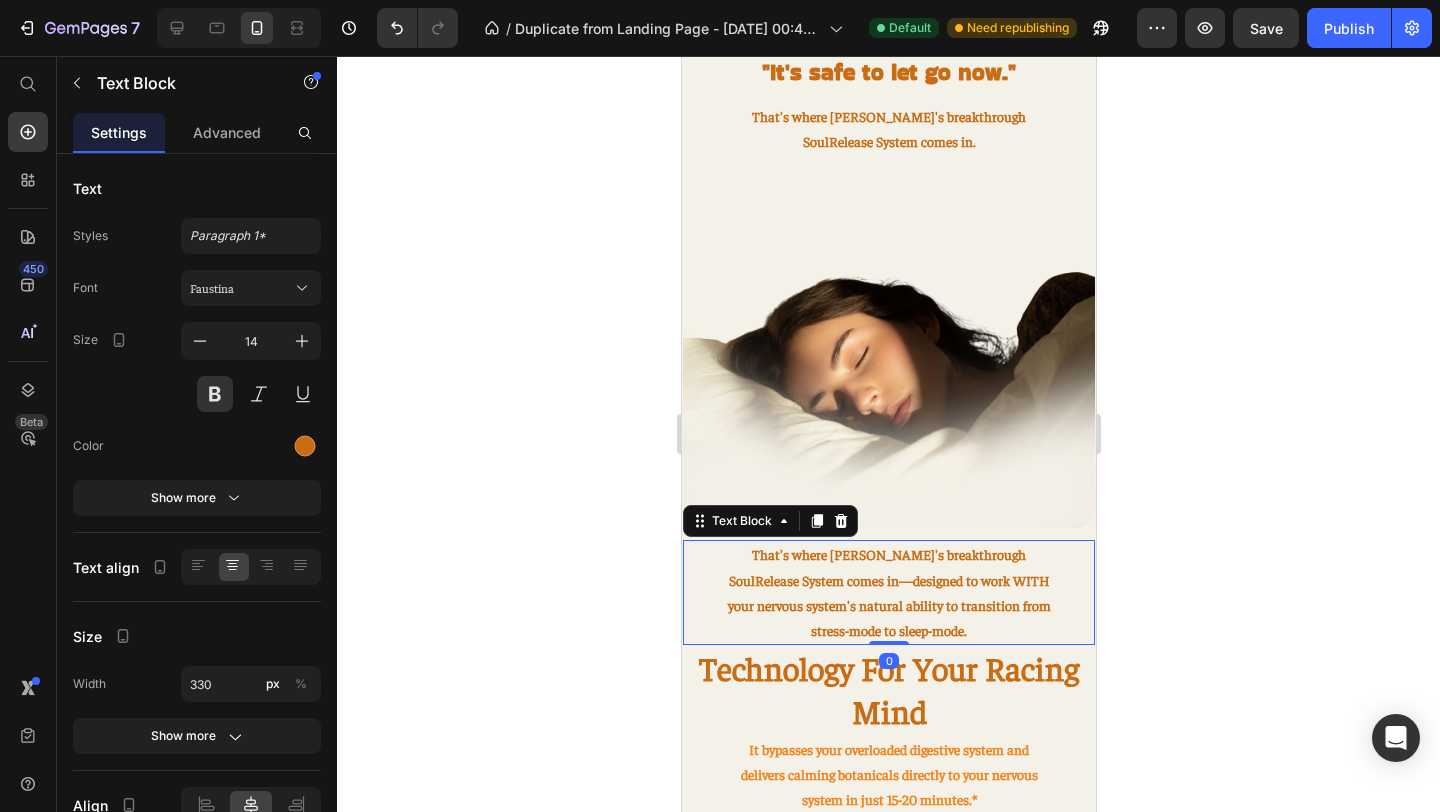 click on "That's where [PERSON_NAME]'s breakthrough SoulRelease System comes in —designed to work WITH your nervous system's natural ability to transition from stress-mode to sleep-mode." at bounding box center [888, 592] 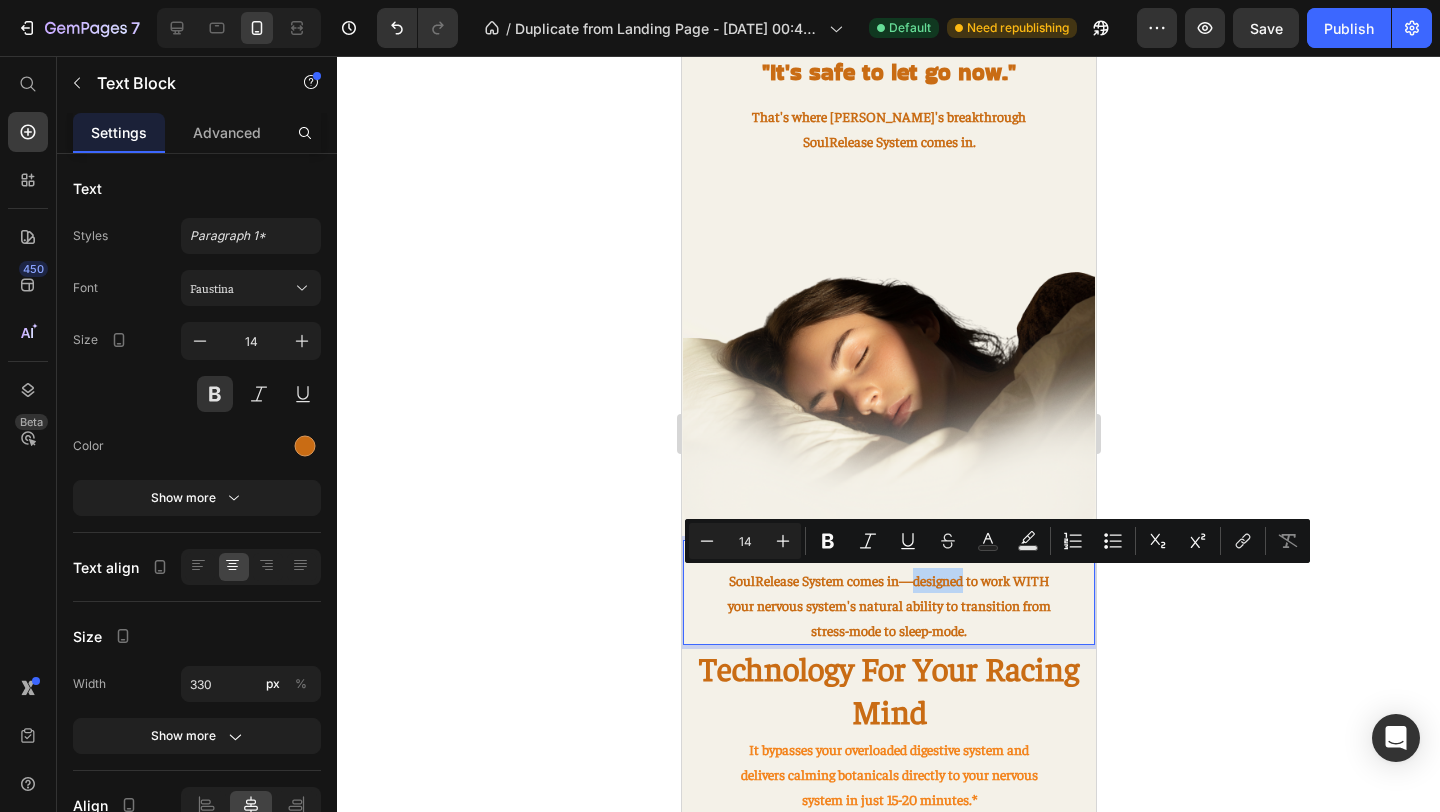 click on "That's where [PERSON_NAME]'s breakthrough SoulRelease System comes in —designed to work WITH your nervous system's natural ability to transition from stress-mode to sleep-mode." at bounding box center (888, 592) 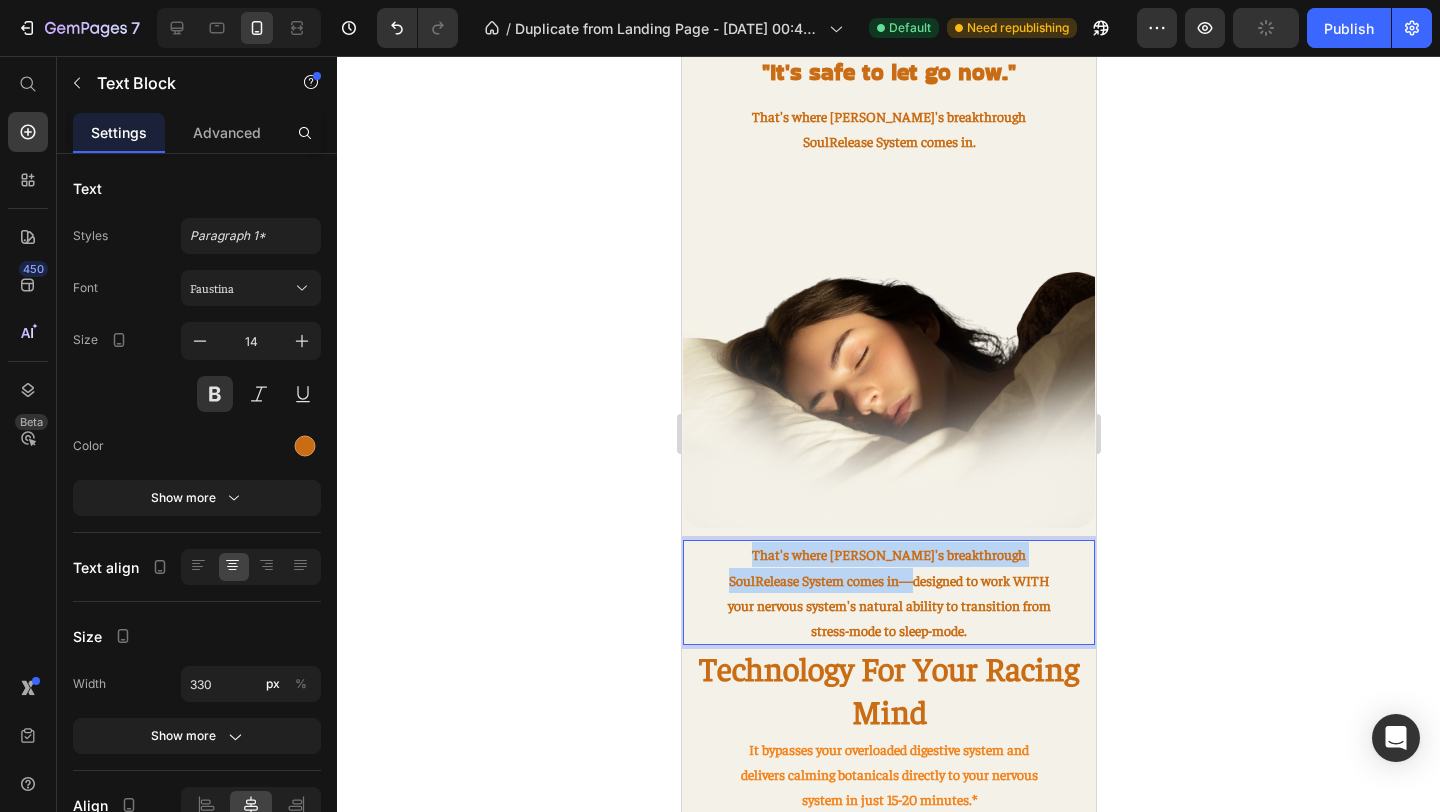 drag, startPoint x: 860, startPoint y: 579, endPoint x: 729, endPoint y: 554, distance: 133.36417 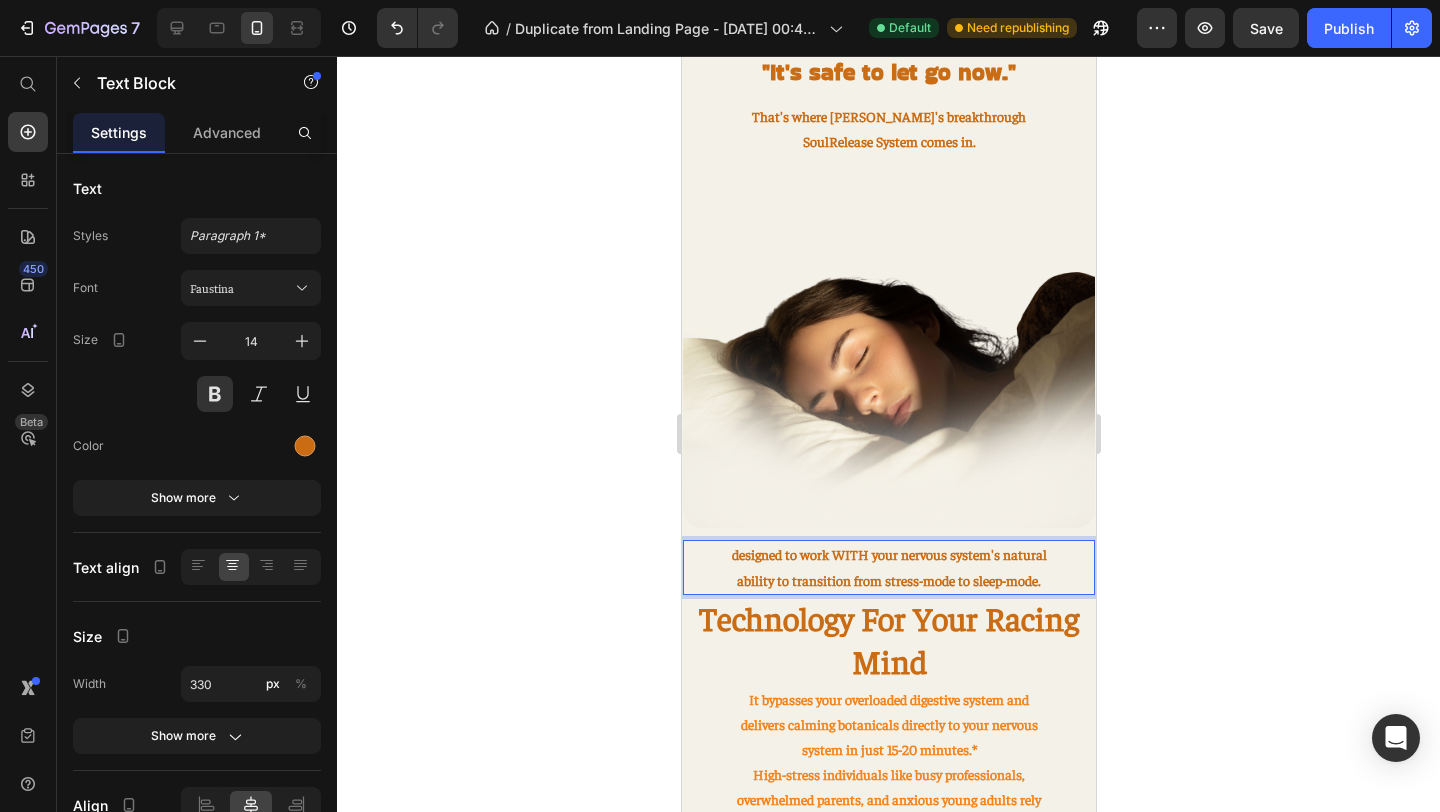 click on "designed to work WITH your nervous system's natural ability to transition from stress-mode to sleep-mode." at bounding box center (888, 567) 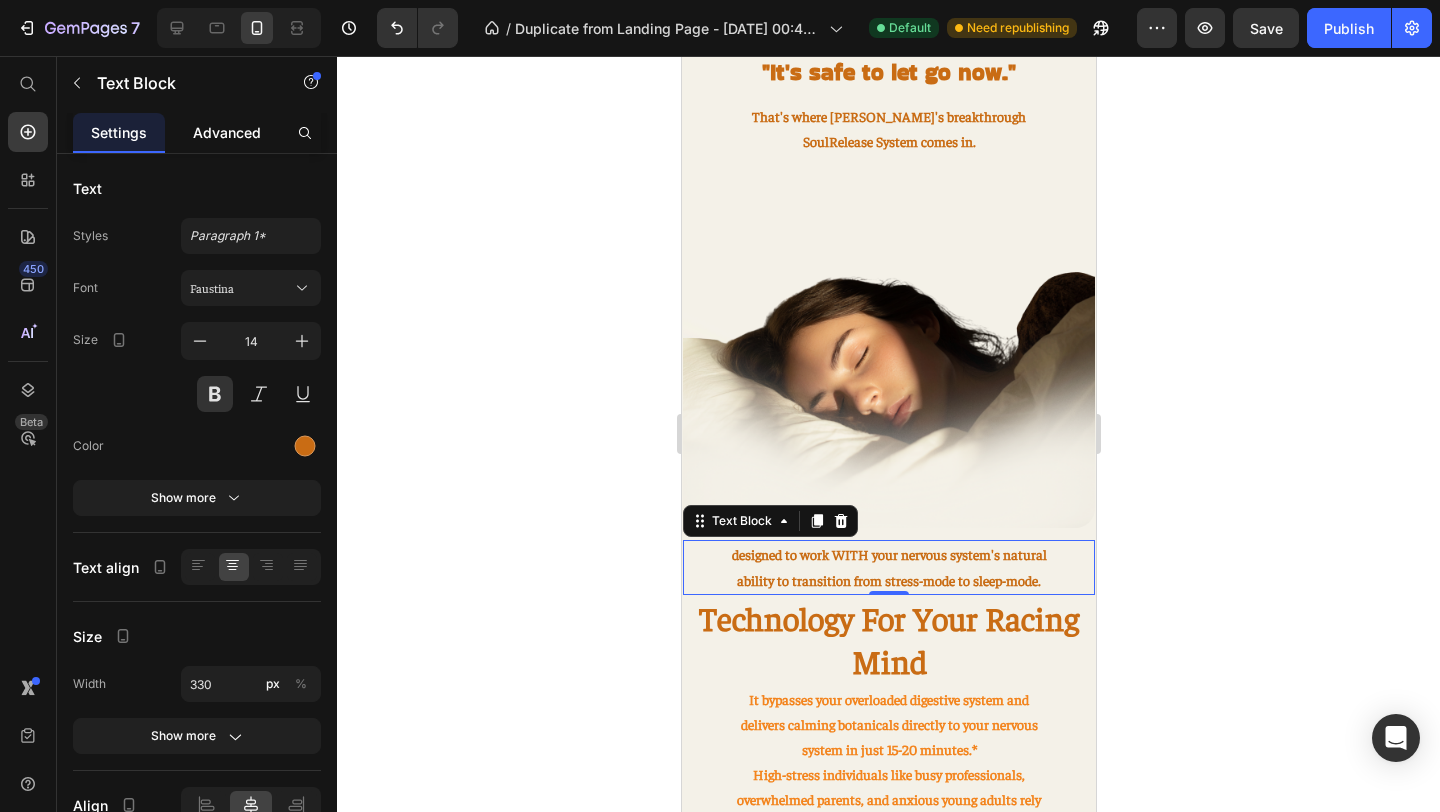 click on "Advanced" at bounding box center (227, 132) 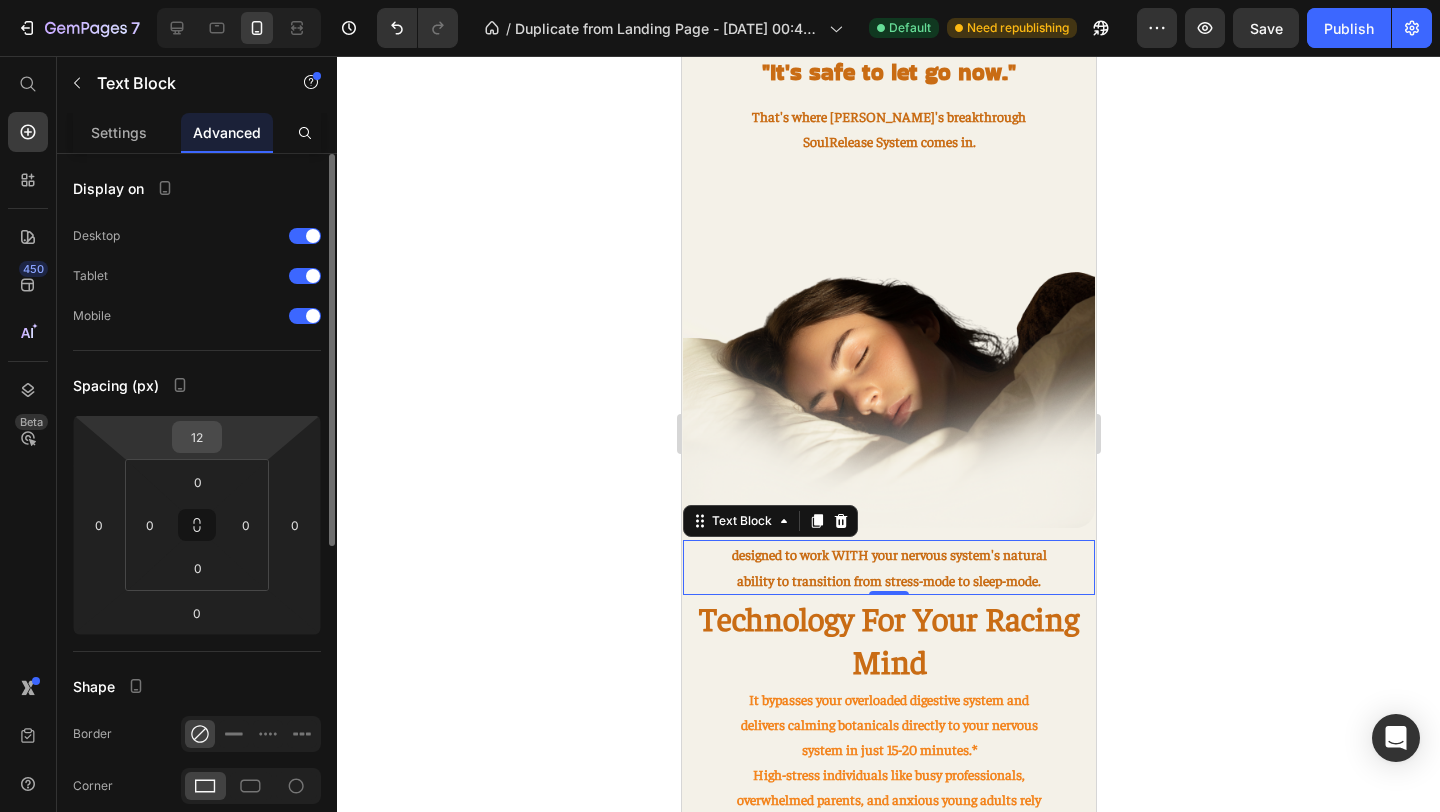 click on "12" at bounding box center [197, 437] 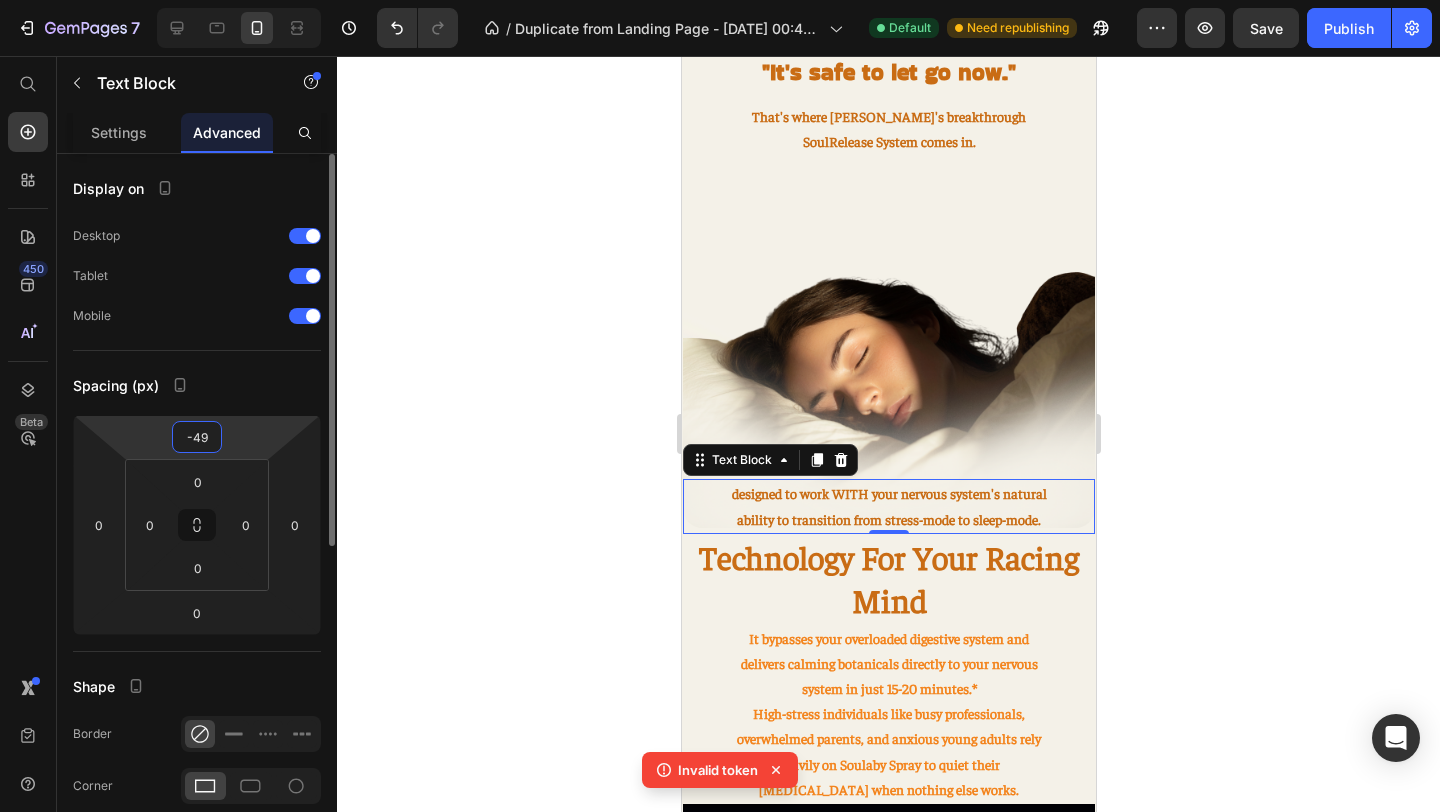 type on "-4" 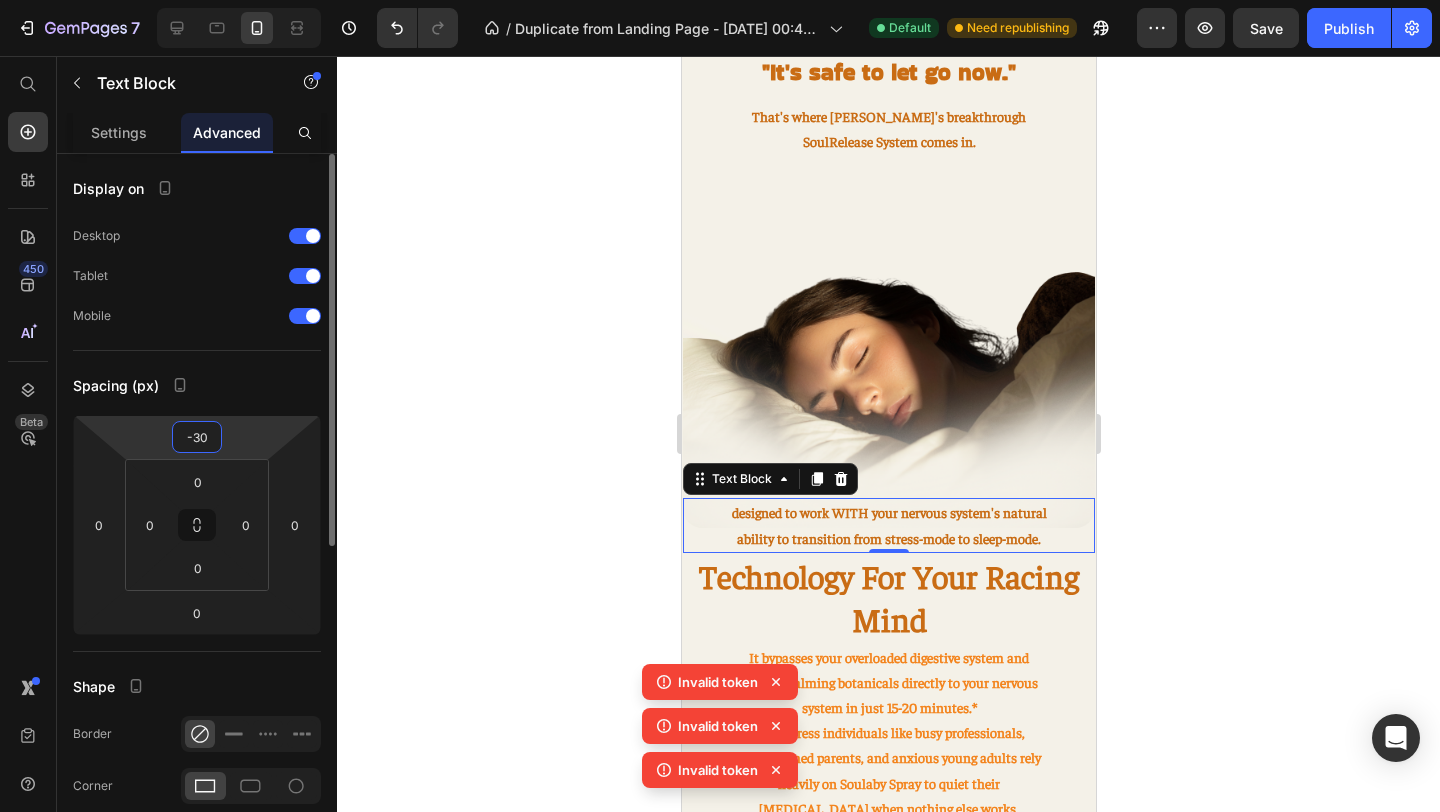 type on "-3" 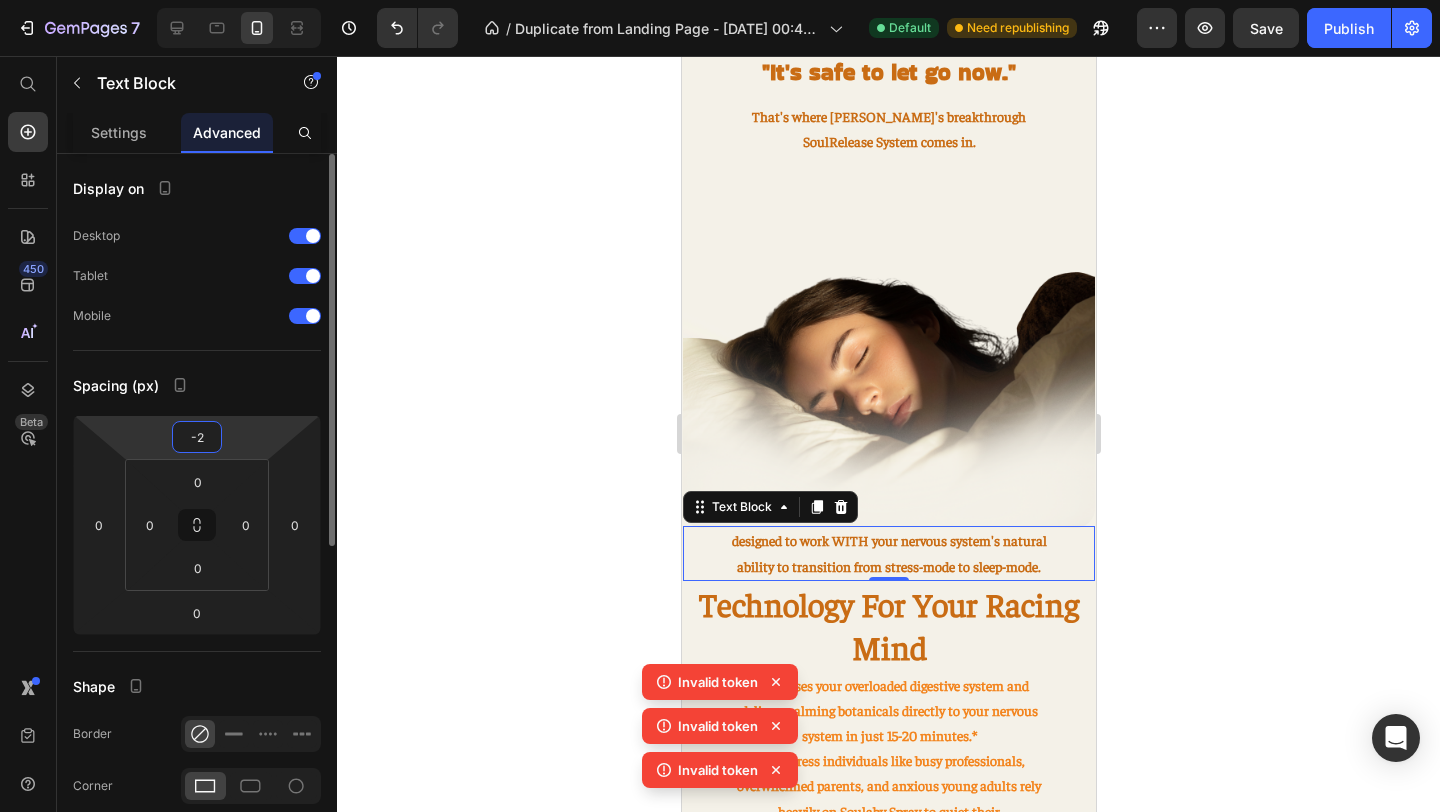 type on "-25" 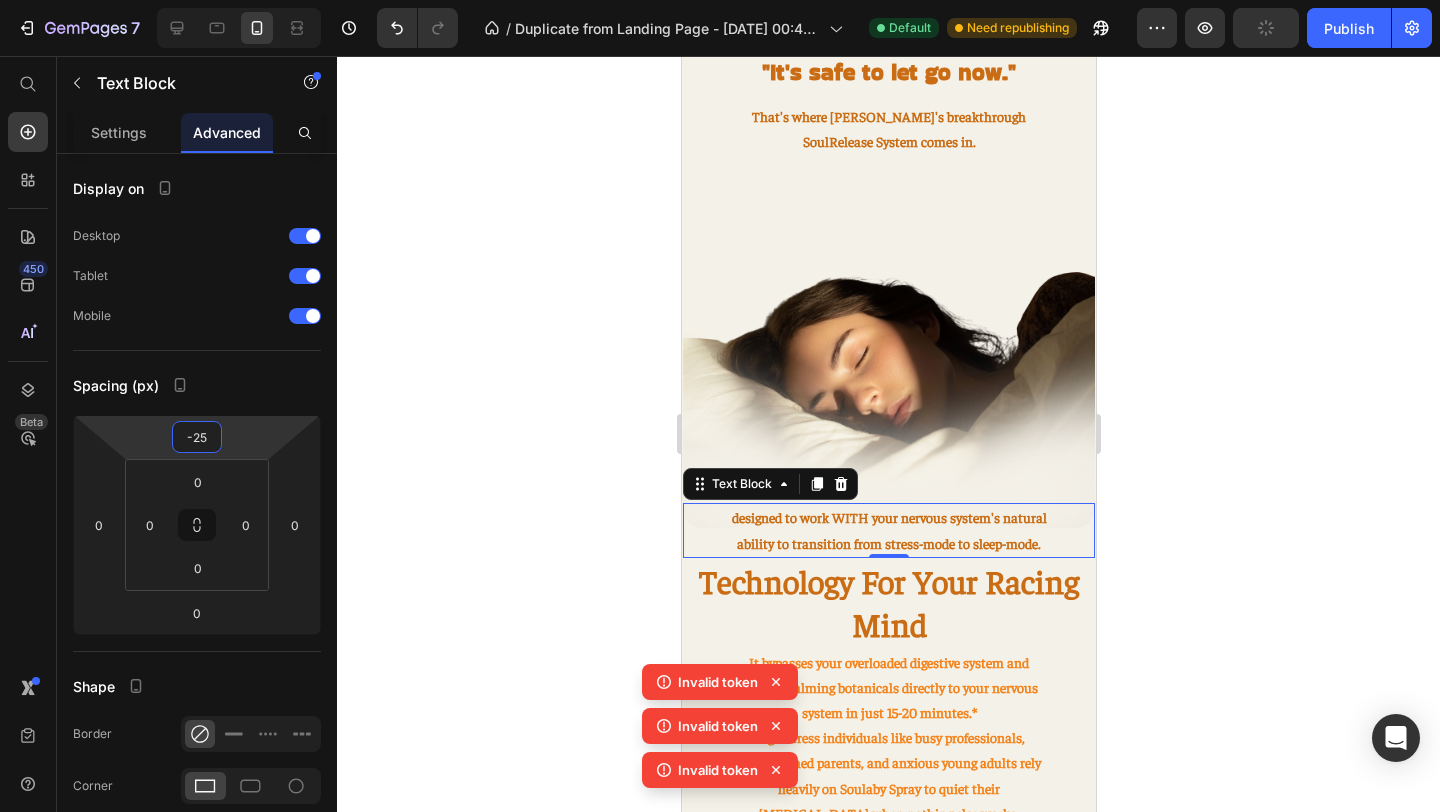 click 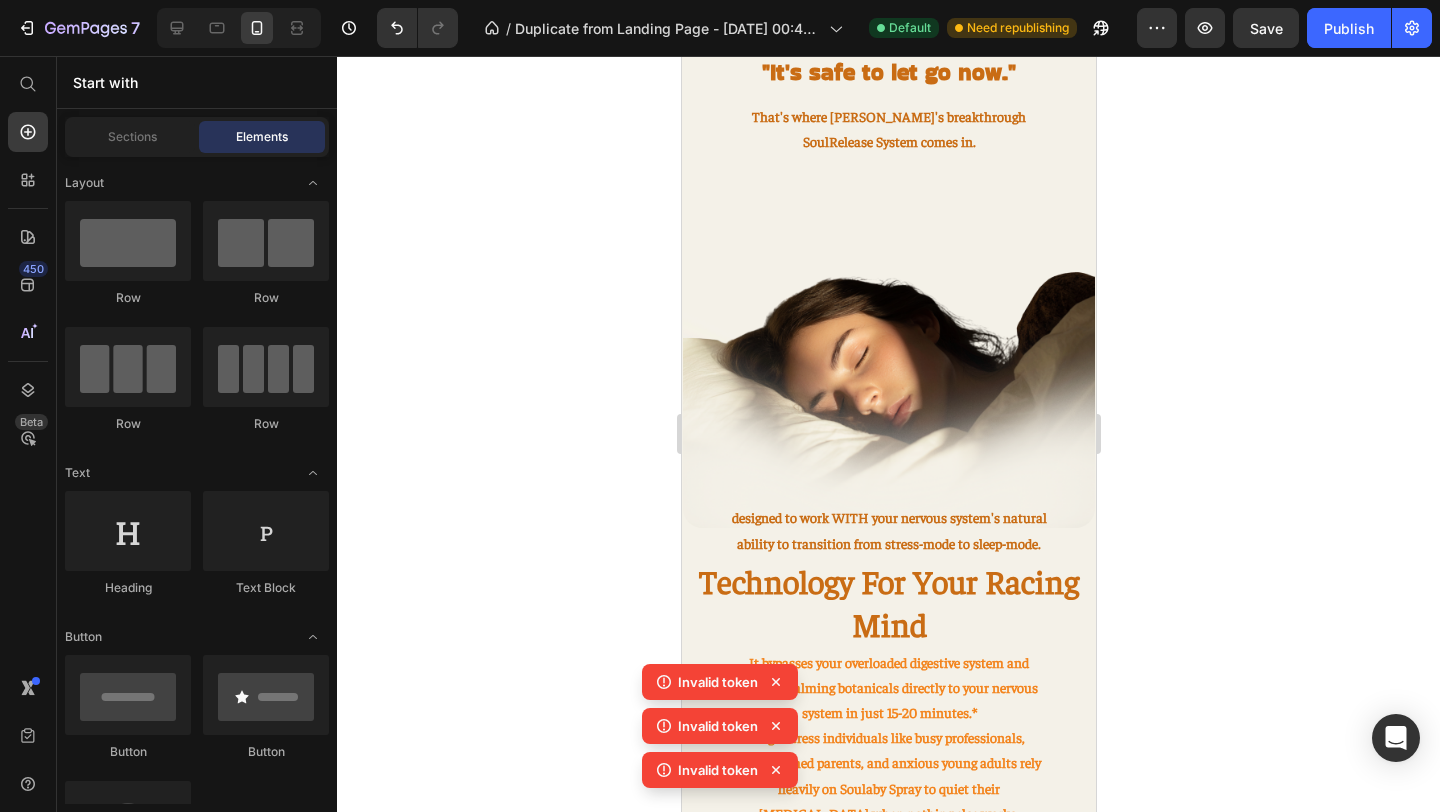 click 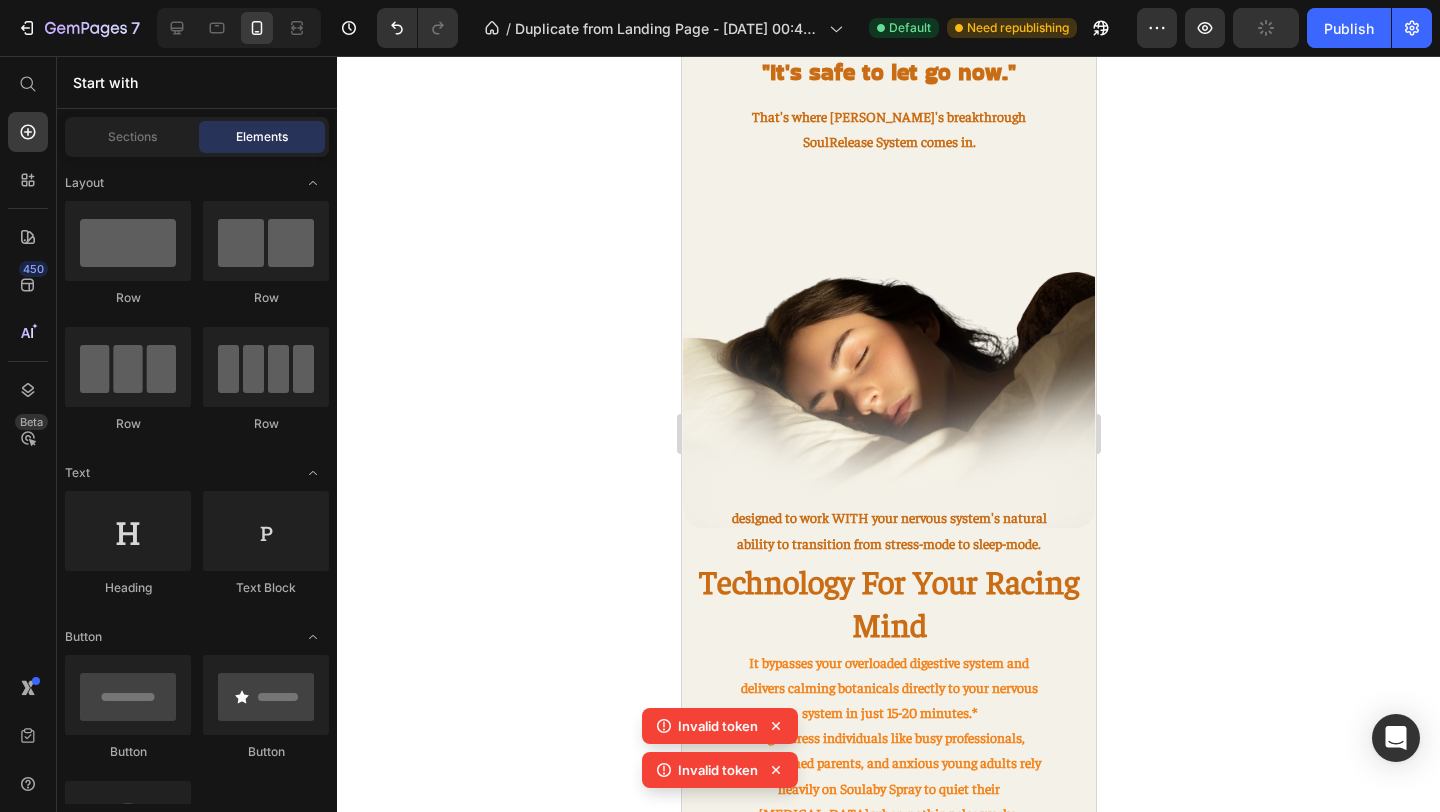 click on "It bypasses your overloaded digestive system and delivers calming botanicals directly to your nervous system in just 15-20 minutes.*" at bounding box center (888, 688) 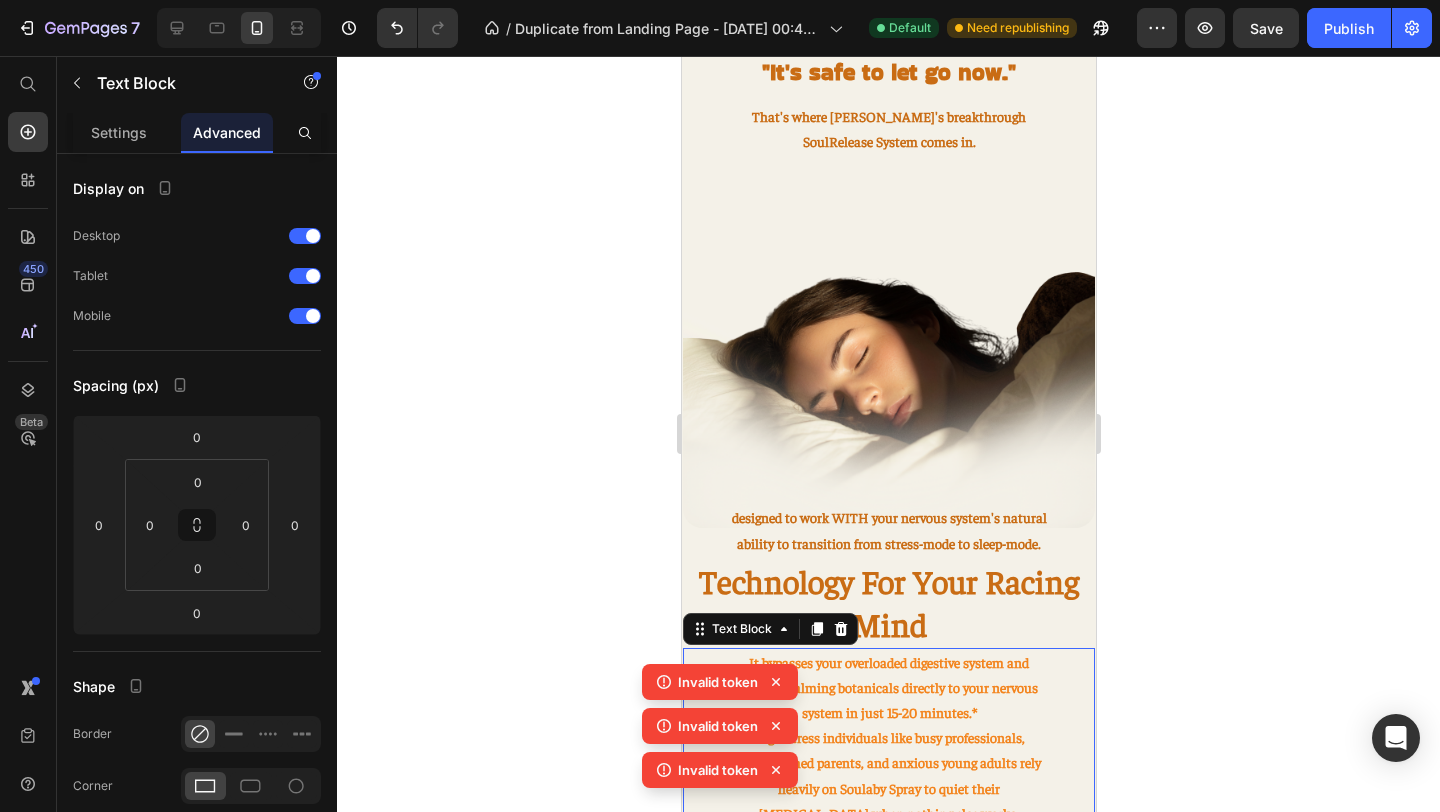 click 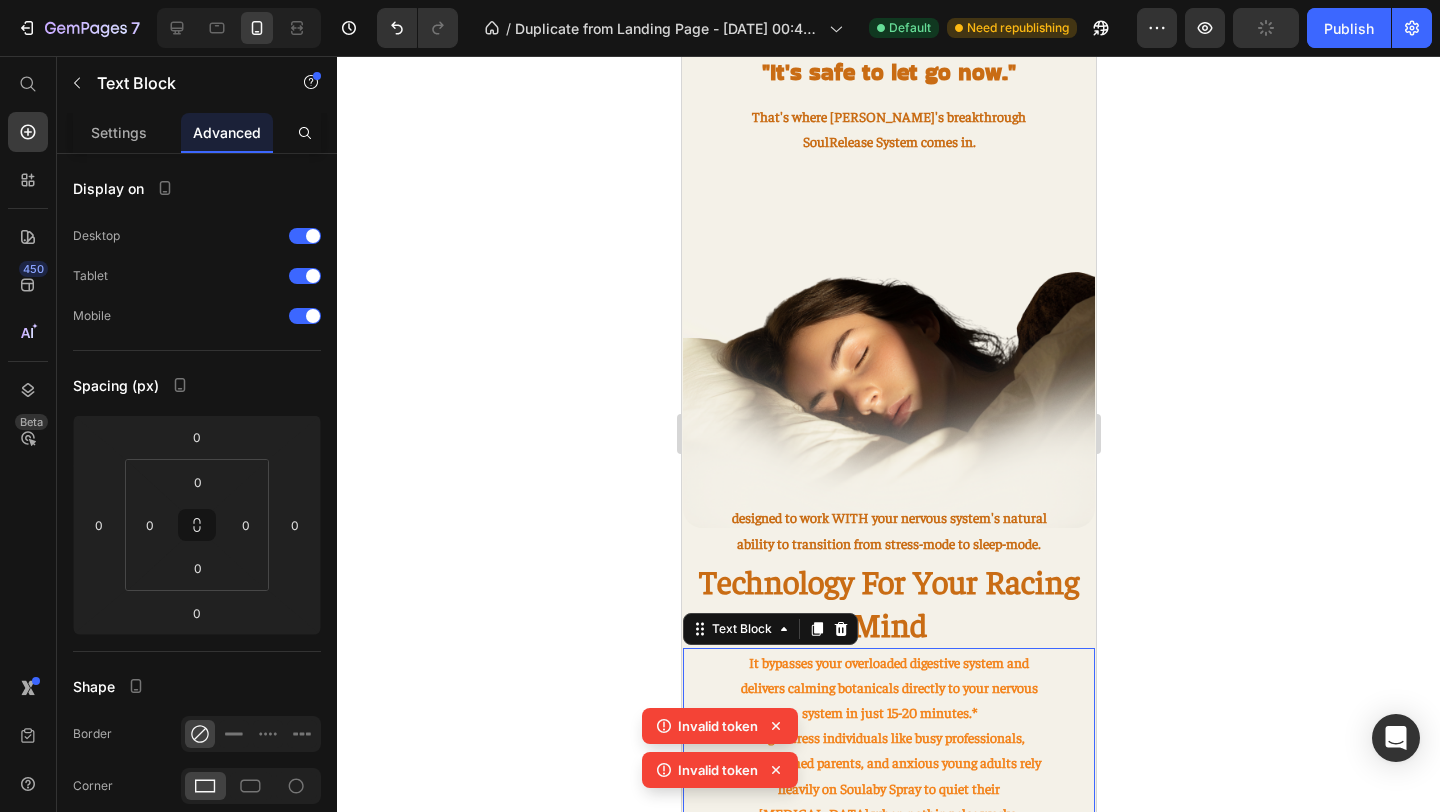 click 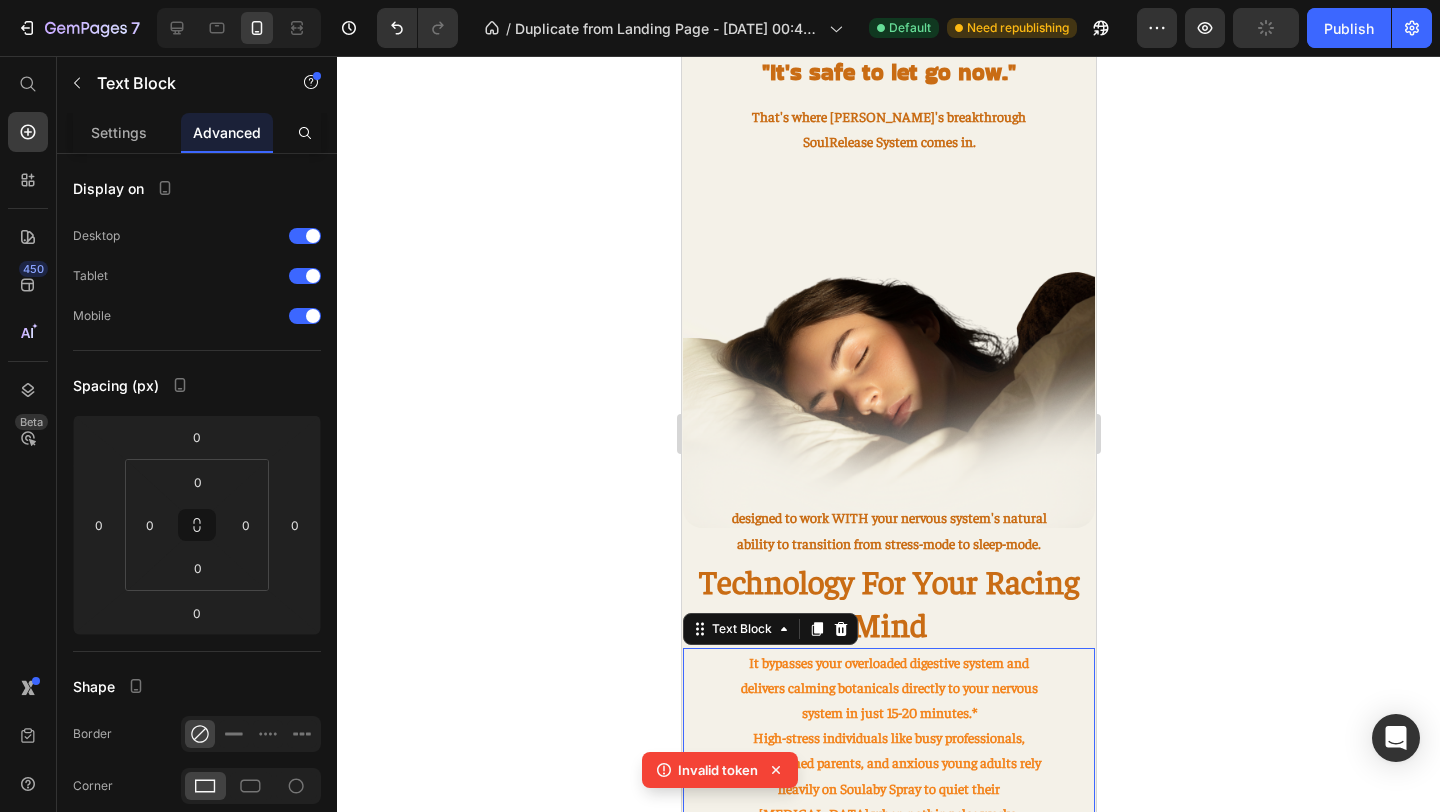 click 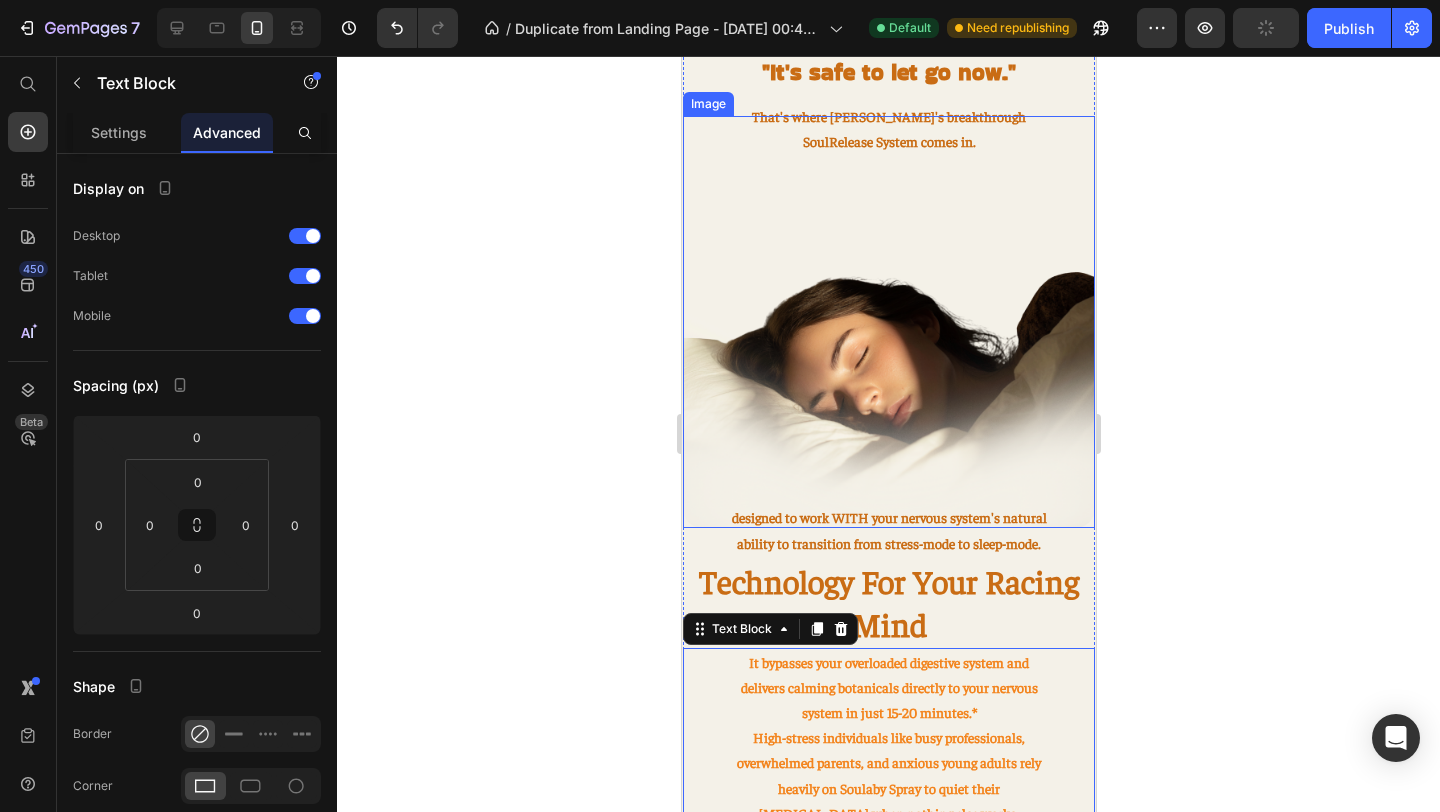scroll, scrollTop: 1403, scrollLeft: 0, axis: vertical 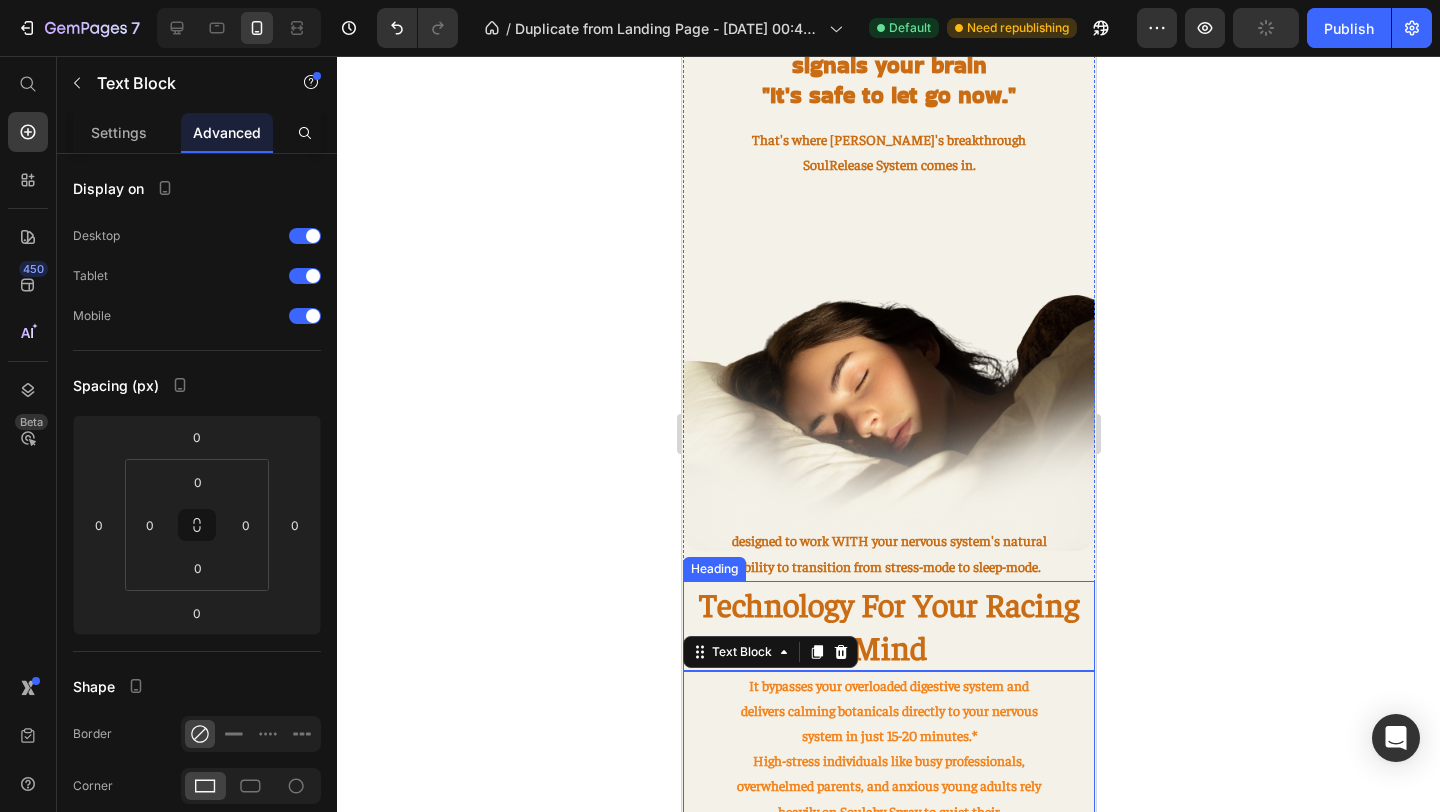 click on "Technology For Your Racing Mind" at bounding box center (888, 625) 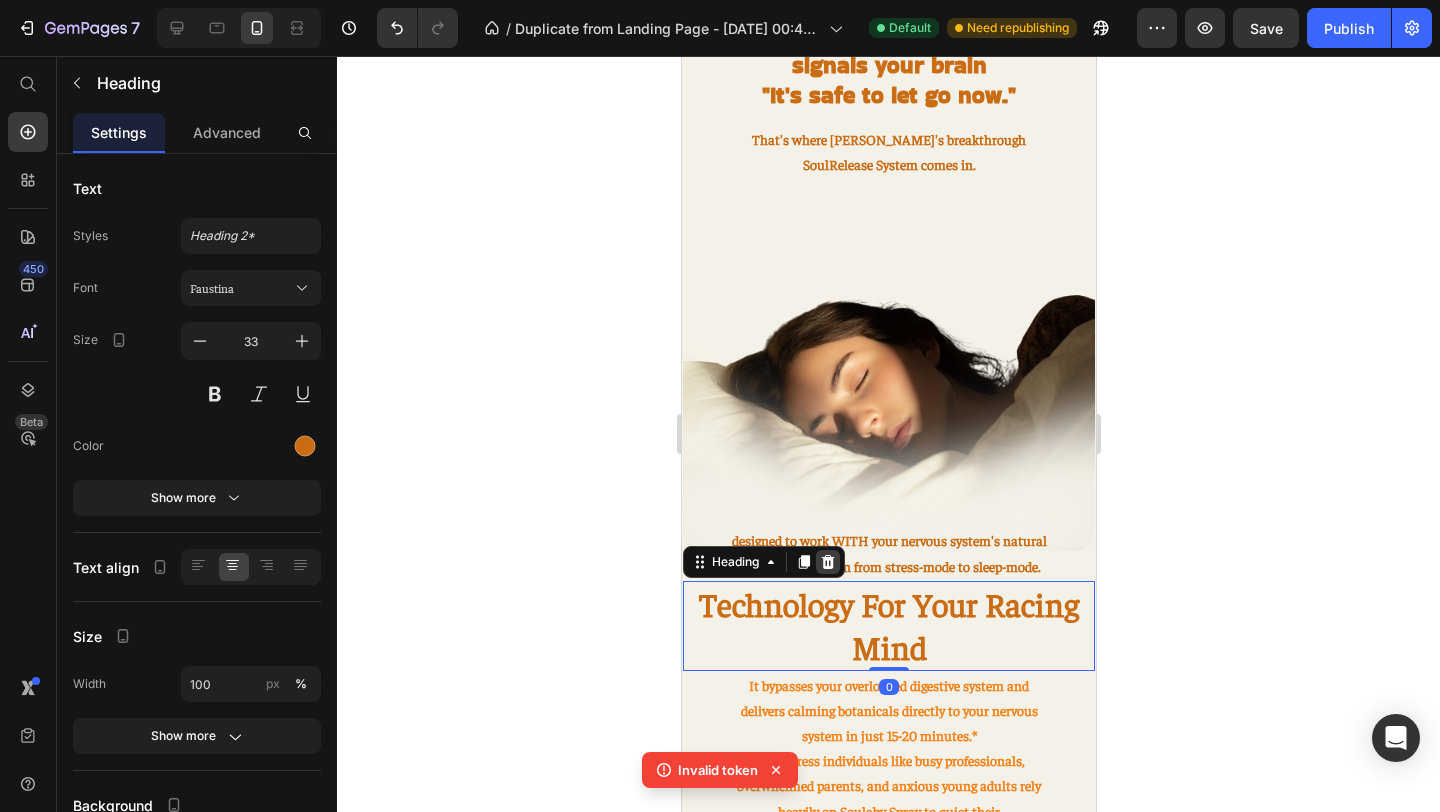 click 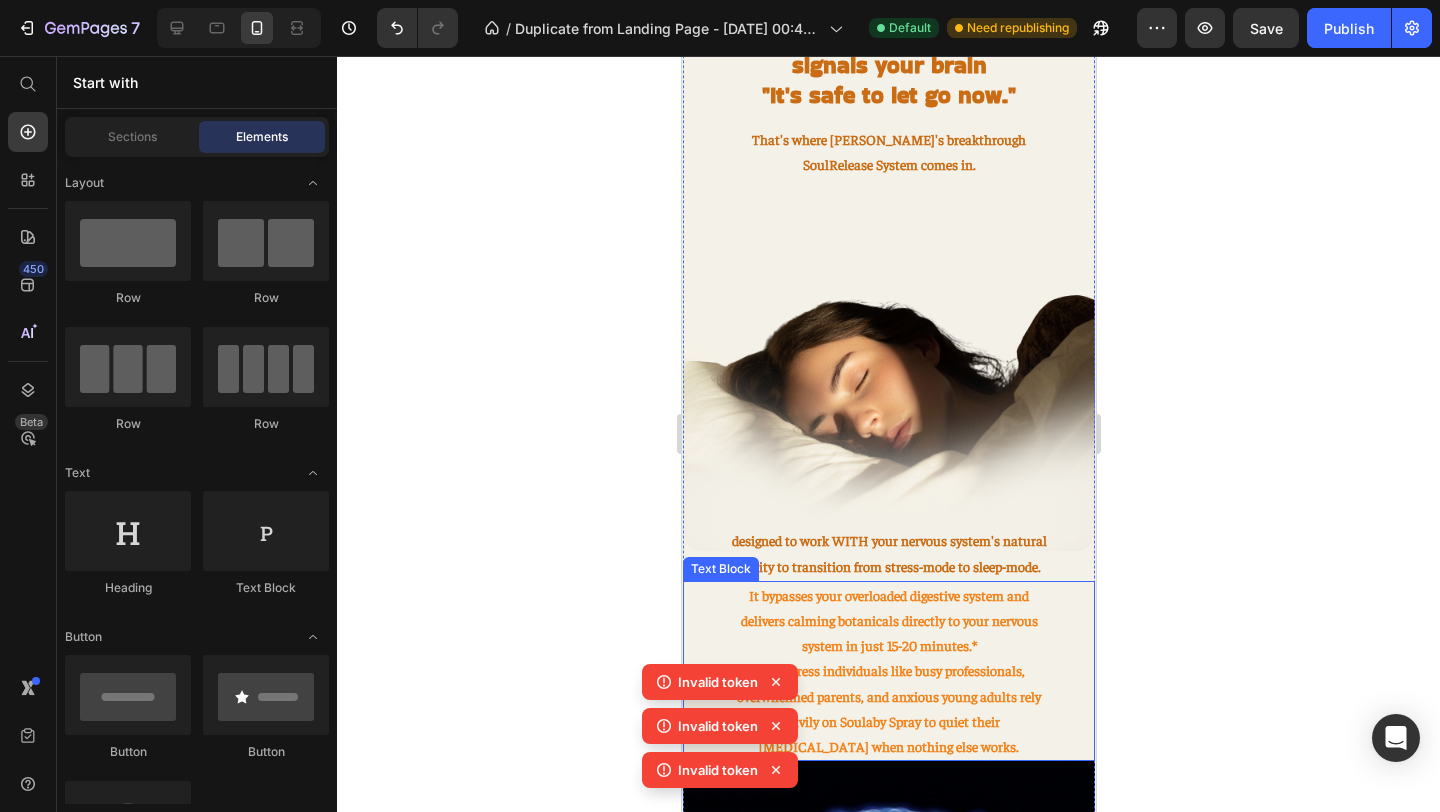 click on "It bypasses your overloaded digestive system and delivers calming botanicals directly to your nervous system in just 15-20 minutes.*" at bounding box center (888, 621) 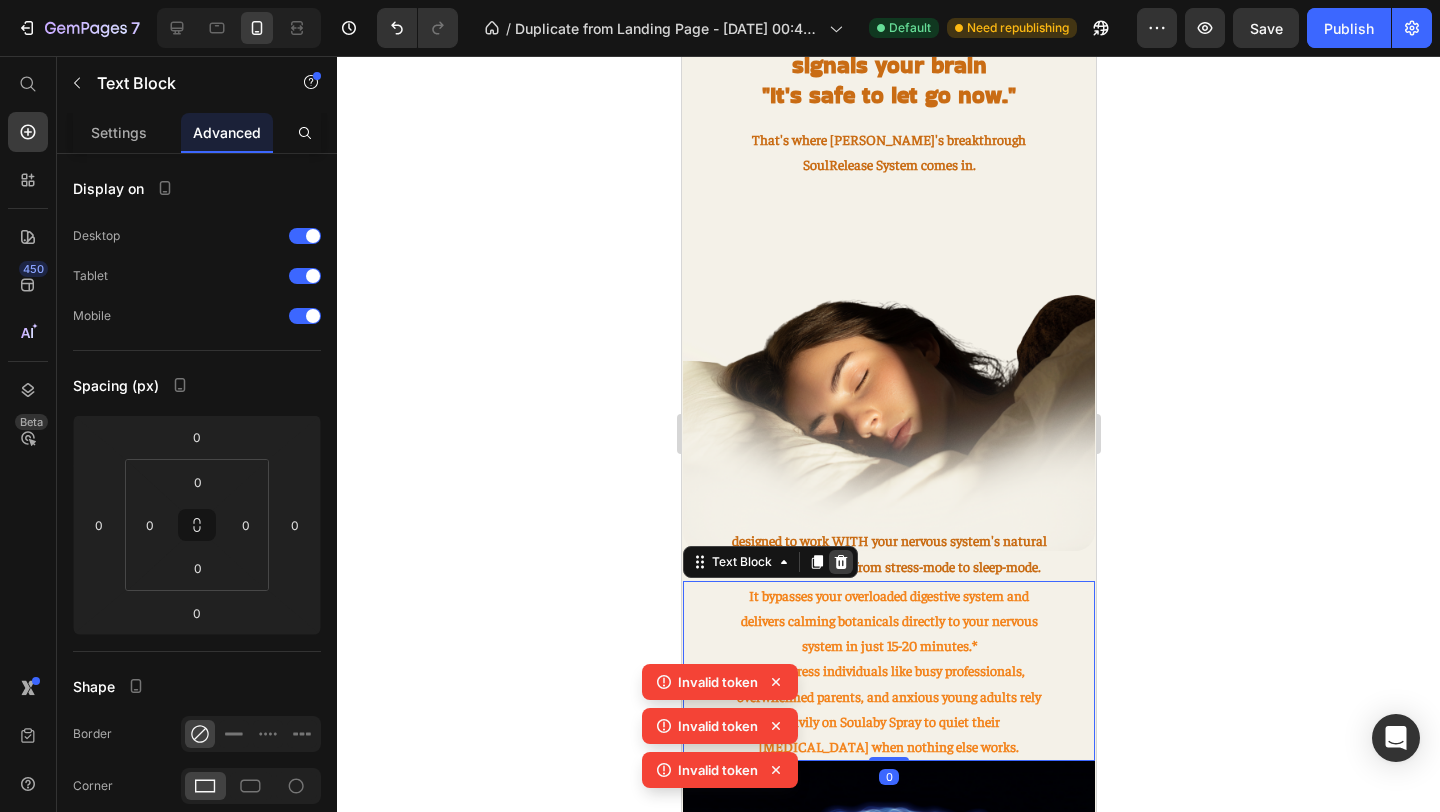 click 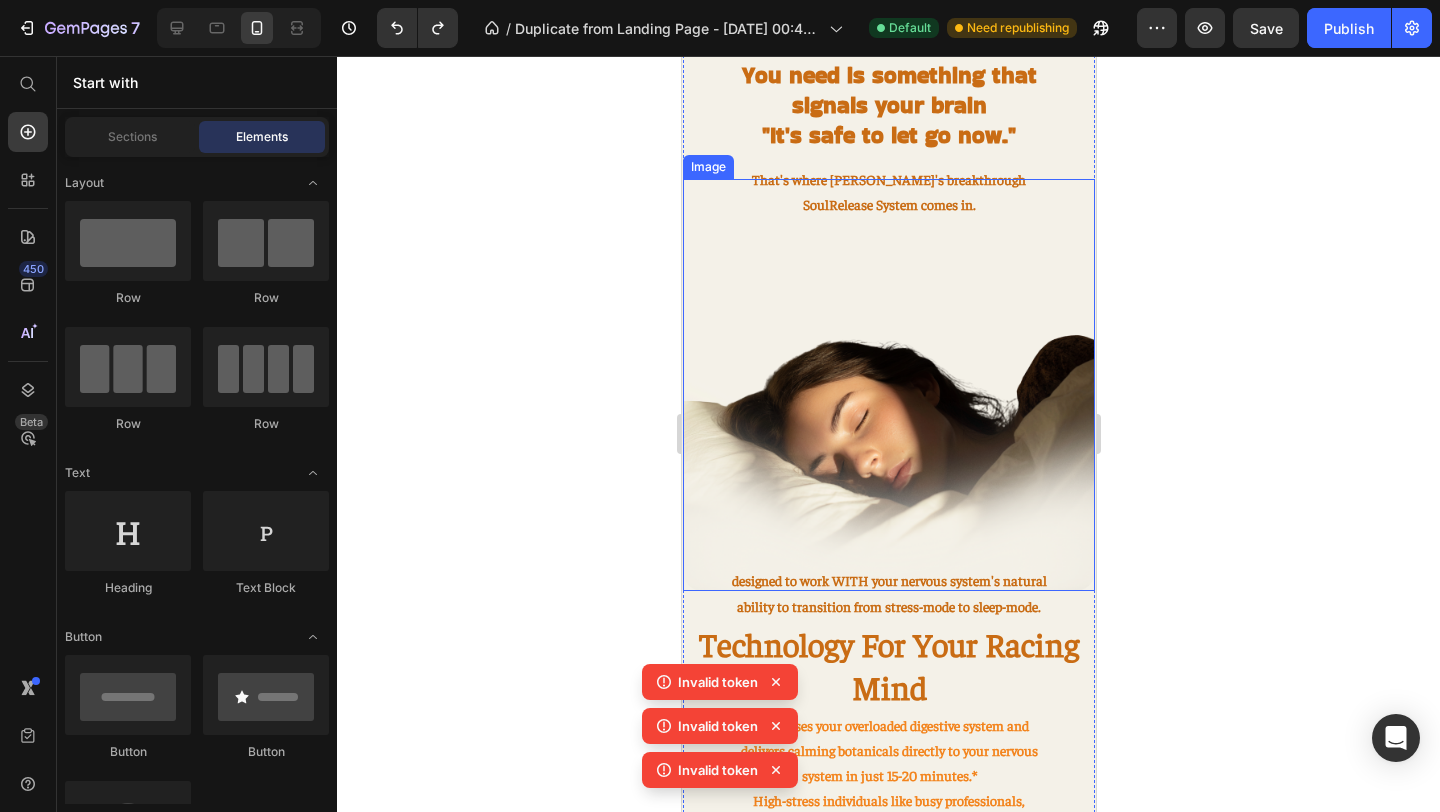 scroll, scrollTop: 1367, scrollLeft: 0, axis: vertical 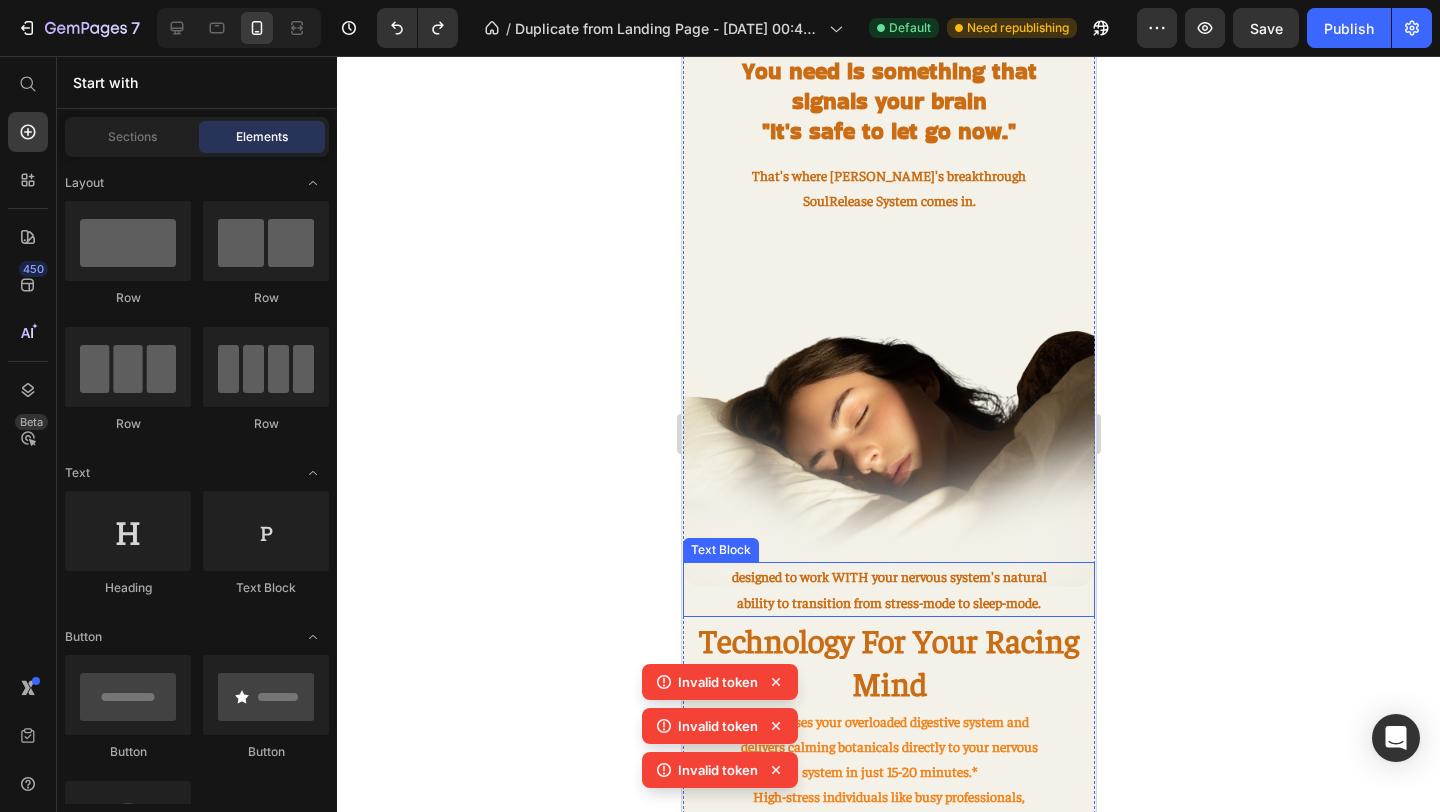 click on "designed to work WITH your nervous system's natural ability to transition from stress-mode to sleep-mode." at bounding box center (888, 589) 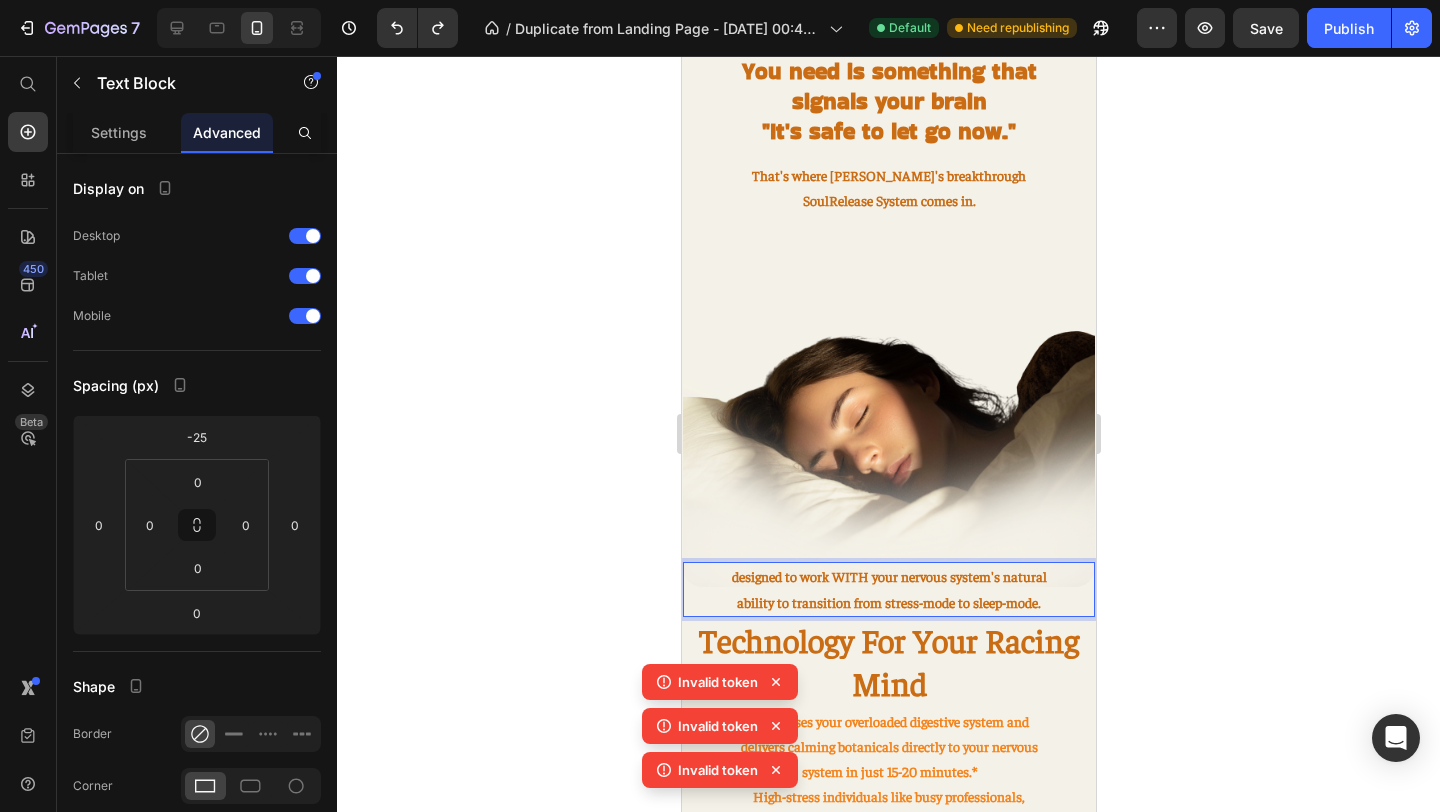 click on "designed to work WITH your nervous system's natural ability to transition from stress-mode to sleep-mode." at bounding box center [888, 589] 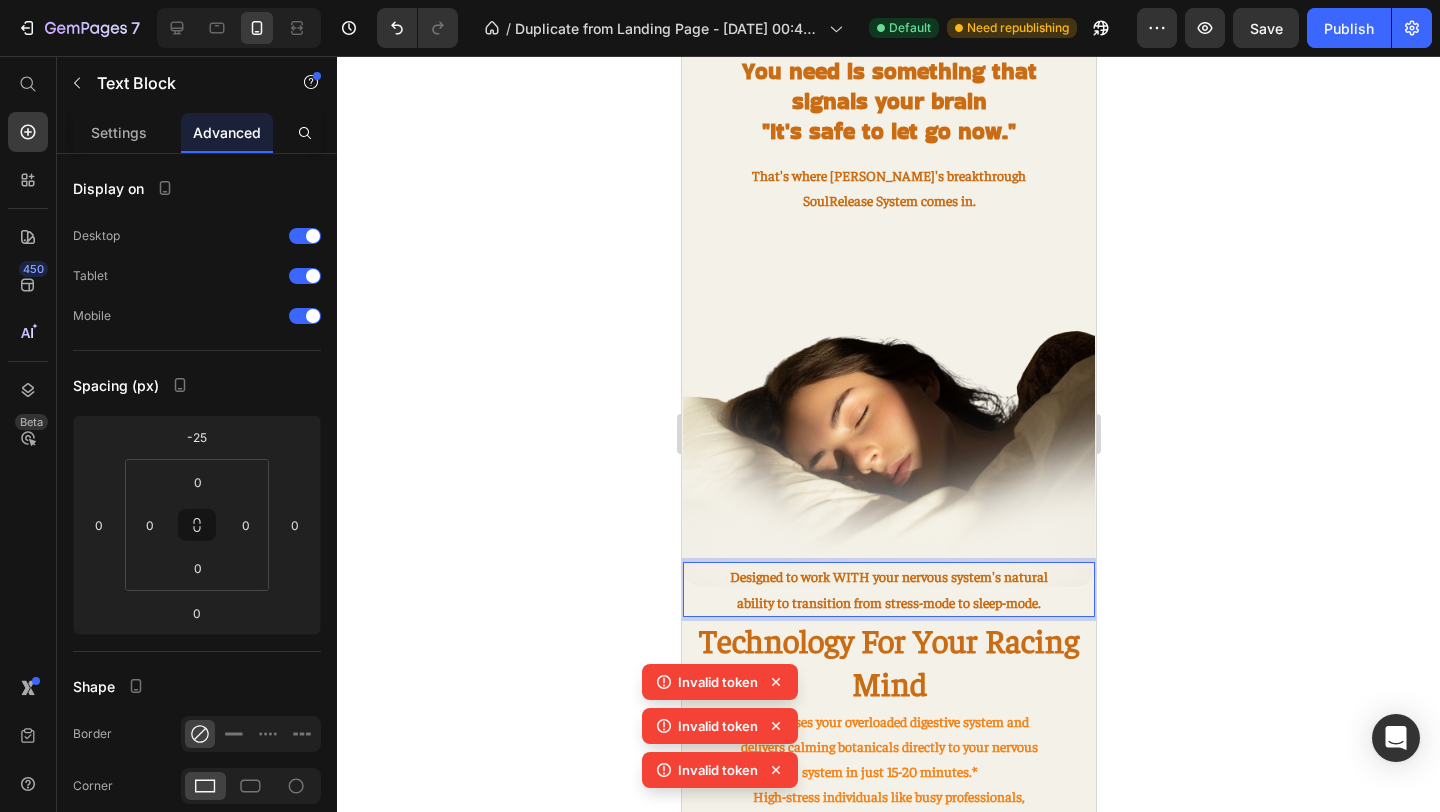 click 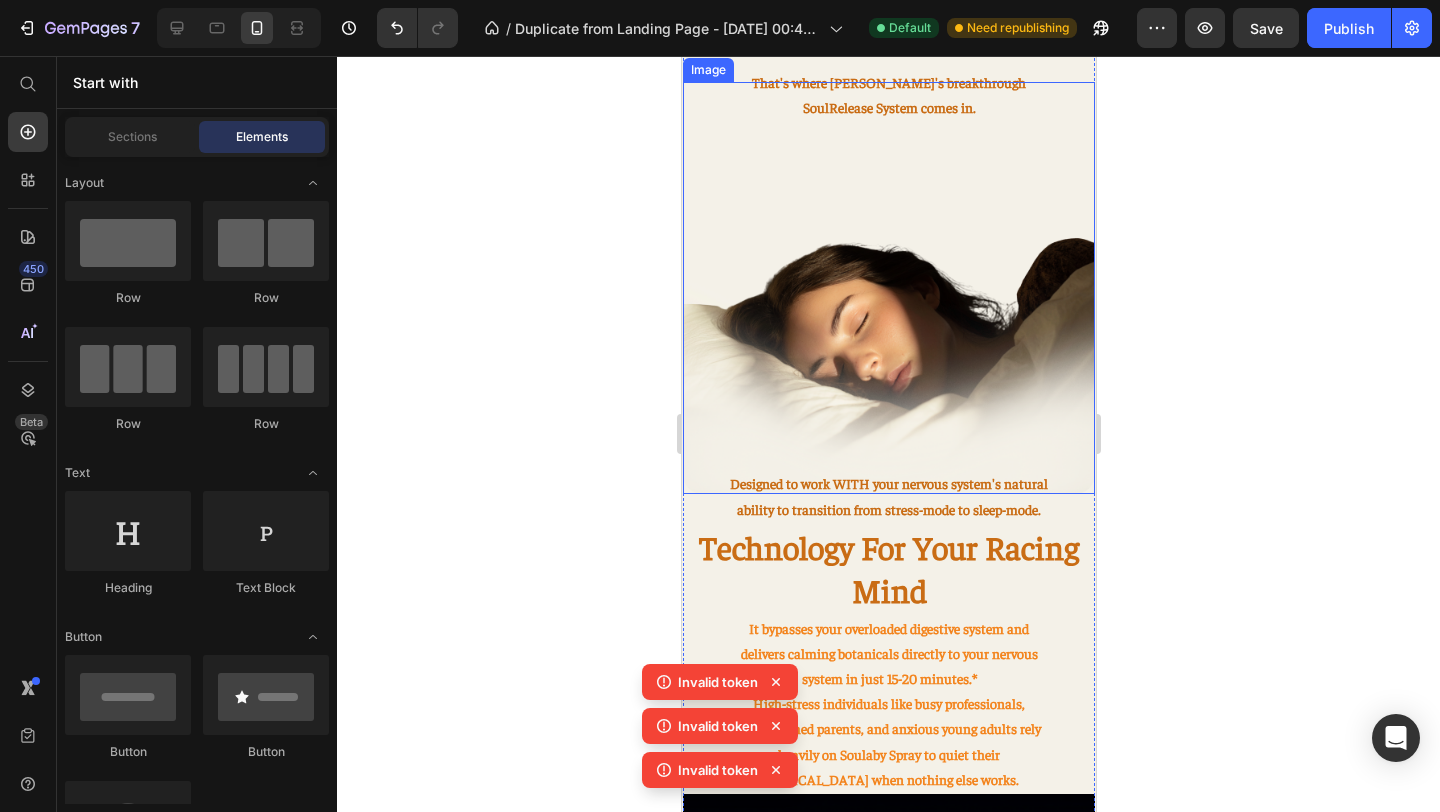 scroll, scrollTop: 1594, scrollLeft: 0, axis: vertical 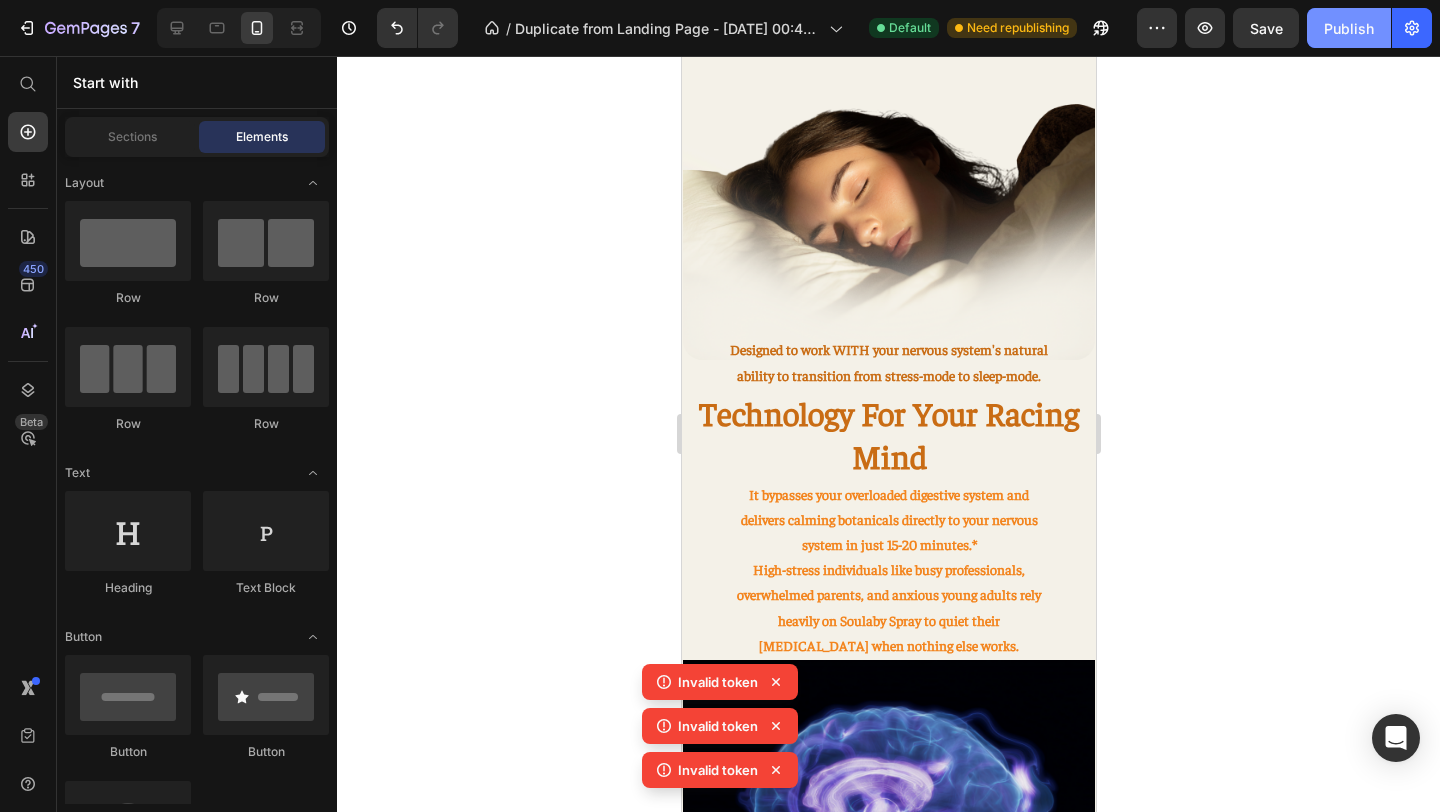 click on "Publish" at bounding box center [1349, 28] 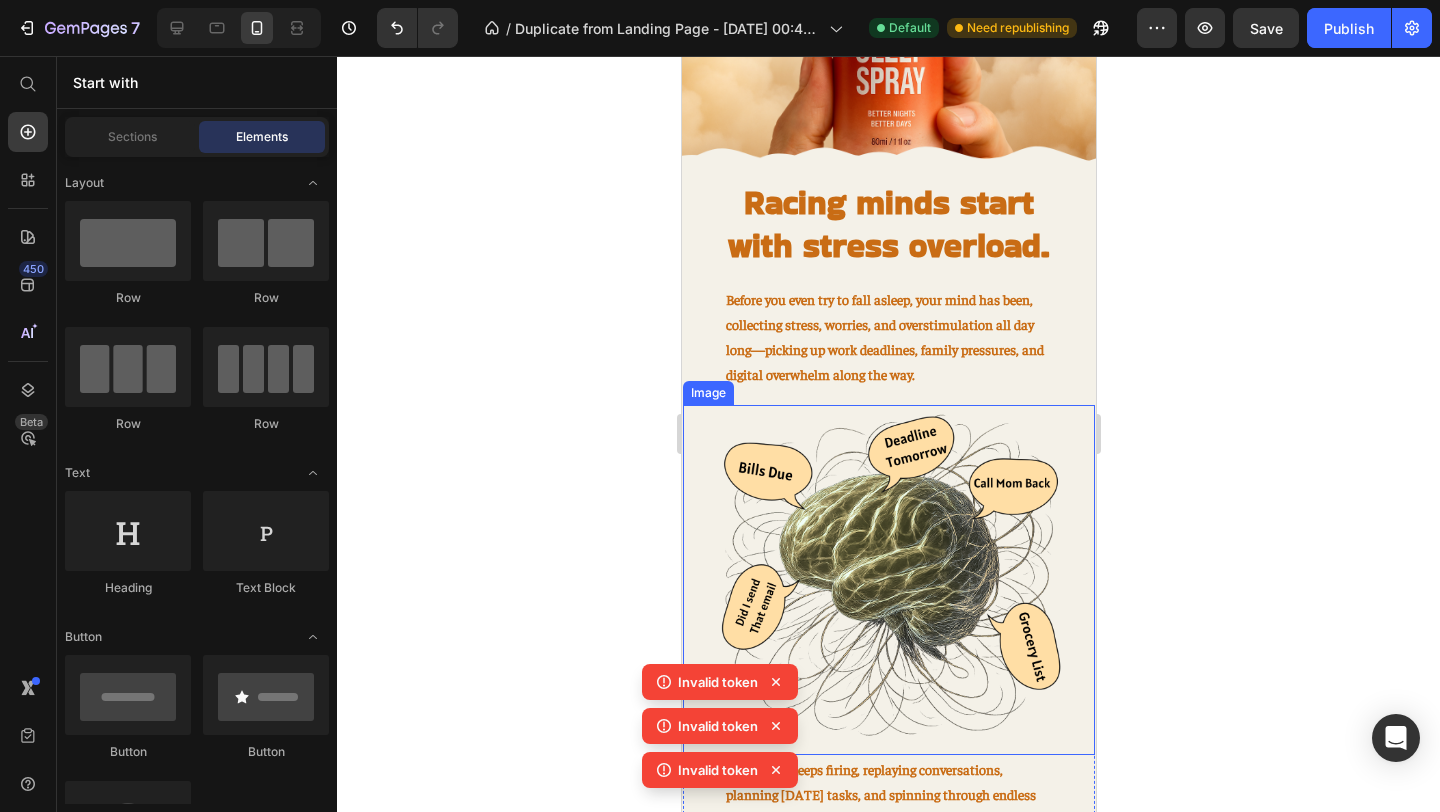 scroll, scrollTop: 541, scrollLeft: 0, axis: vertical 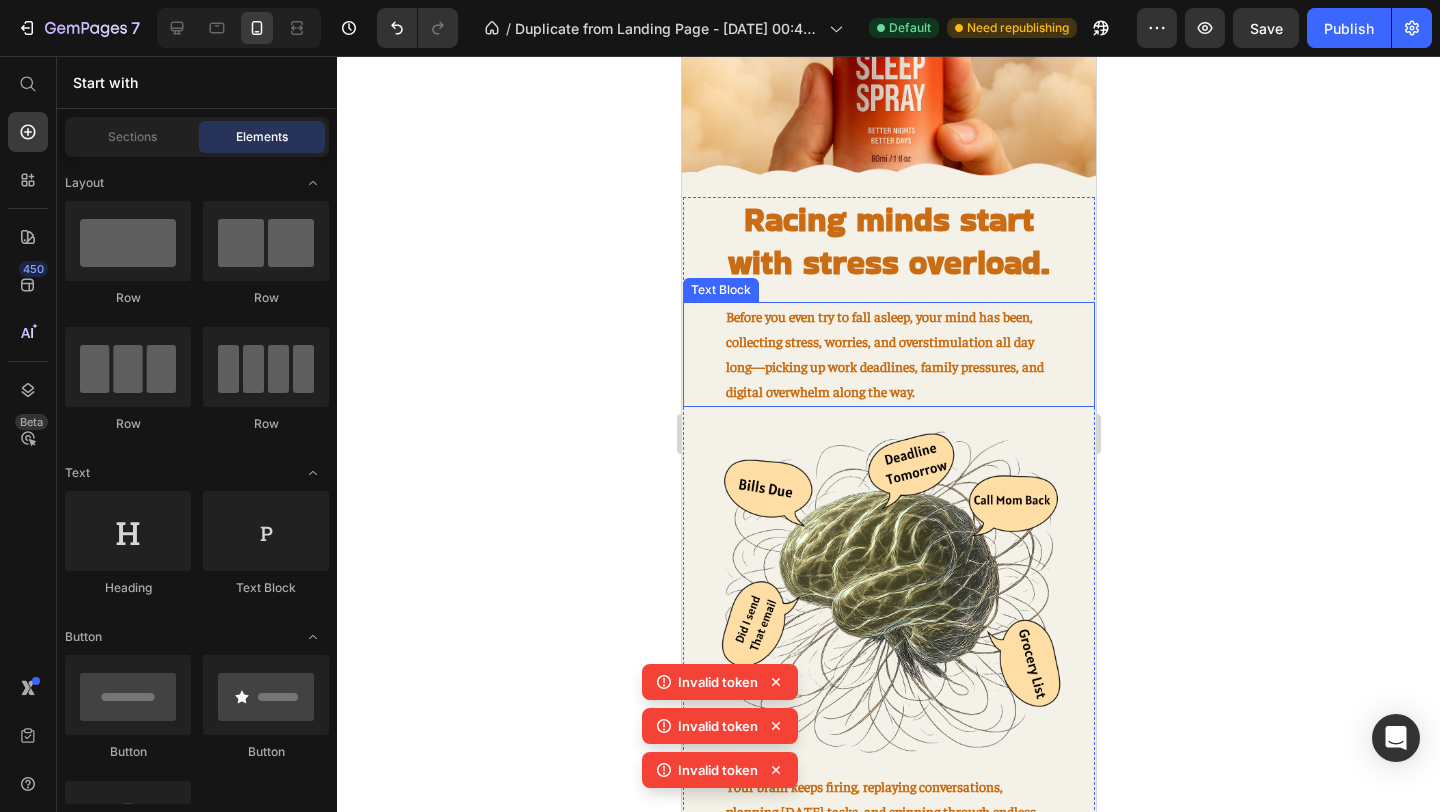 click on "Before you even try to fall asleep, your mind has been, collecting stress, worries, and overstimulation all day long—picking up work deadlines, family pressures, and digital overwhelm along the way." at bounding box center (888, 354) 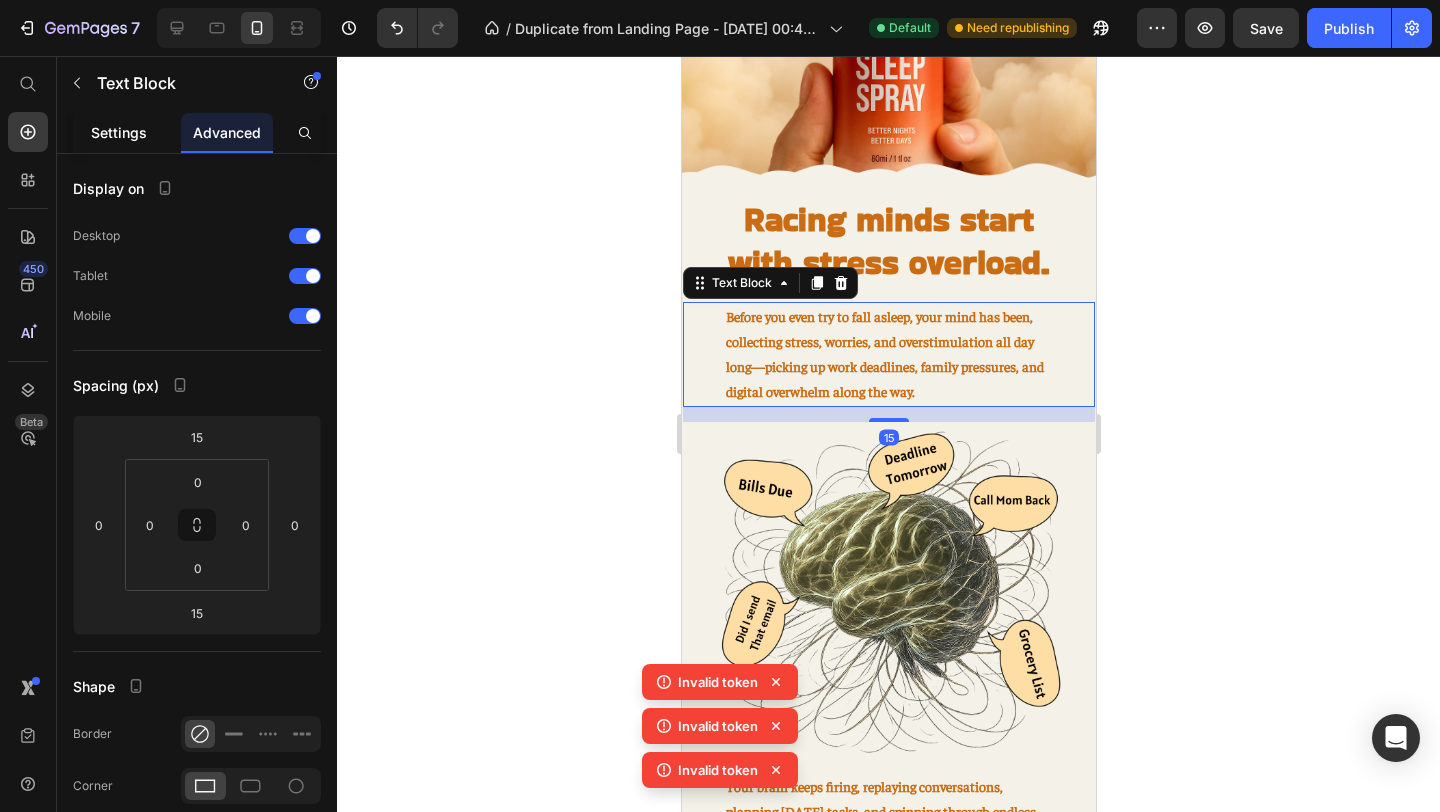 click on "Settings" 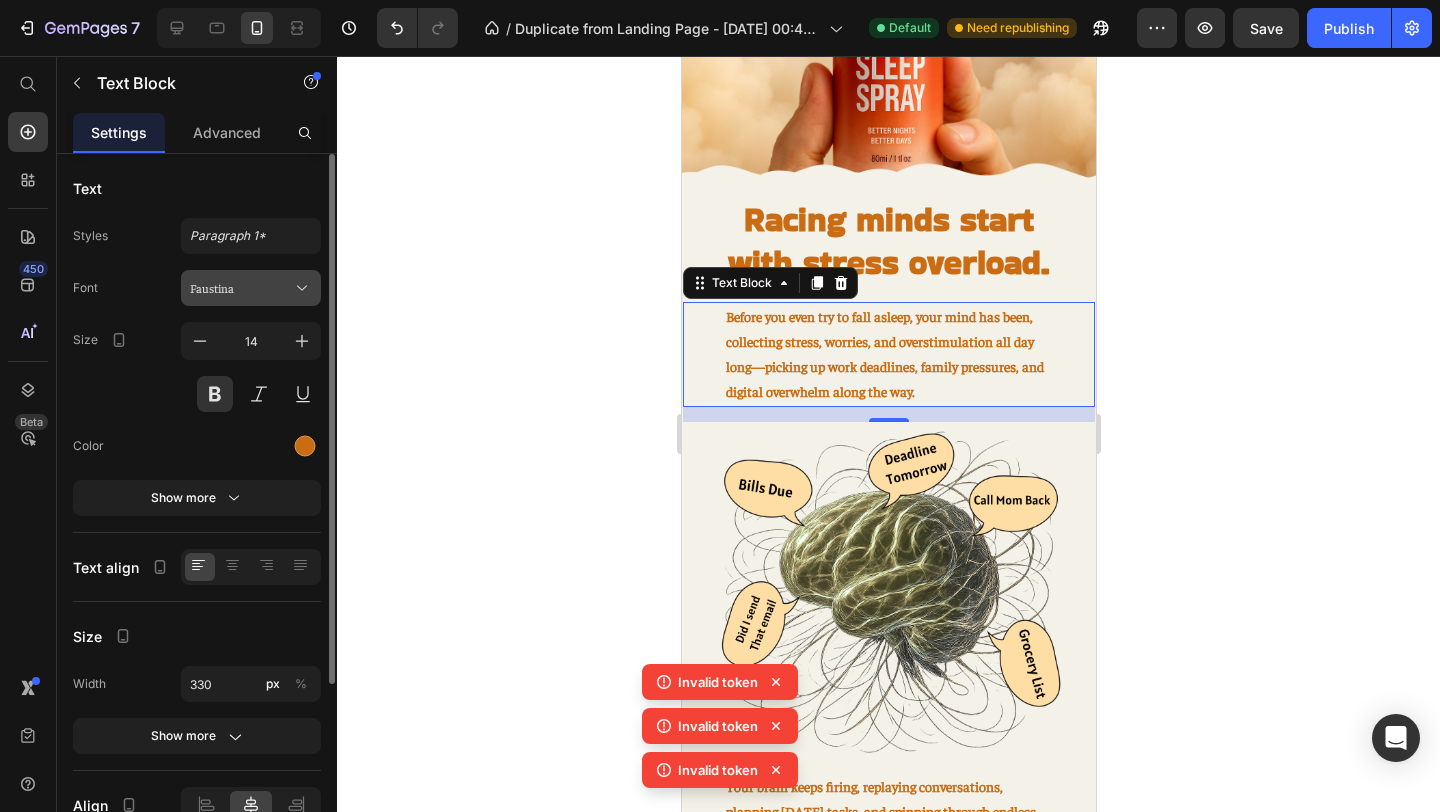 click on "Faustina" at bounding box center [241, 288] 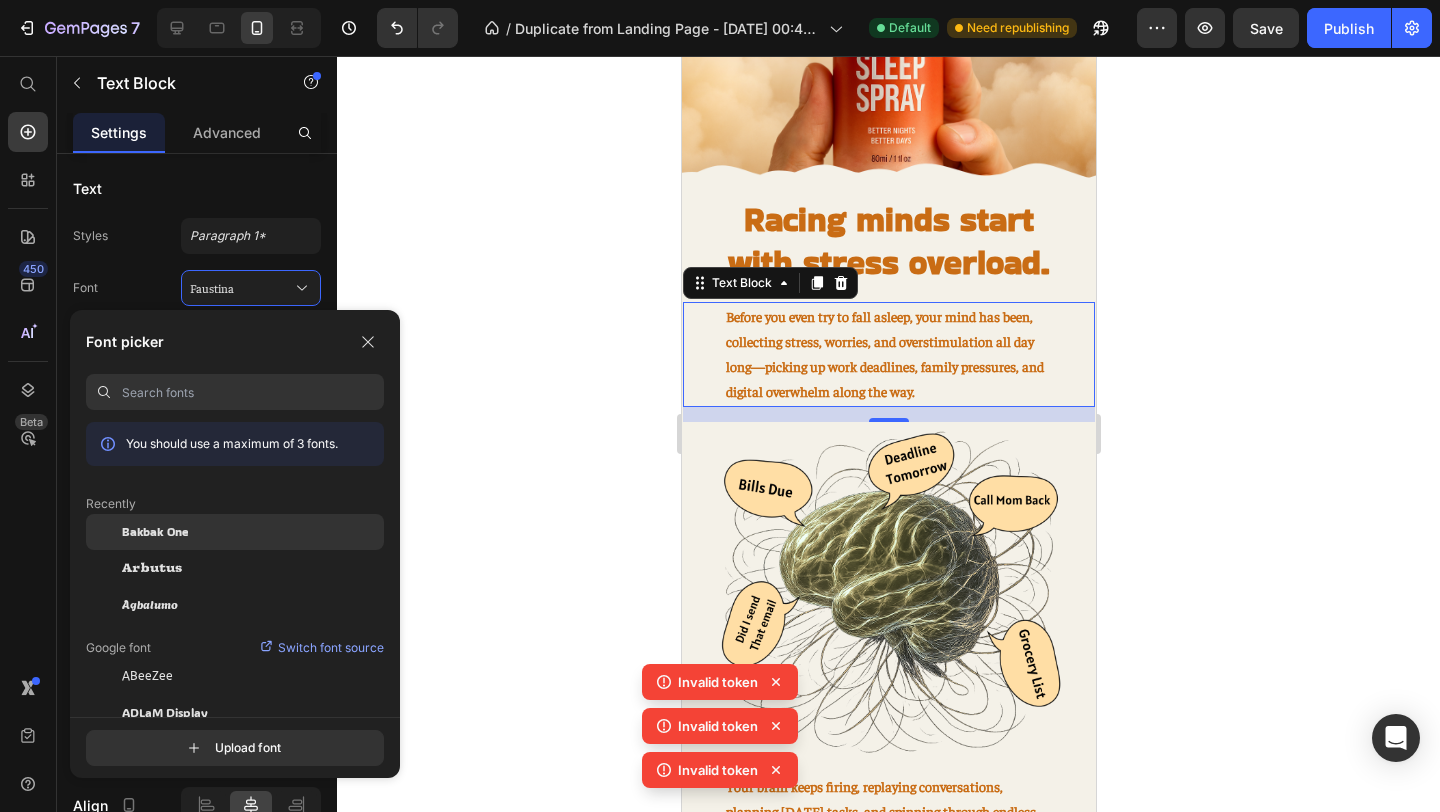 click on "Bakbak One" 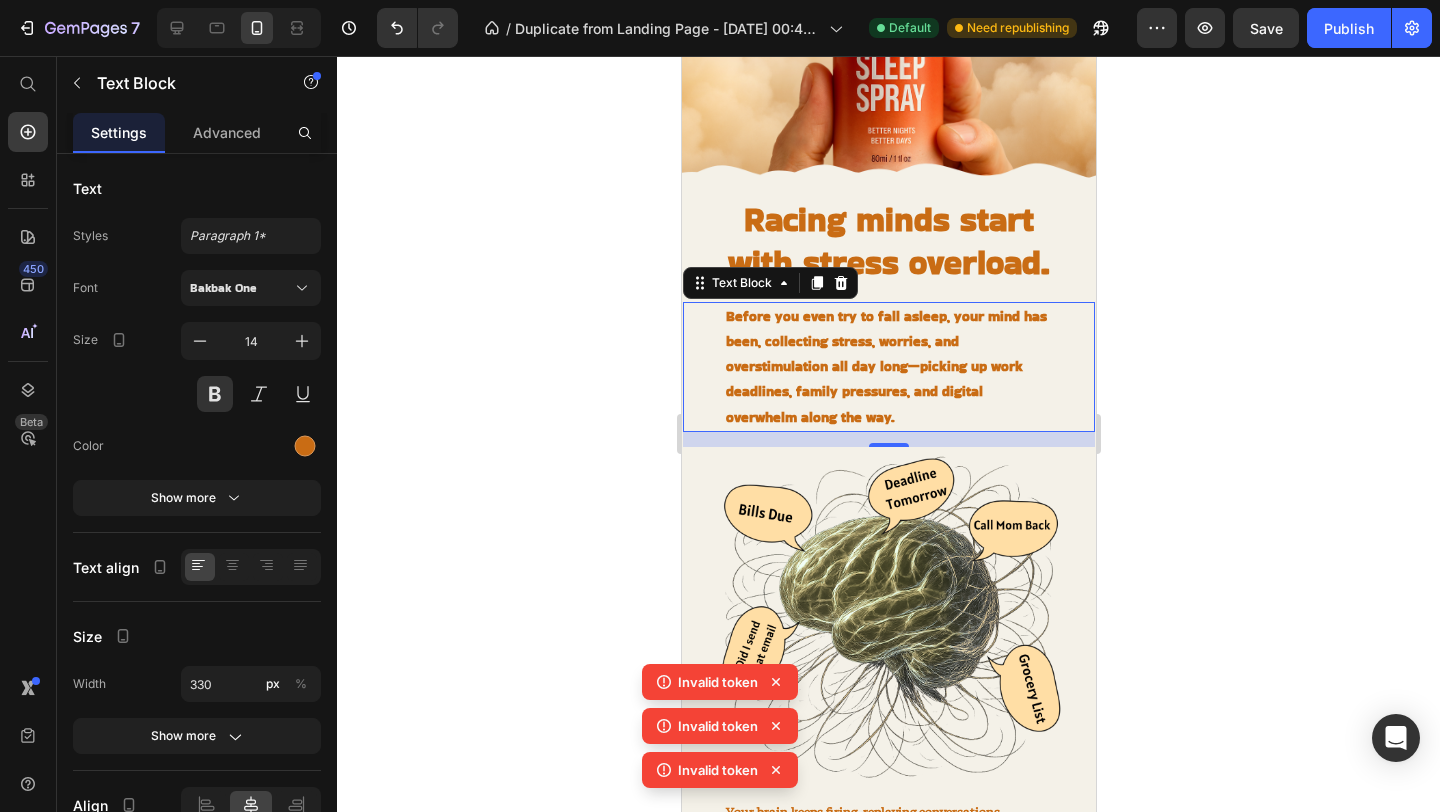 click 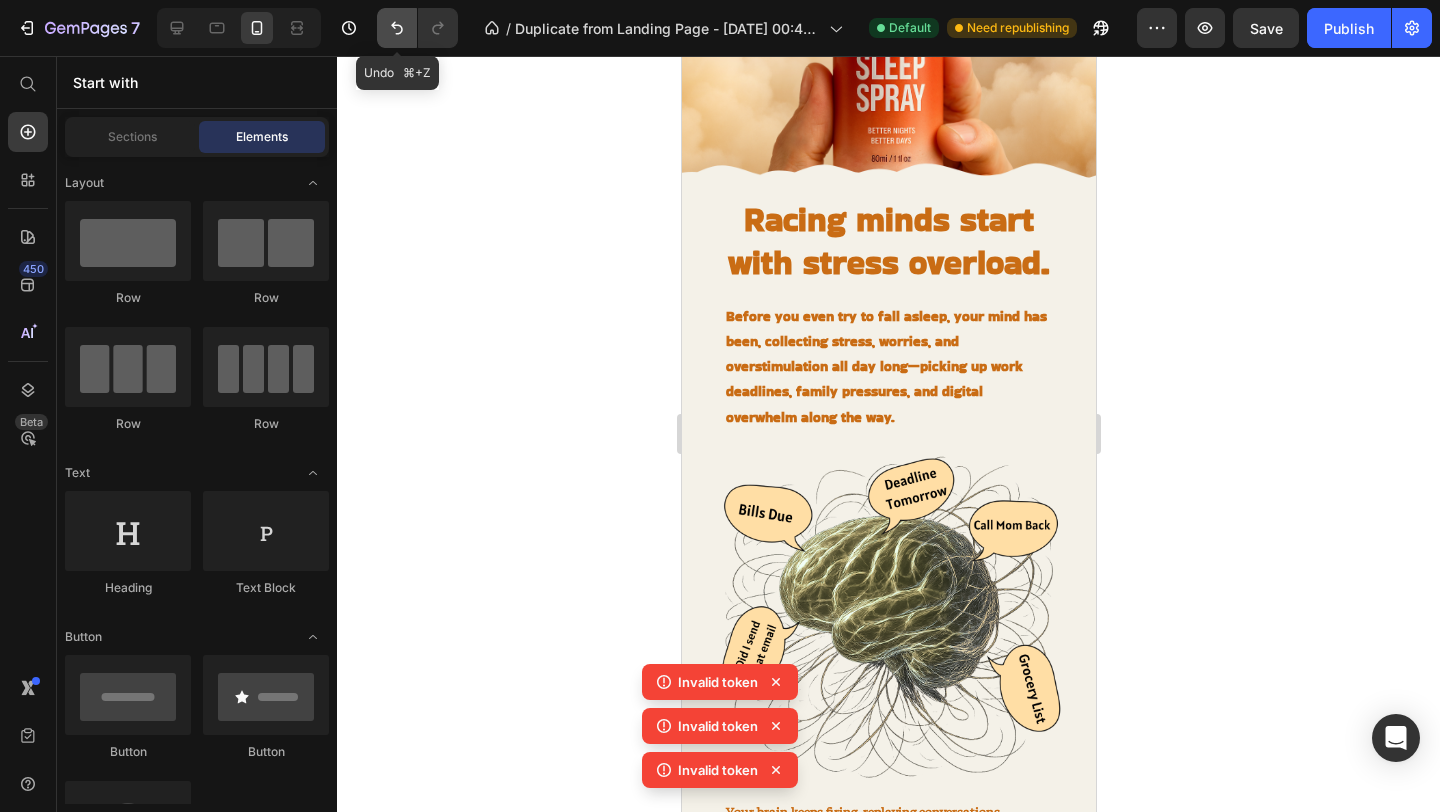 click 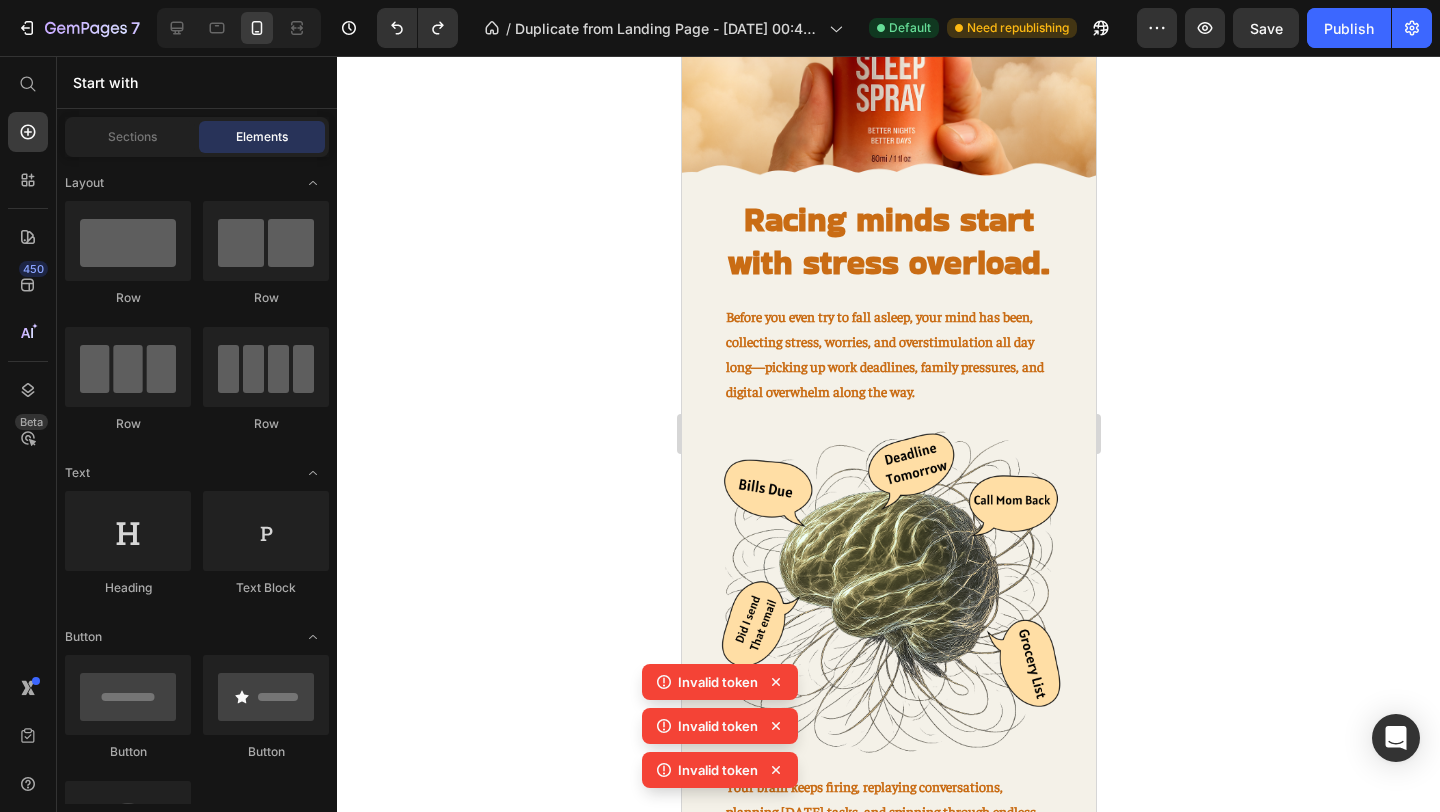 click 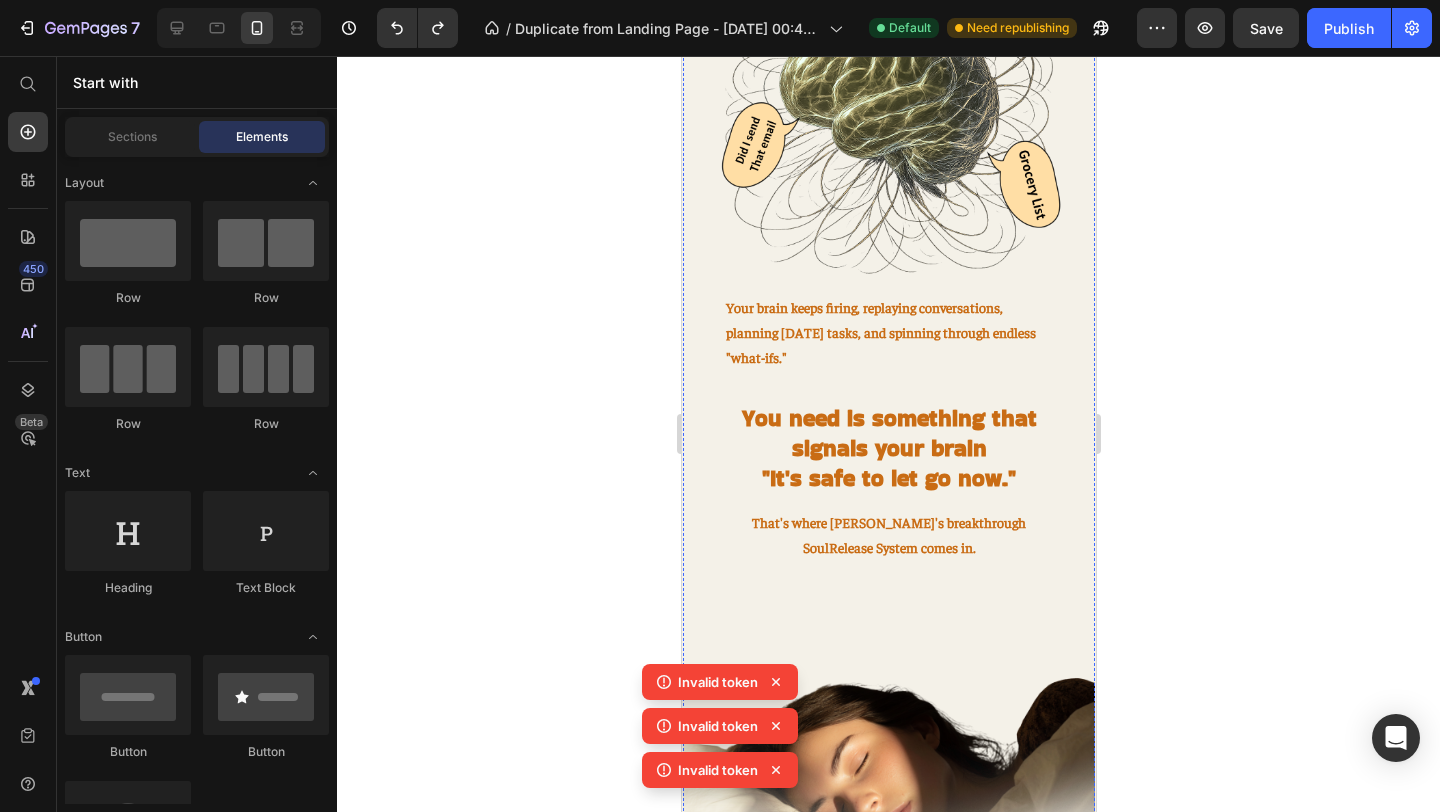 scroll, scrollTop: 1040, scrollLeft: 0, axis: vertical 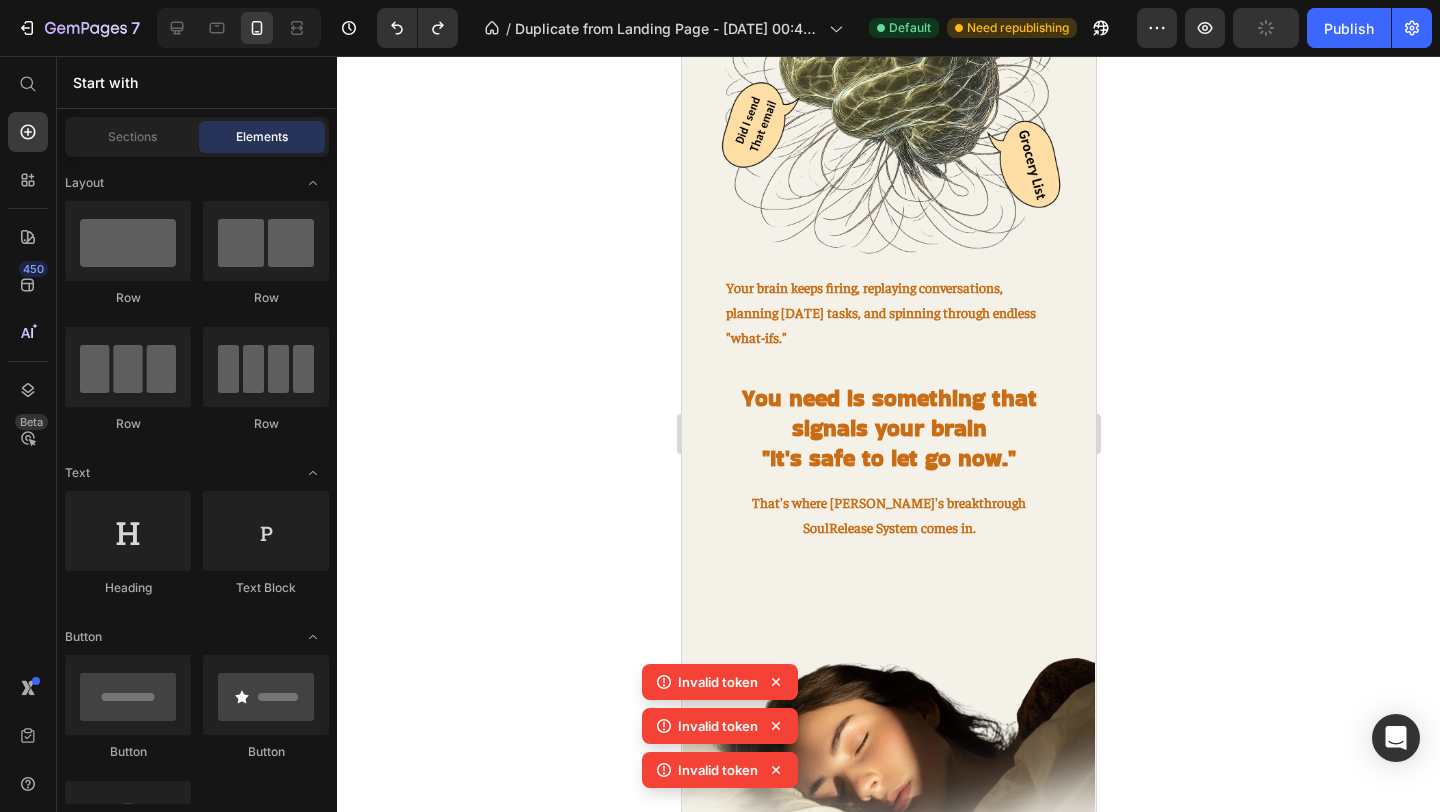 click on "7   /  Duplicate from Landing Page - Jul 9, 00:41:48 Default Need republishing Preview  Publish" 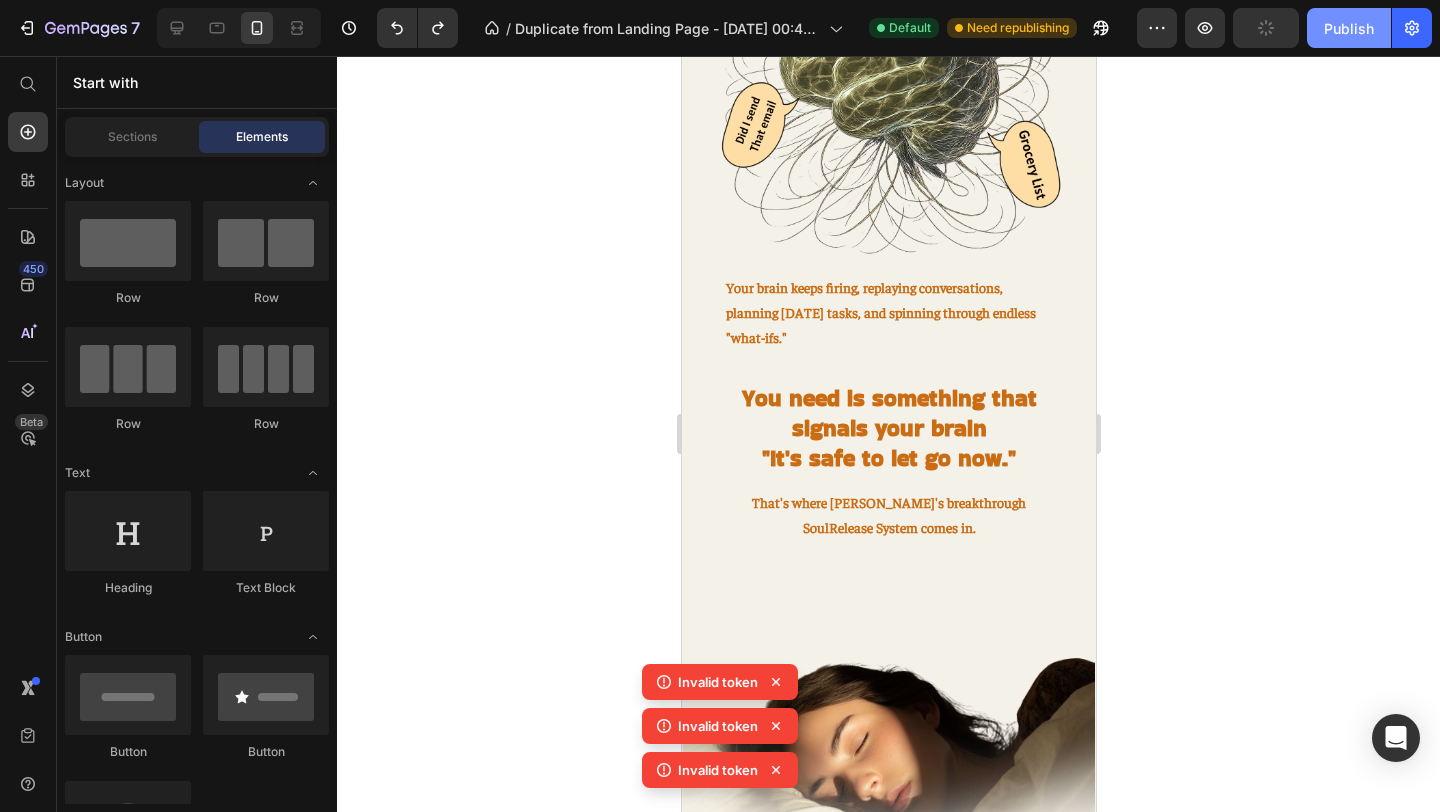 click on "Publish" 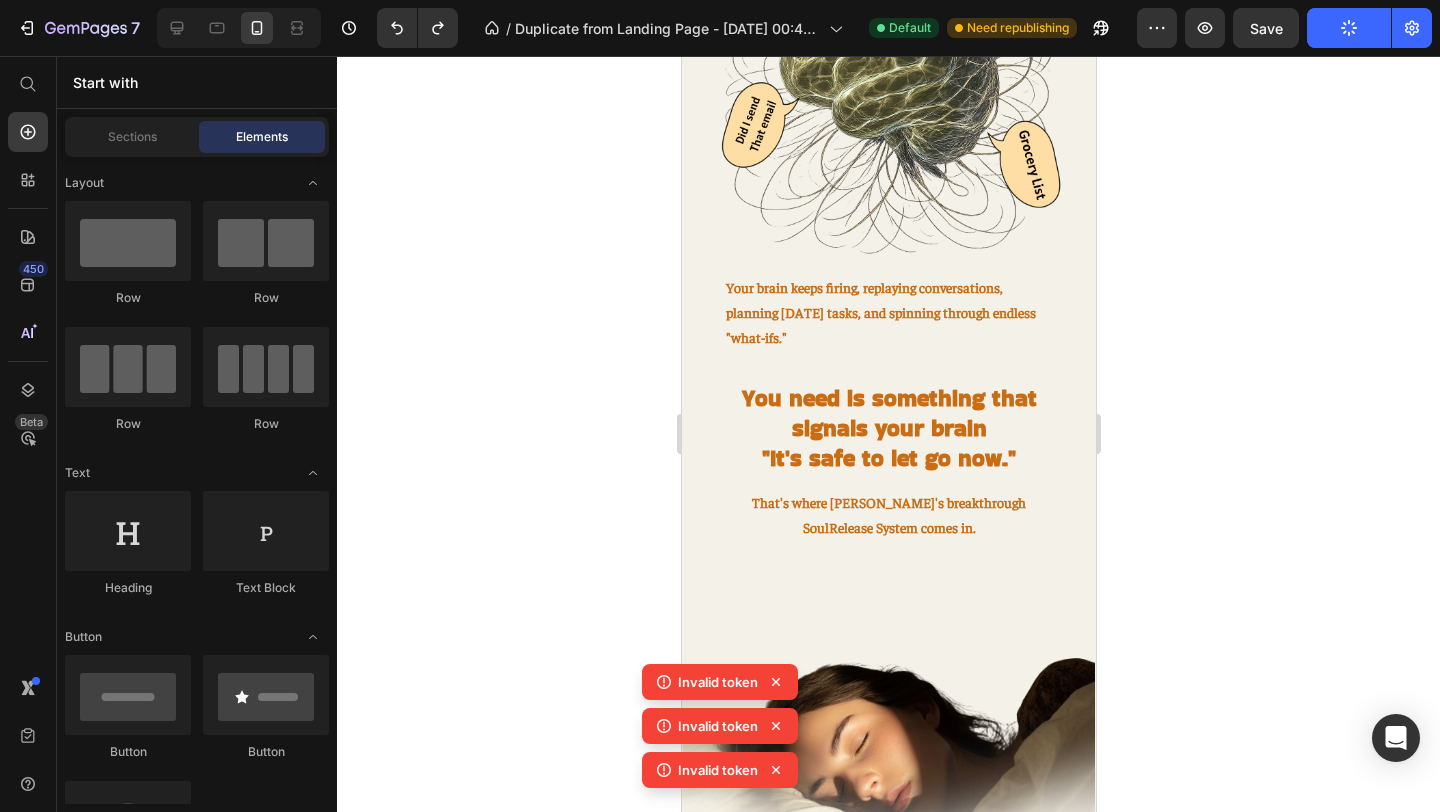 click 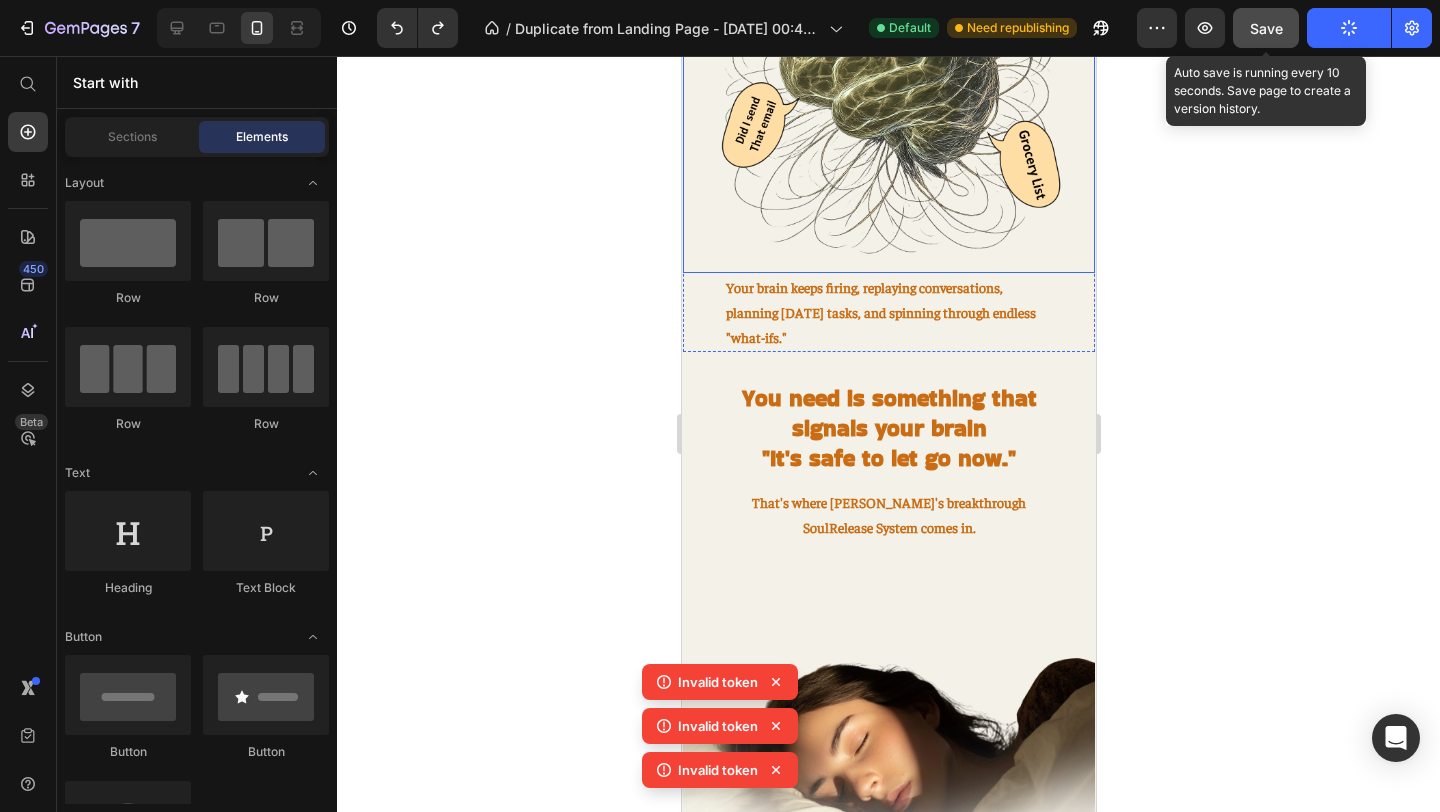click on "Save" 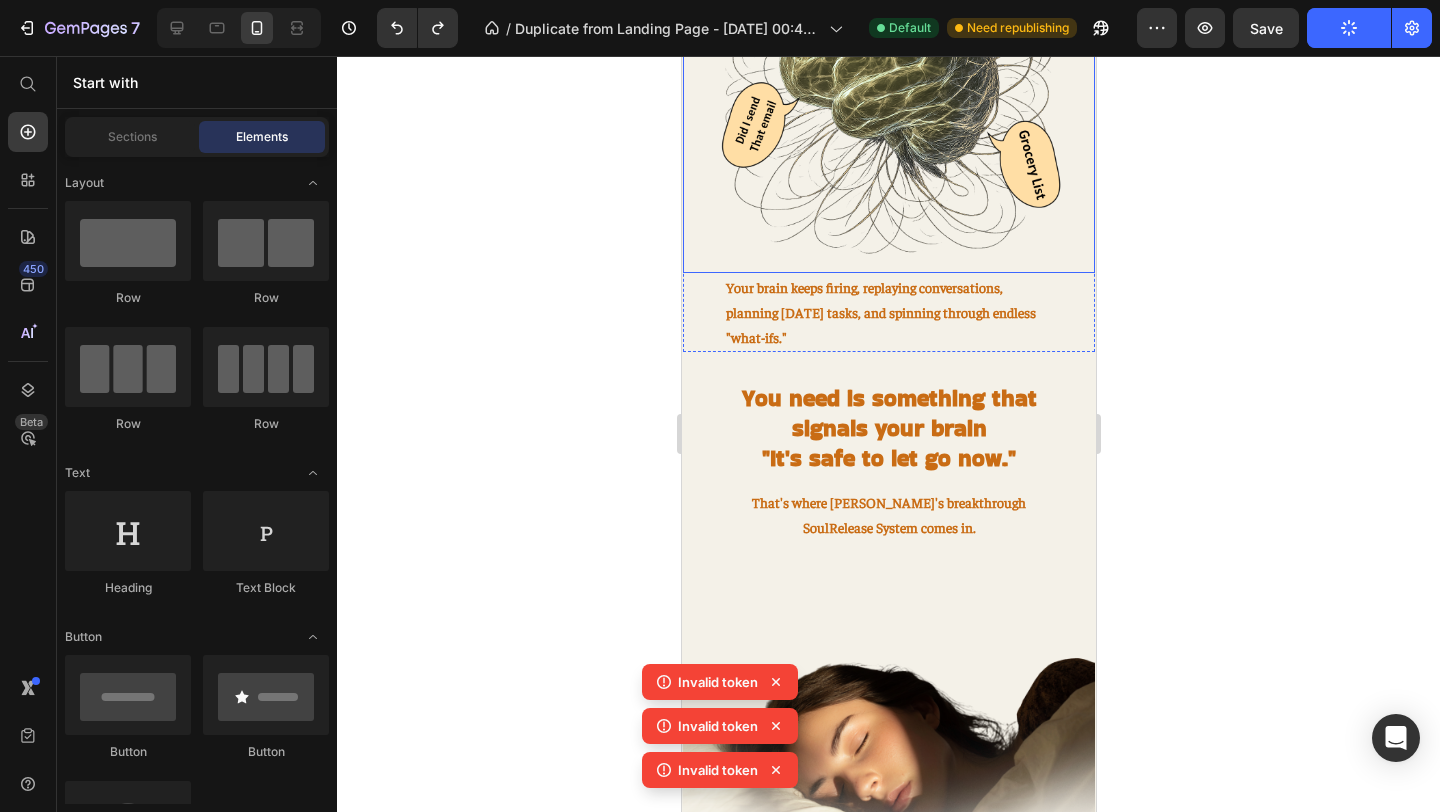 click on "Publish" 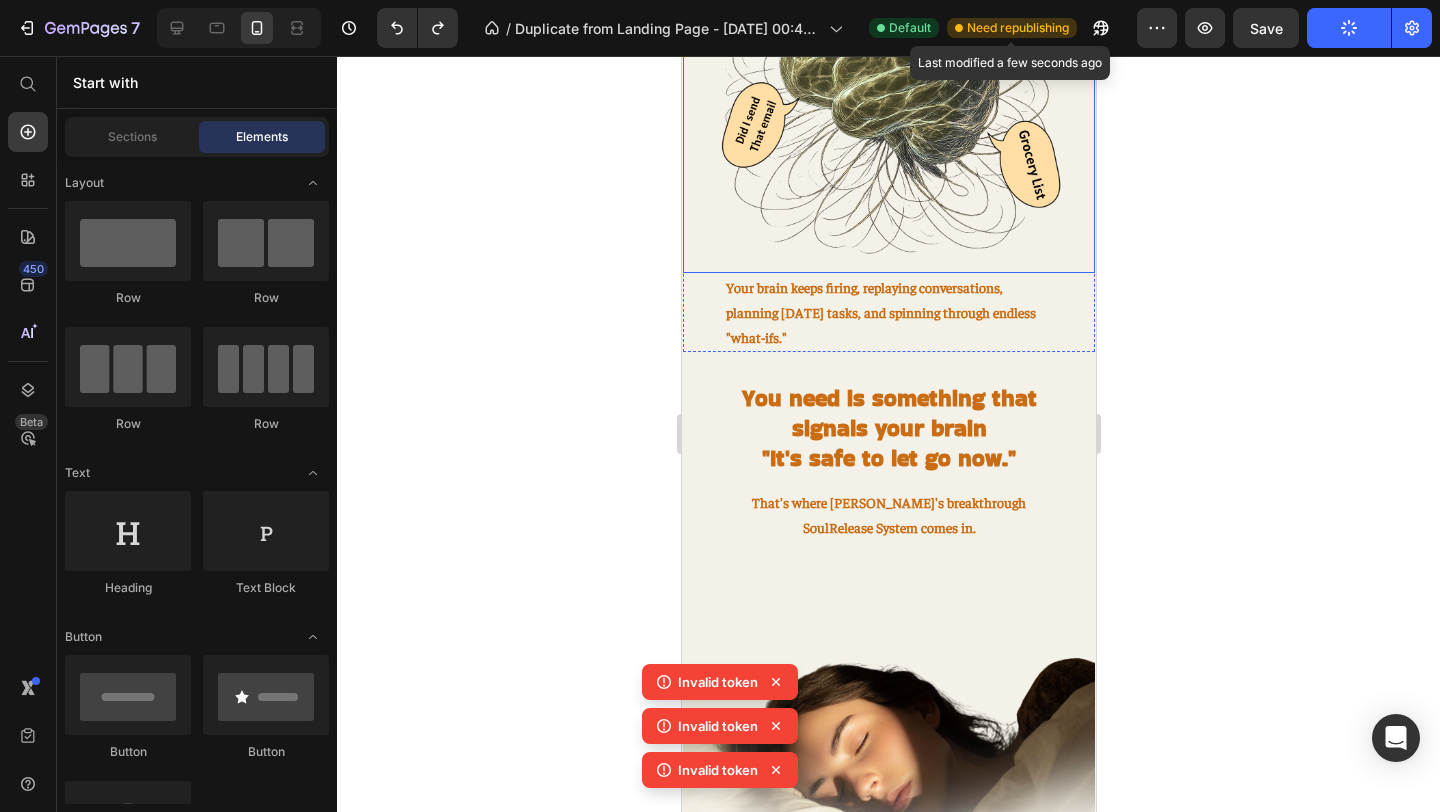 click on "Need republishing" at bounding box center [1018, 28] 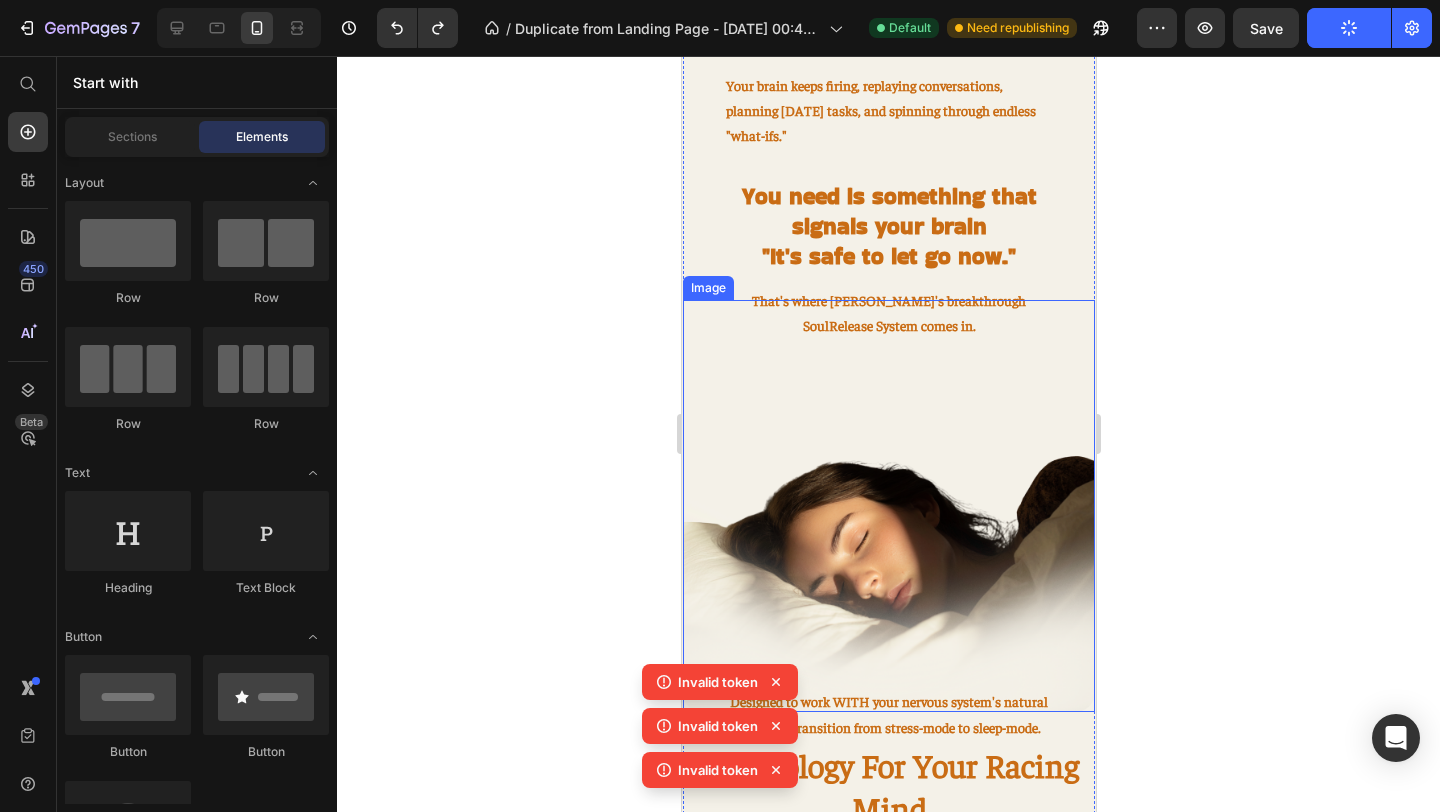 scroll, scrollTop: 1272, scrollLeft: 0, axis: vertical 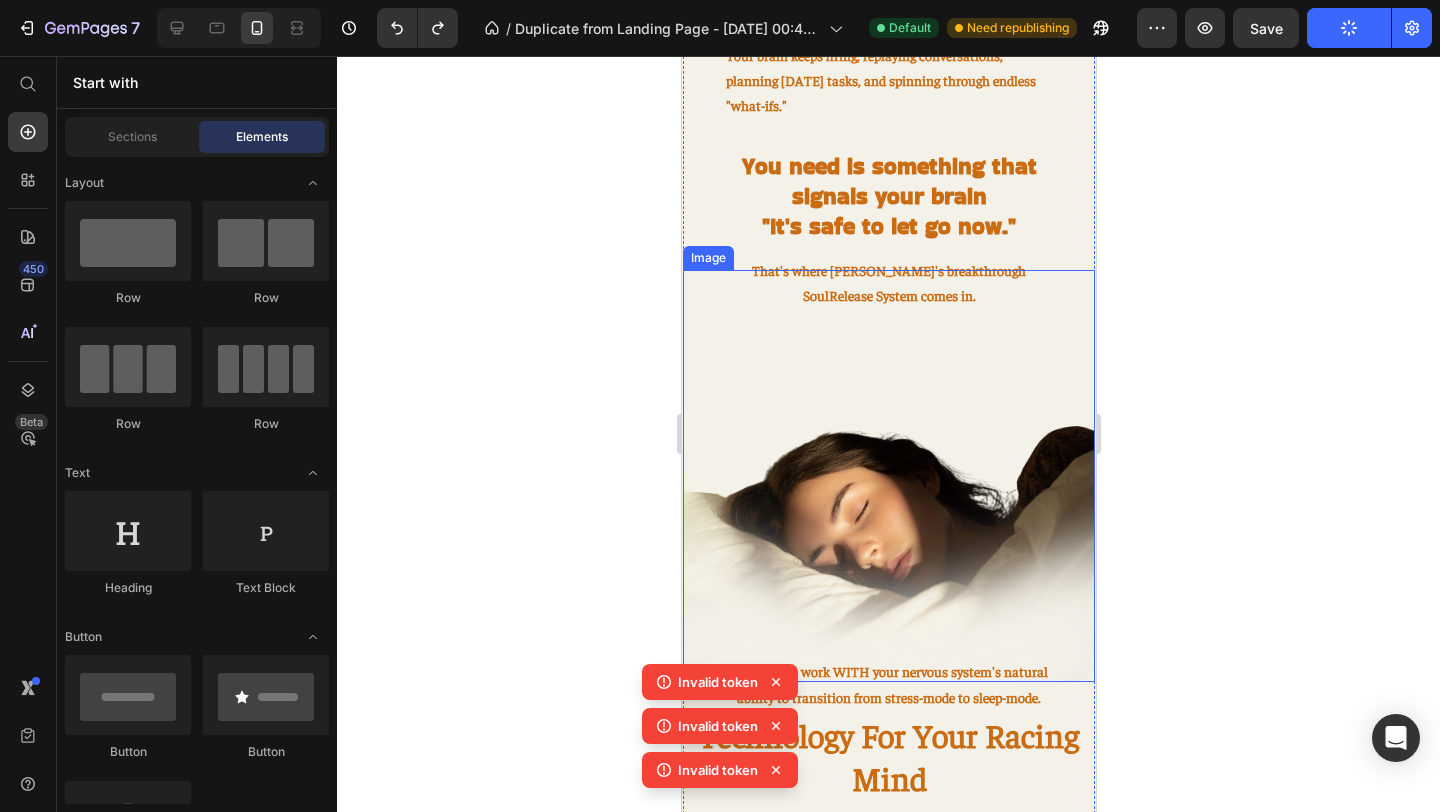 click at bounding box center [888, 476] 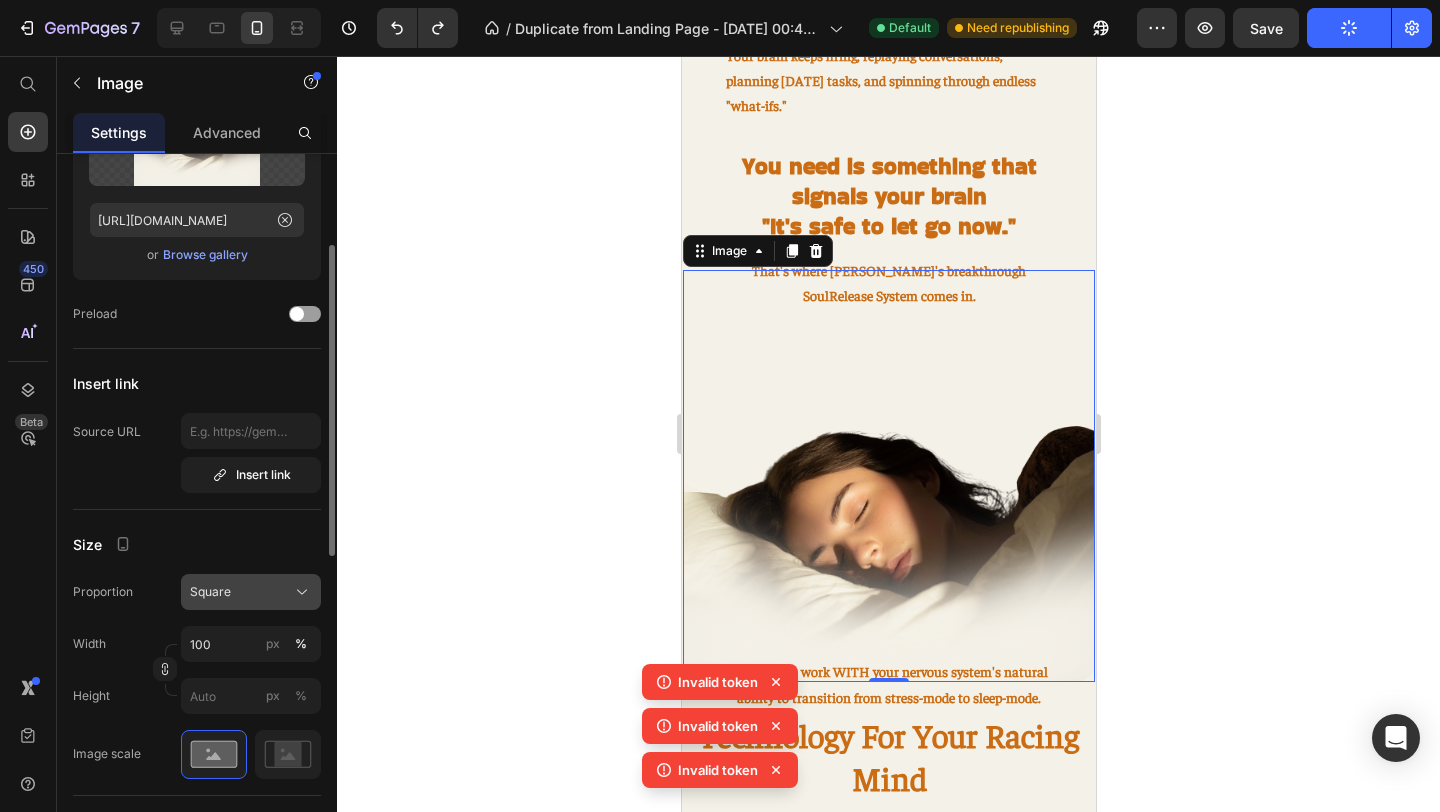 scroll, scrollTop: 209, scrollLeft: 0, axis: vertical 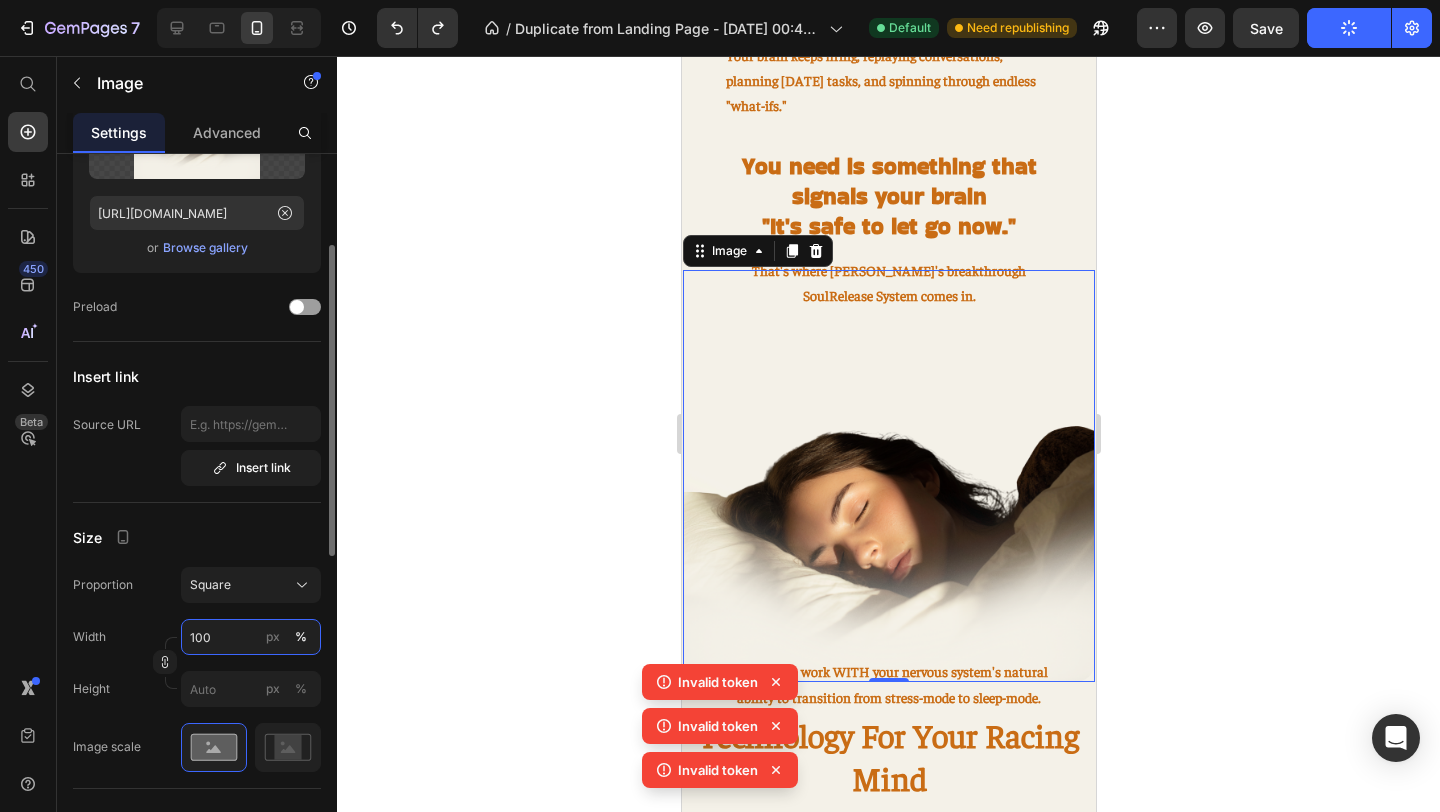 click on "100" at bounding box center [251, 637] 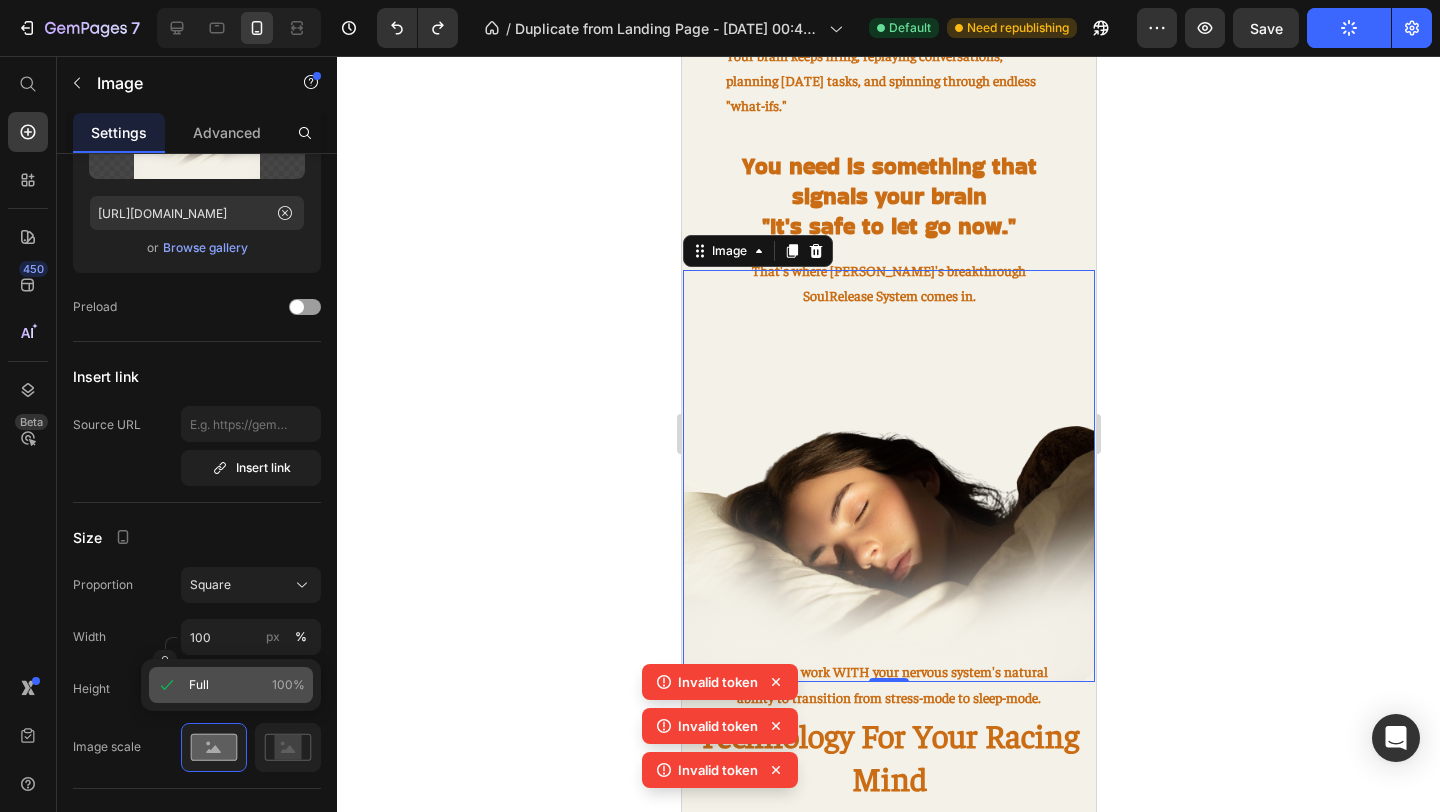click on "Full 100%" 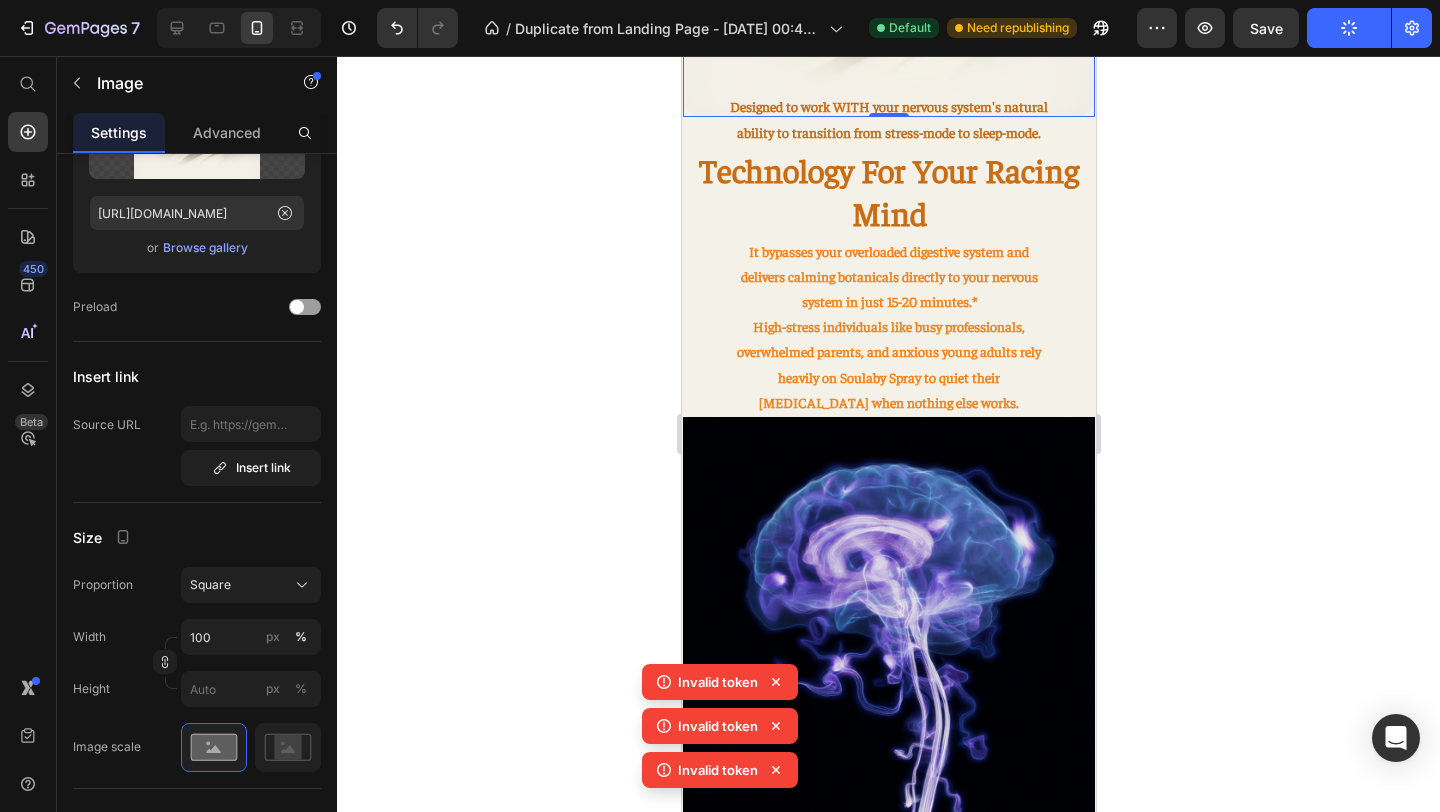 scroll, scrollTop: 1786, scrollLeft: 0, axis: vertical 